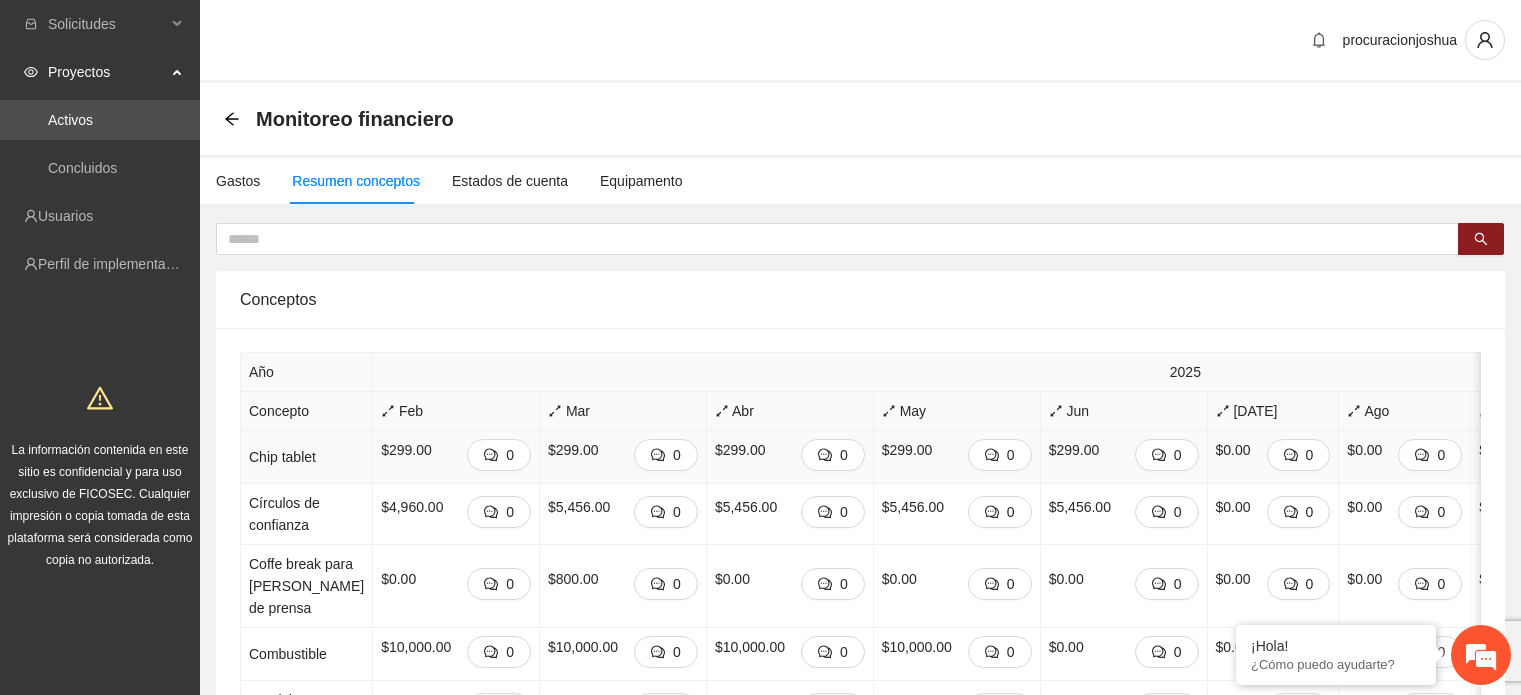 scroll, scrollTop: 200, scrollLeft: 0, axis: vertical 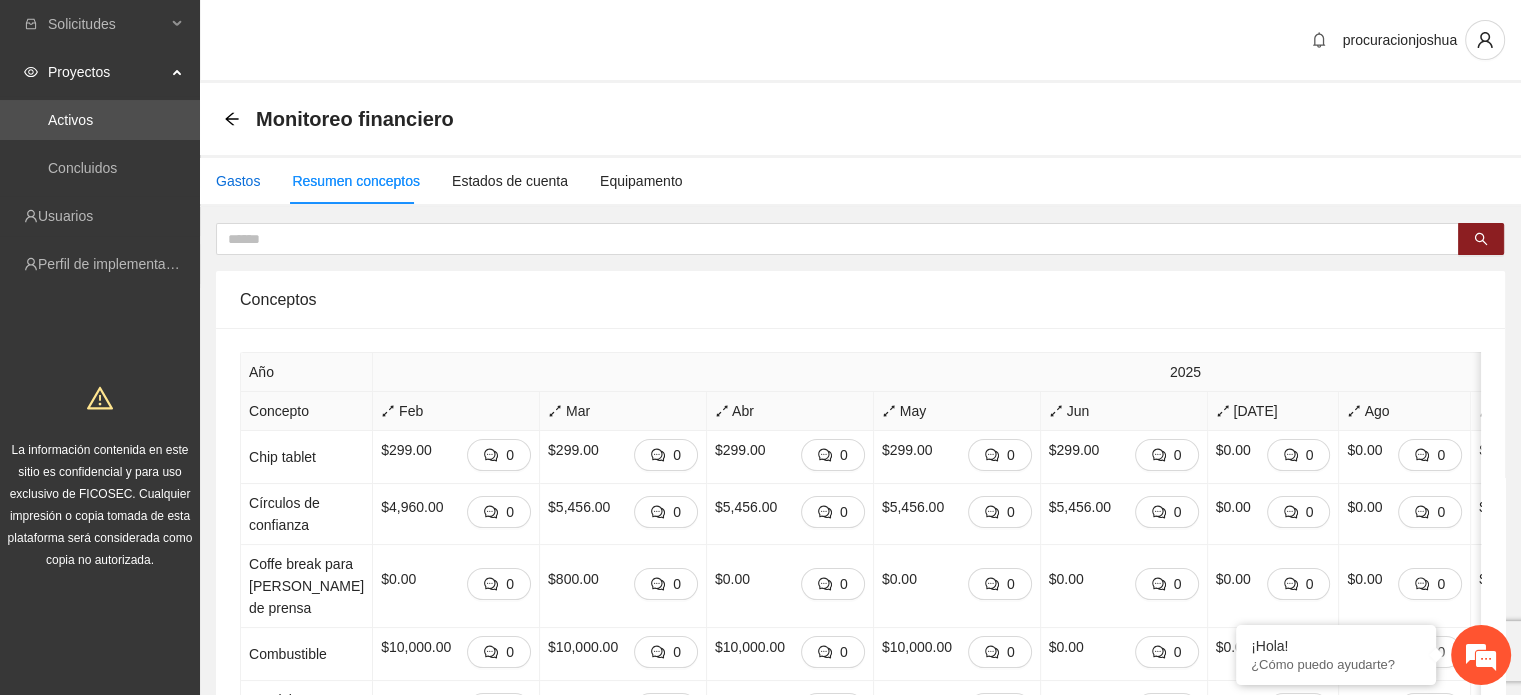 click on "Gastos" at bounding box center (238, 181) 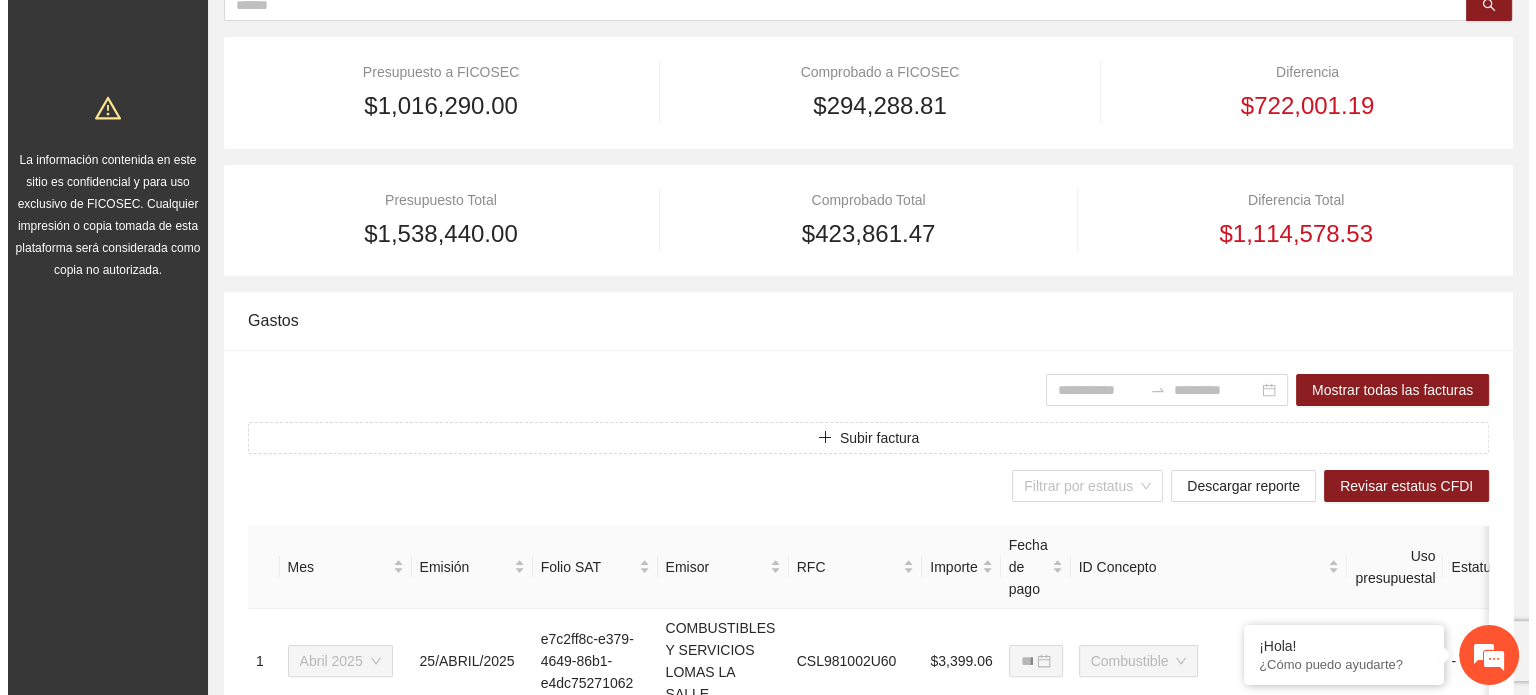 scroll, scrollTop: 300, scrollLeft: 0, axis: vertical 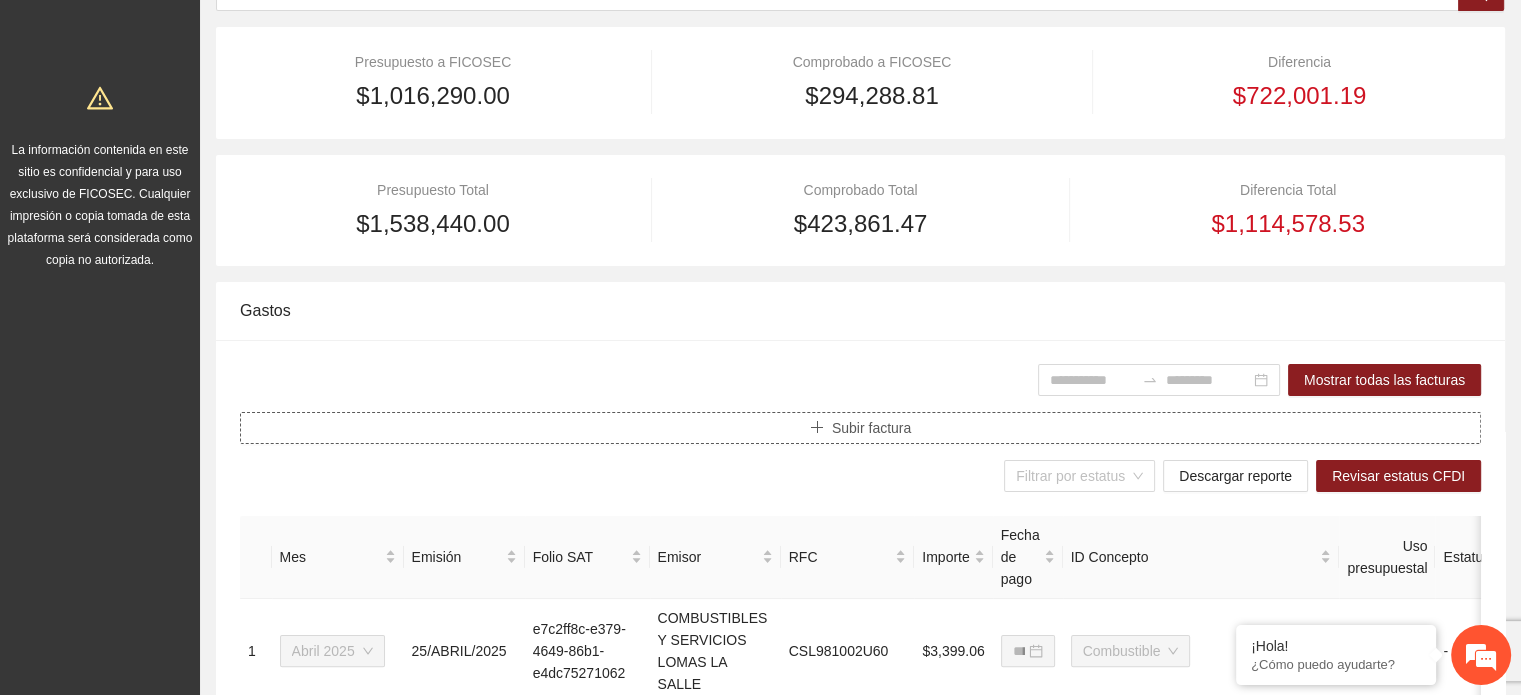 click on "Subir factura" at bounding box center (871, 428) 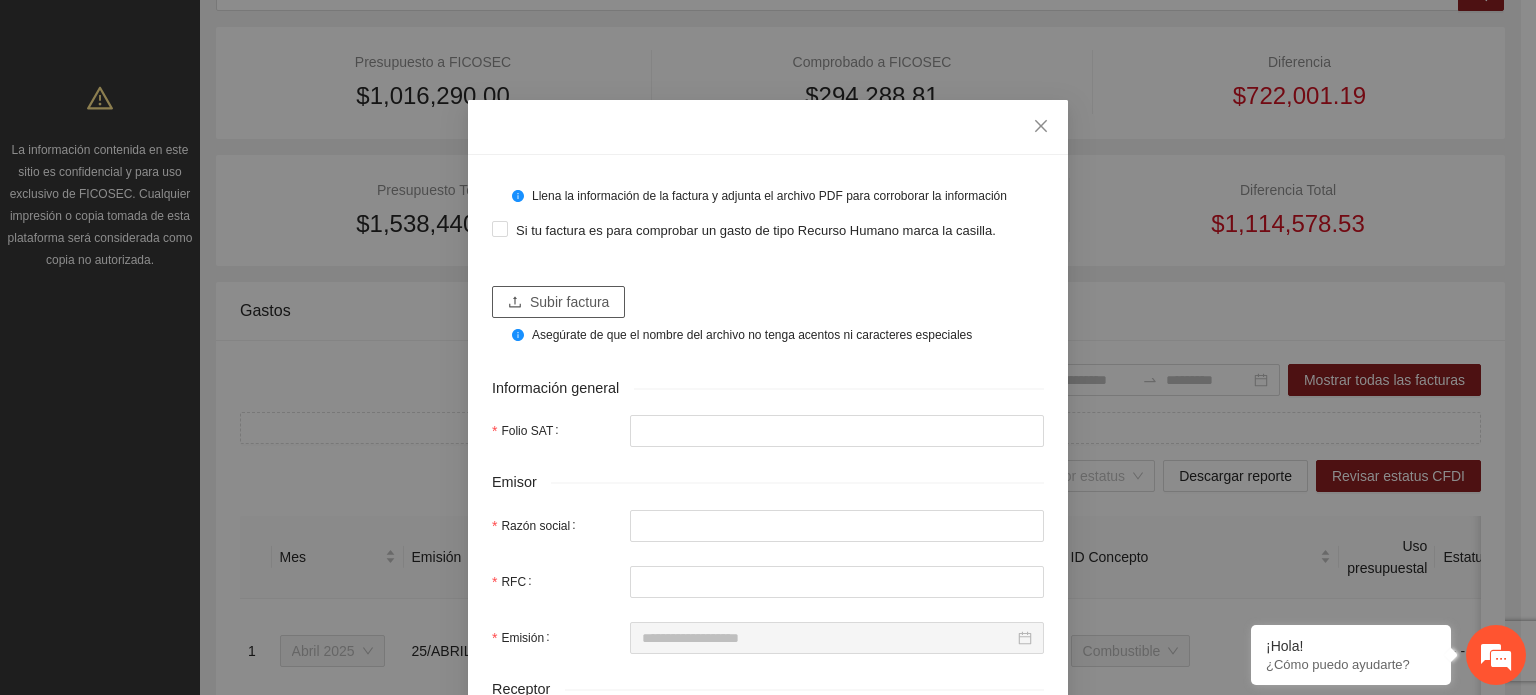 click on "Subir factura" at bounding box center [569, 302] 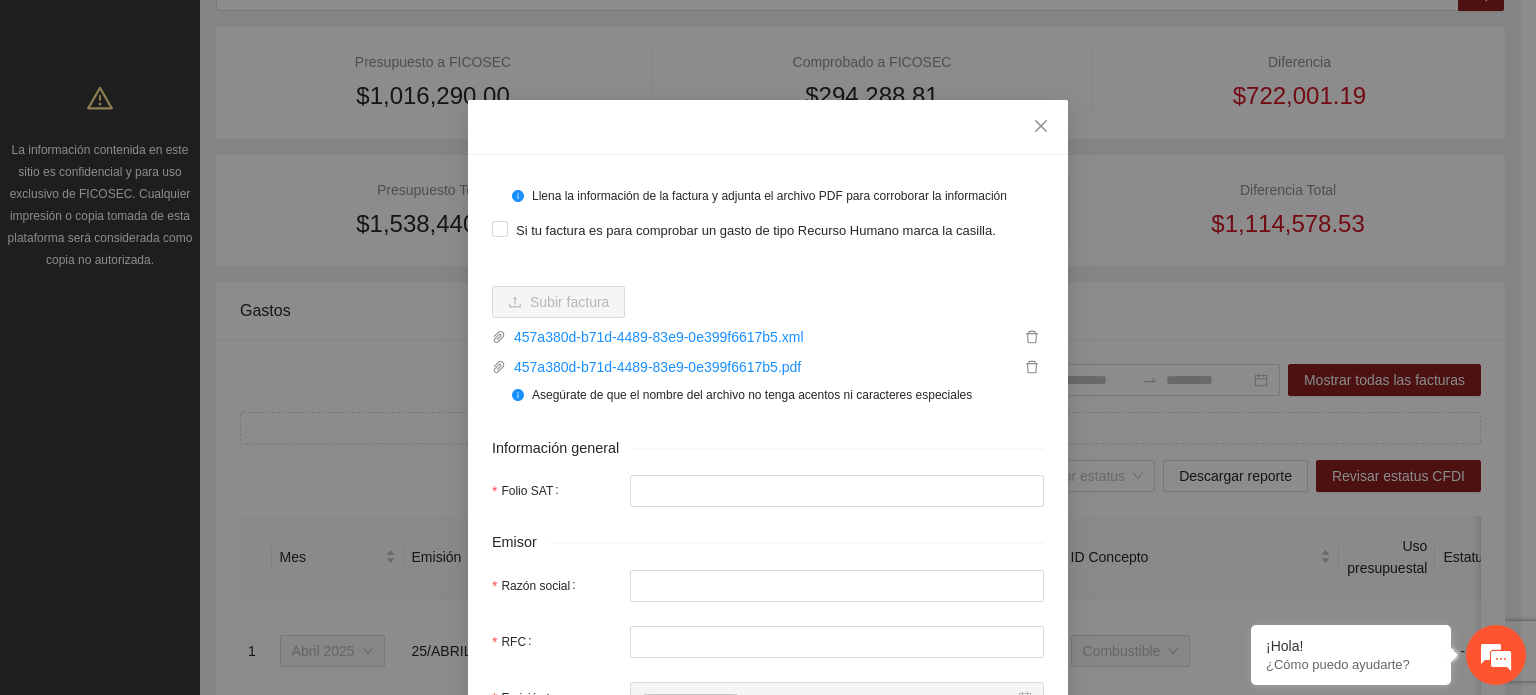 type on "**********" 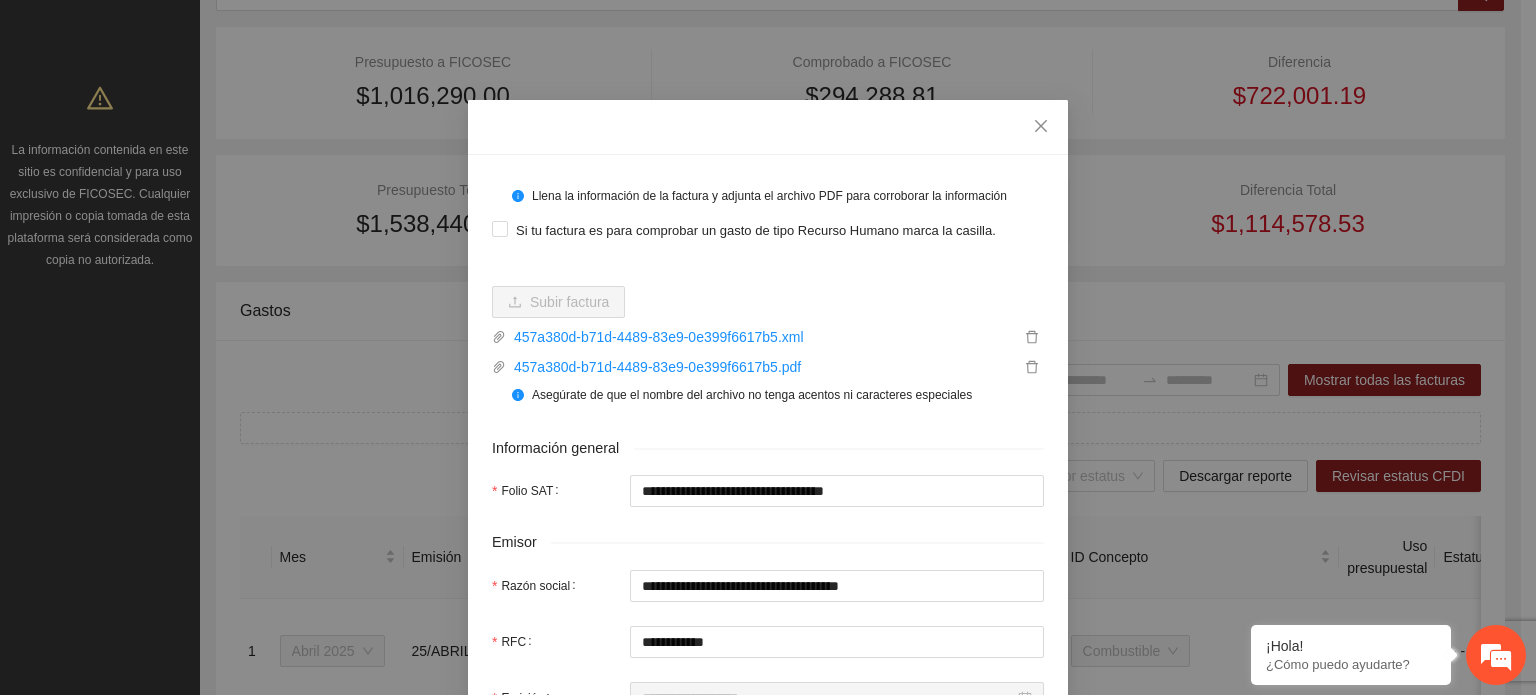 type on "**********" 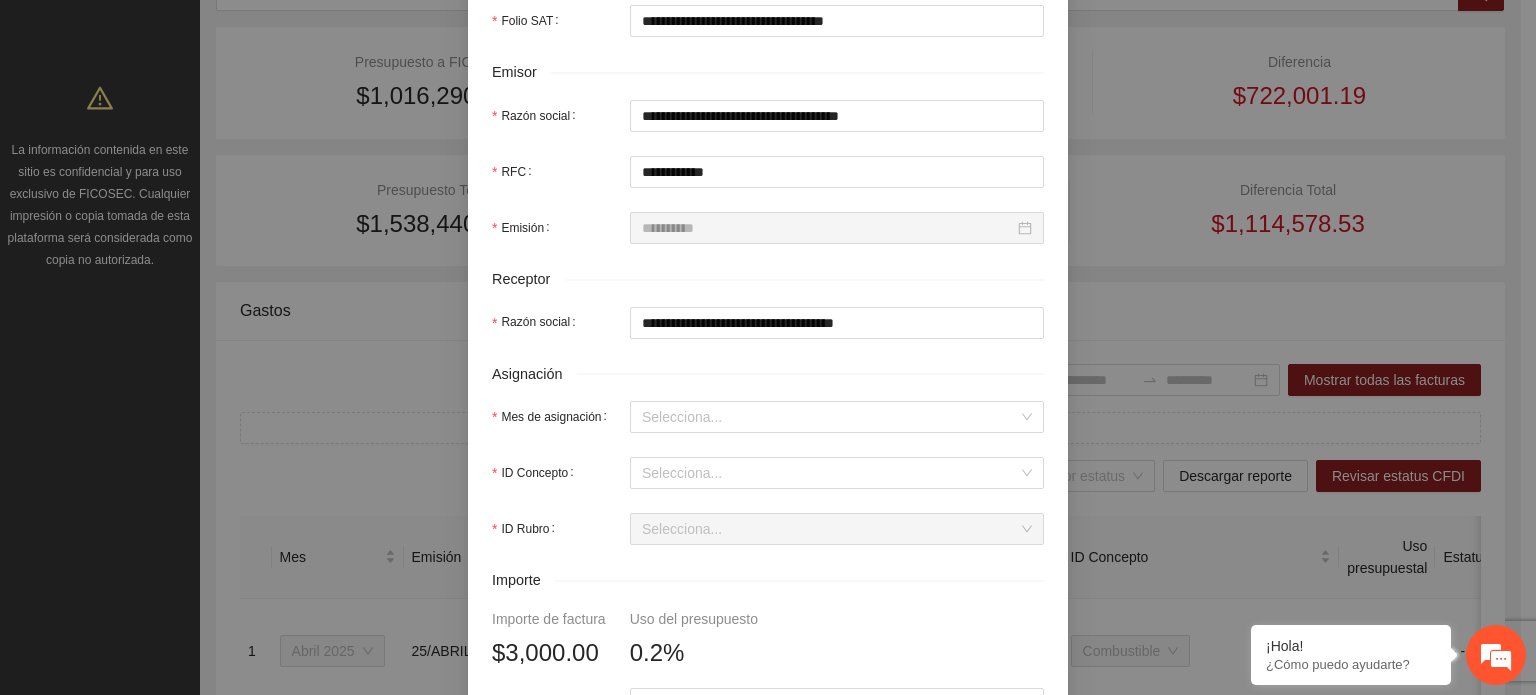 scroll, scrollTop: 500, scrollLeft: 0, axis: vertical 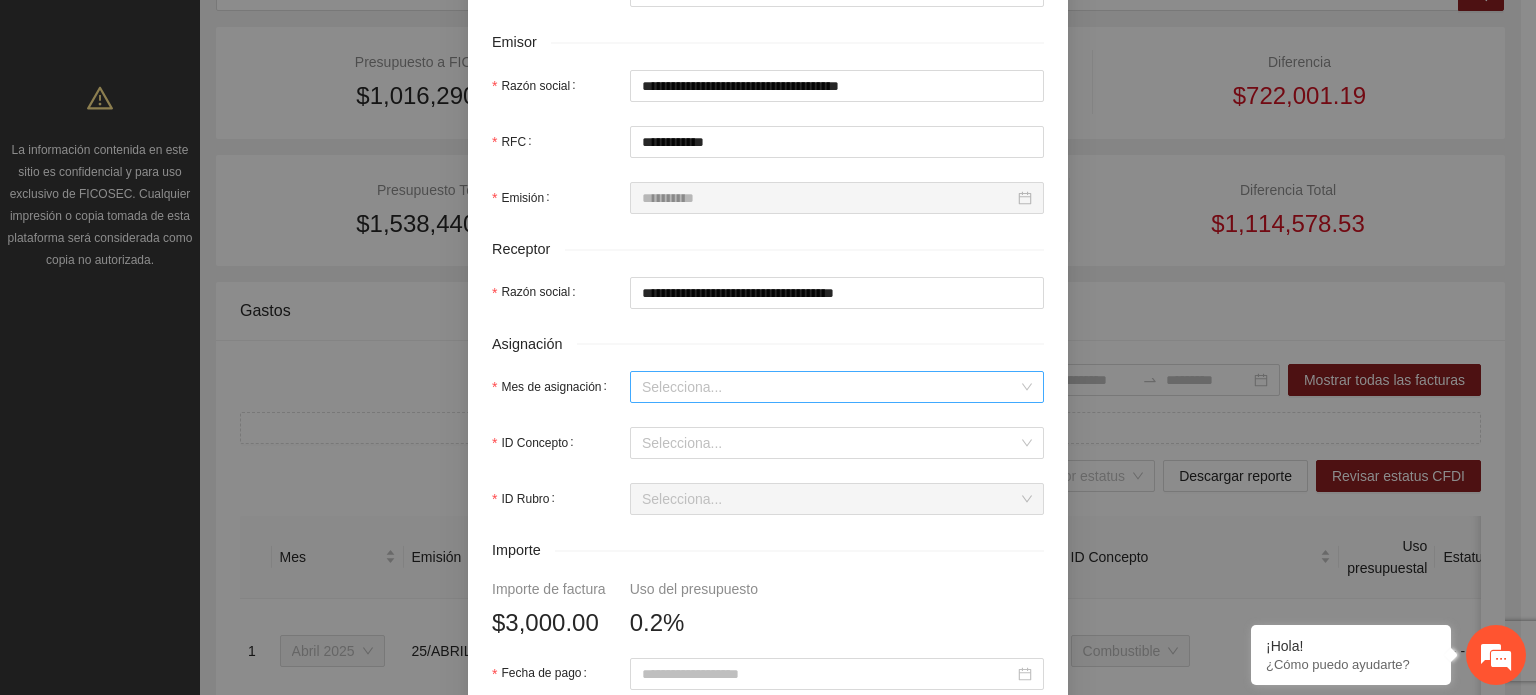 click on "Mes de asignación" at bounding box center [830, 387] 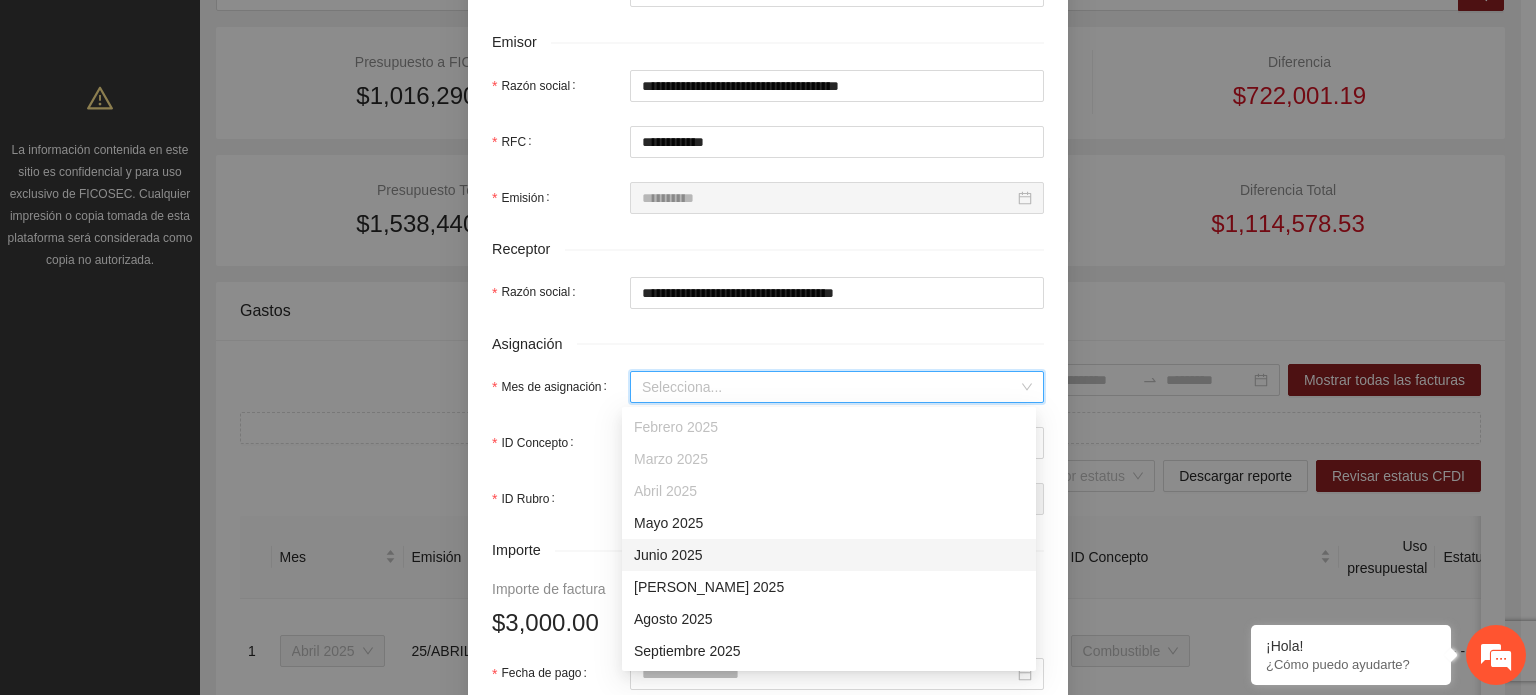 click on "Junio 2025" at bounding box center [829, 555] 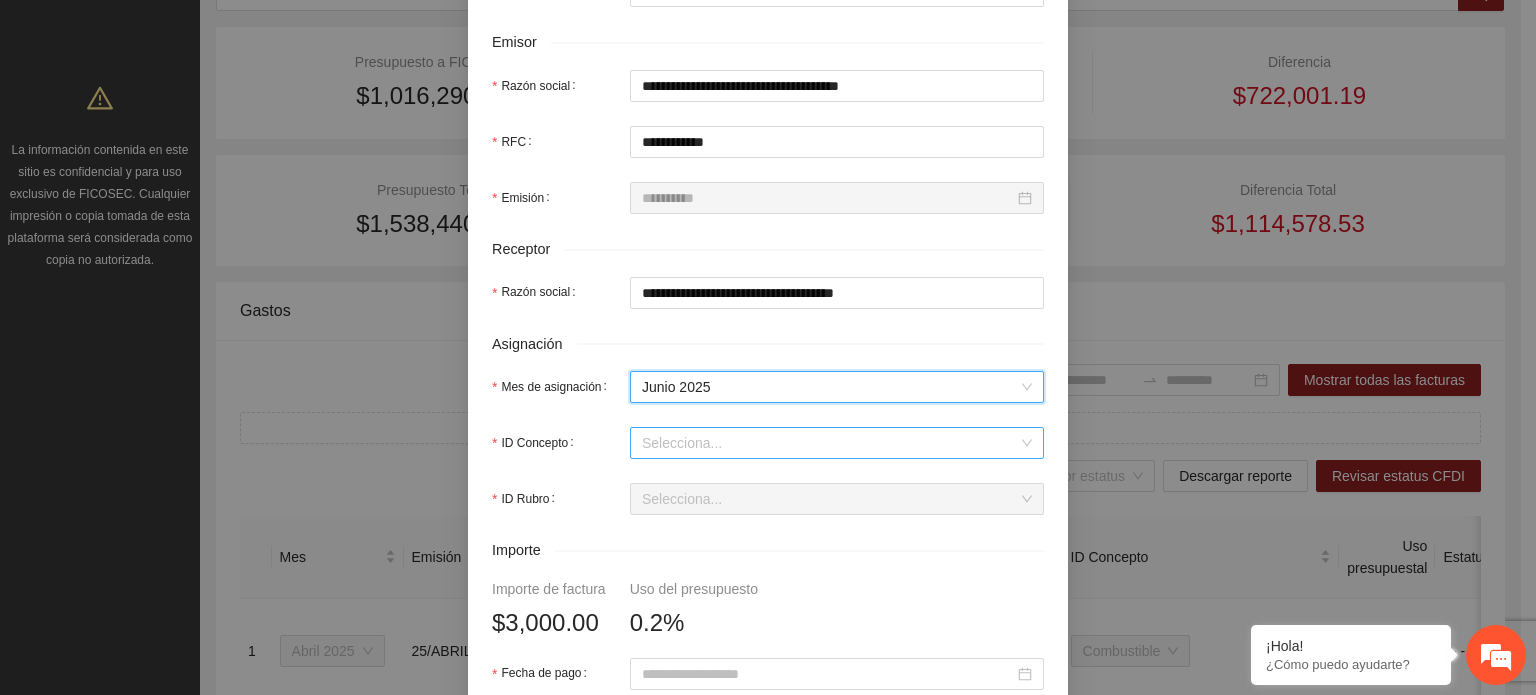 click on "ID Concepto" at bounding box center [830, 443] 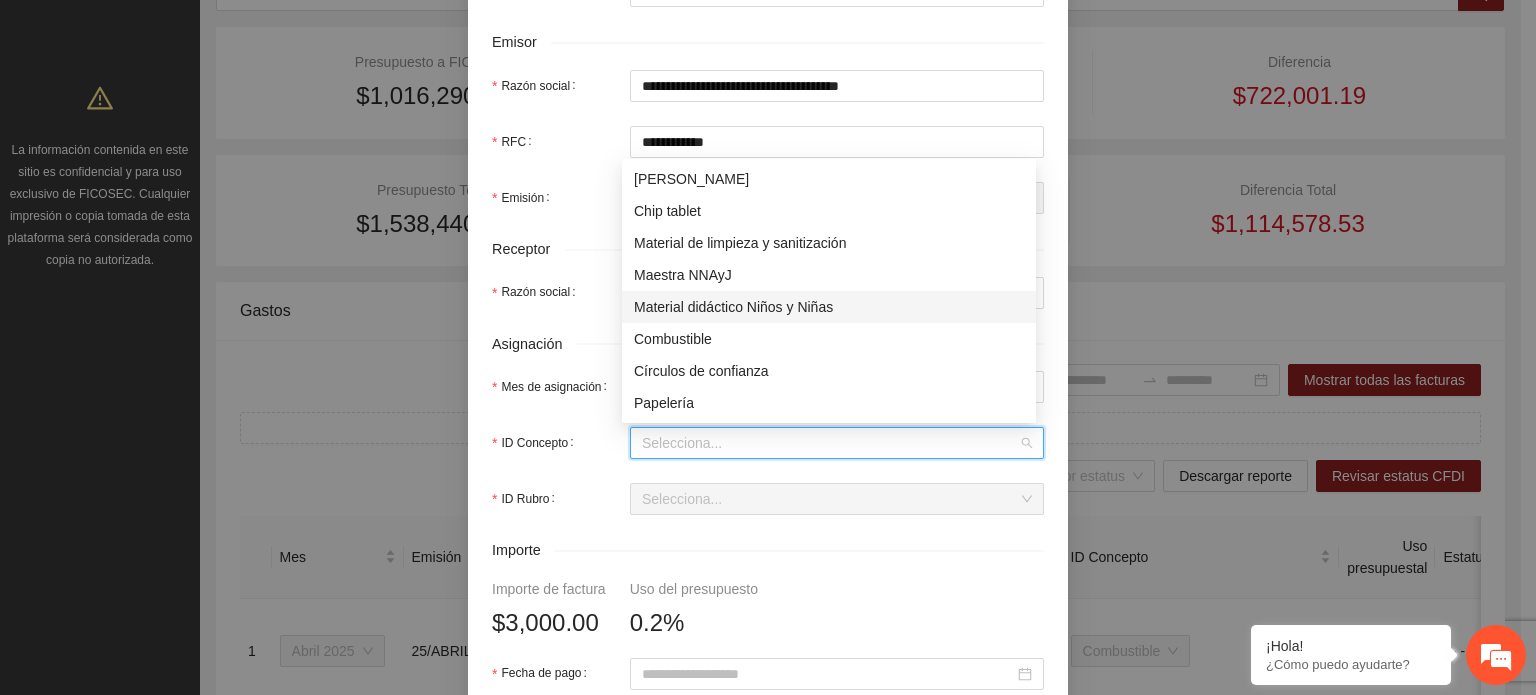 click on "Material didáctico Niños y Niñas" at bounding box center [829, 307] 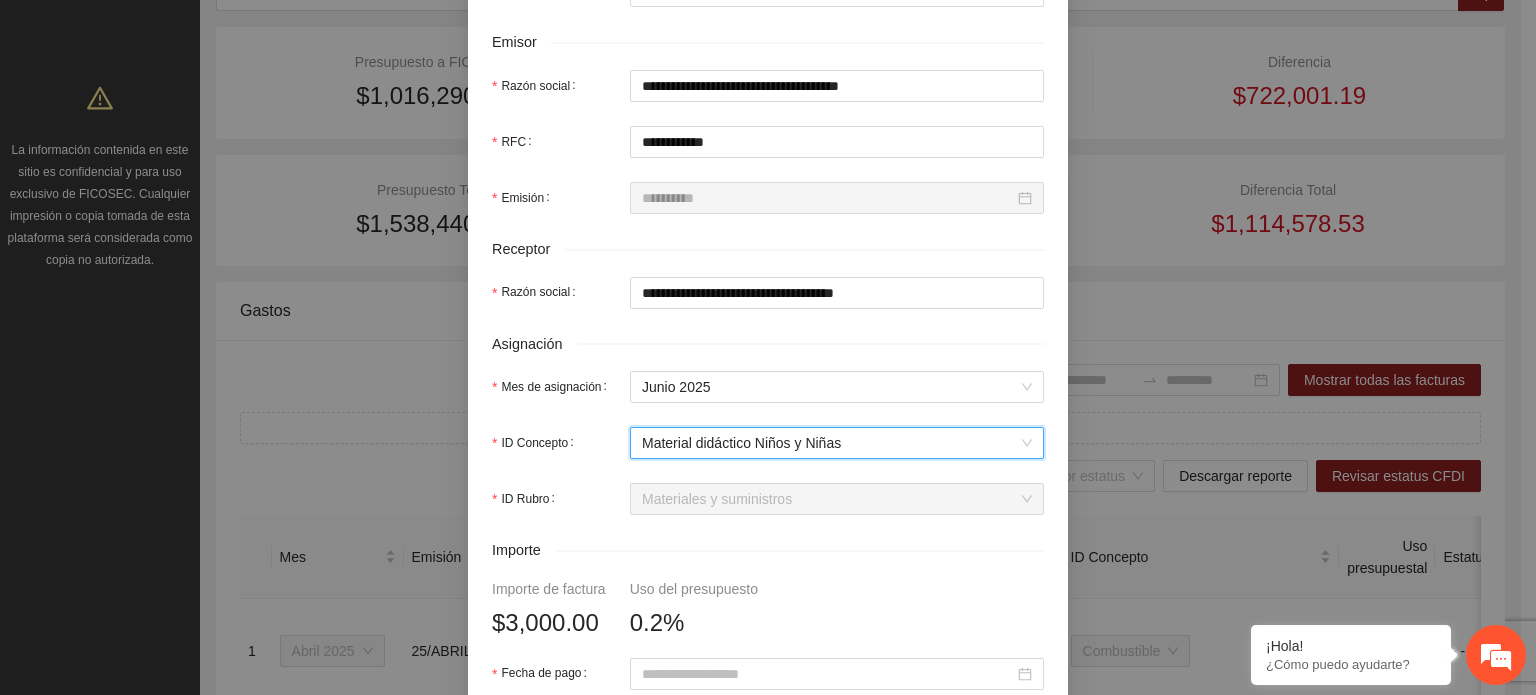click on "Material didáctico Niños y Niñas" at bounding box center [837, 443] 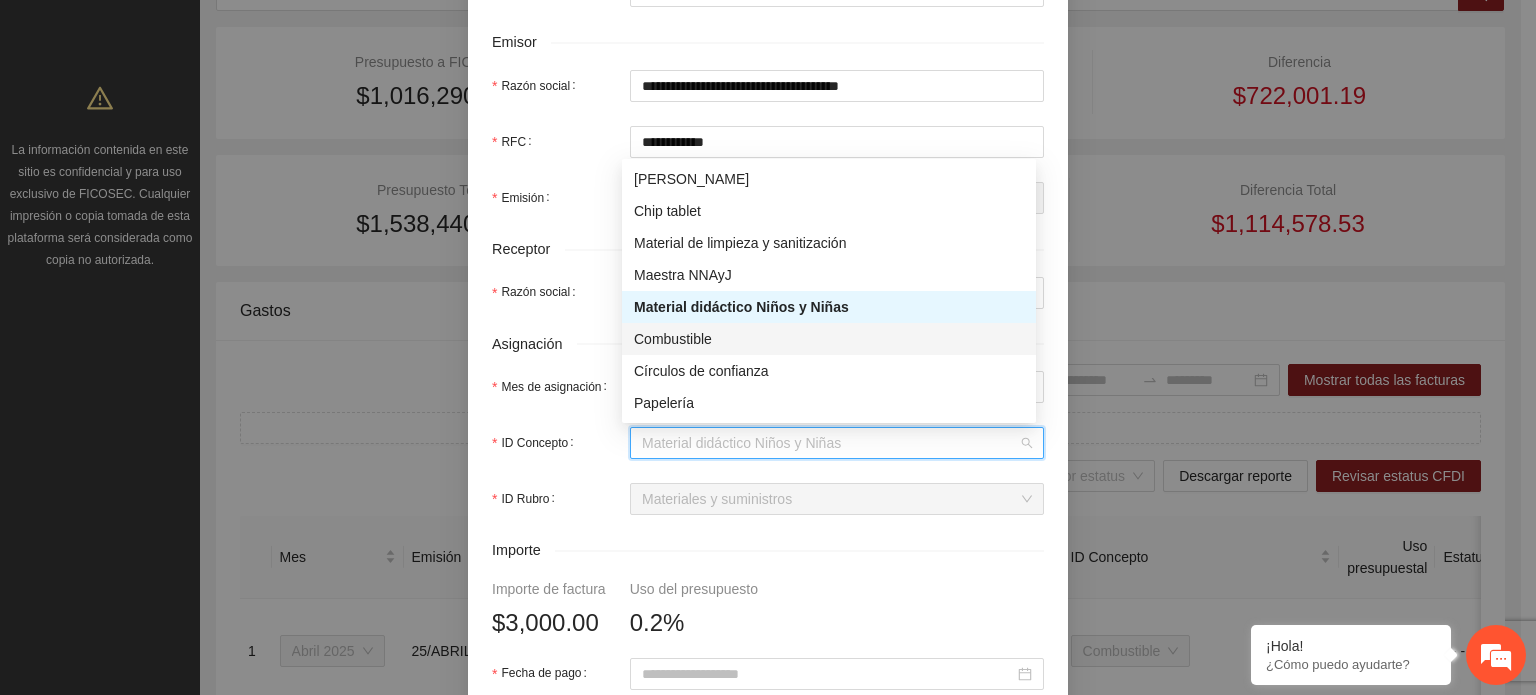 click on "Combustible" at bounding box center (829, 339) 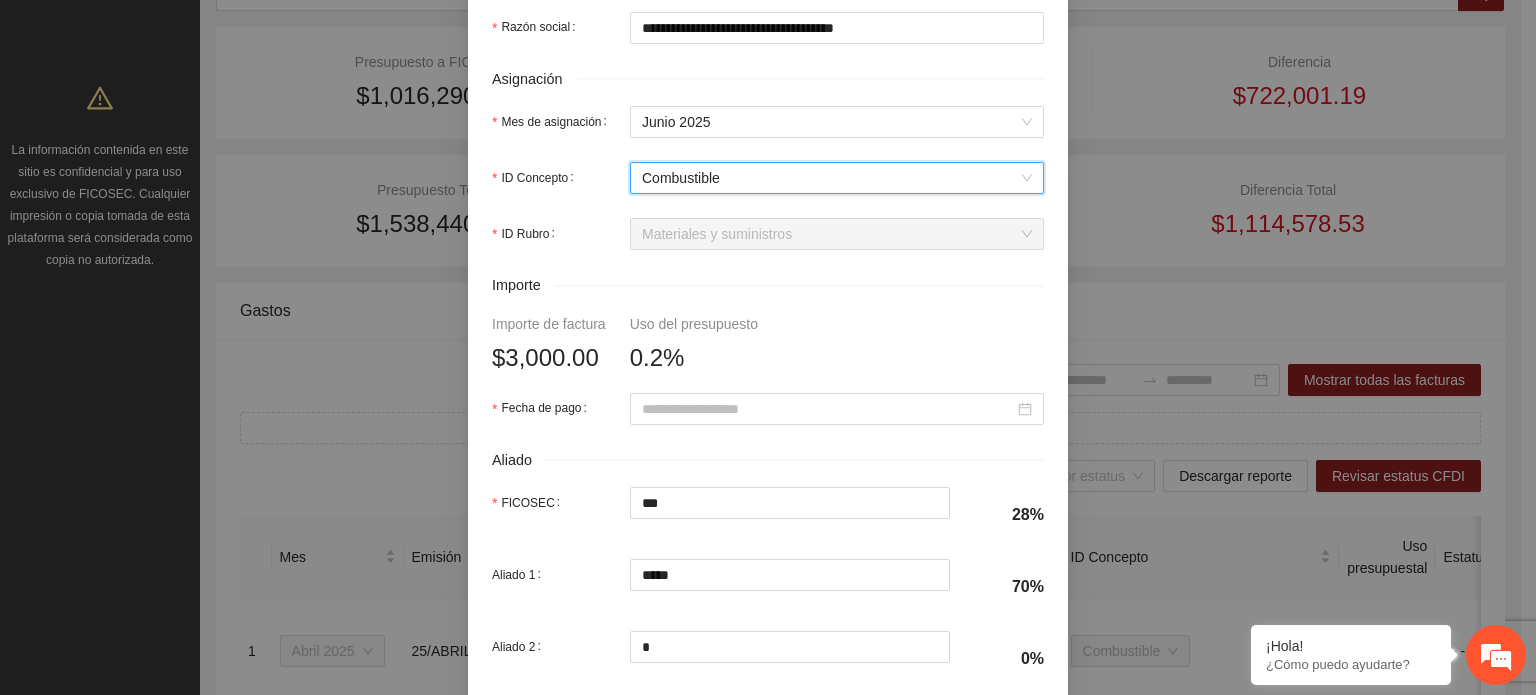 scroll, scrollTop: 800, scrollLeft: 0, axis: vertical 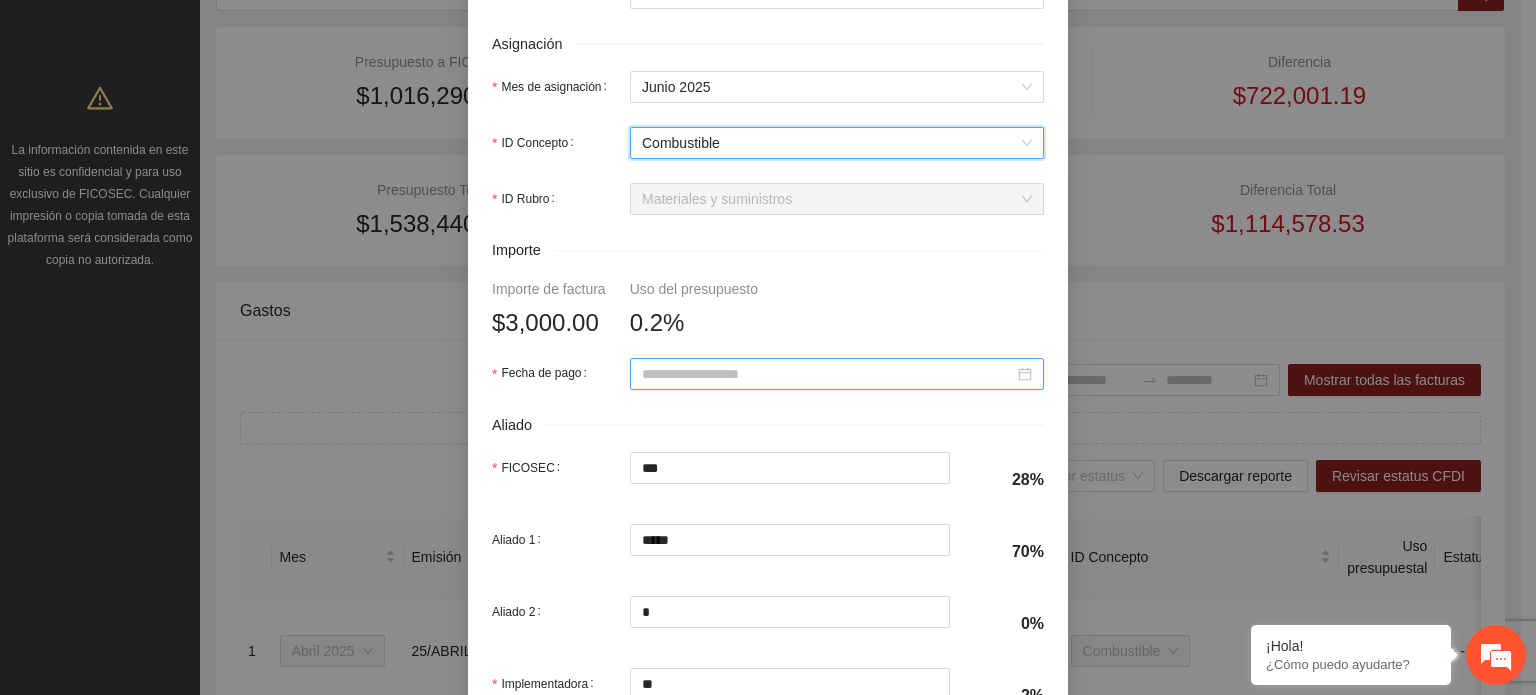 click on "Fecha de pago" at bounding box center (828, 374) 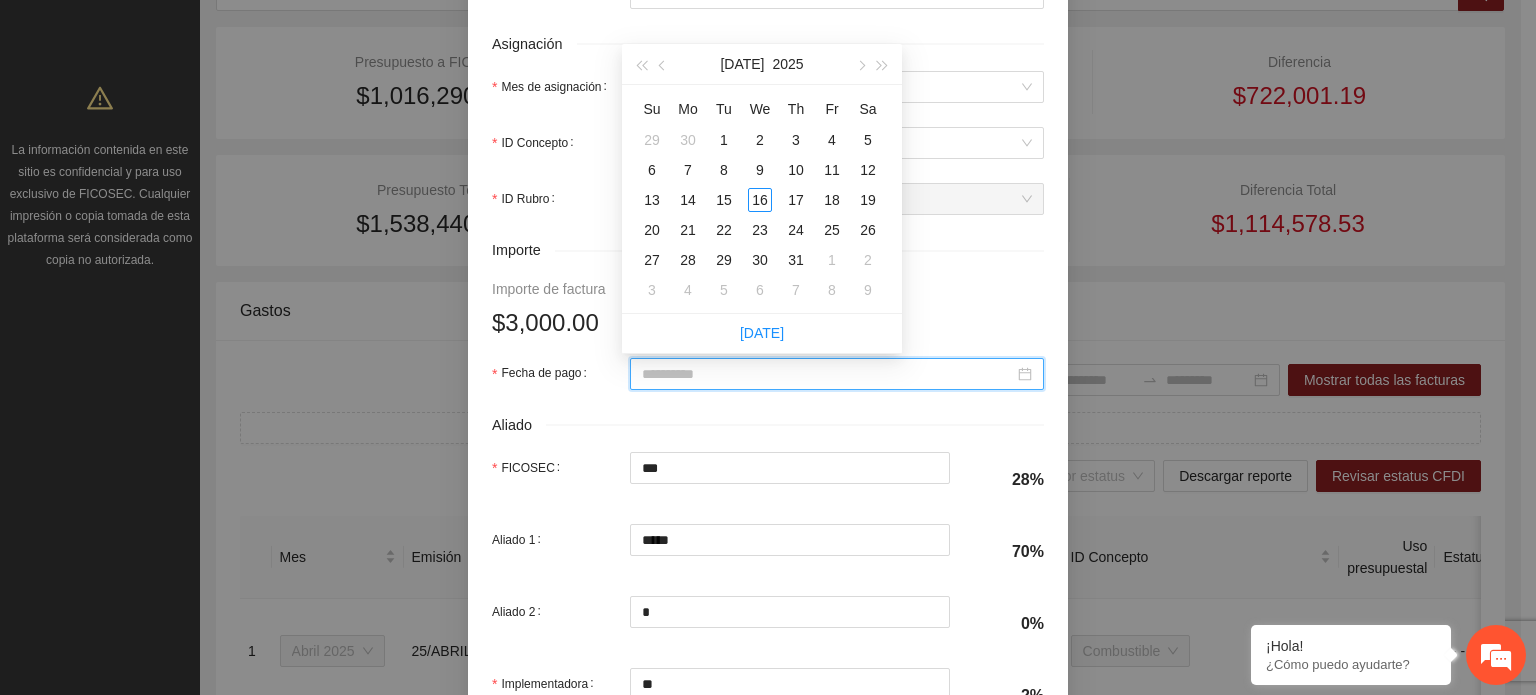 type on "**********" 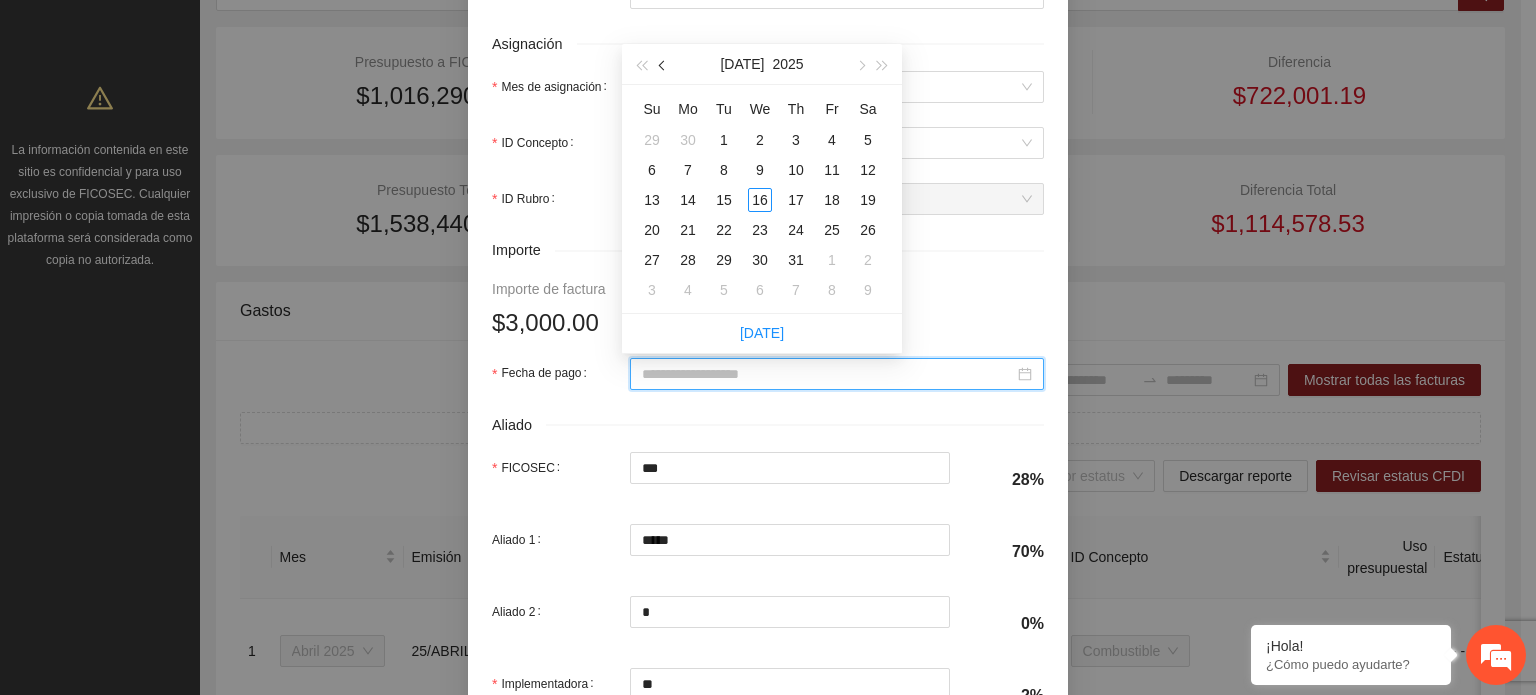 click at bounding box center (664, 66) 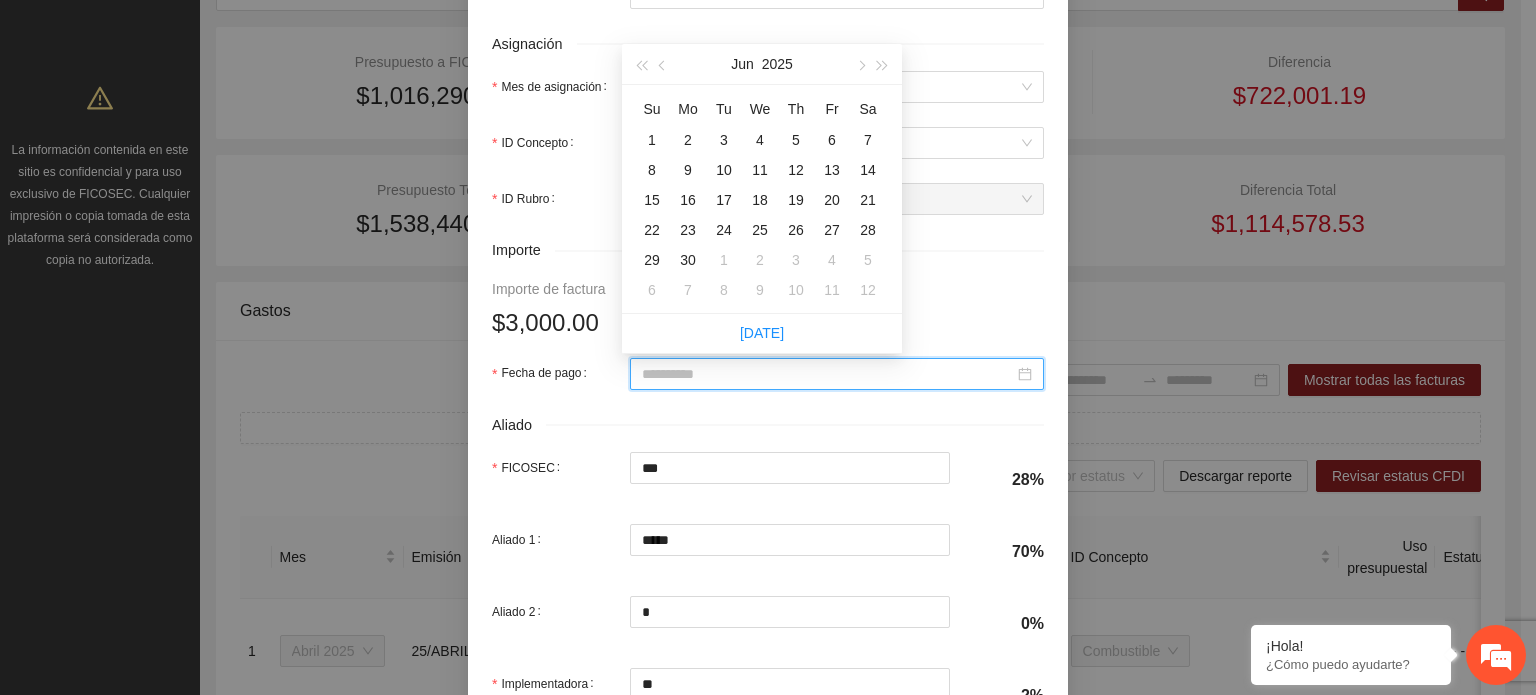 type on "**********" 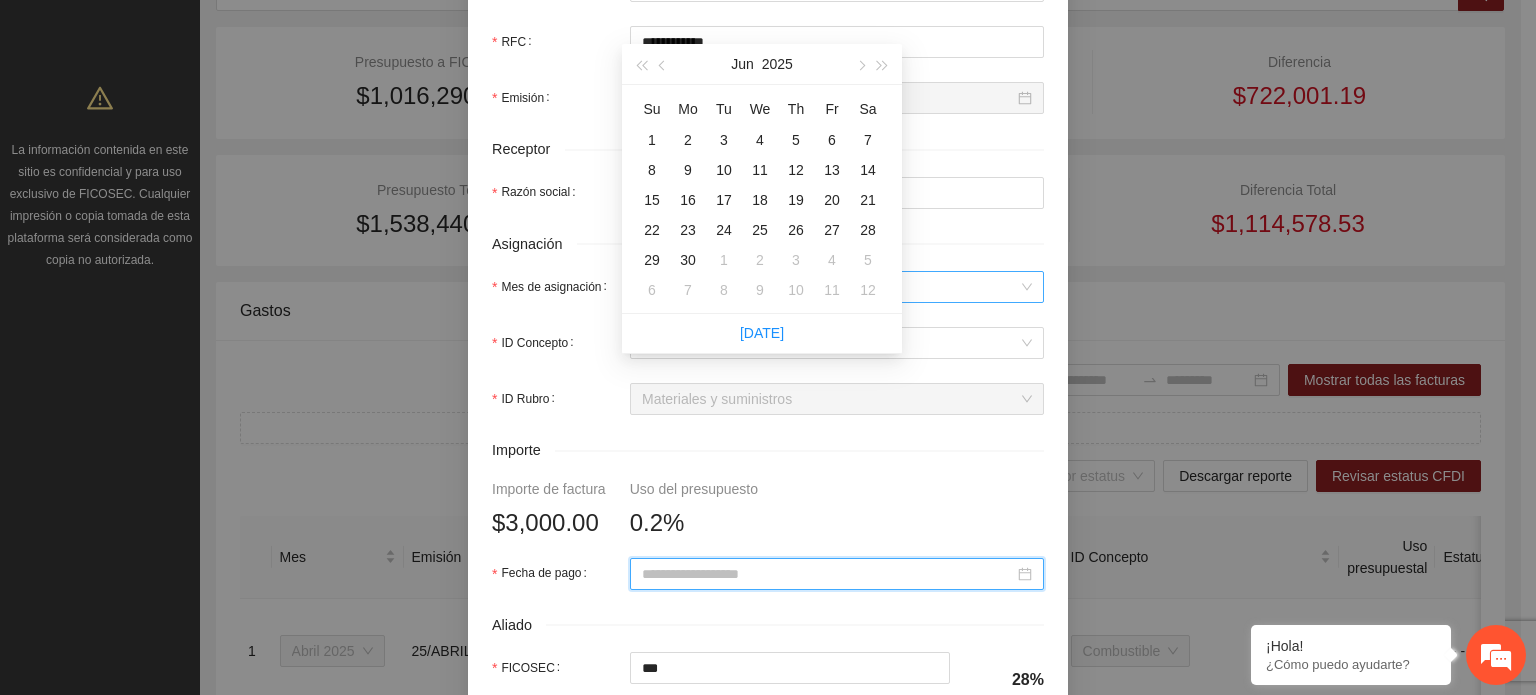 scroll, scrollTop: 700, scrollLeft: 0, axis: vertical 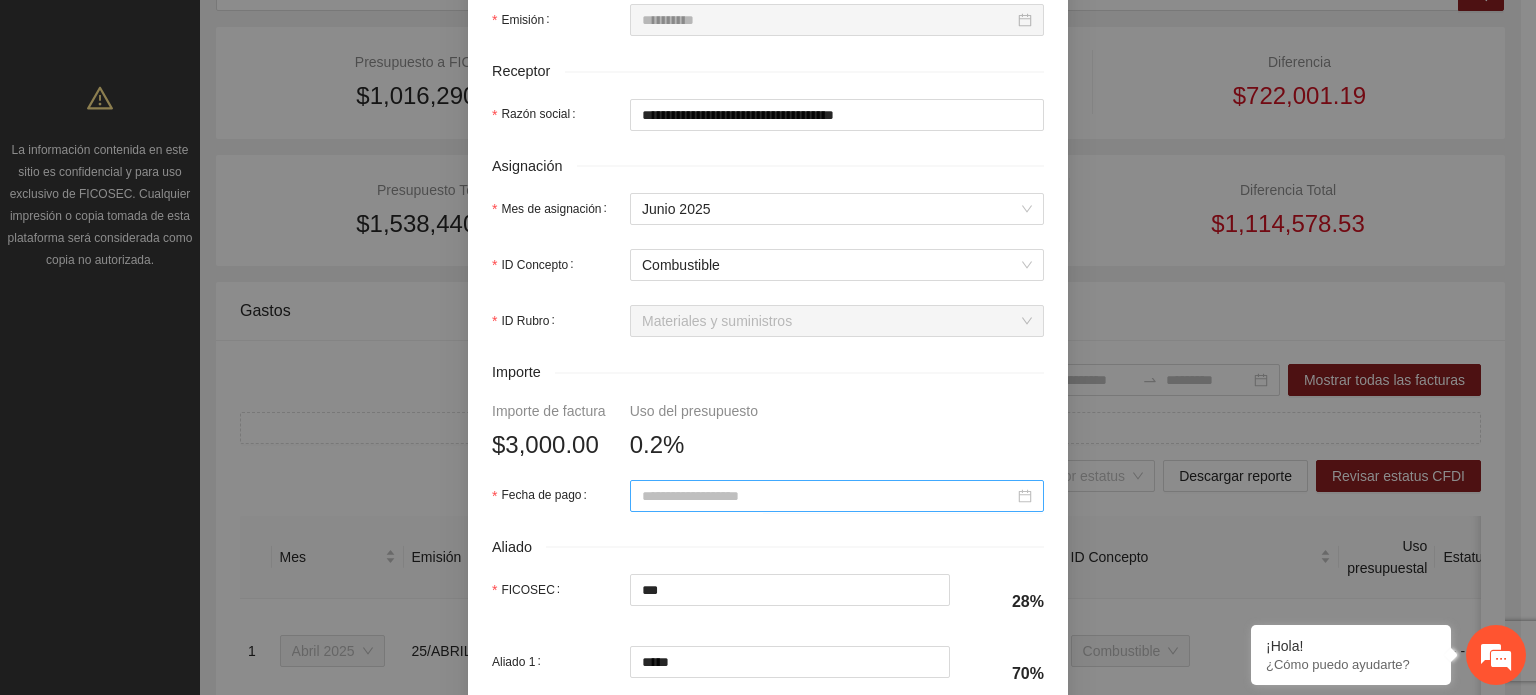 click on "Fecha de pago" at bounding box center (828, 496) 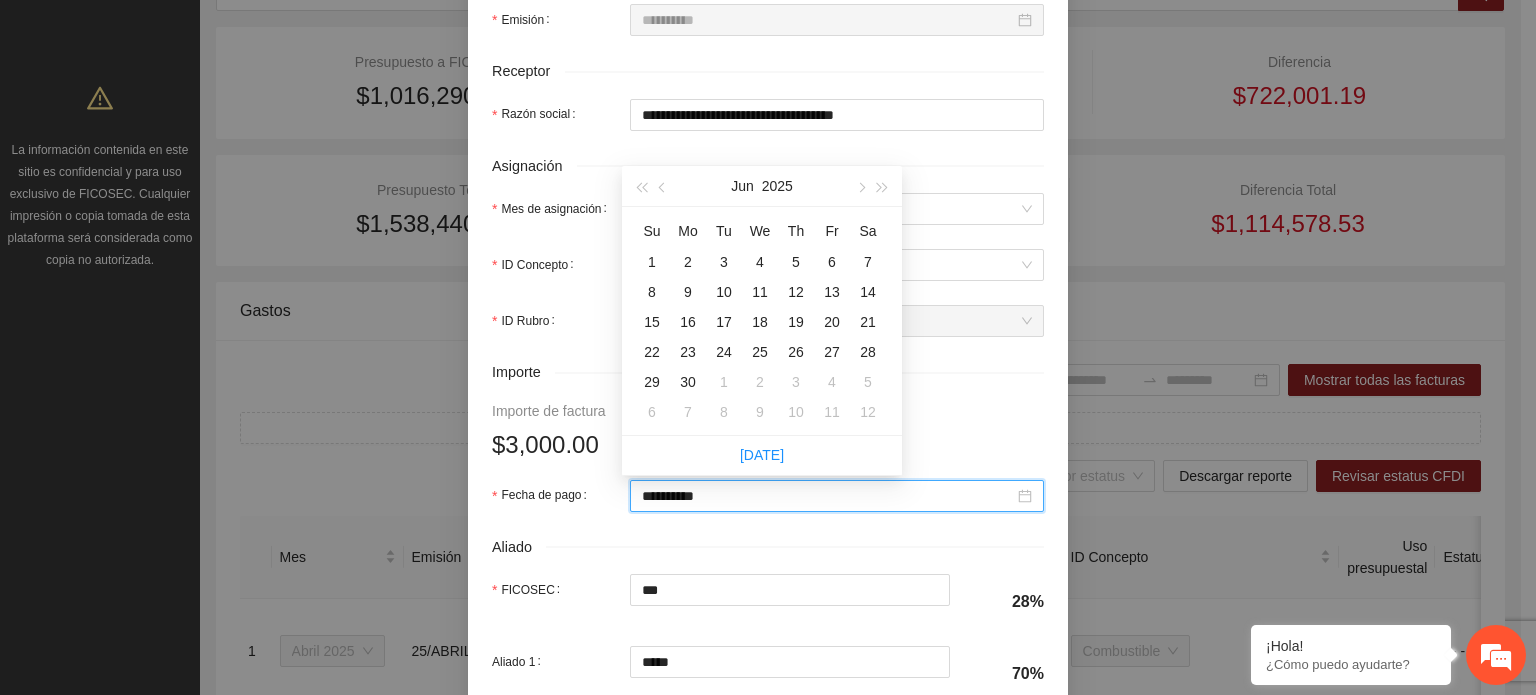 type on "**********" 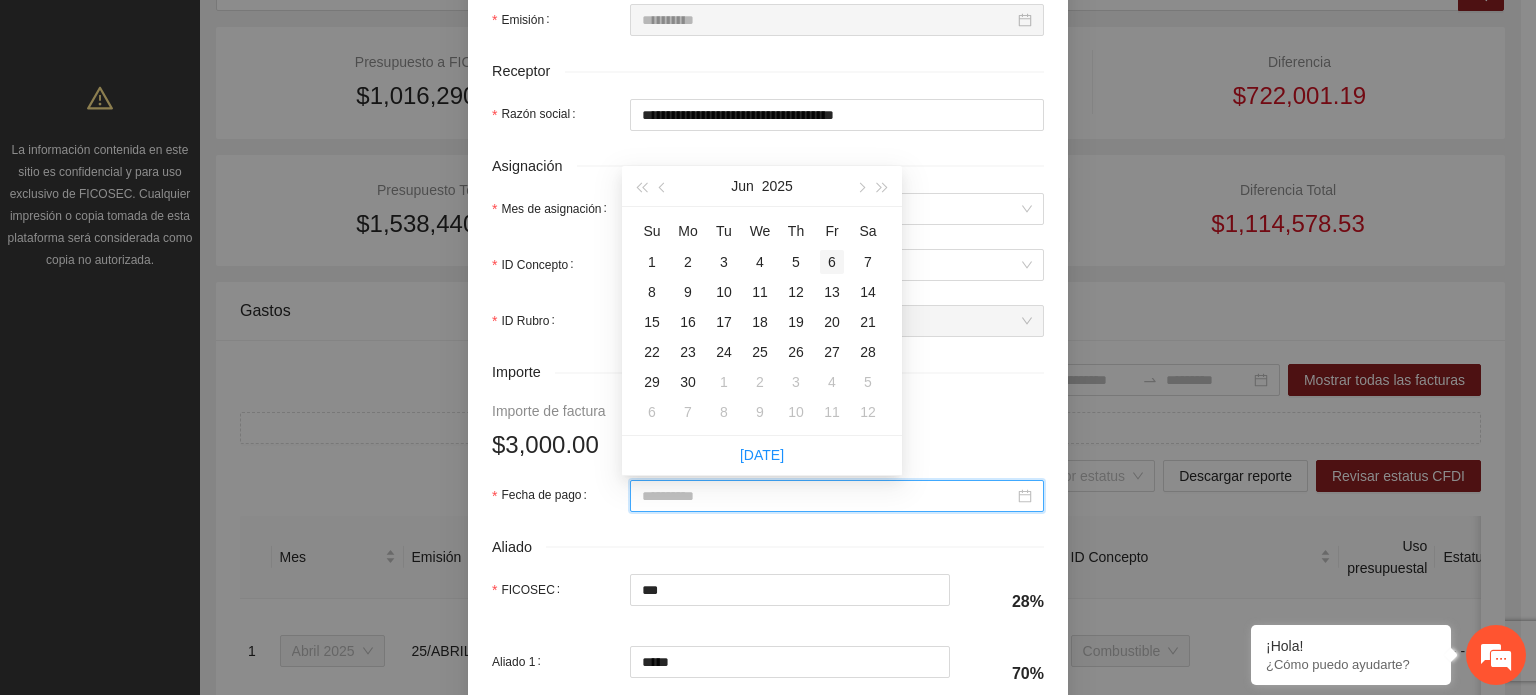 type on "**********" 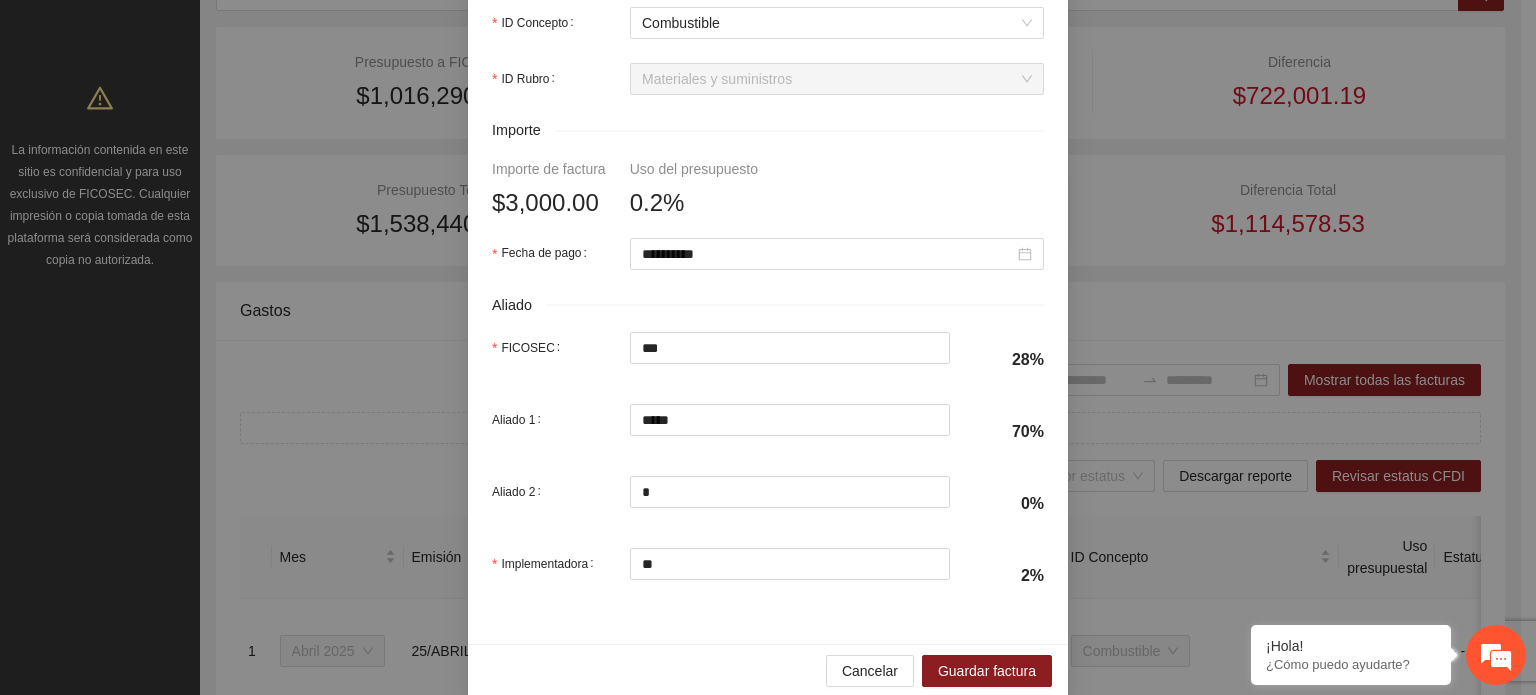 scroll, scrollTop: 945, scrollLeft: 0, axis: vertical 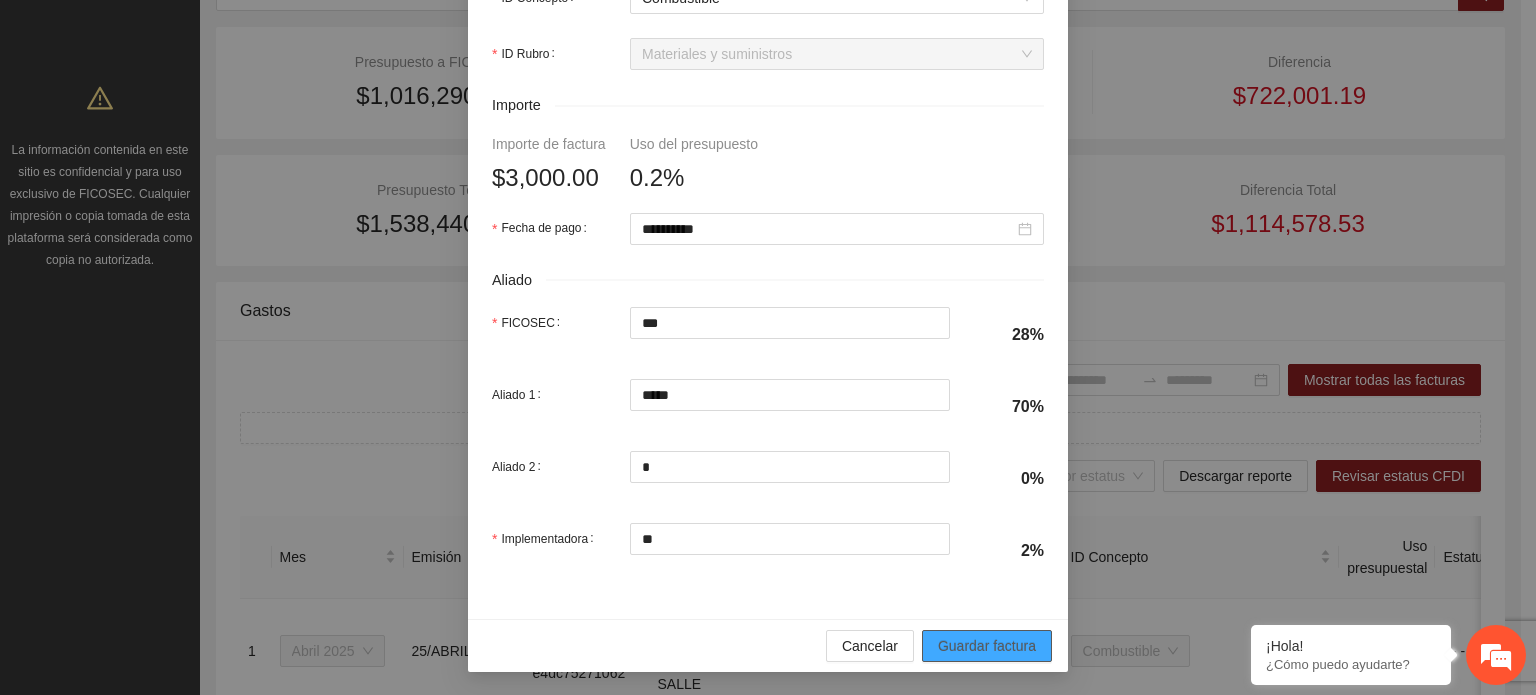 click on "Guardar factura" at bounding box center [987, 646] 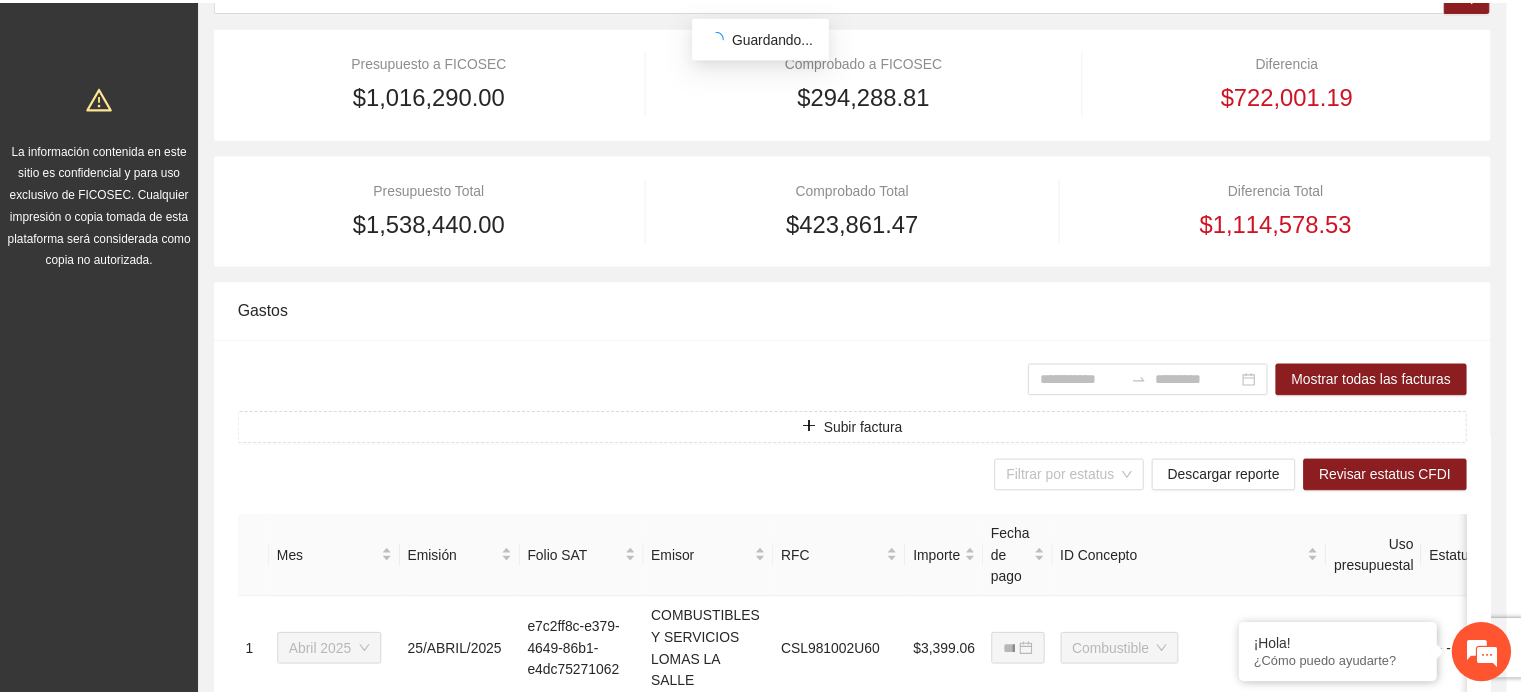 scroll, scrollTop: 785, scrollLeft: 0, axis: vertical 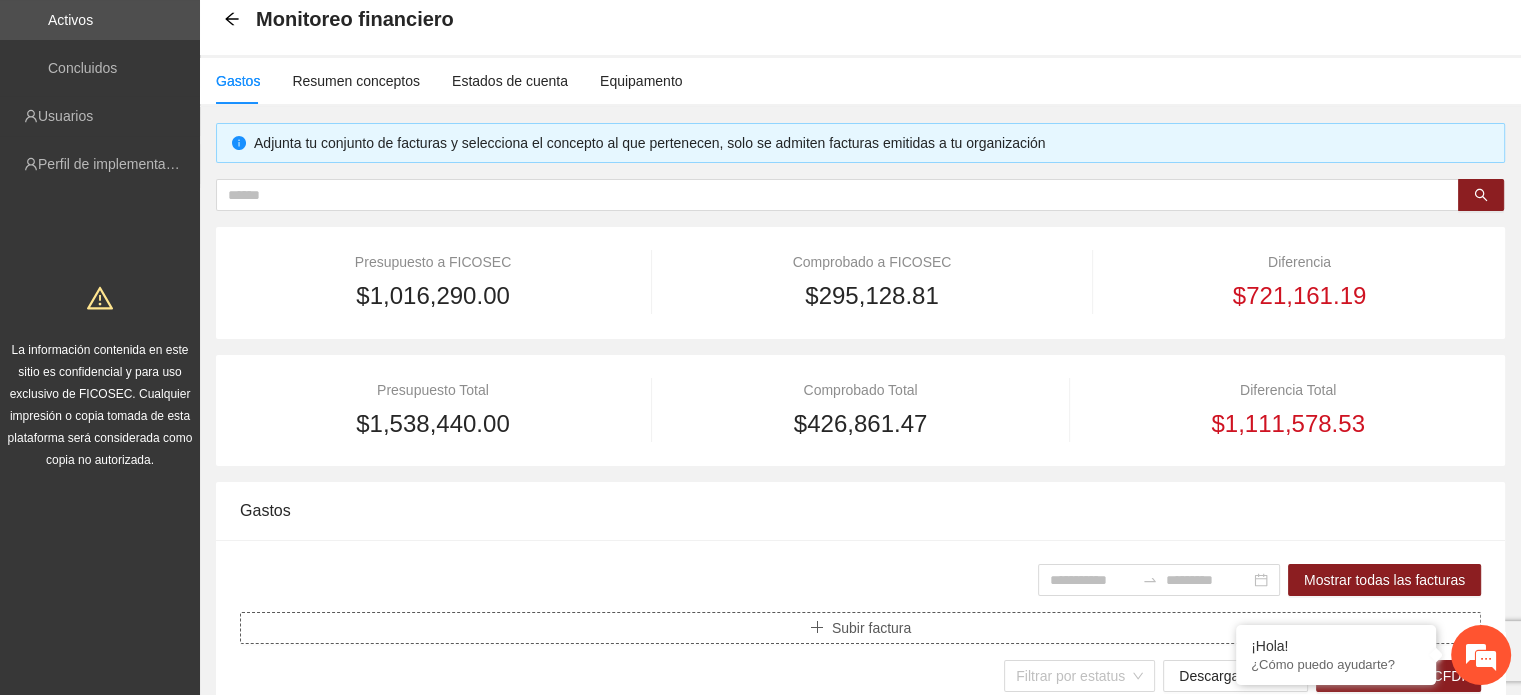 click on "Subir factura" at bounding box center [860, 628] 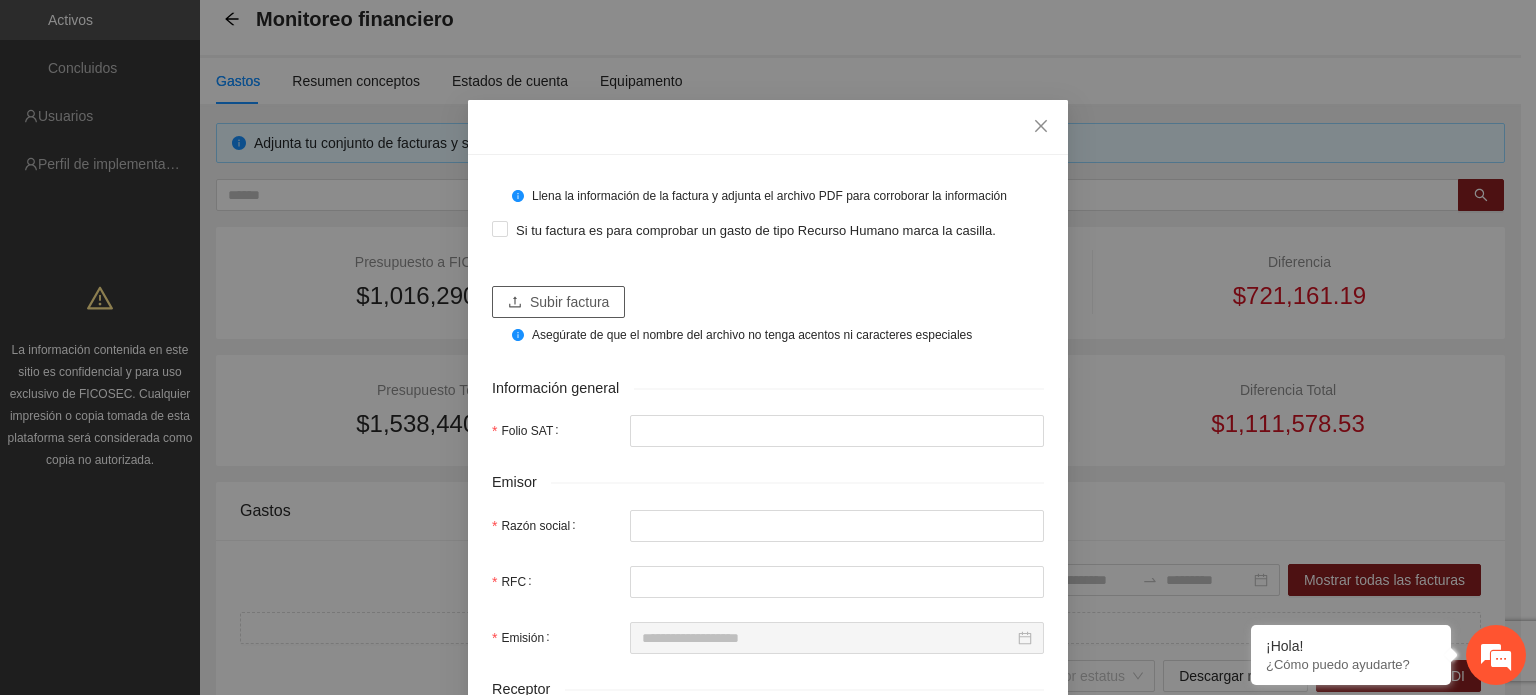 click on "Subir factura" at bounding box center (569, 302) 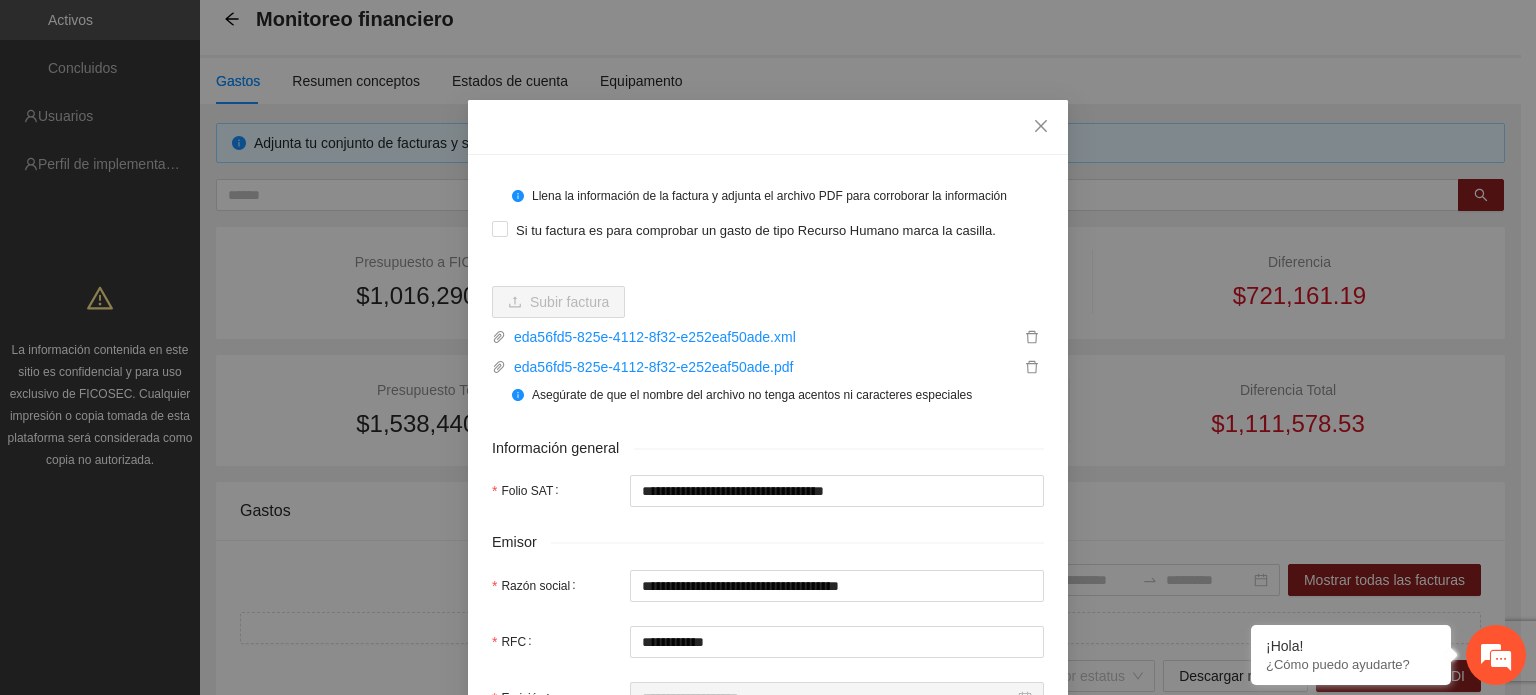 type on "**********" 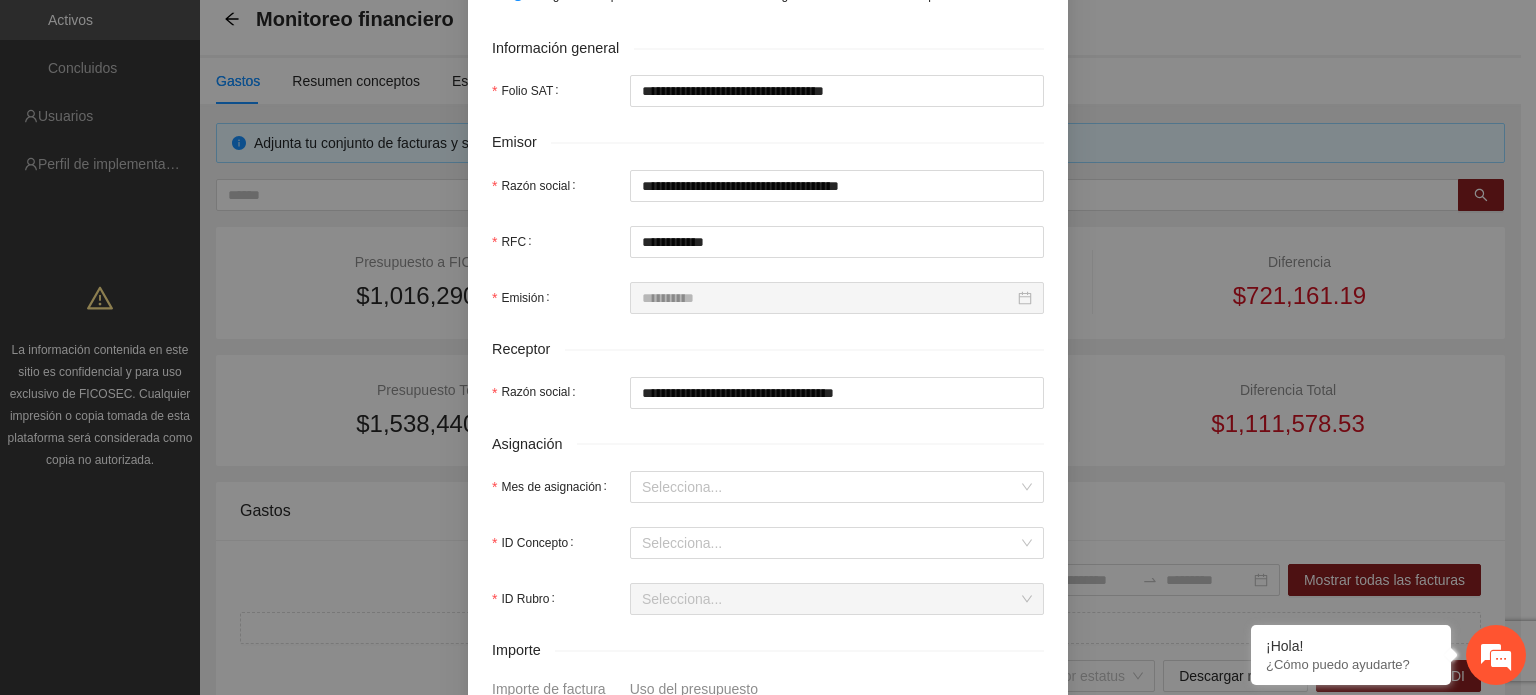 scroll, scrollTop: 600, scrollLeft: 0, axis: vertical 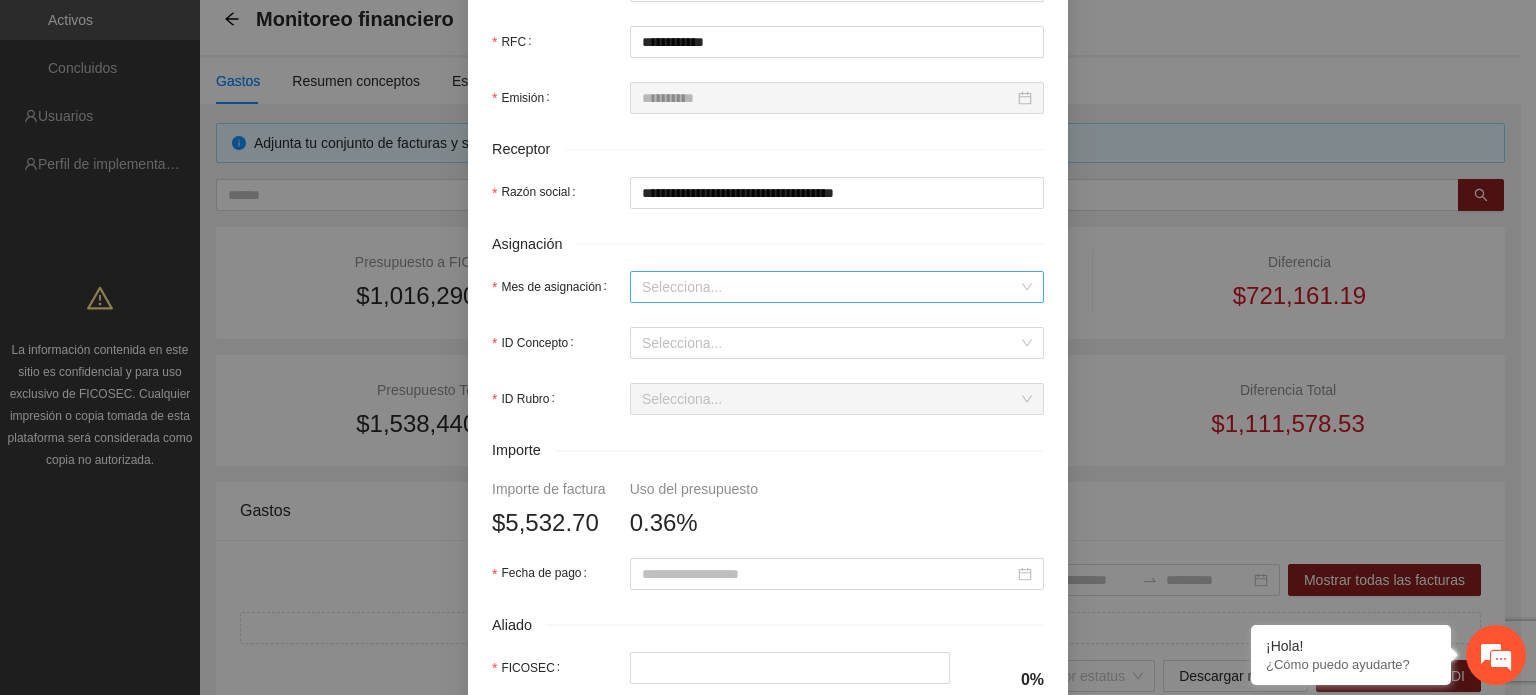click on "Mes de asignación" at bounding box center (830, 287) 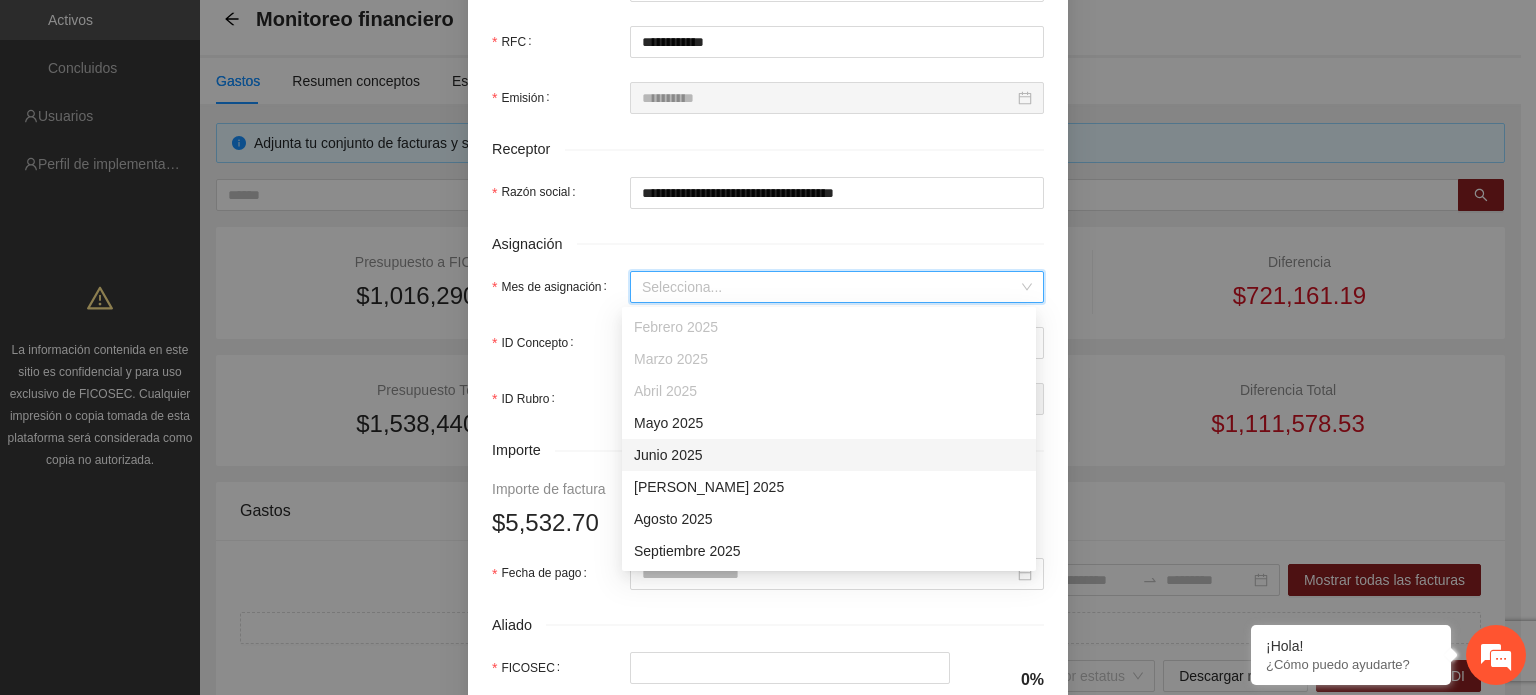 drag, startPoint x: 688, startPoint y: 451, endPoint x: 686, endPoint y: 431, distance: 20.09975 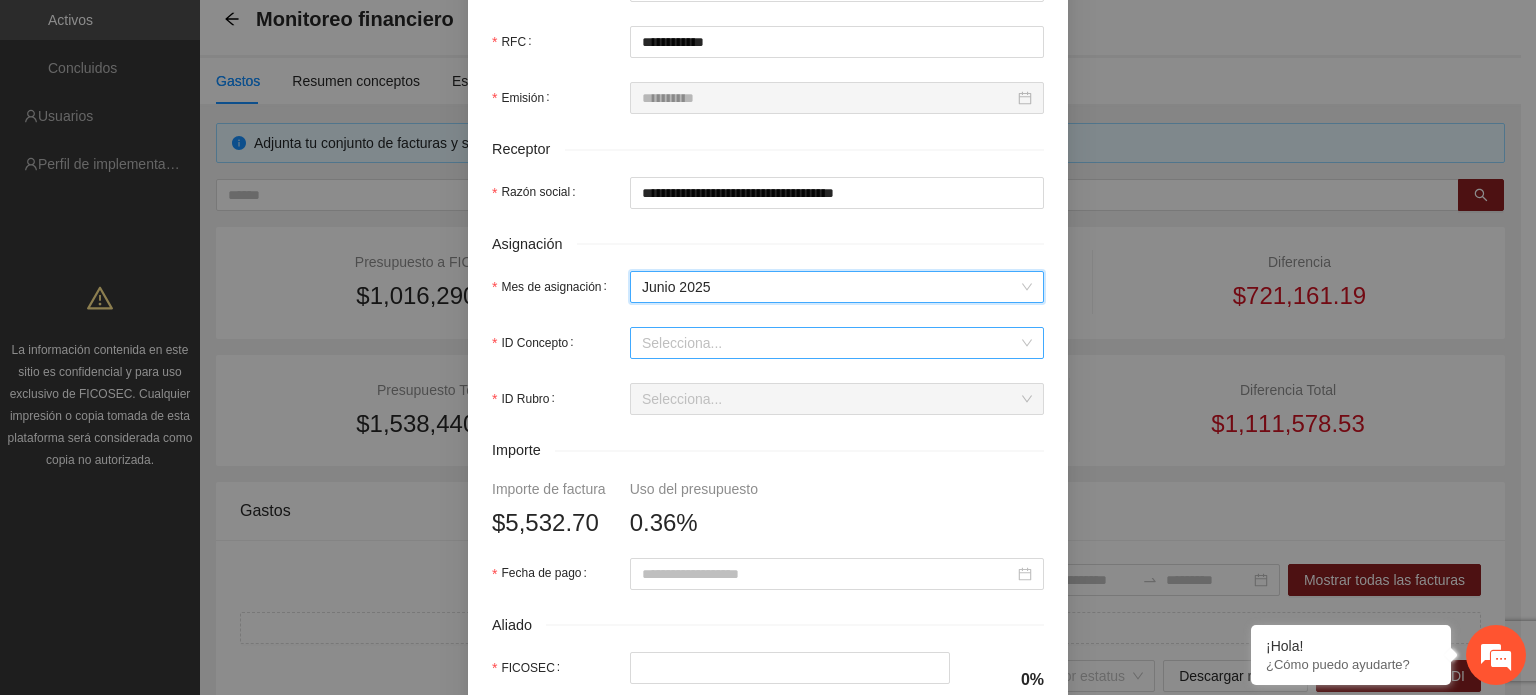 click on "ID Concepto" at bounding box center (830, 343) 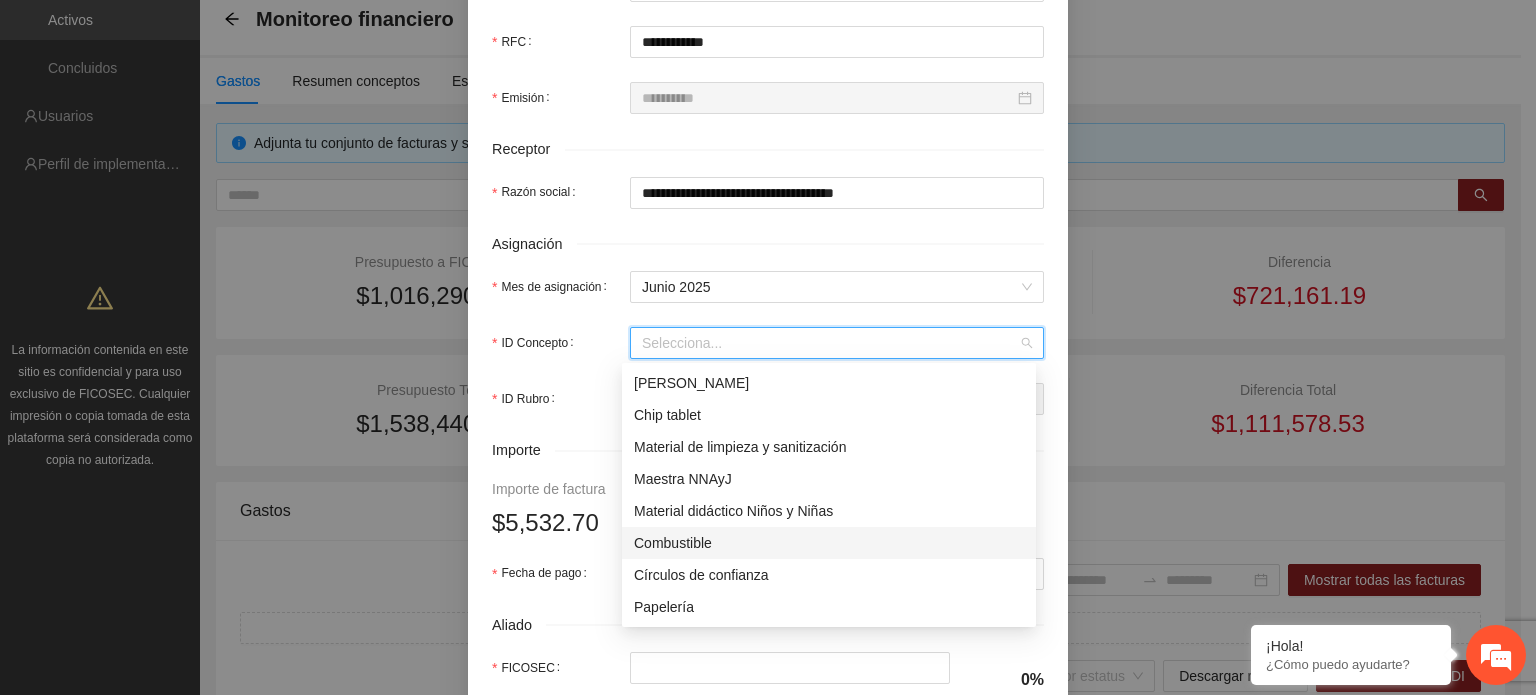 click on "Combustible" at bounding box center [829, 543] 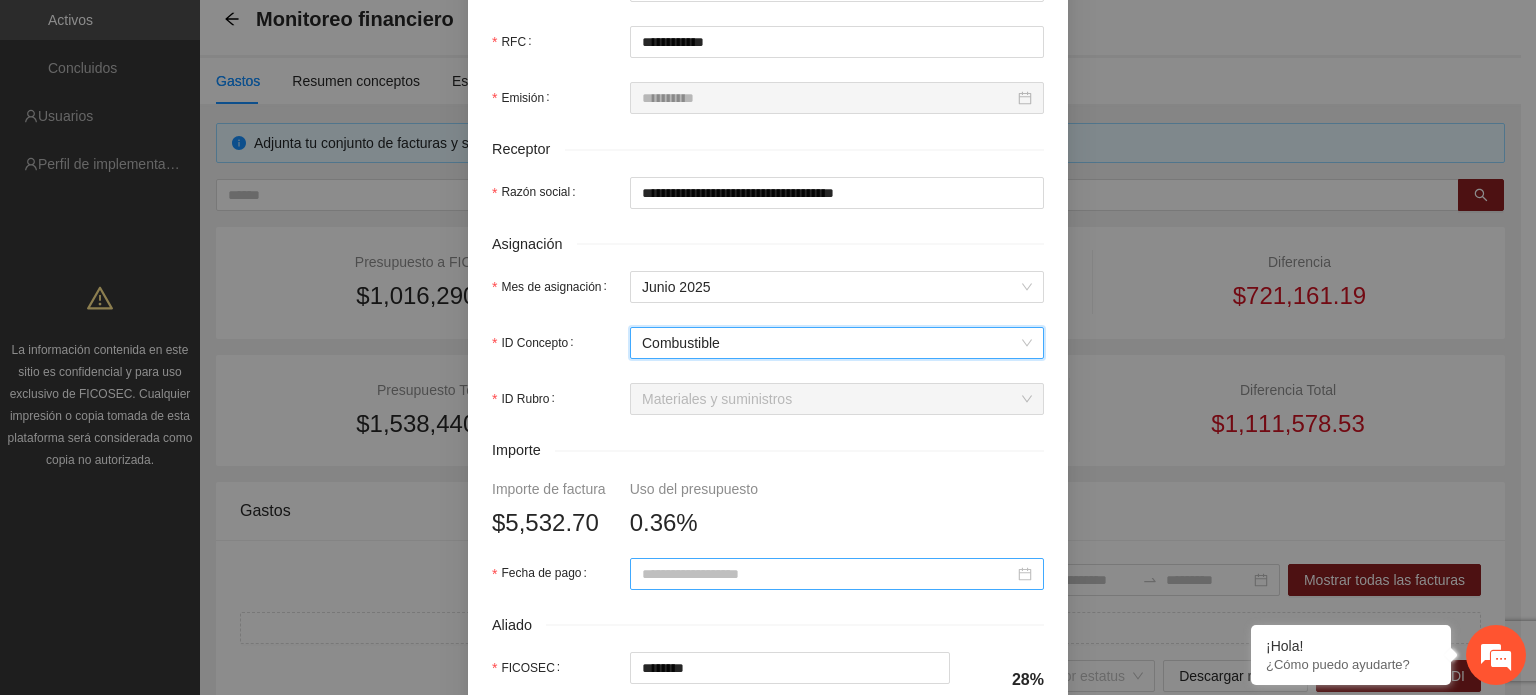 click on "Fecha de pago" at bounding box center [828, 574] 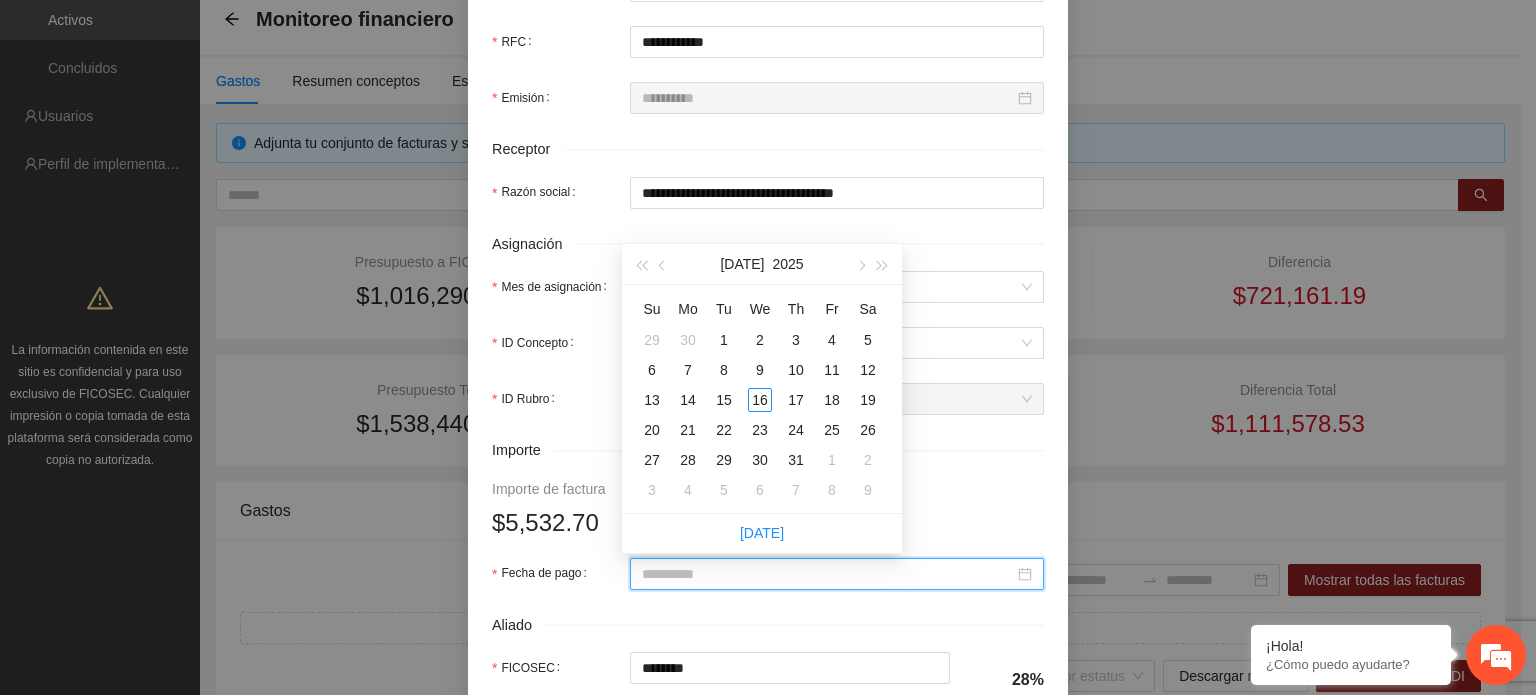 type on "**********" 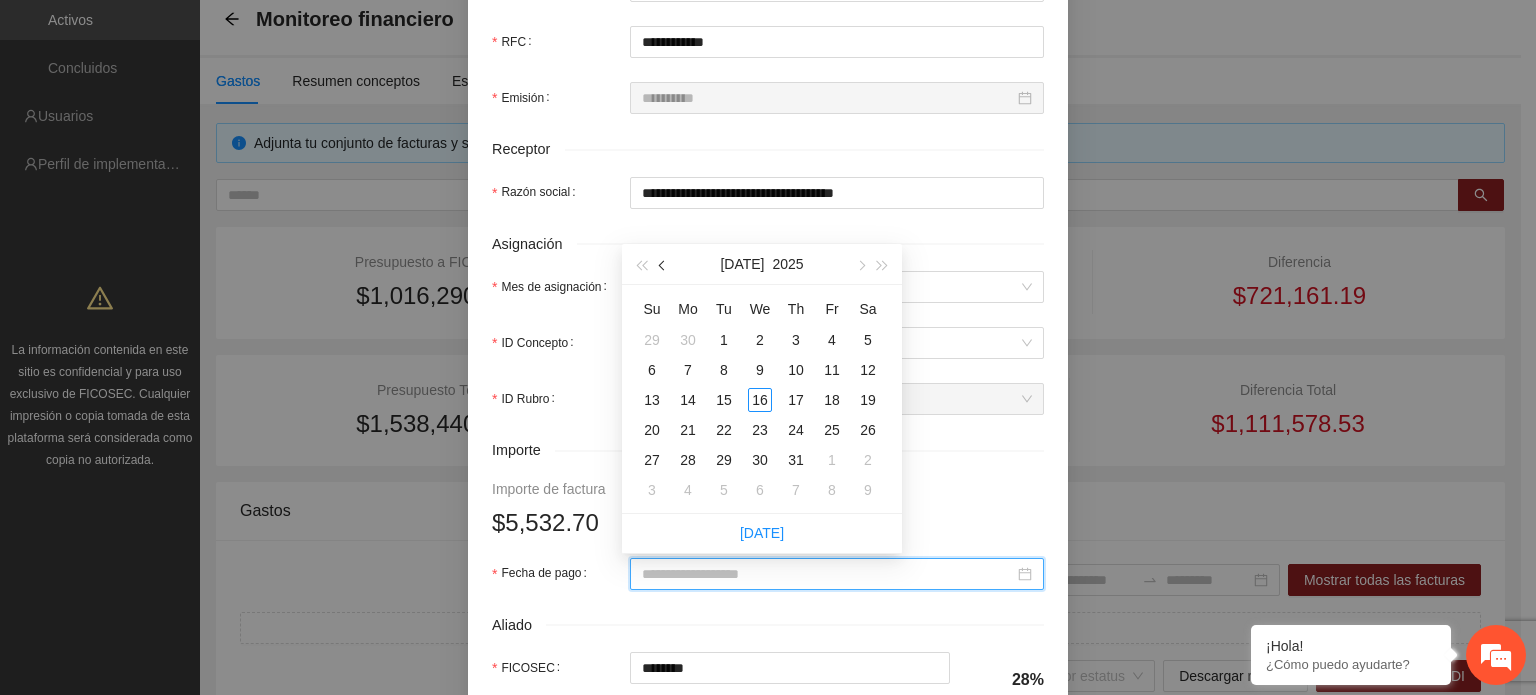click at bounding box center [663, 264] 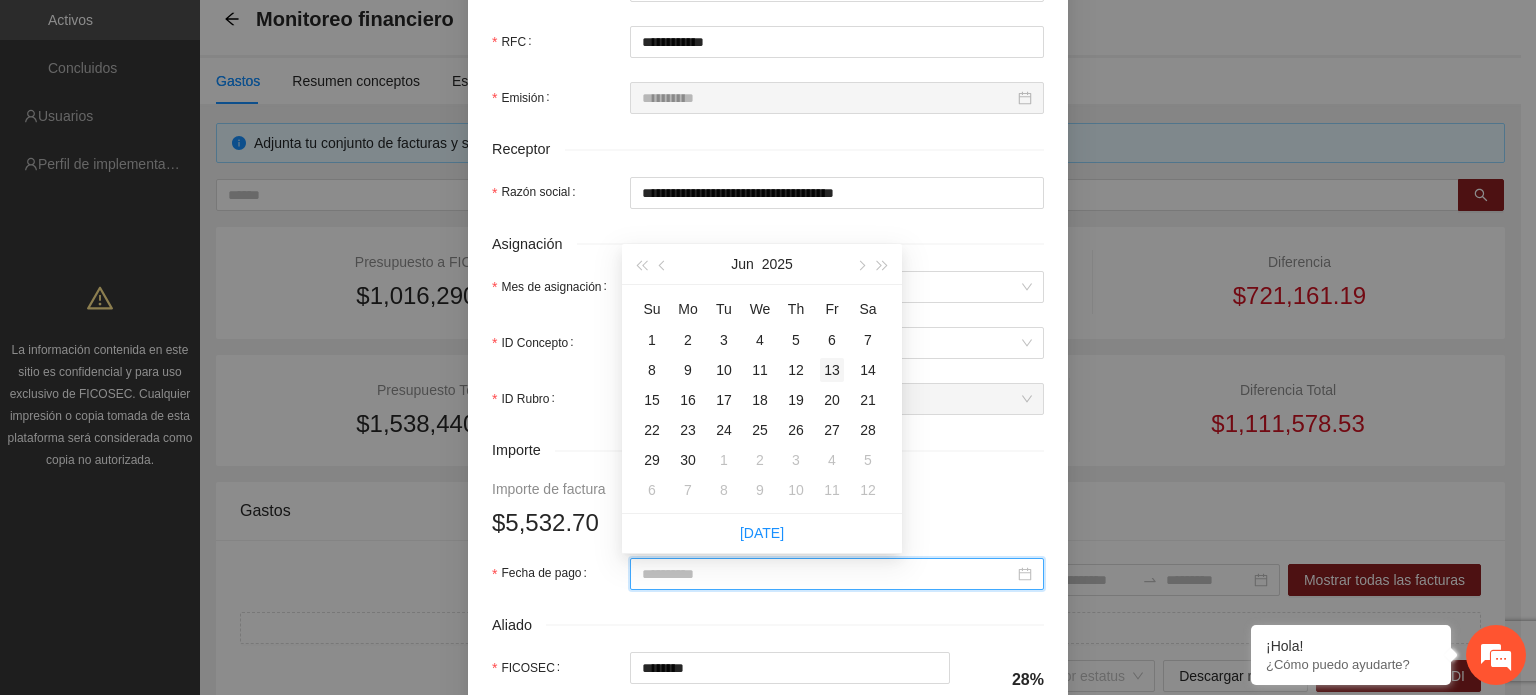 type on "**********" 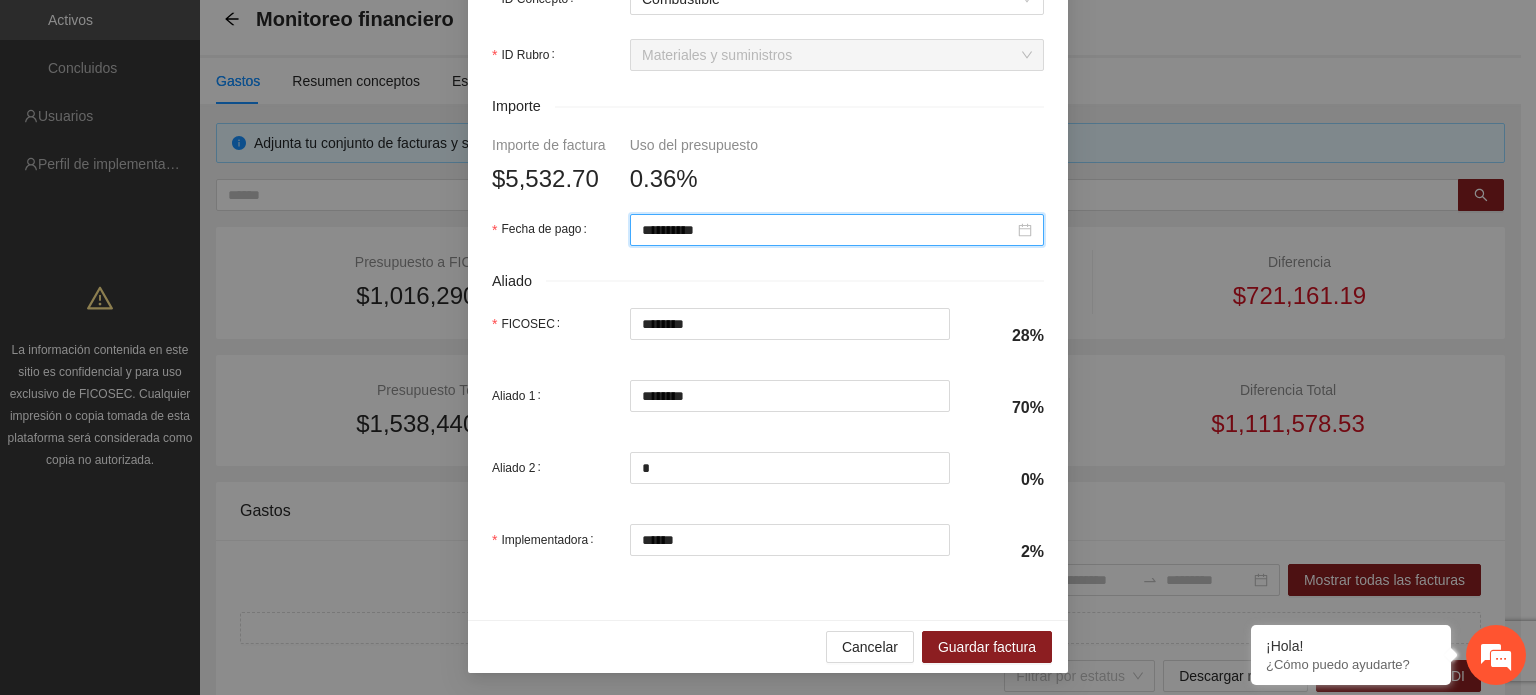 scroll, scrollTop: 945, scrollLeft: 0, axis: vertical 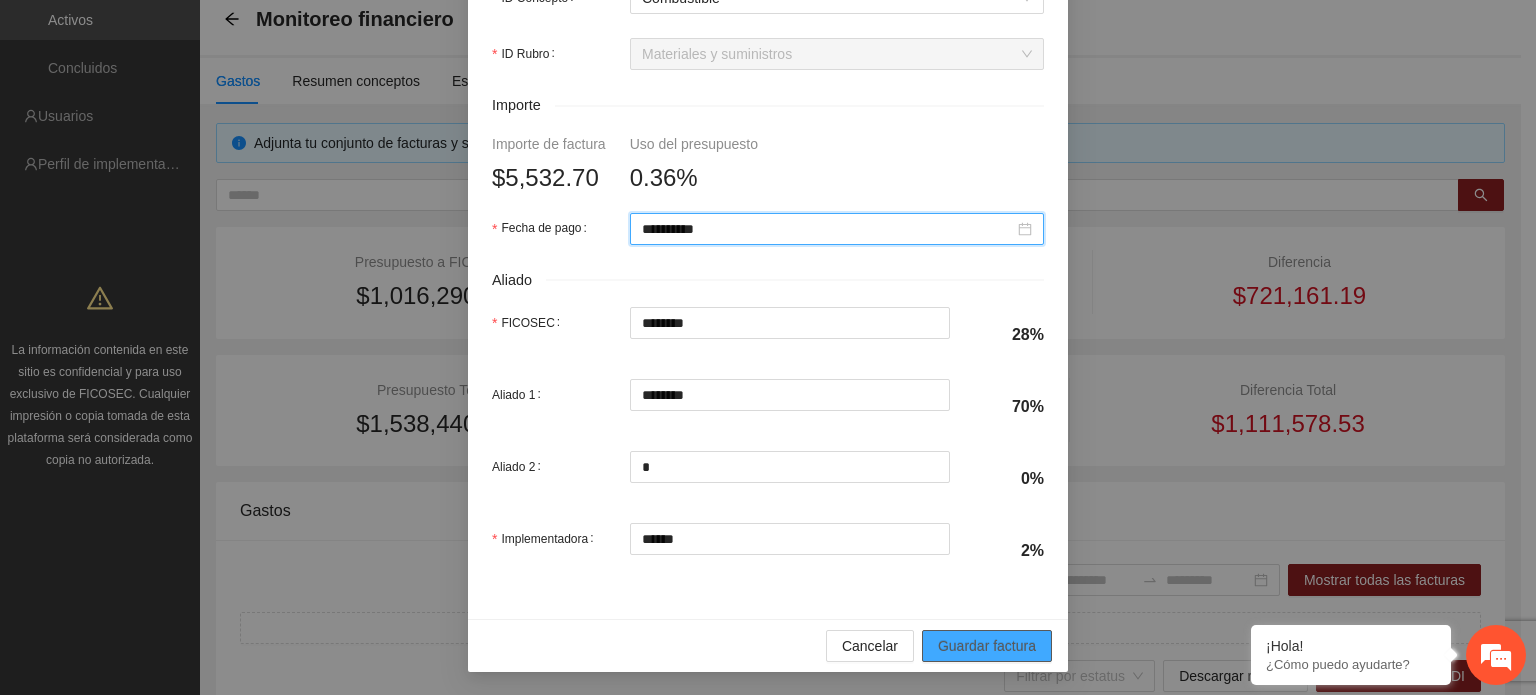 click on "Guardar factura" at bounding box center [987, 646] 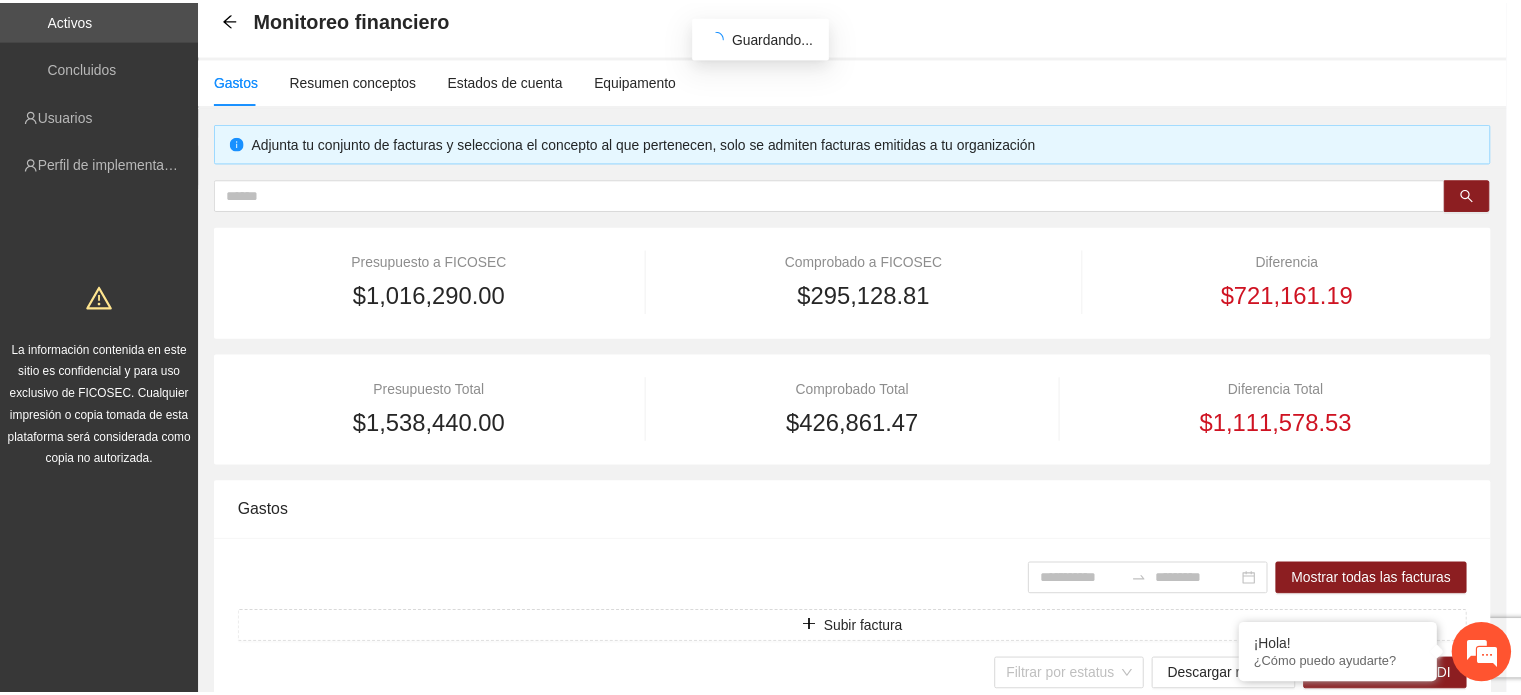 scroll, scrollTop: 785, scrollLeft: 0, axis: vertical 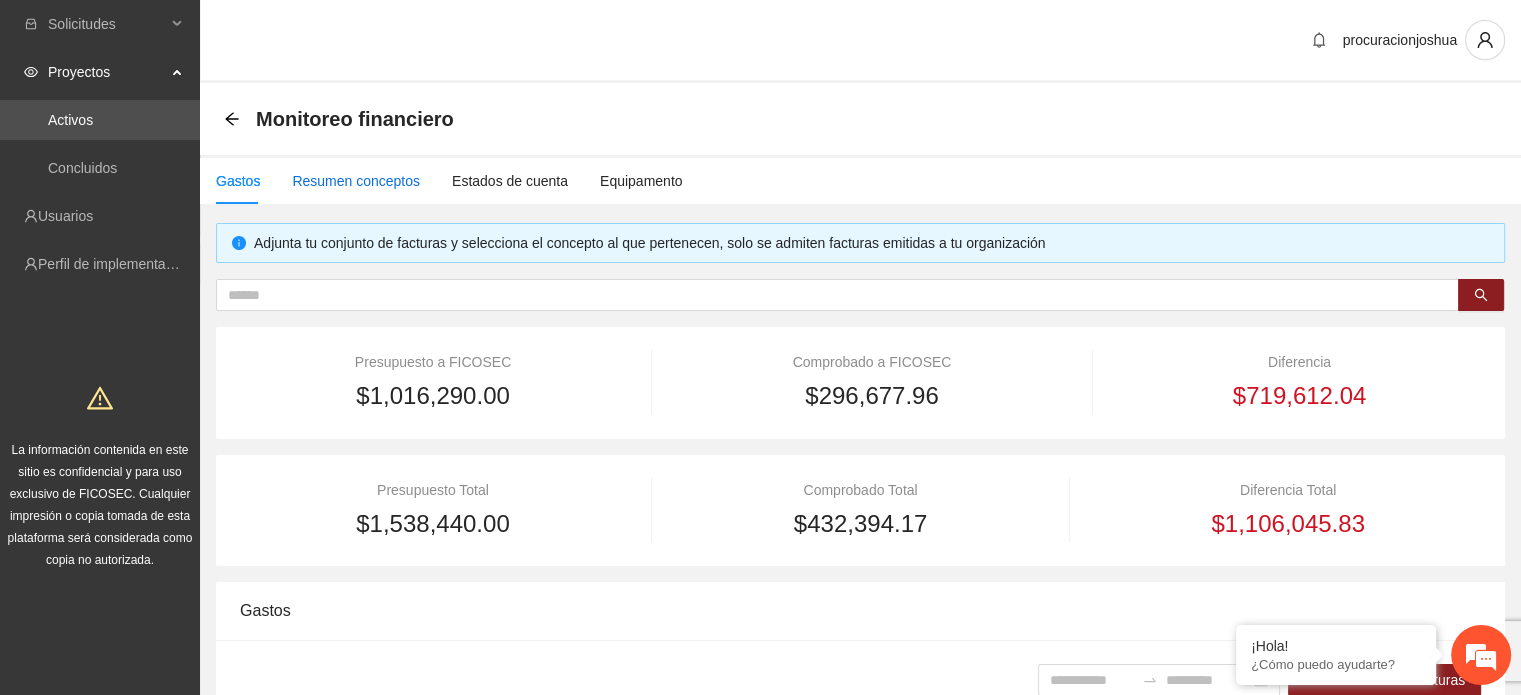 click on "Resumen conceptos" at bounding box center (356, 181) 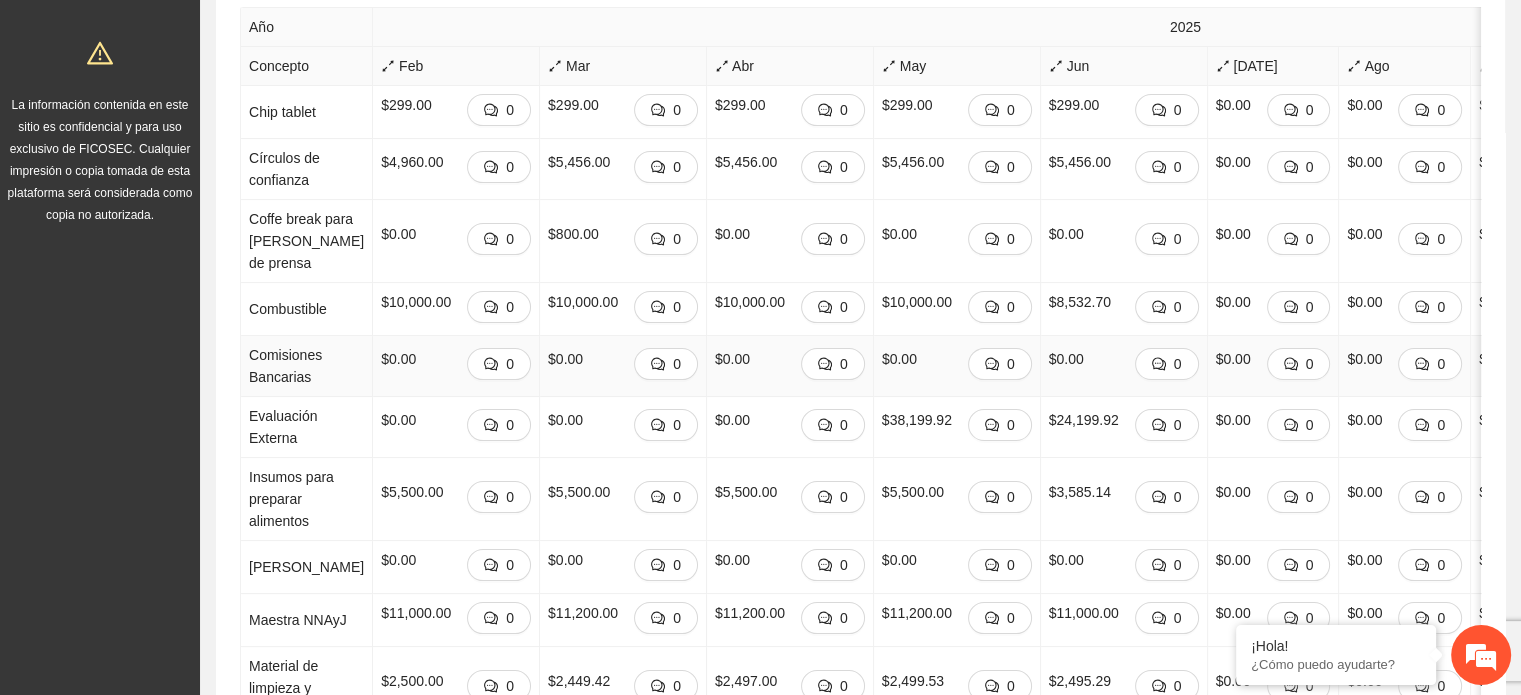 scroll, scrollTop: 300, scrollLeft: 0, axis: vertical 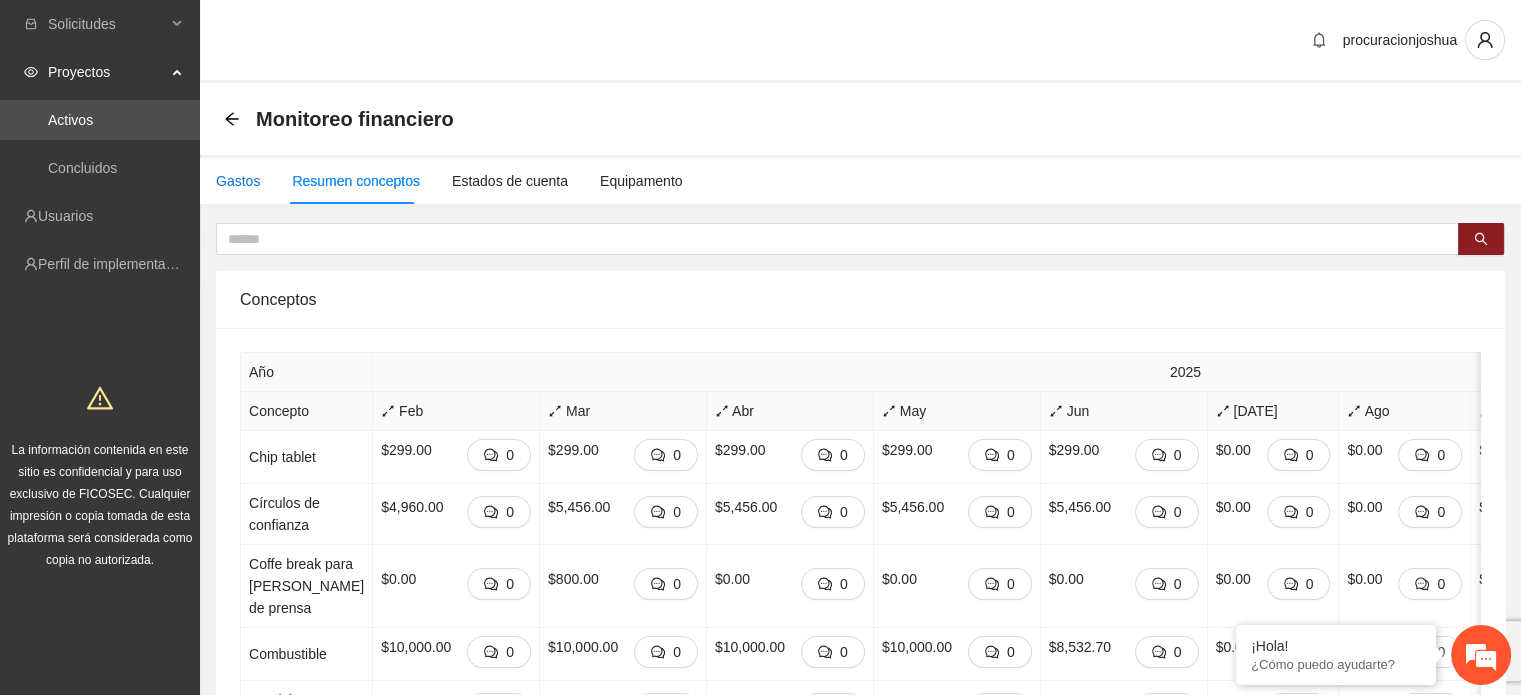click on "Gastos" at bounding box center [238, 181] 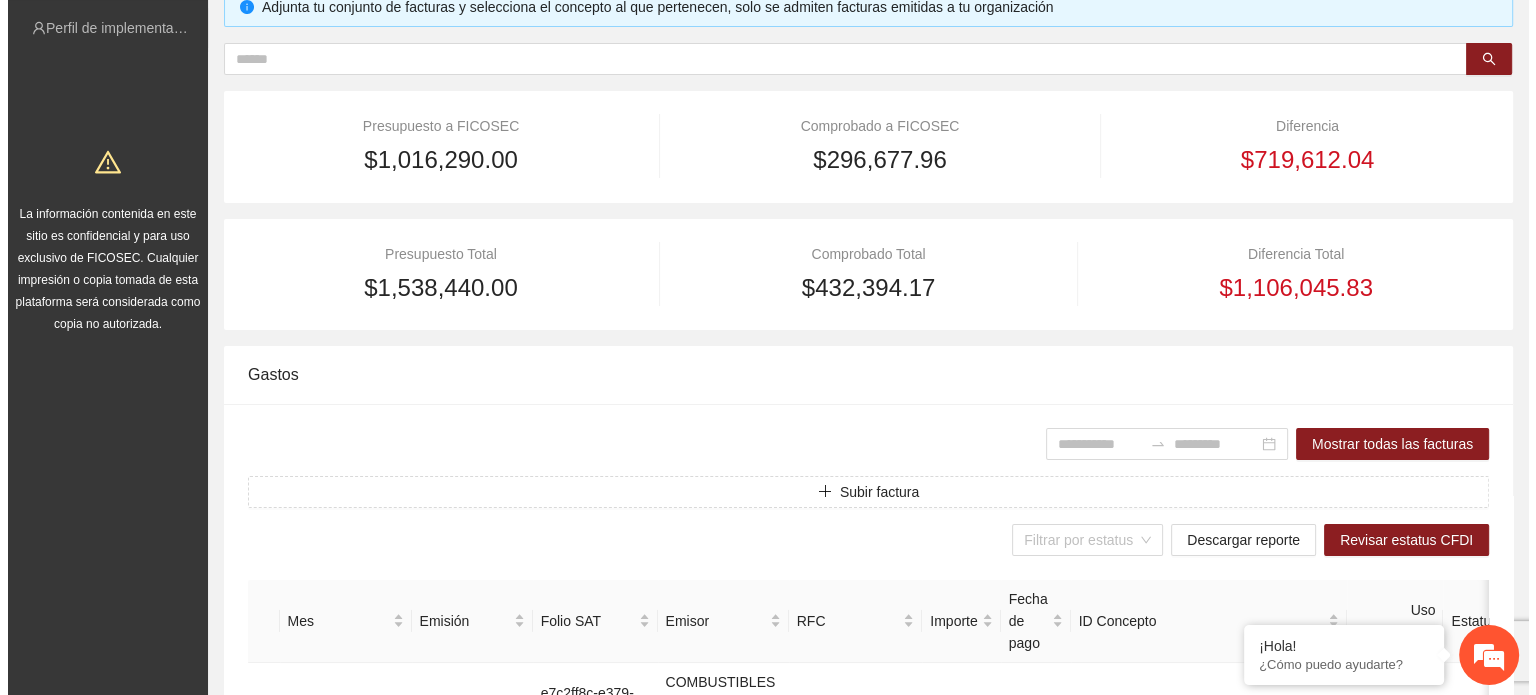 scroll, scrollTop: 400, scrollLeft: 0, axis: vertical 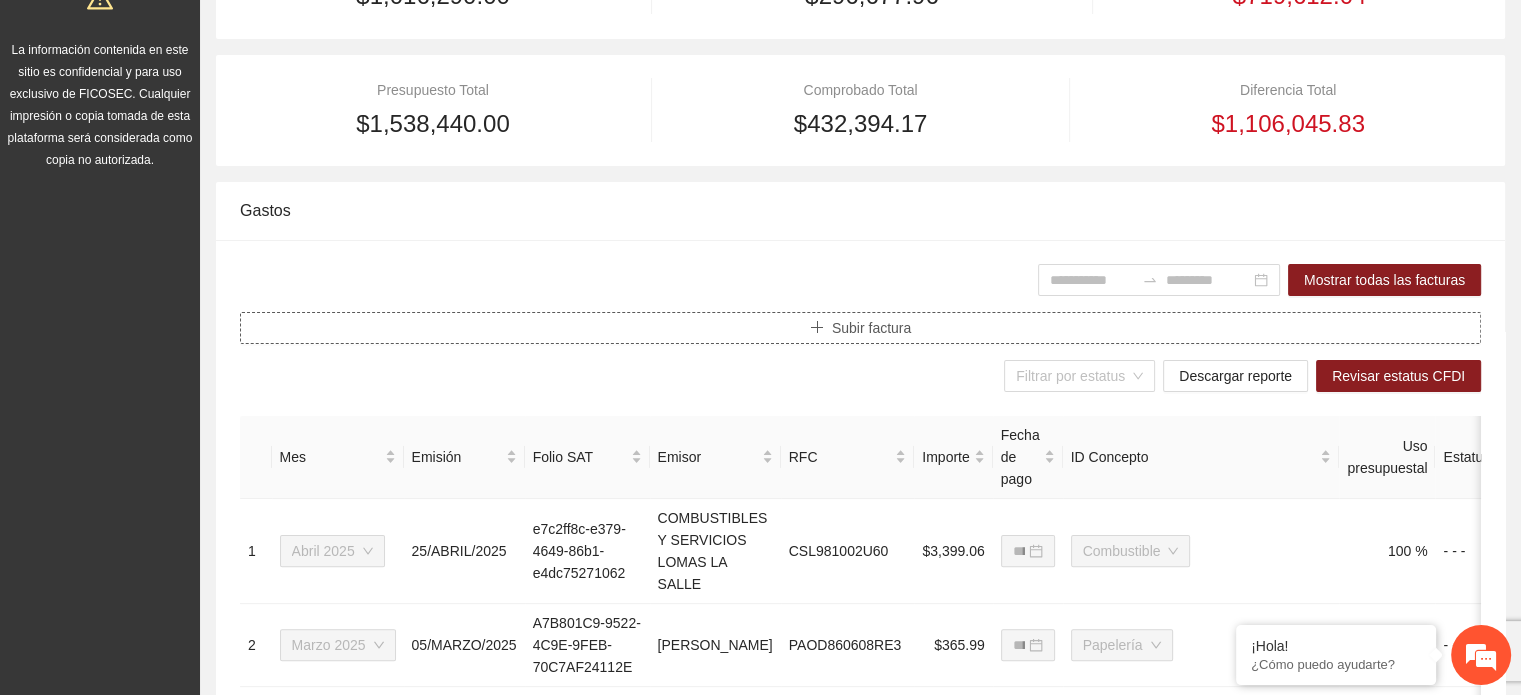 click on "Subir factura" at bounding box center (860, 328) 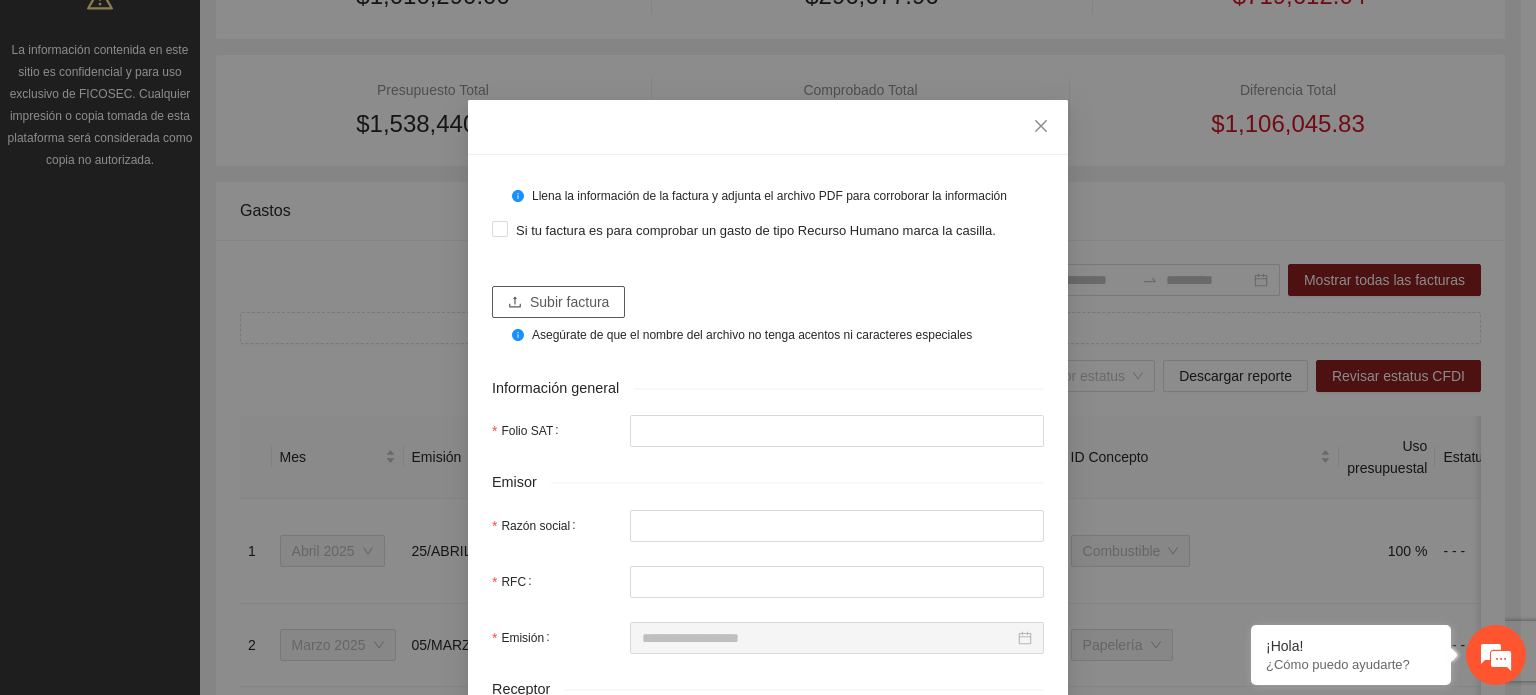 click on "Subir factura" at bounding box center (569, 302) 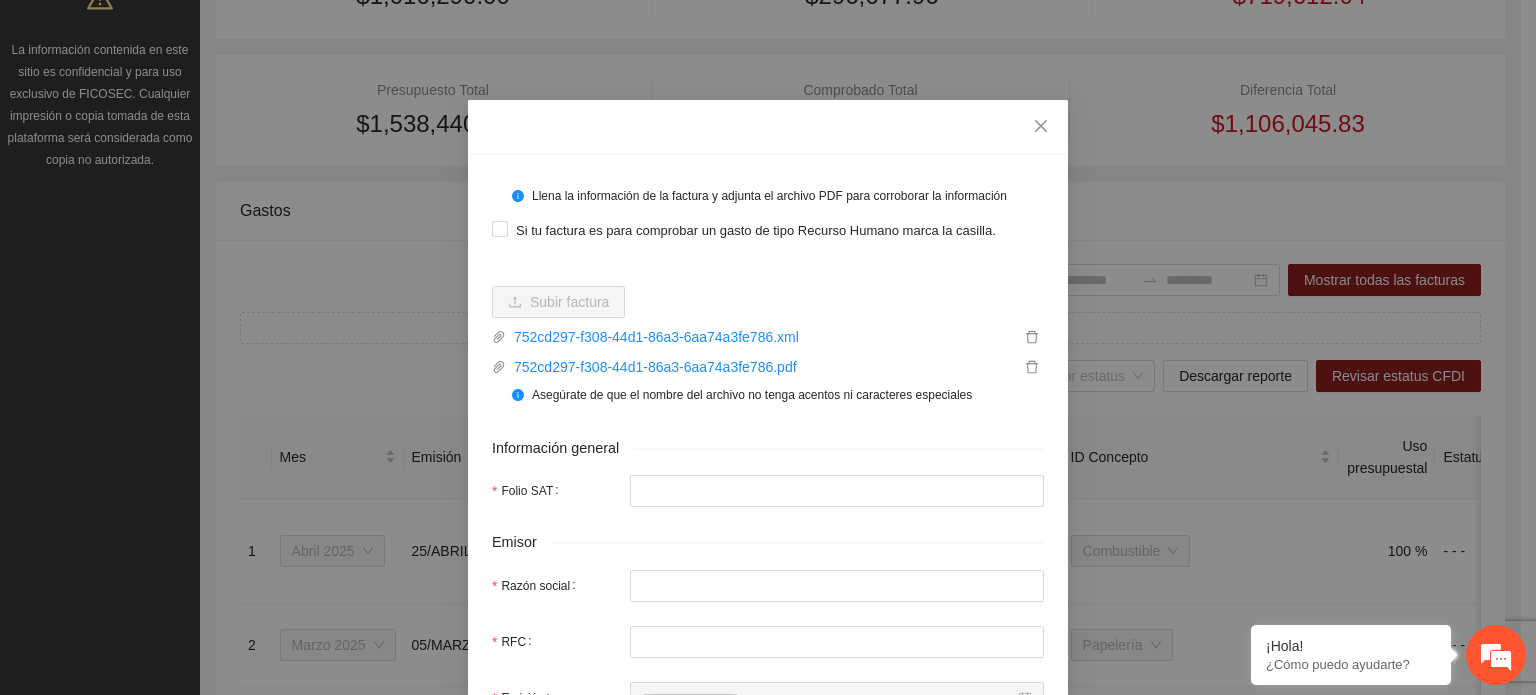 type on "**********" 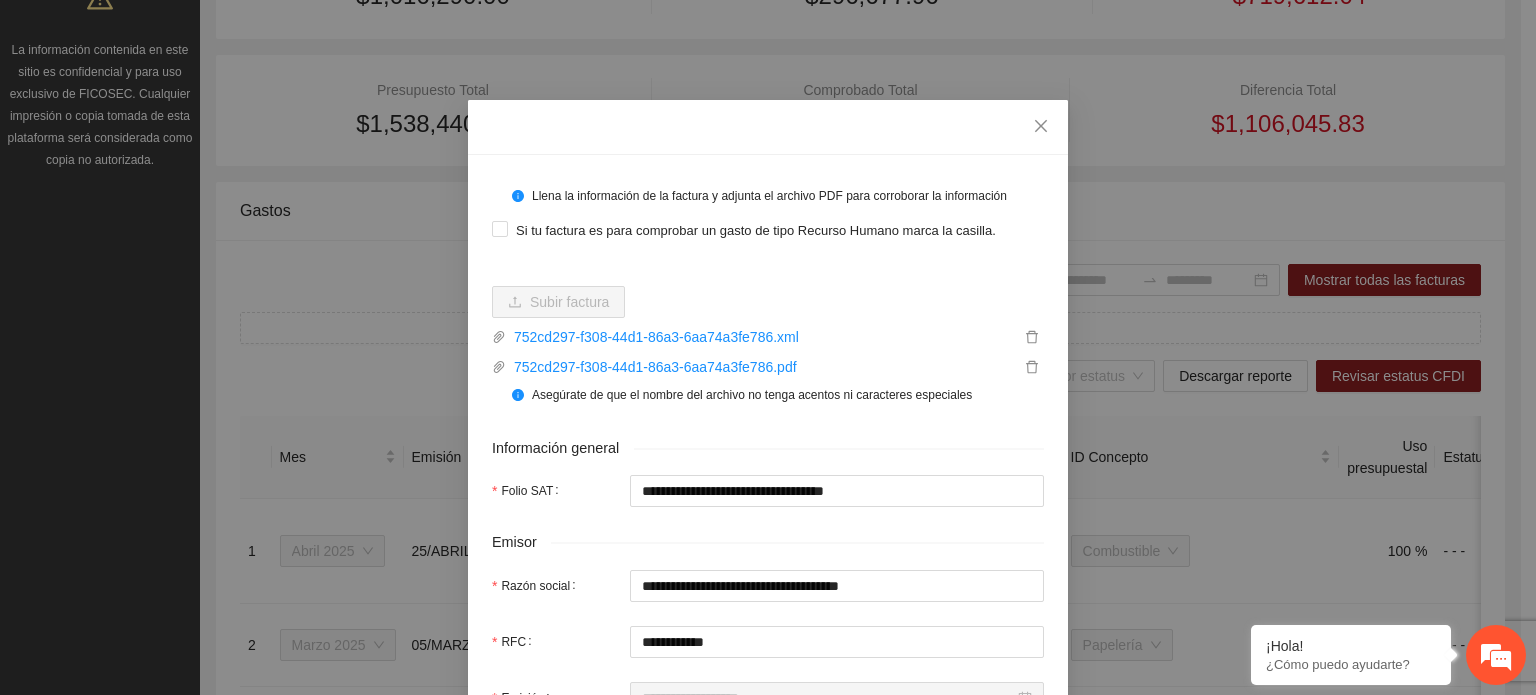 type on "**********" 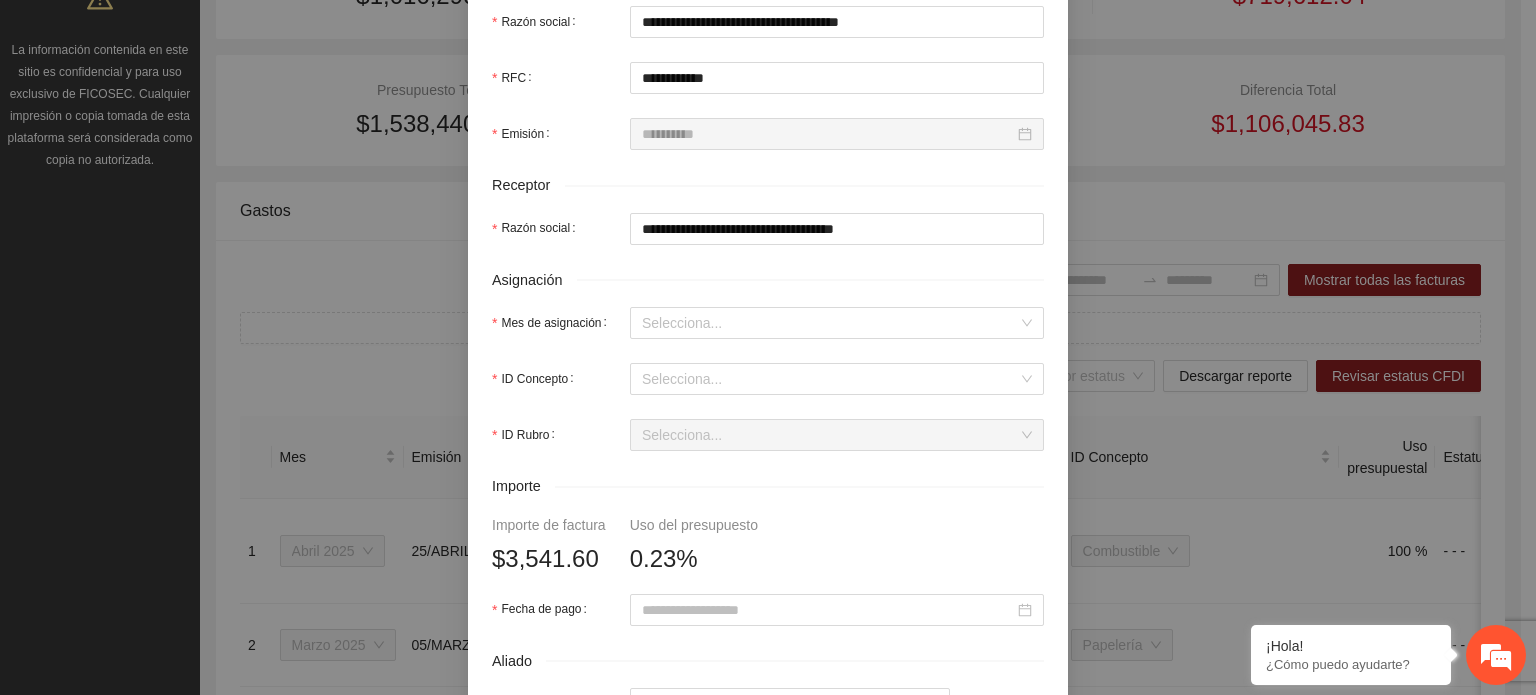 scroll, scrollTop: 600, scrollLeft: 0, axis: vertical 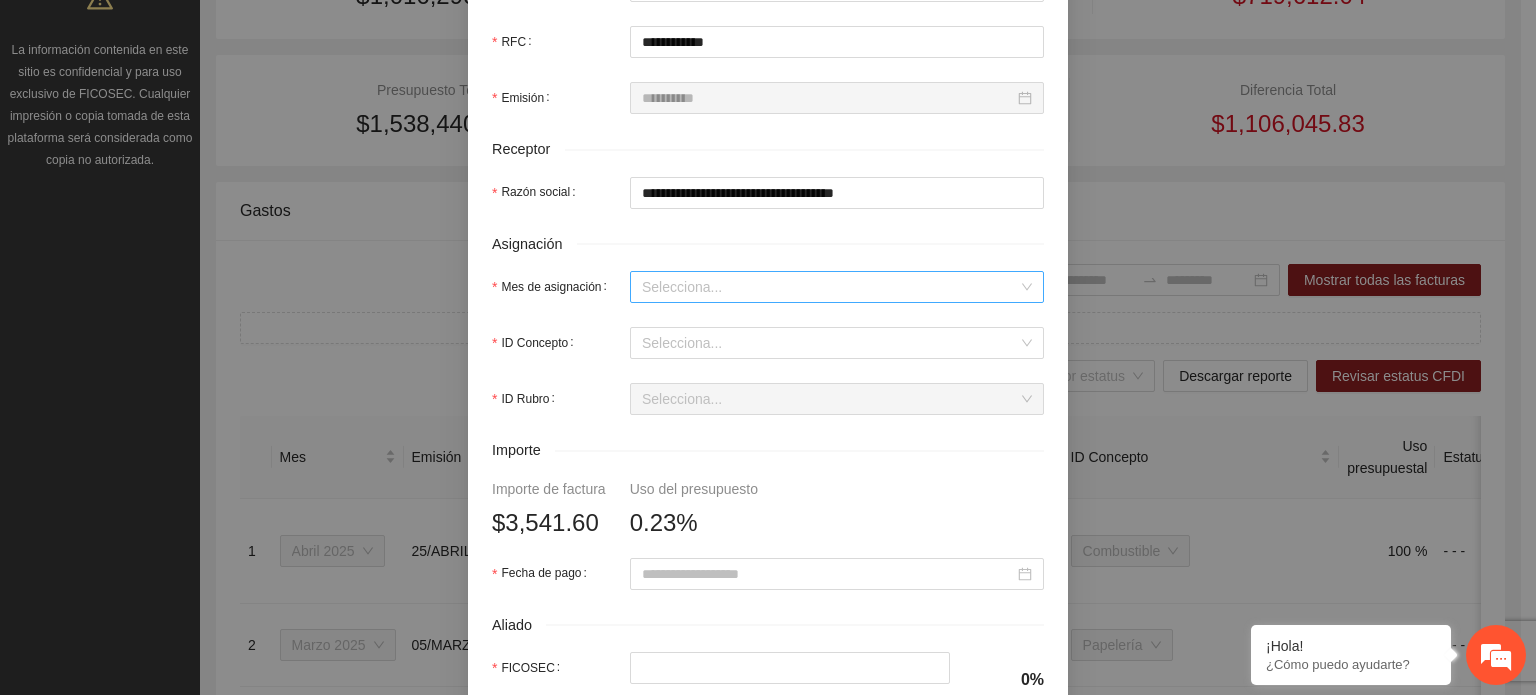 click on "Mes de asignación" at bounding box center (830, 287) 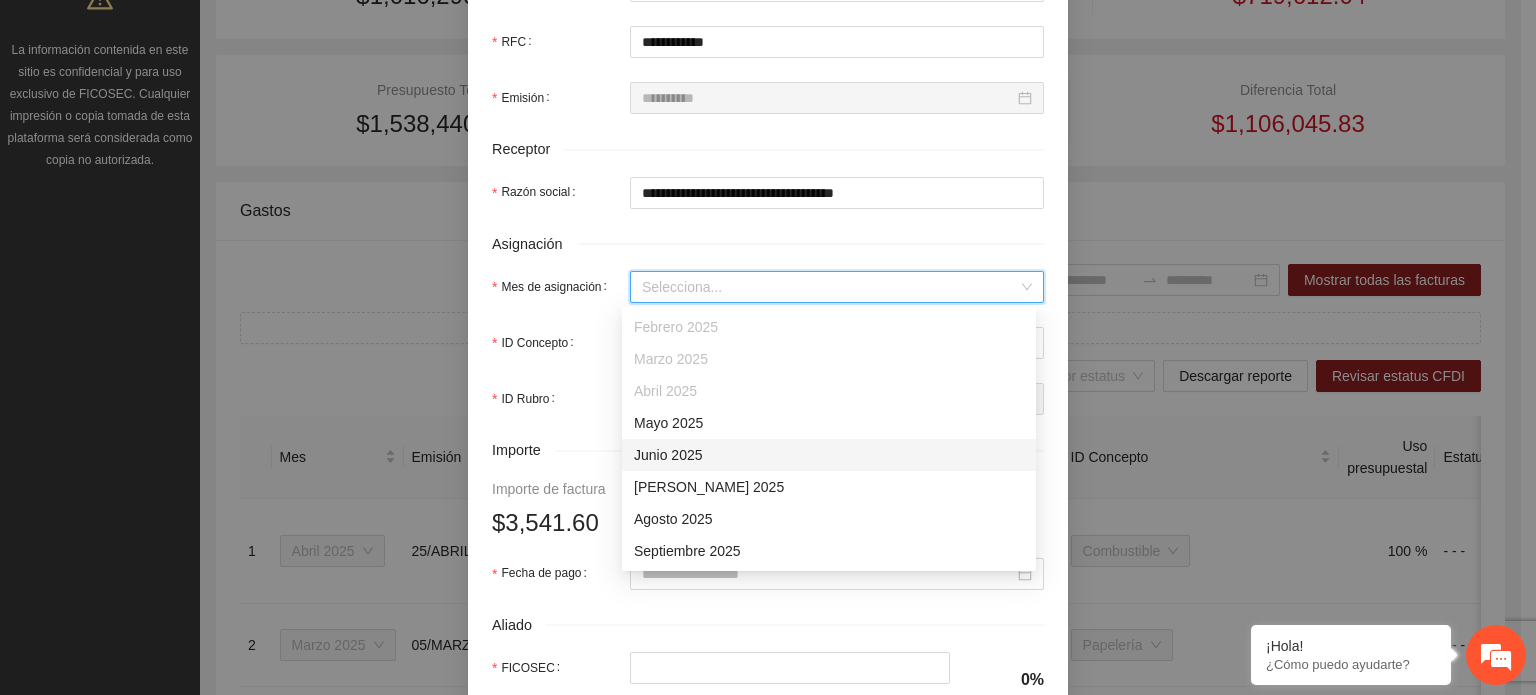 click on "Junio 2025" at bounding box center (829, 455) 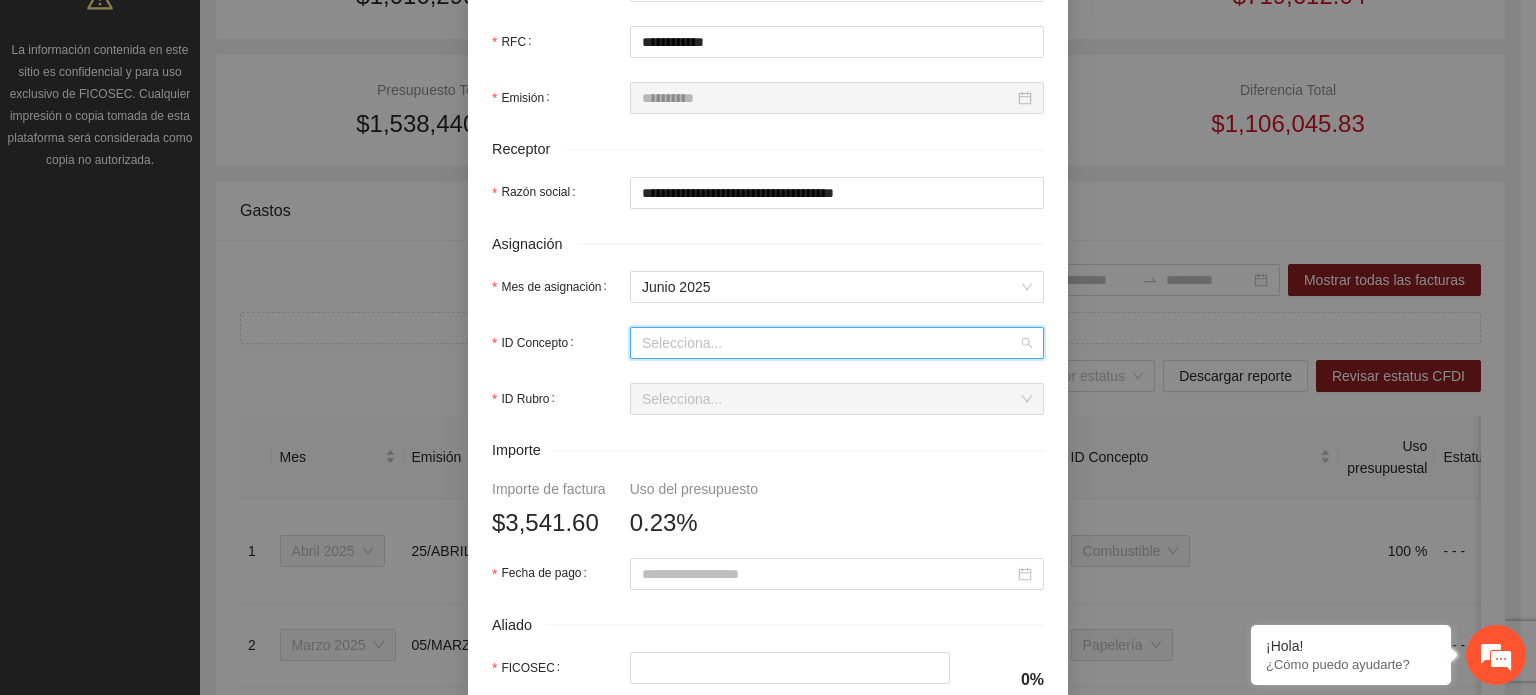 click on "ID Concepto" at bounding box center (830, 343) 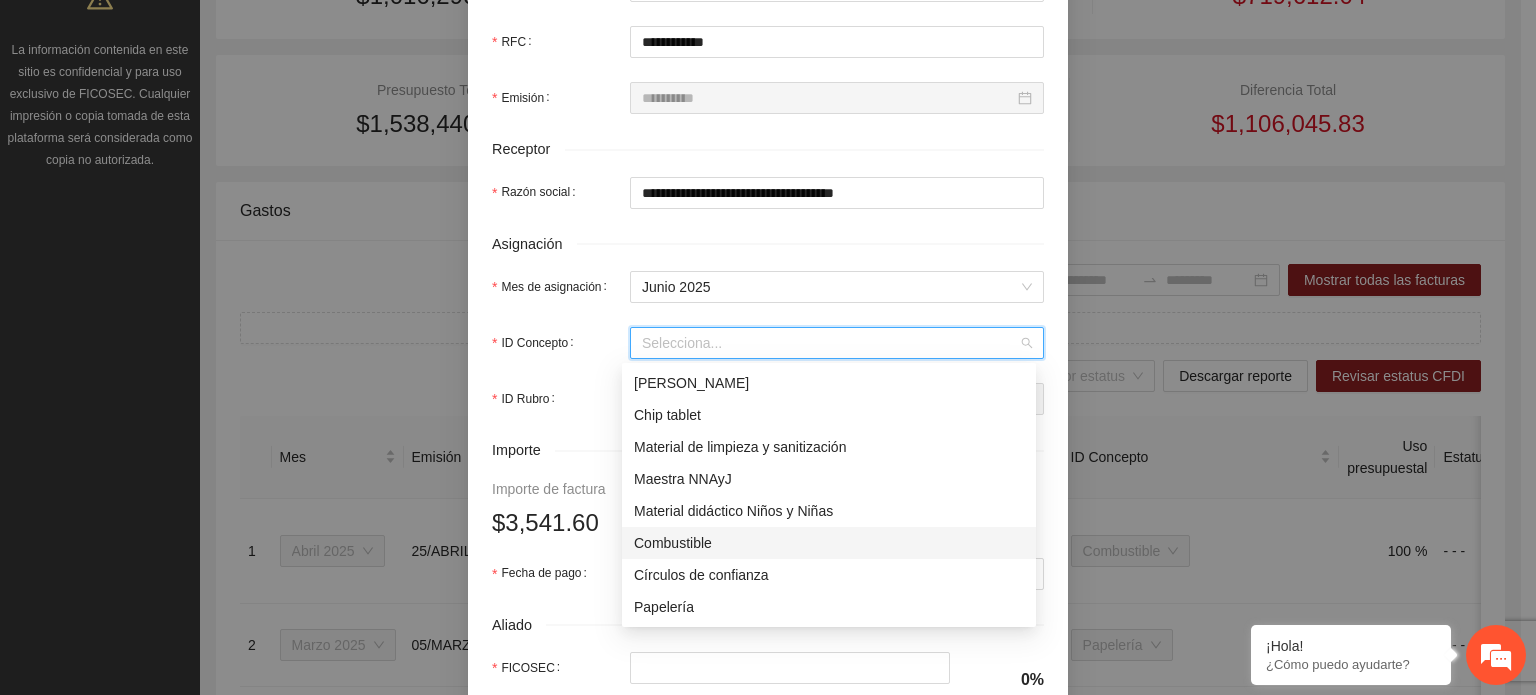 click on "Combustible" at bounding box center (829, 543) 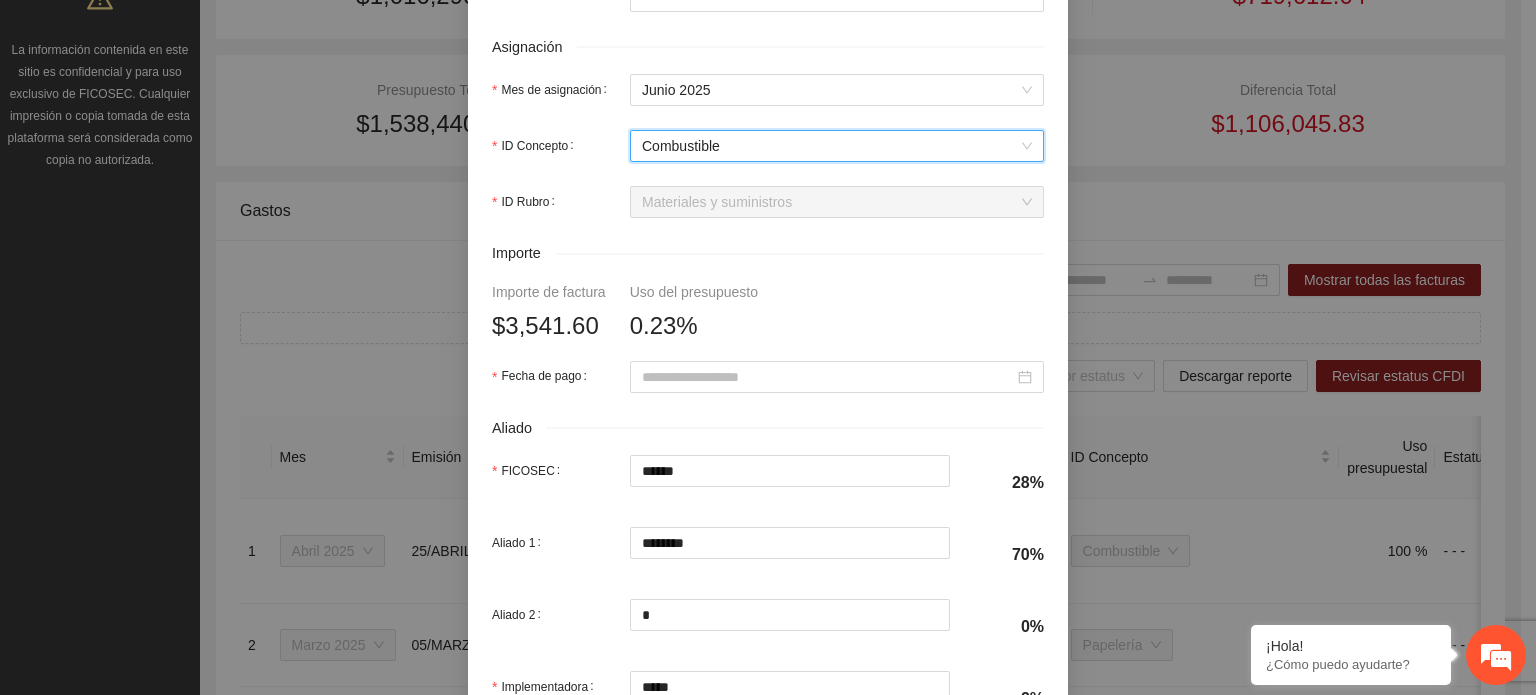 scroll, scrollTop: 800, scrollLeft: 0, axis: vertical 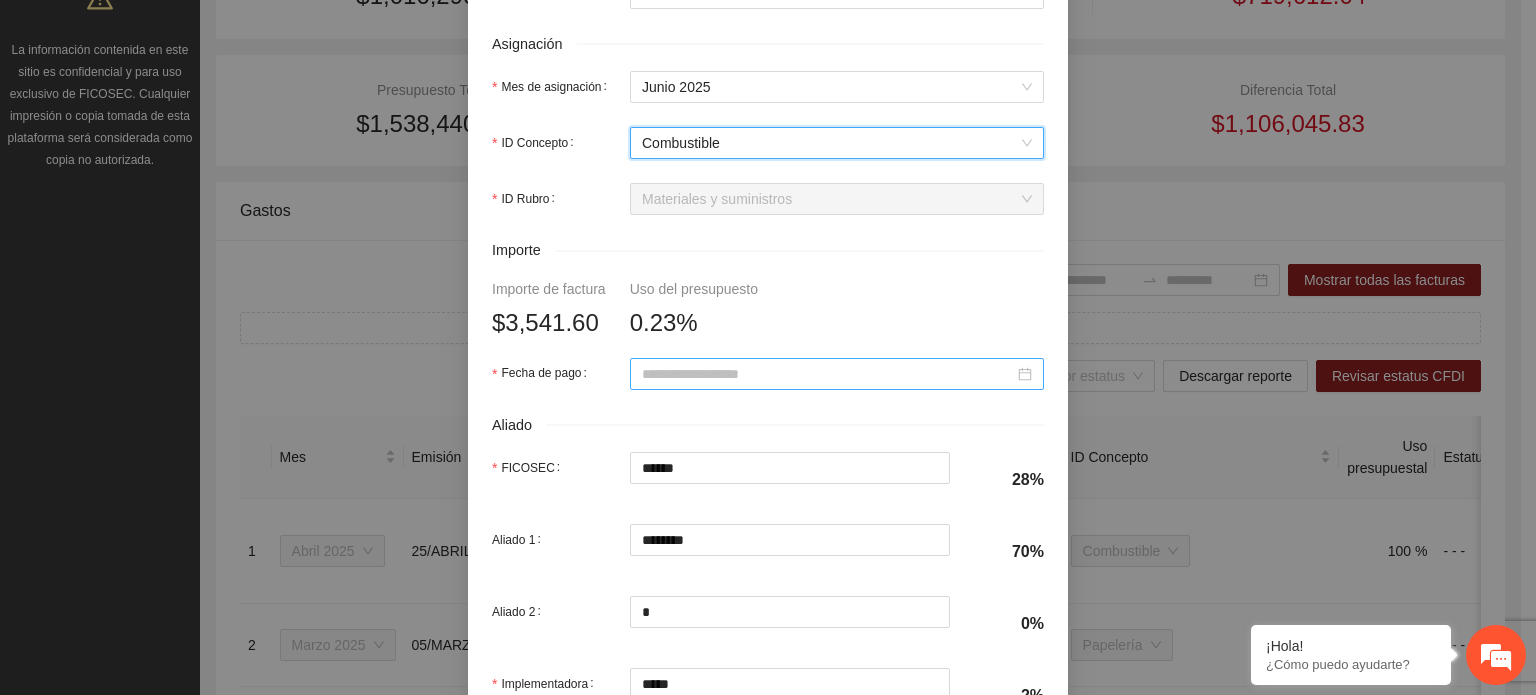 click on "Fecha de pago" at bounding box center [828, 374] 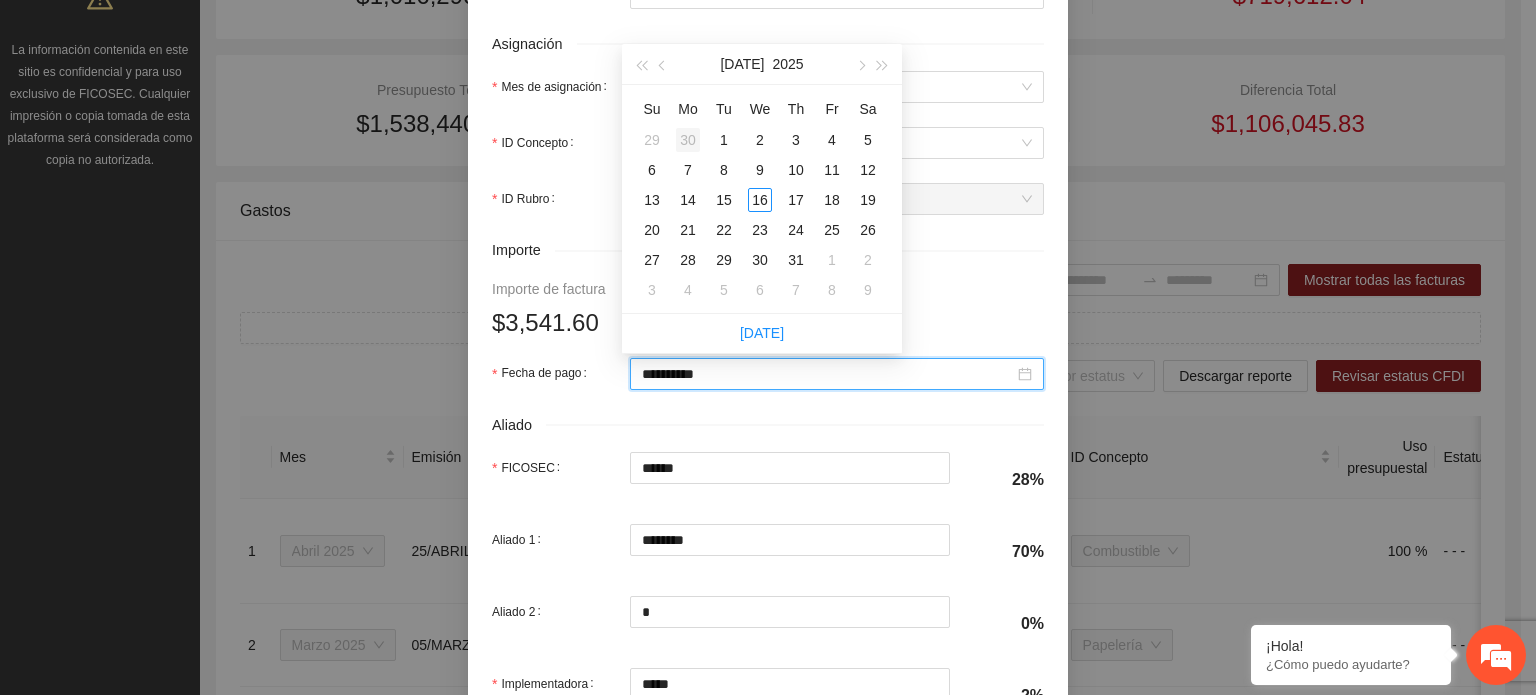 type on "**********" 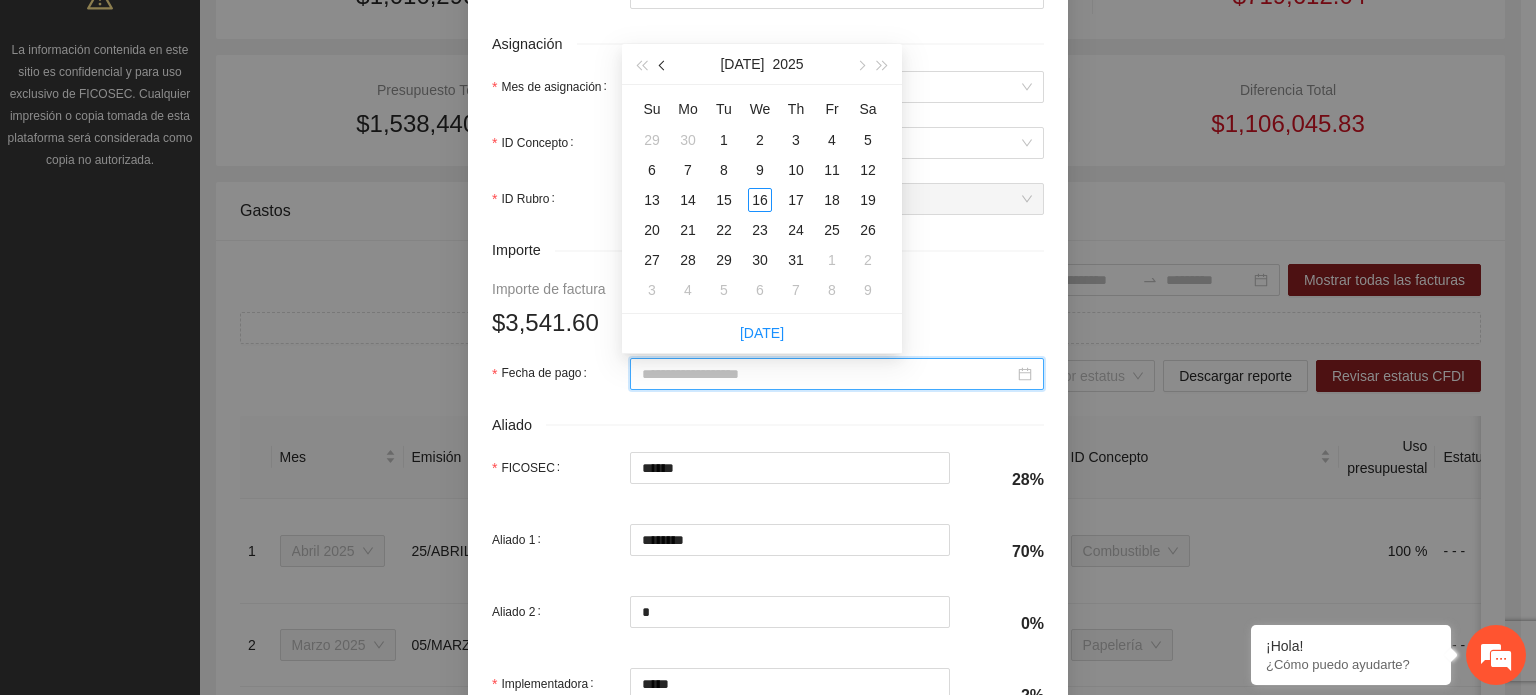 click at bounding box center [663, 64] 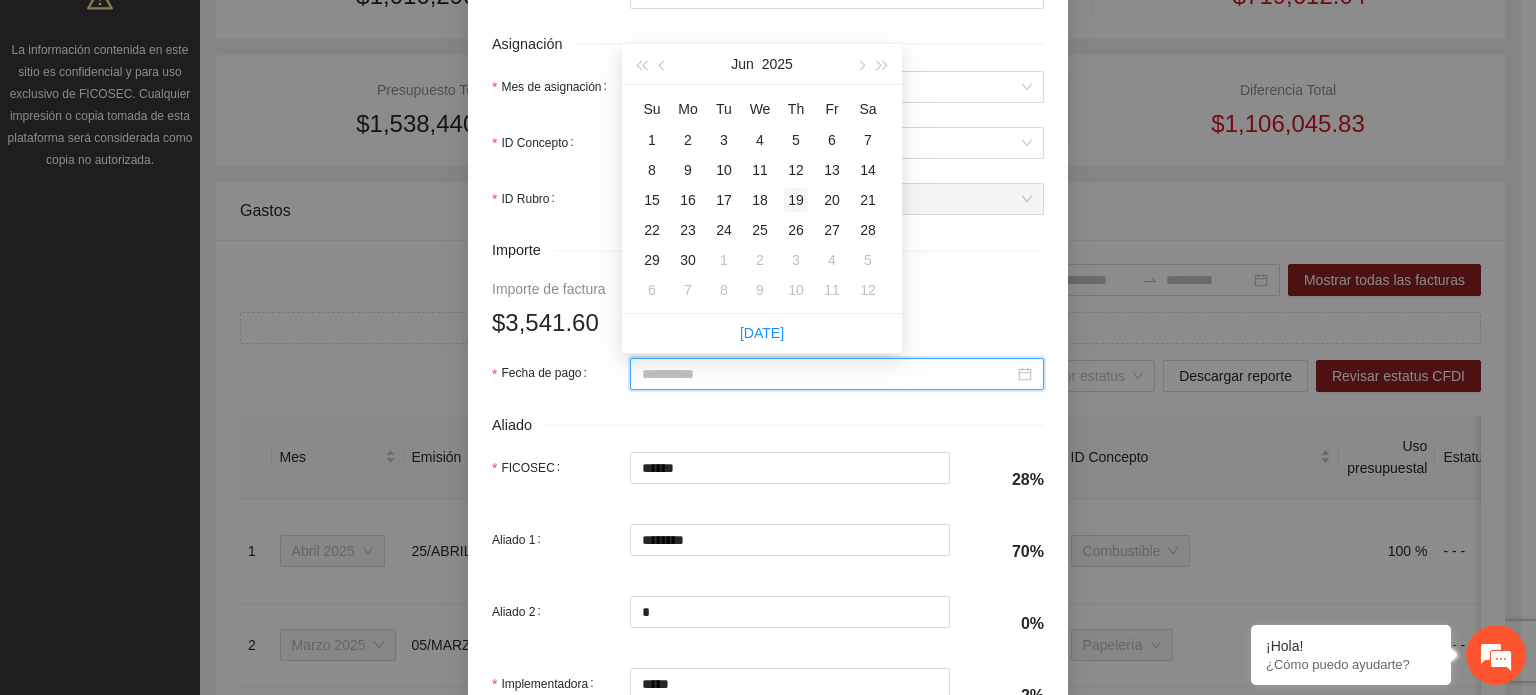 type on "**********" 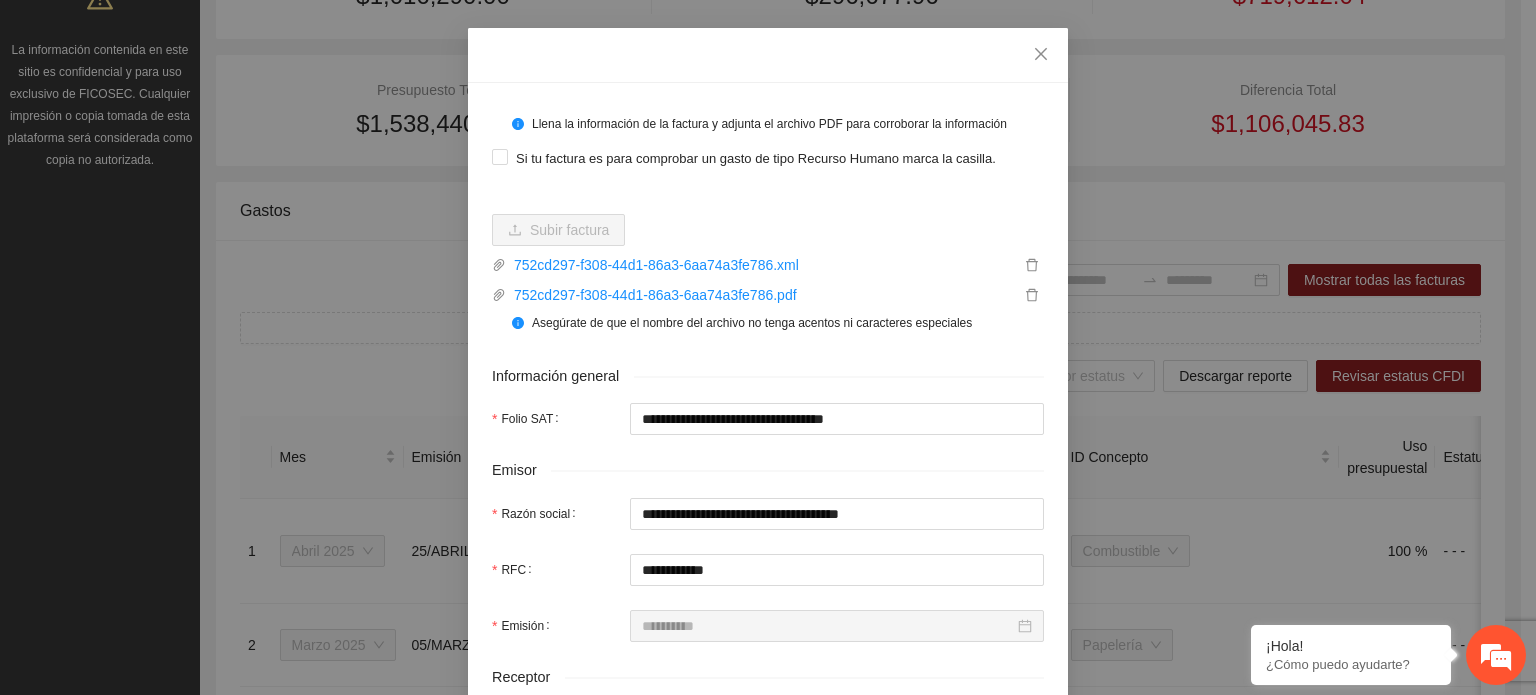 scroll, scrollTop: 0, scrollLeft: 0, axis: both 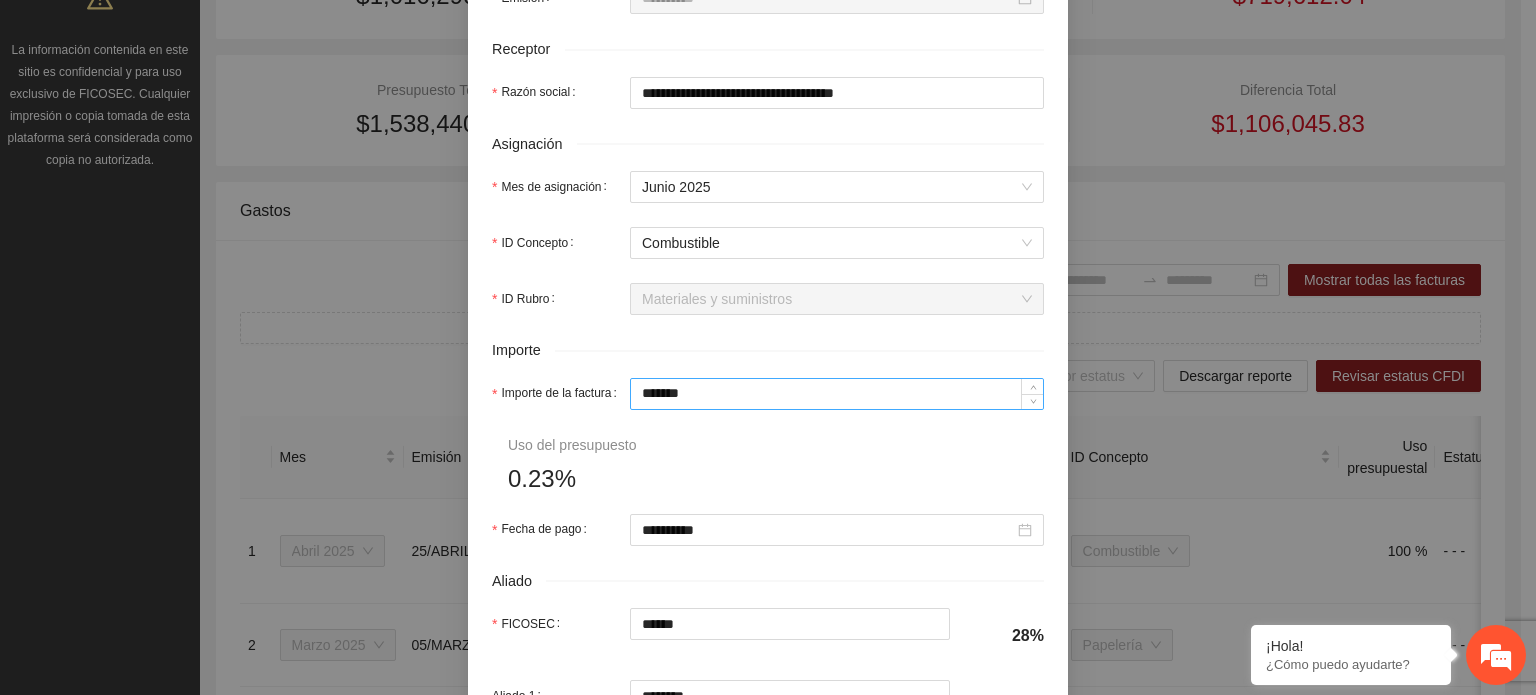 click on "*******" at bounding box center [837, 394] 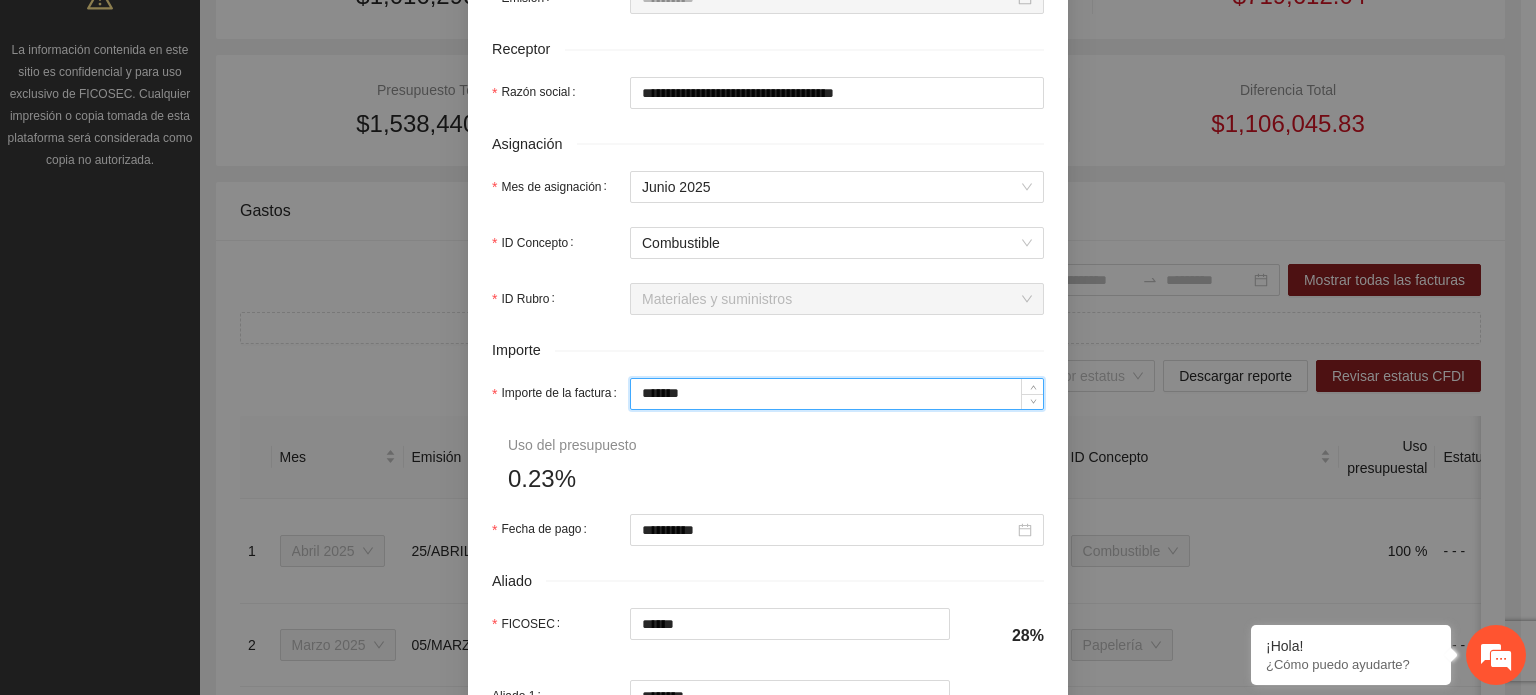 type on "*****" 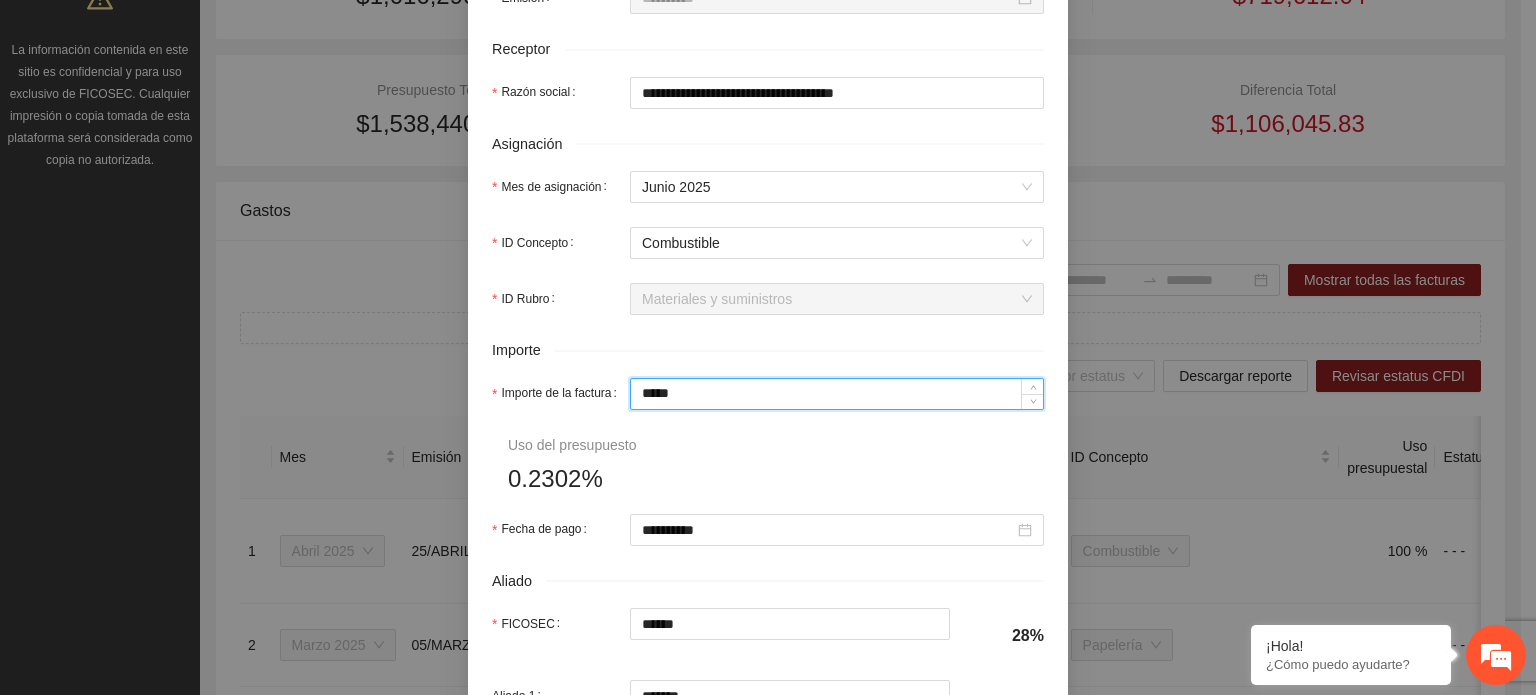 type on "***" 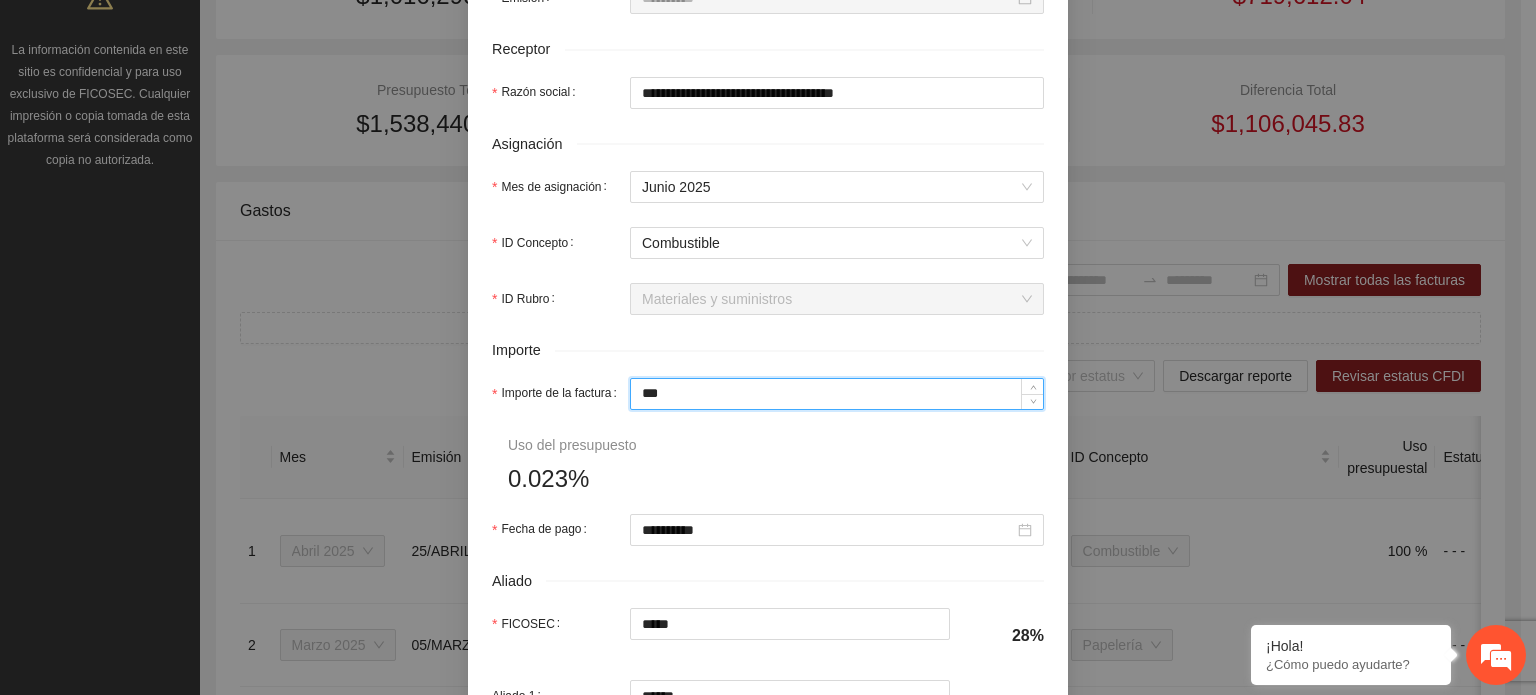 type on "**" 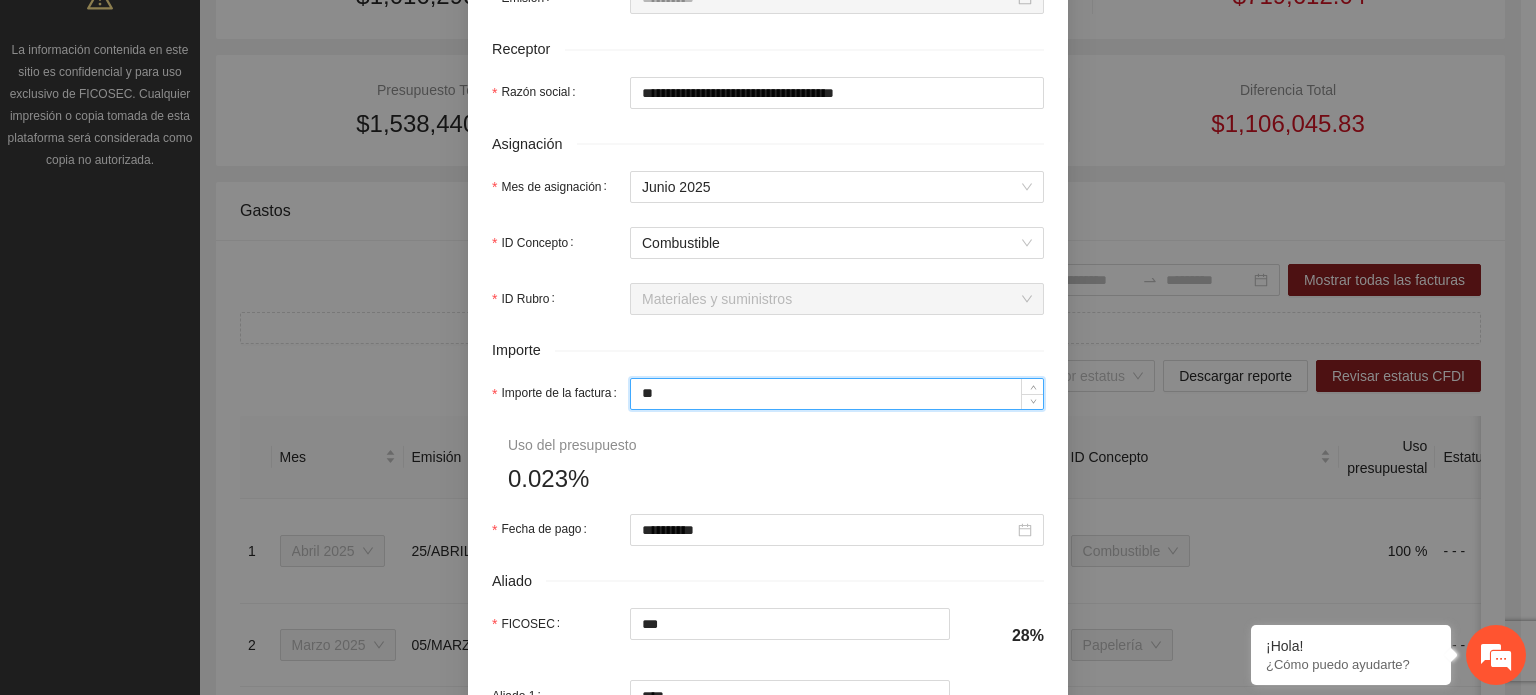 type on "*" 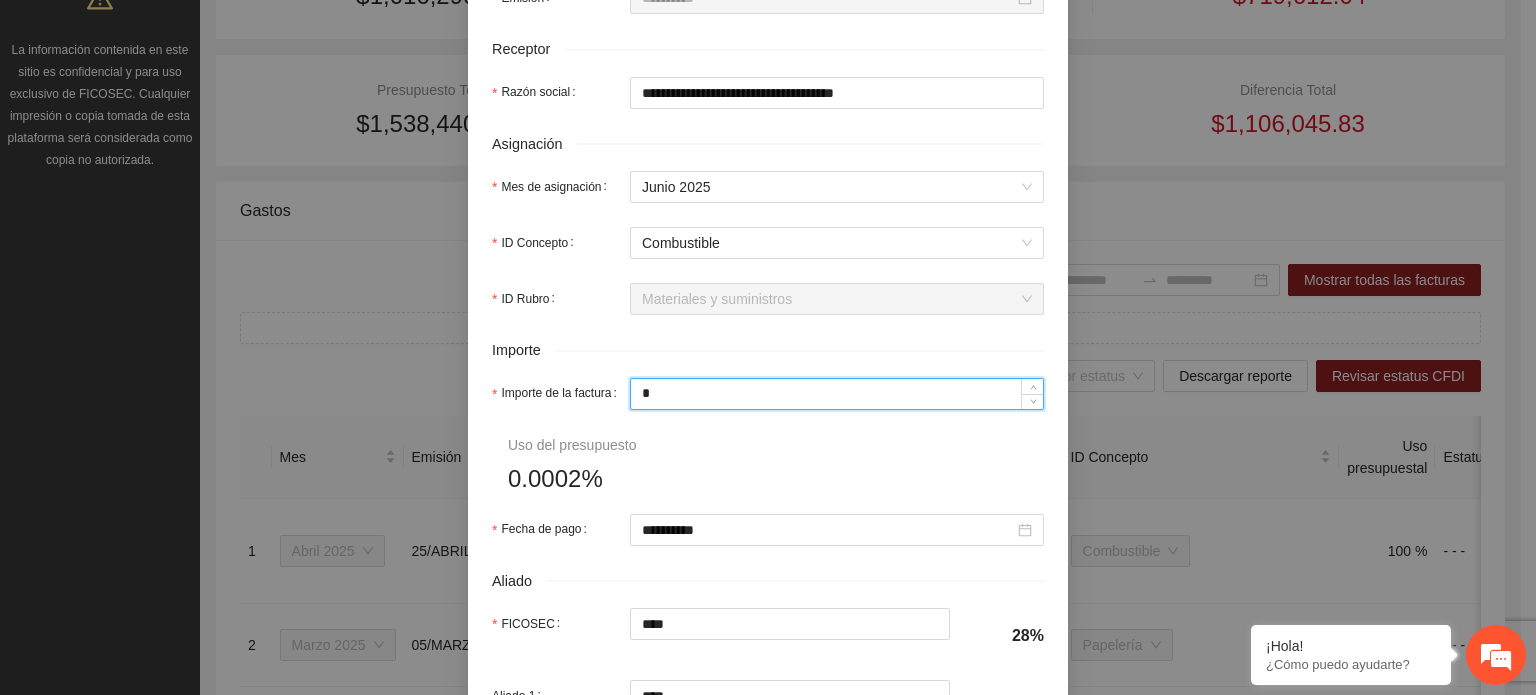 type 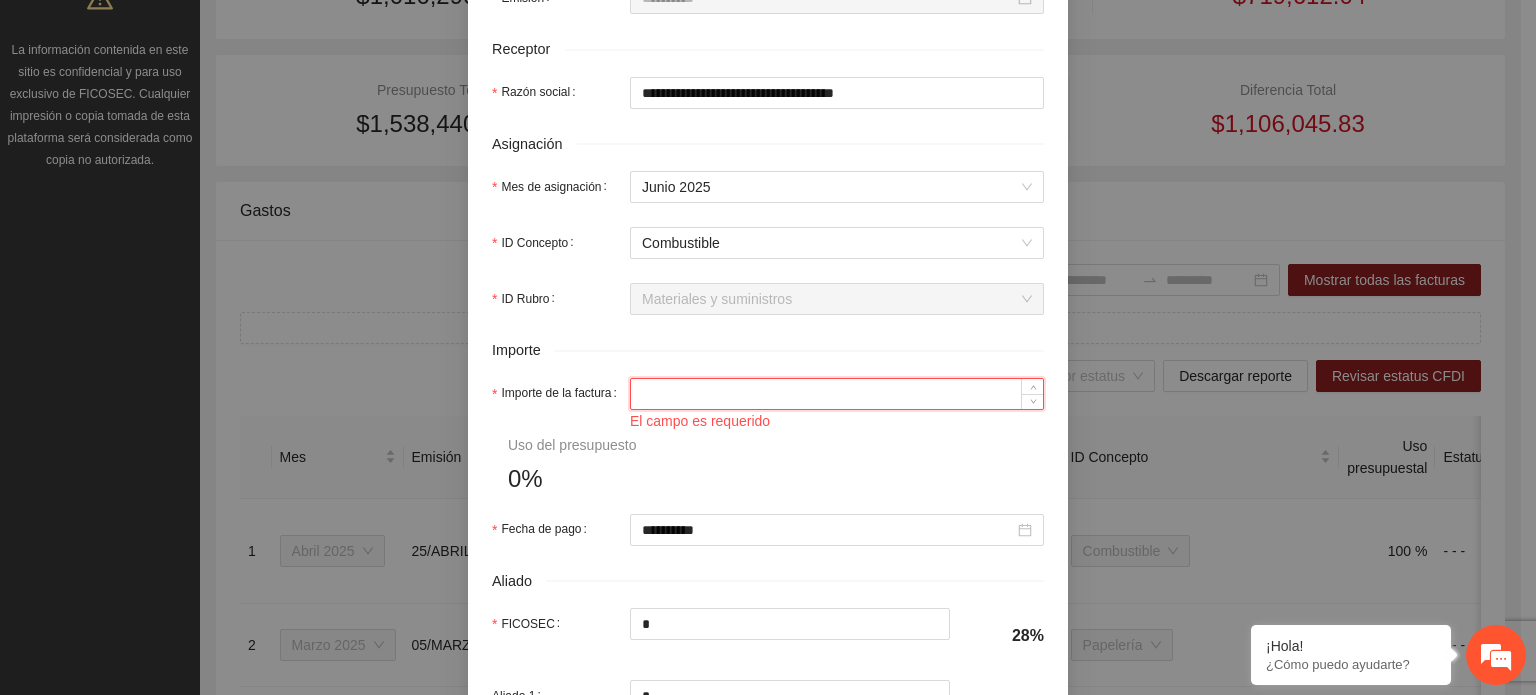 type on "*" 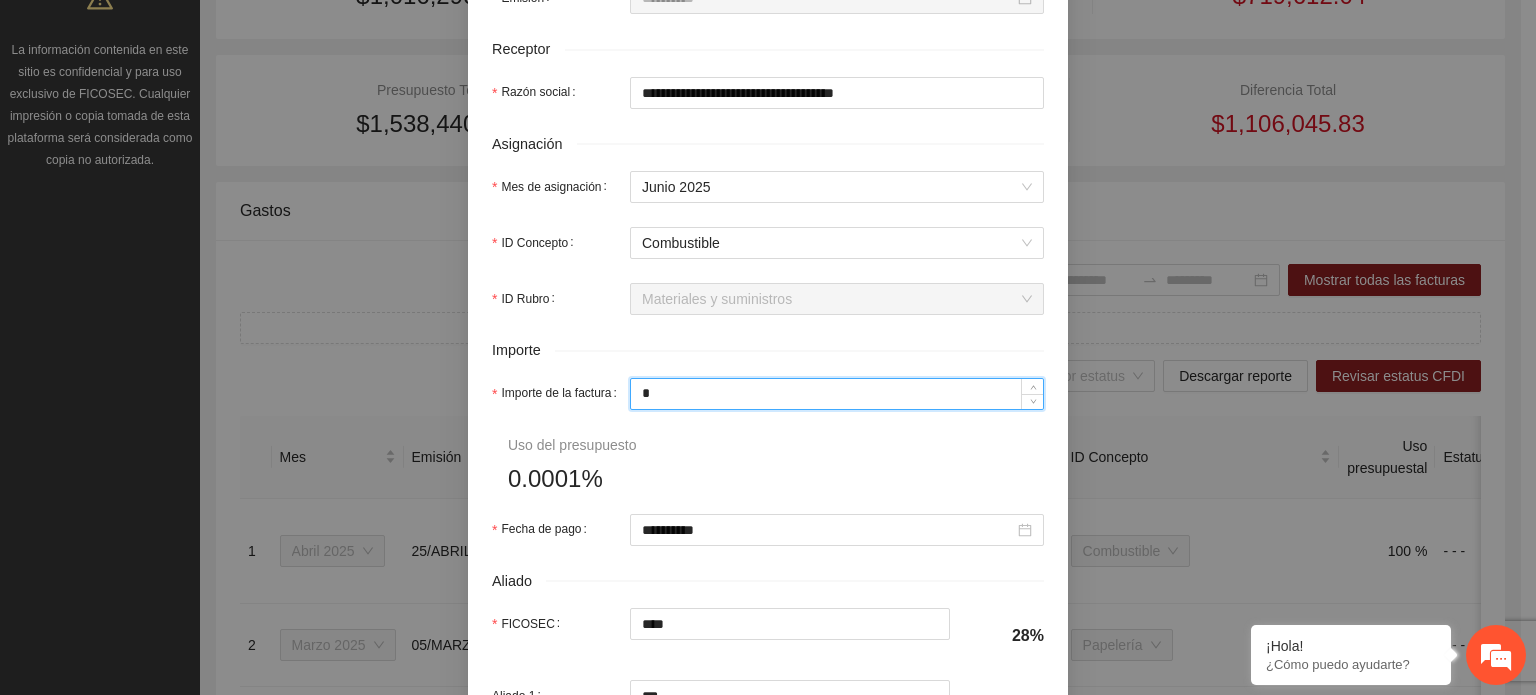 type on "**" 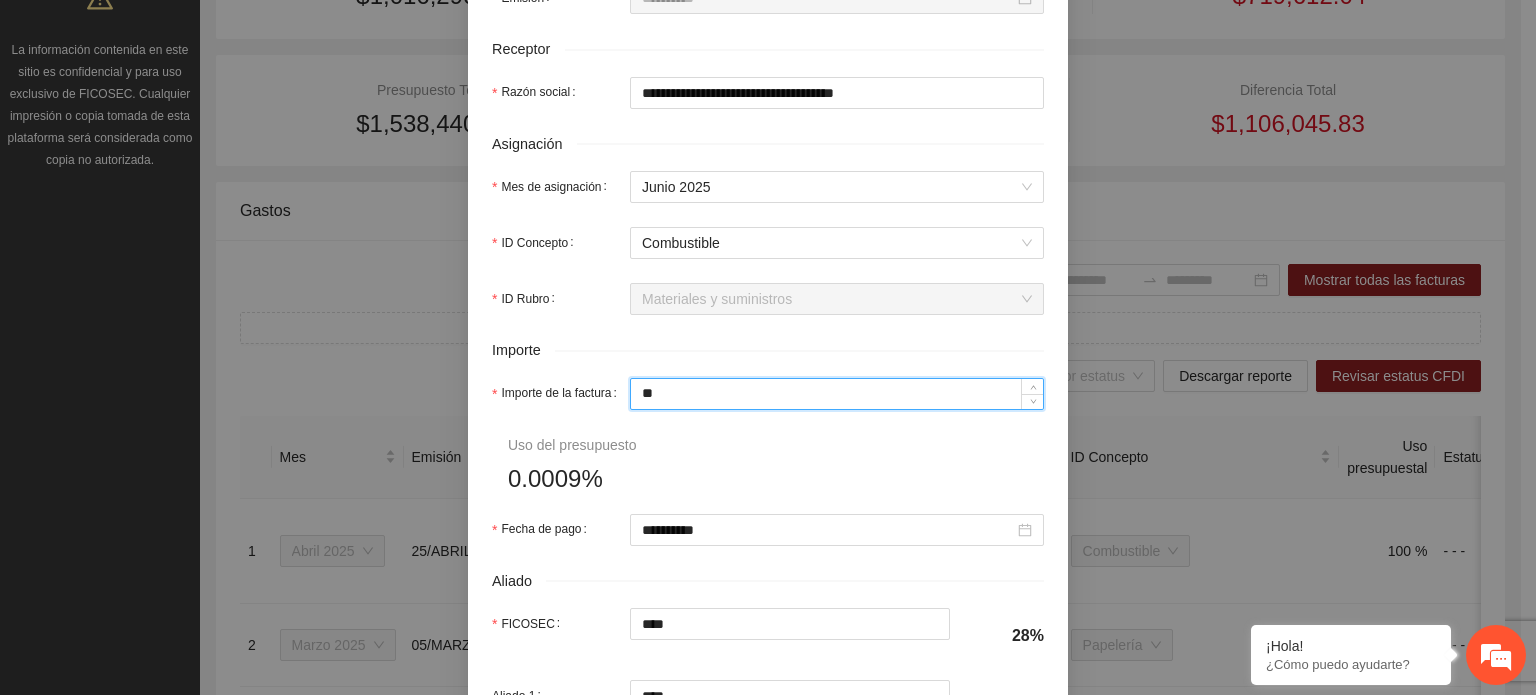 type on "***" 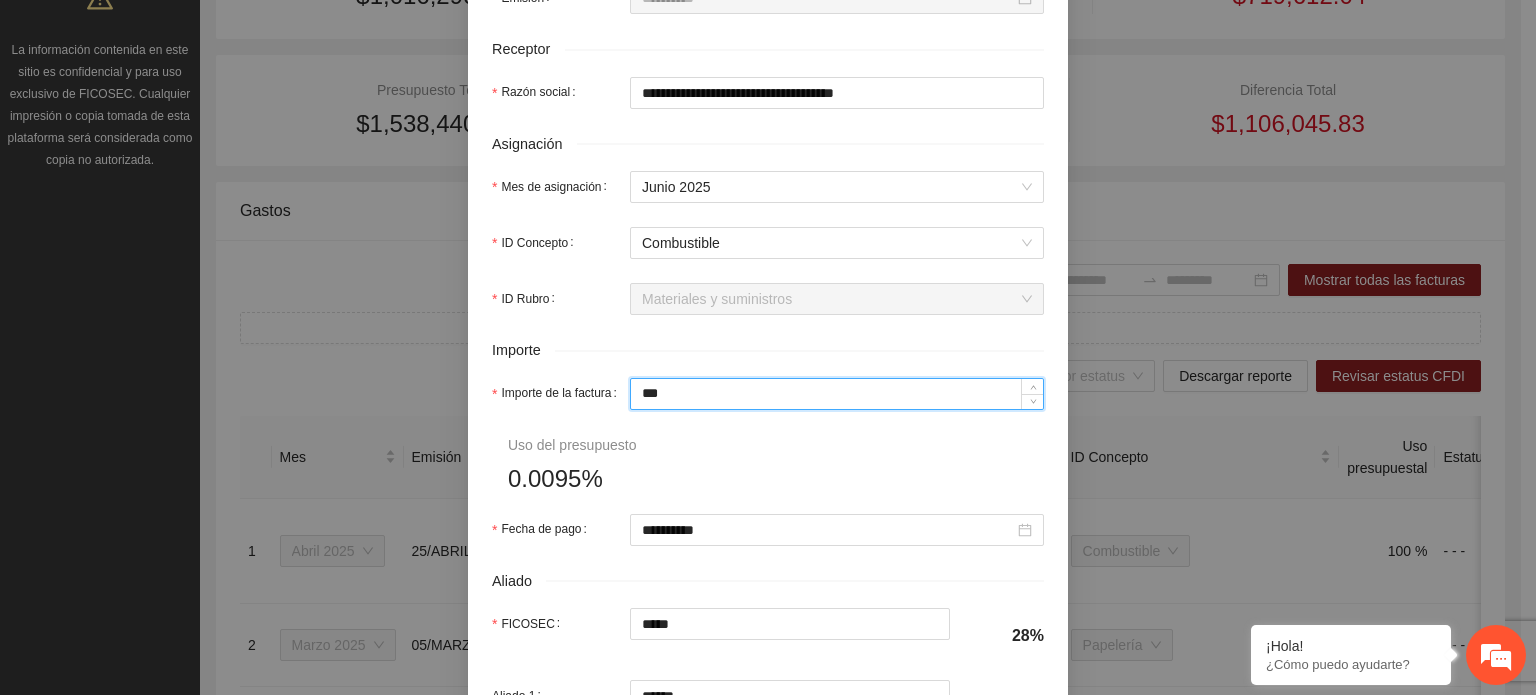 type on "*****" 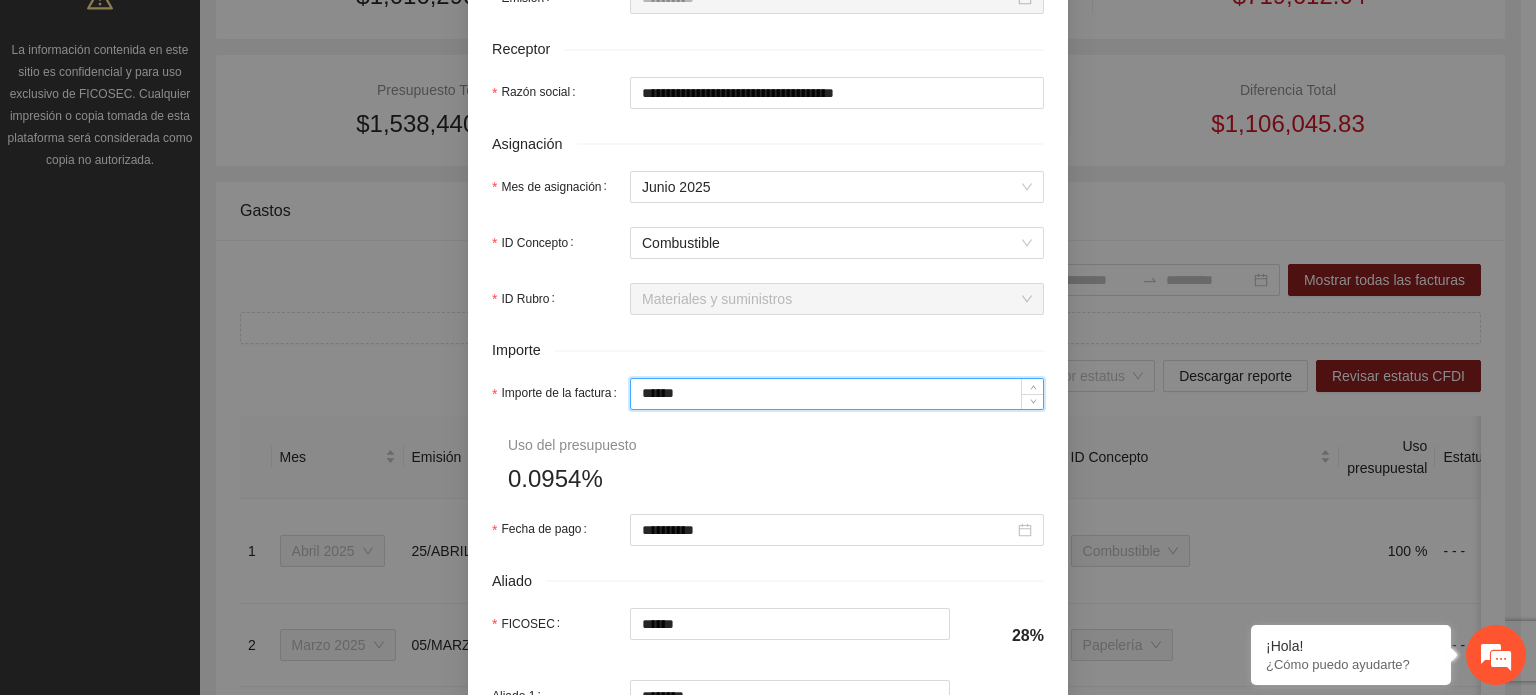 type on "*******" 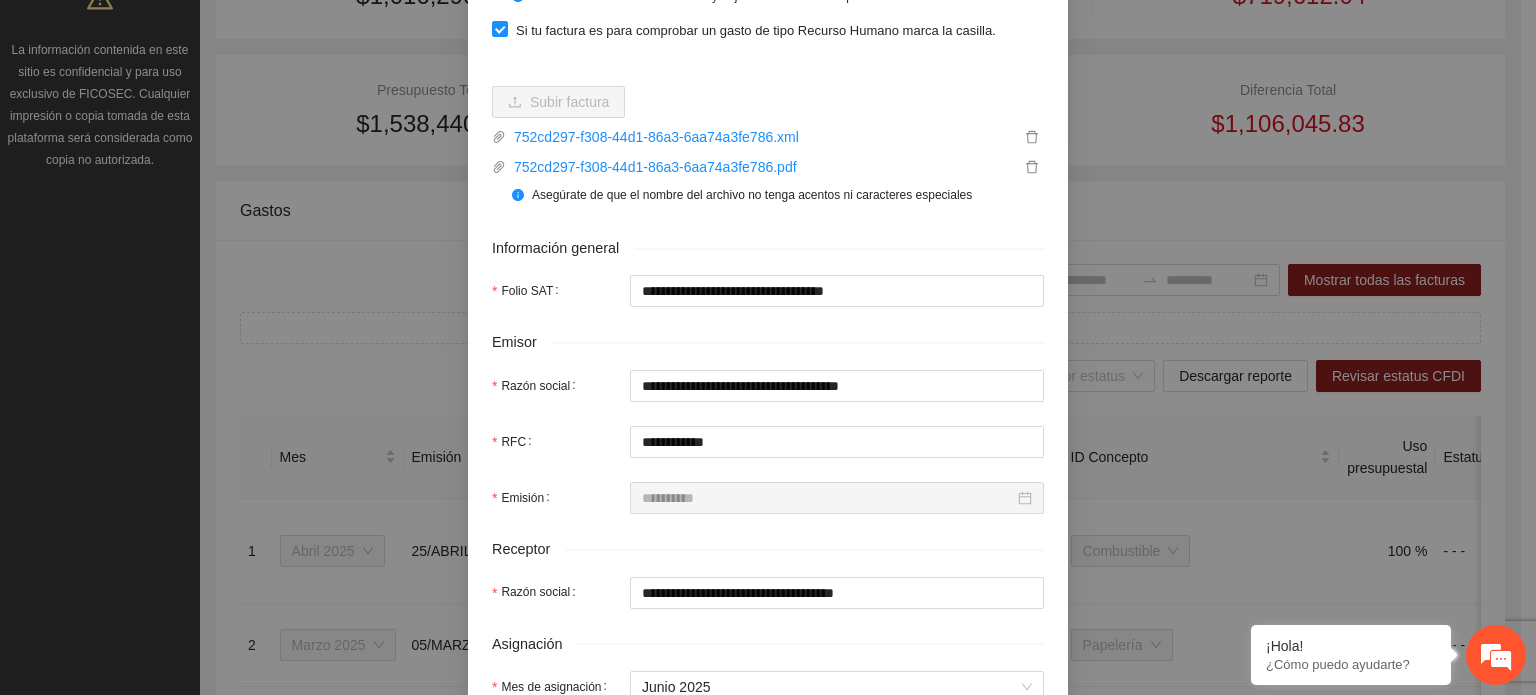 scroll, scrollTop: 100, scrollLeft: 0, axis: vertical 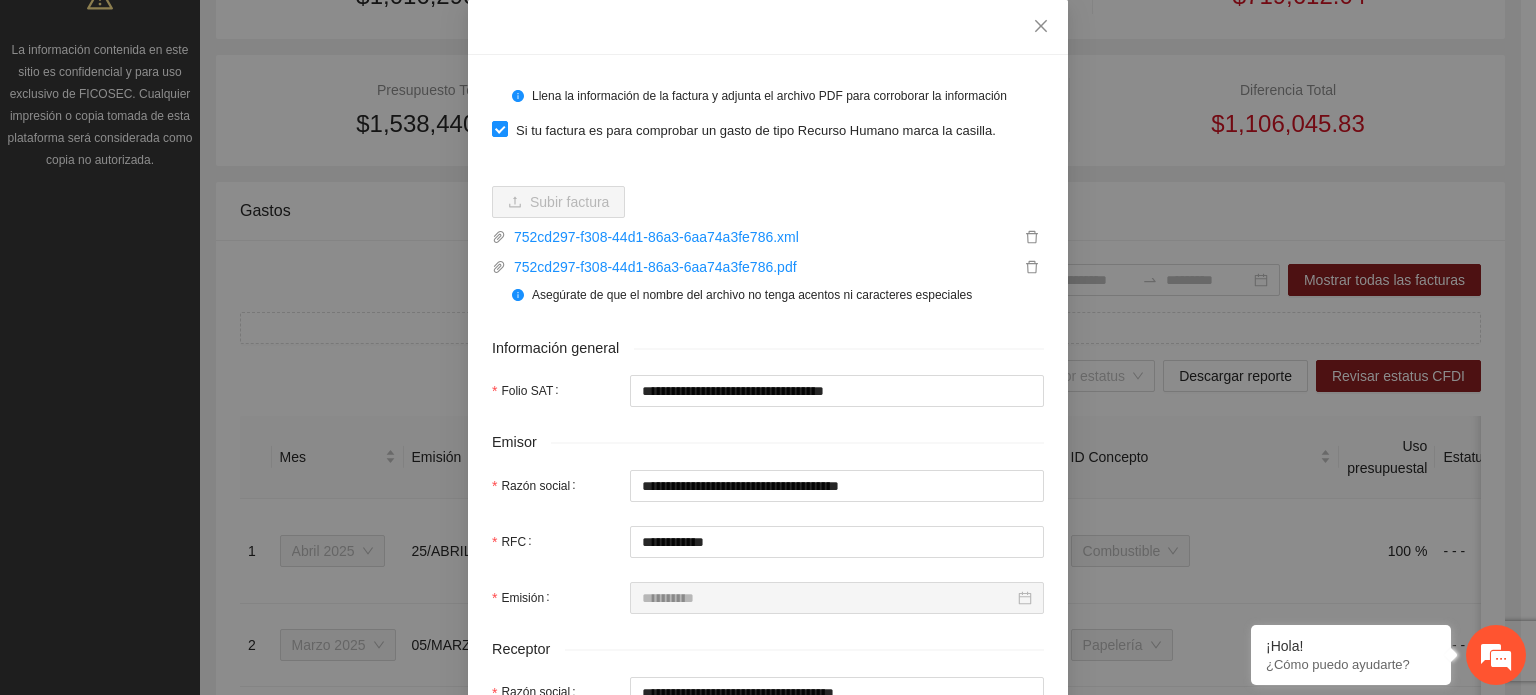 type on "*******" 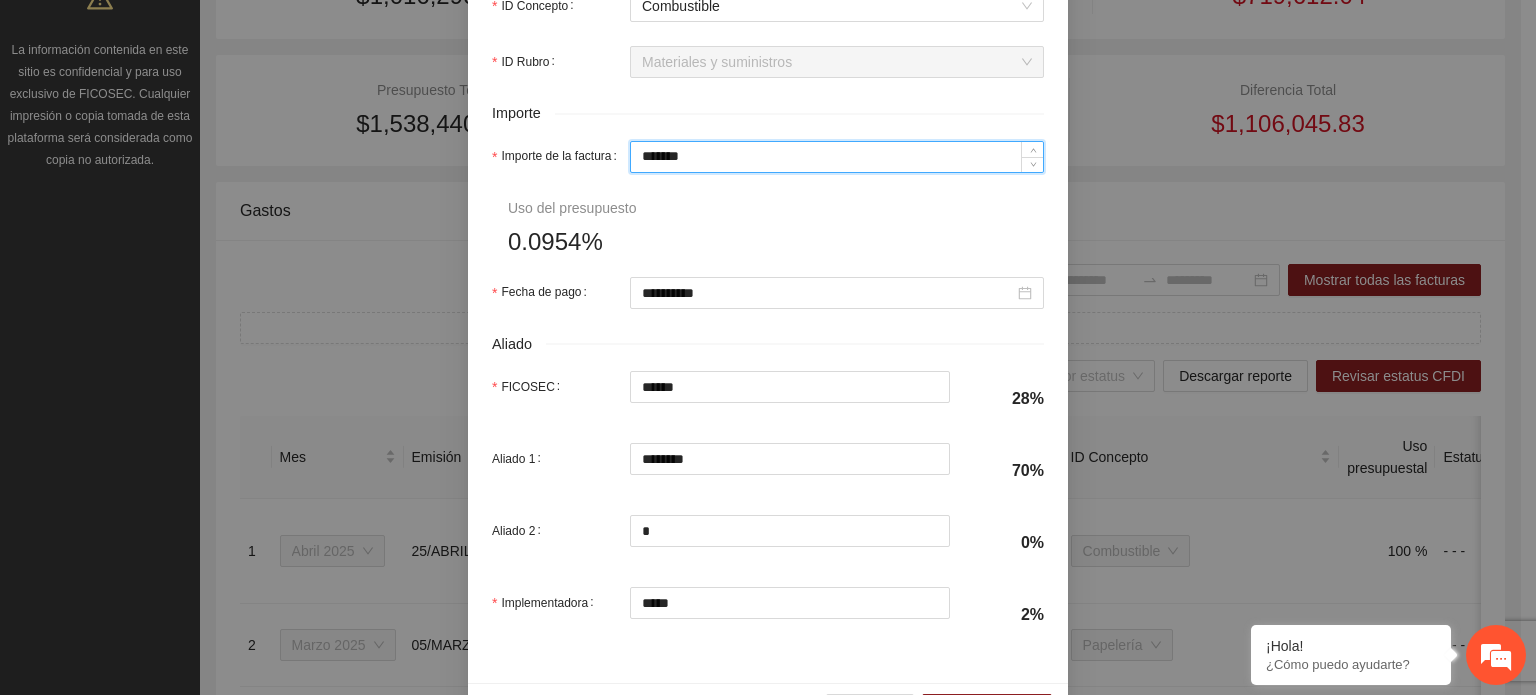 scroll, scrollTop: 1000, scrollLeft: 0, axis: vertical 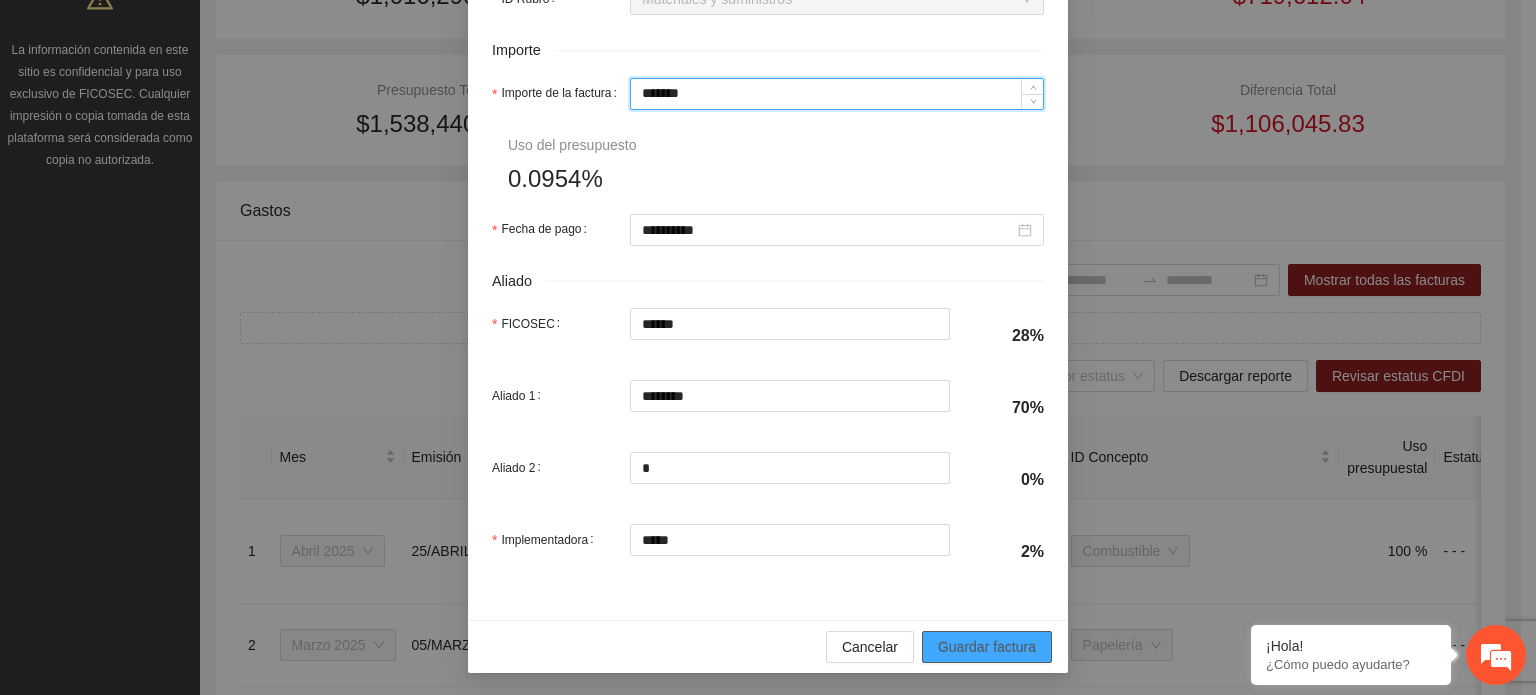 click on "Guardar factura" at bounding box center (987, 647) 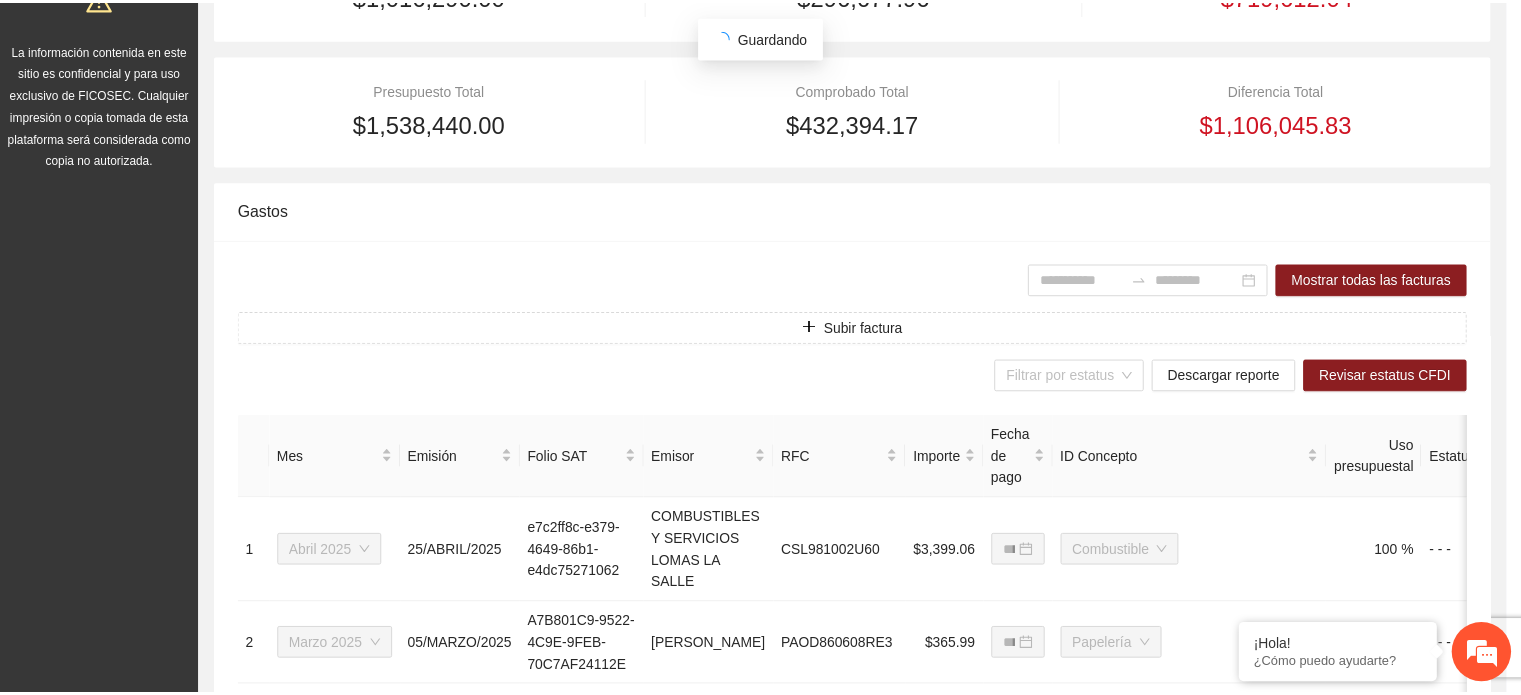 scroll, scrollTop: 841, scrollLeft: 0, axis: vertical 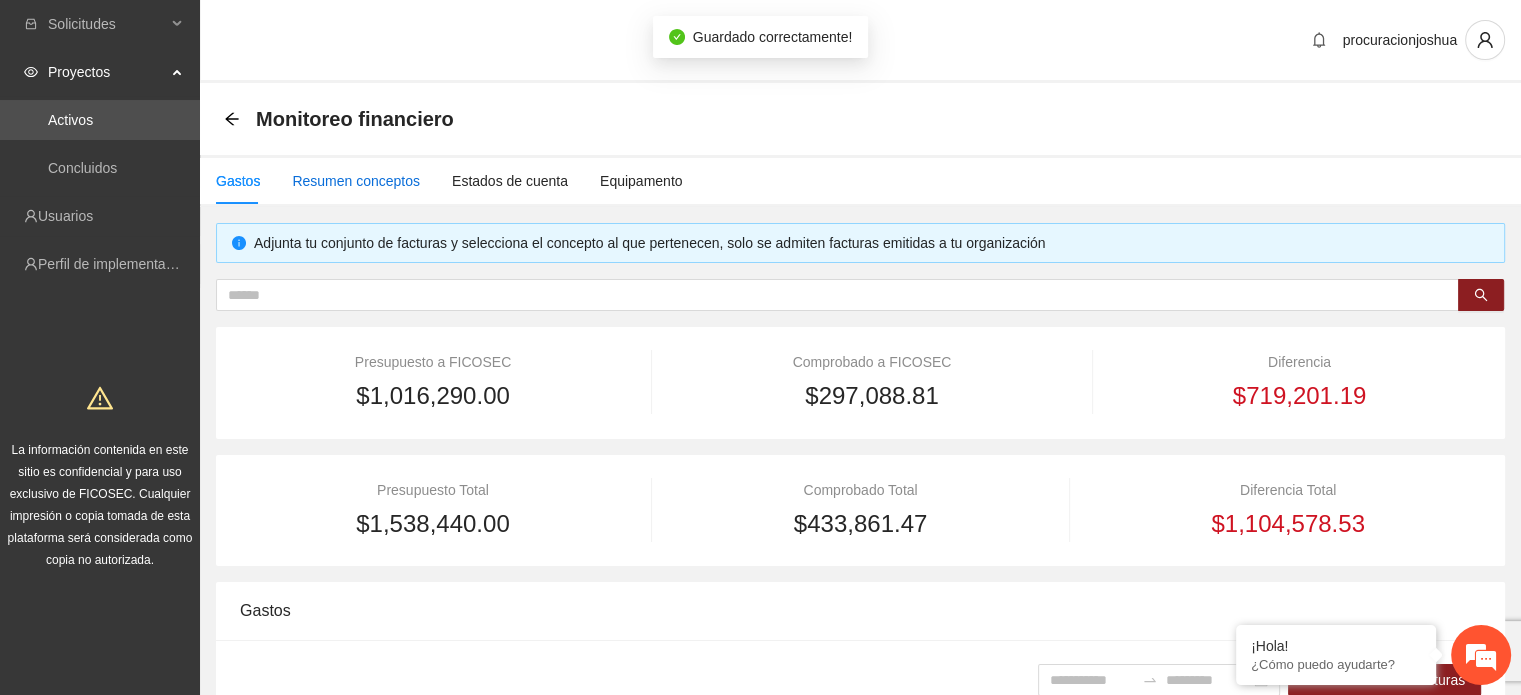 click on "Resumen conceptos" at bounding box center (356, 181) 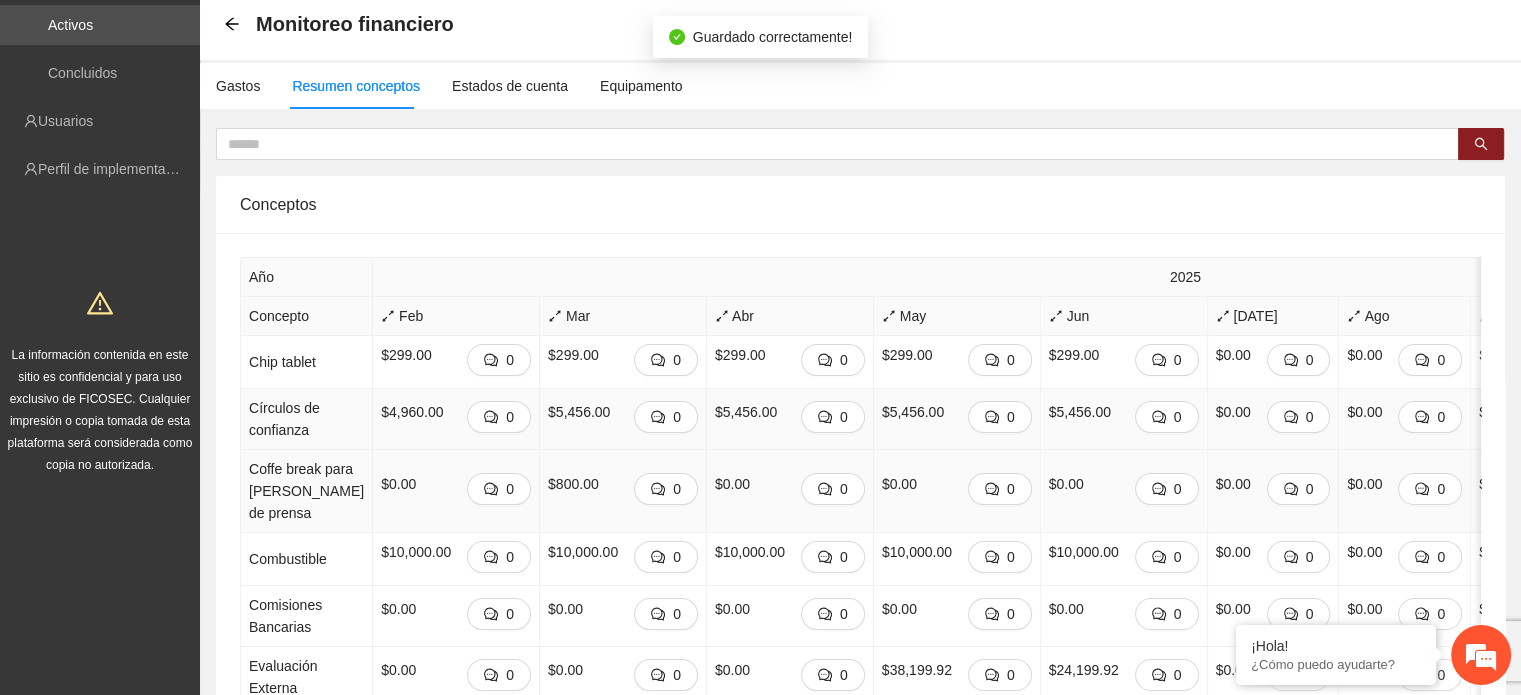scroll, scrollTop: 100, scrollLeft: 0, axis: vertical 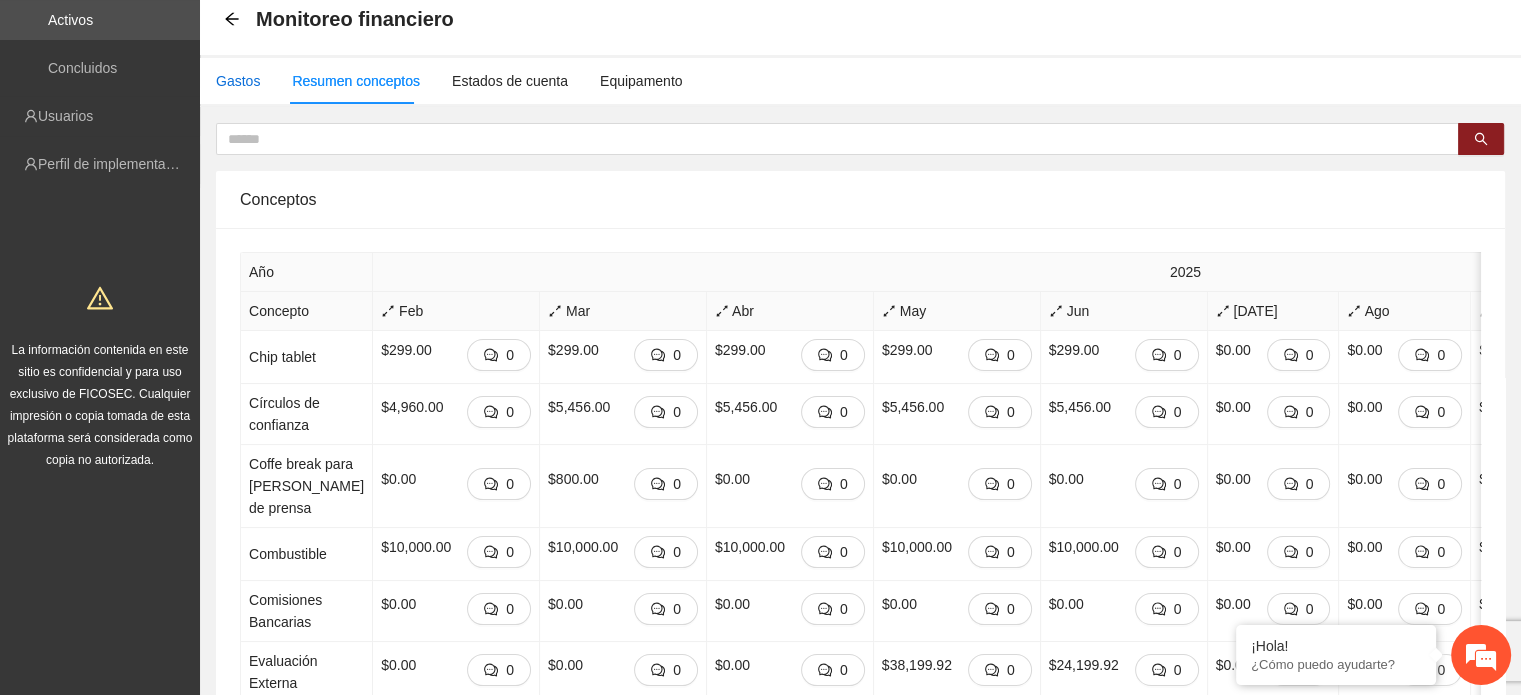 click on "Gastos" at bounding box center (238, 81) 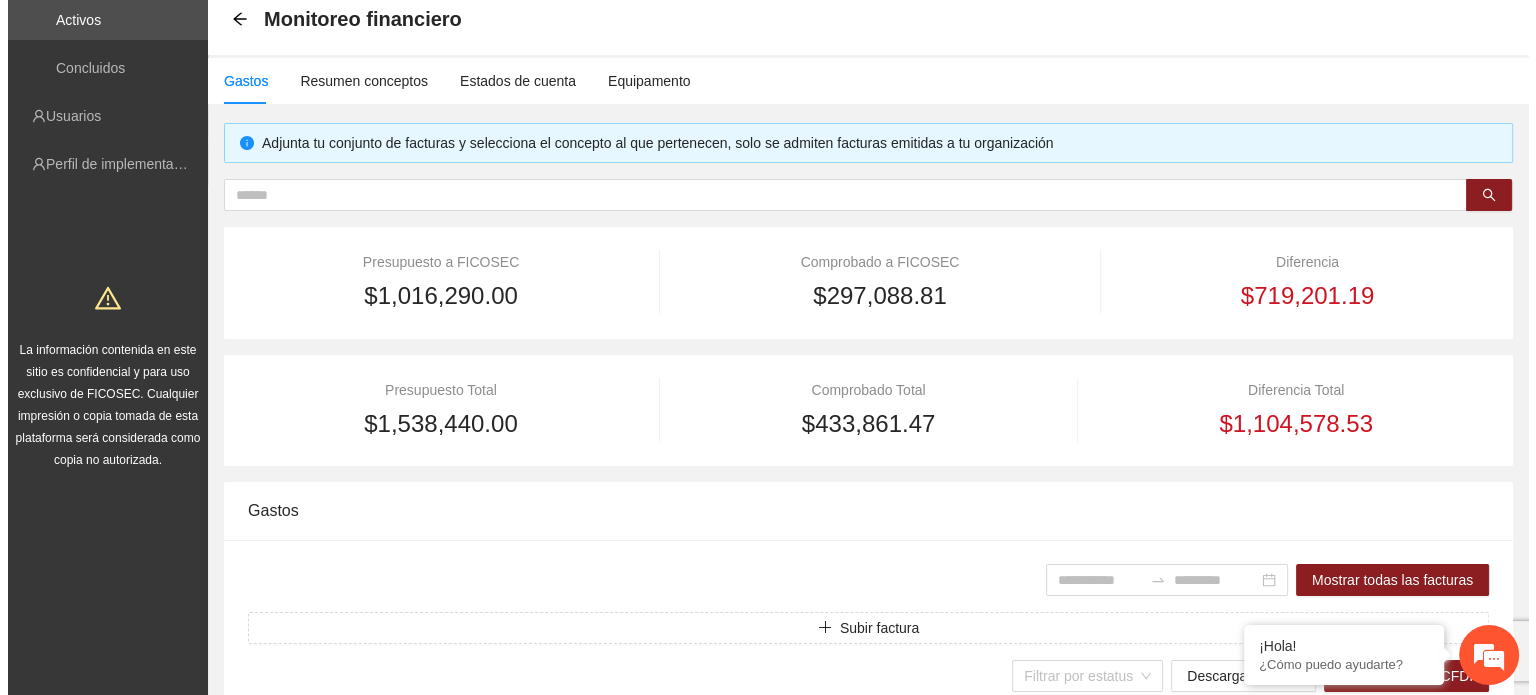 scroll, scrollTop: 300, scrollLeft: 0, axis: vertical 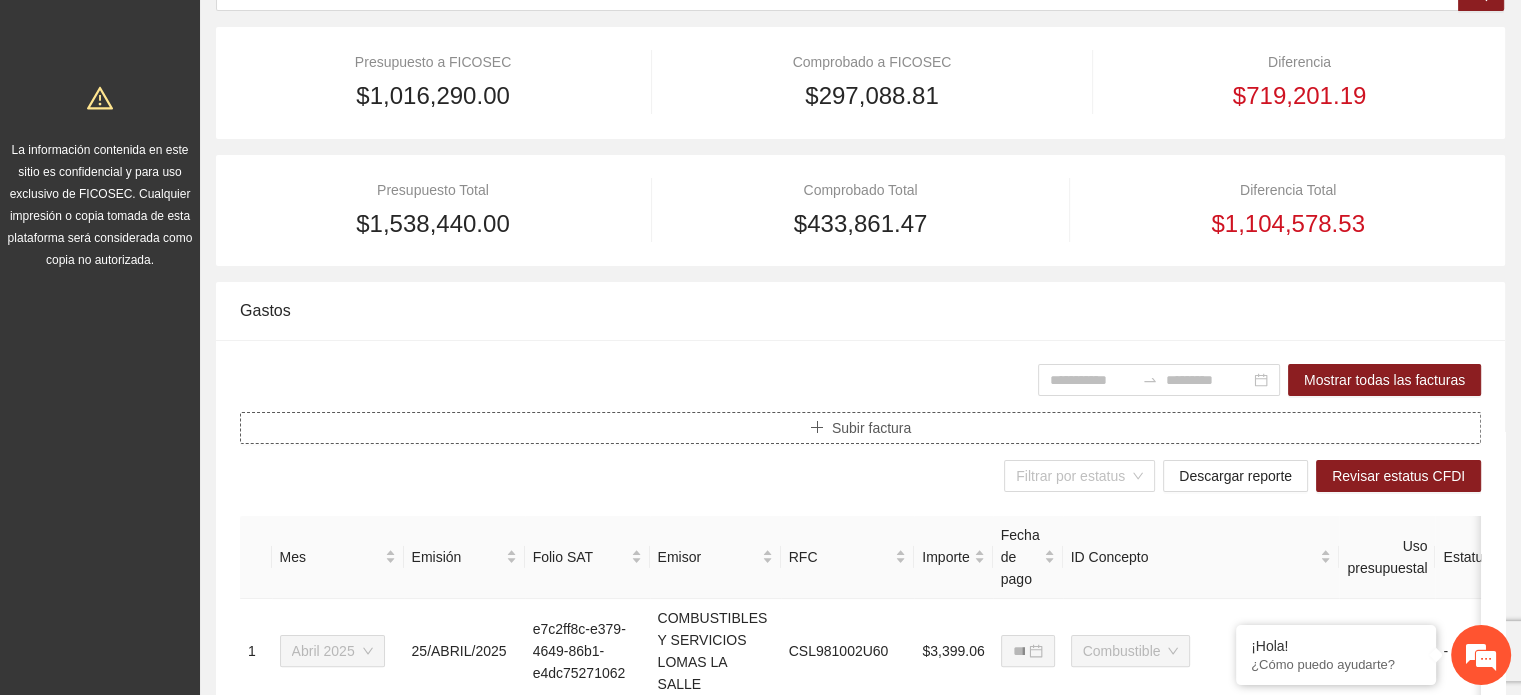 click on "Subir factura" at bounding box center [871, 428] 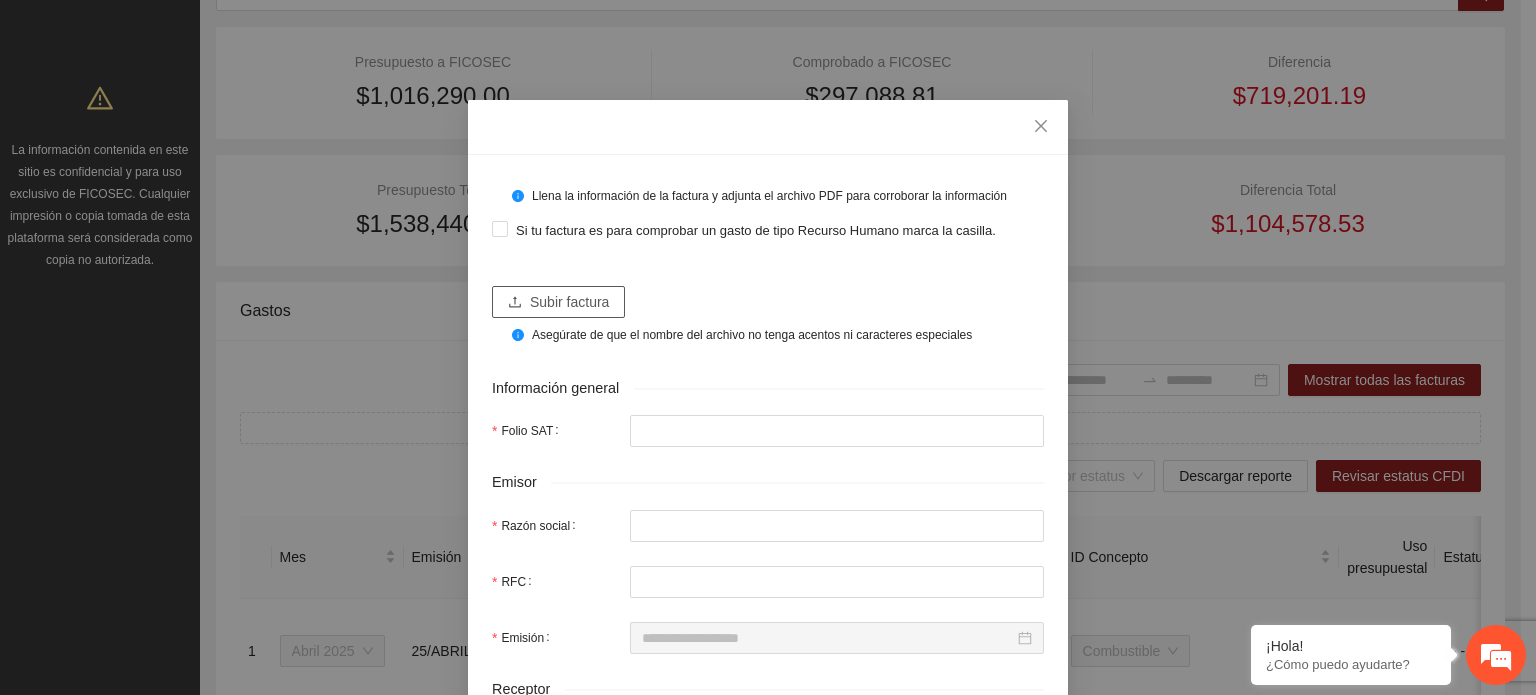 click on "Subir factura" at bounding box center [569, 302] 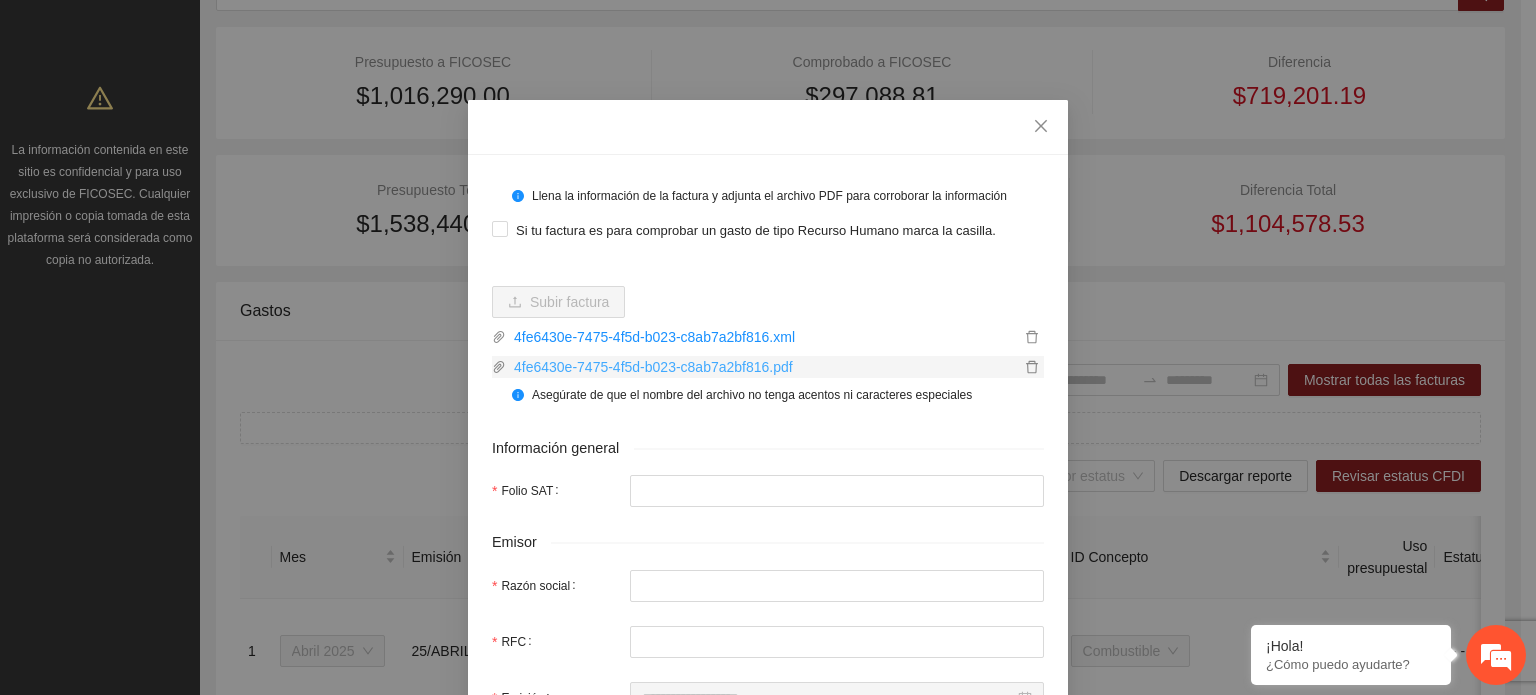 type on "**********" 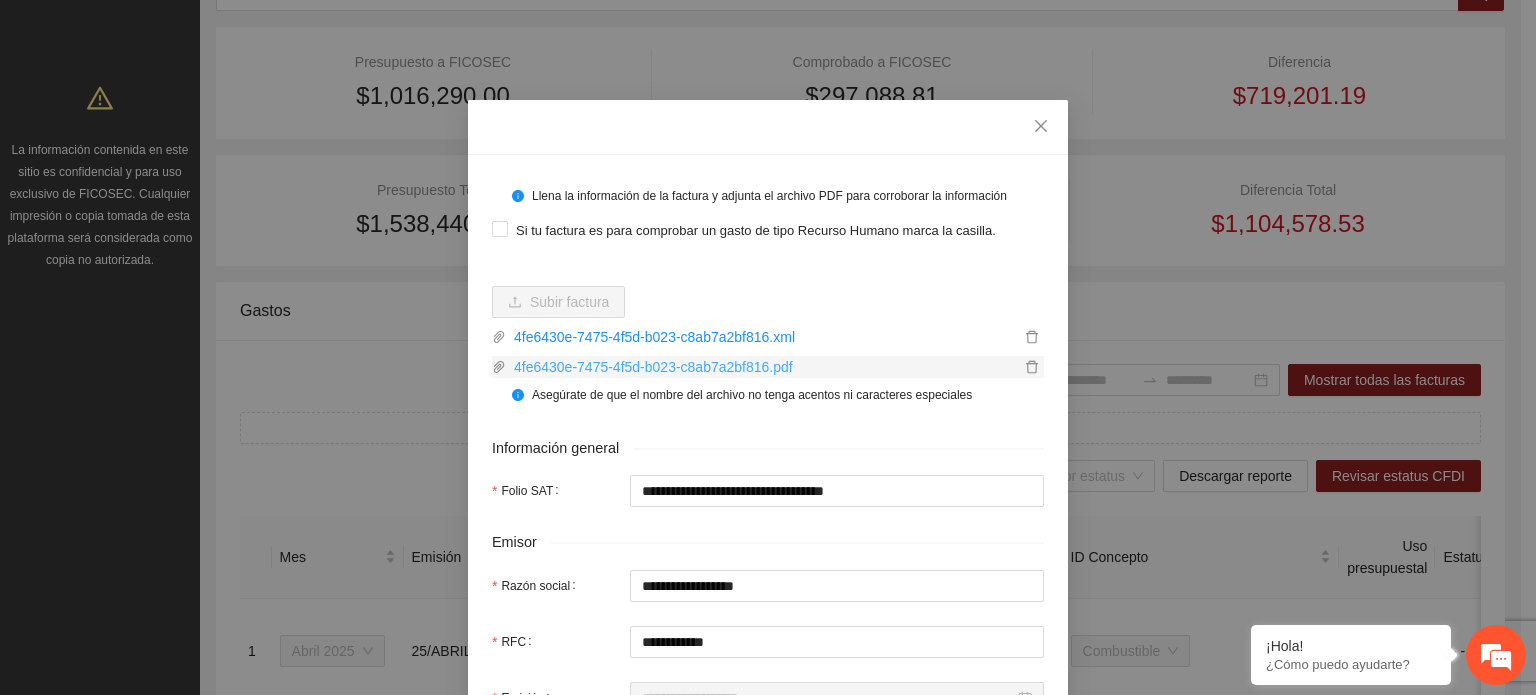 type on "**********" 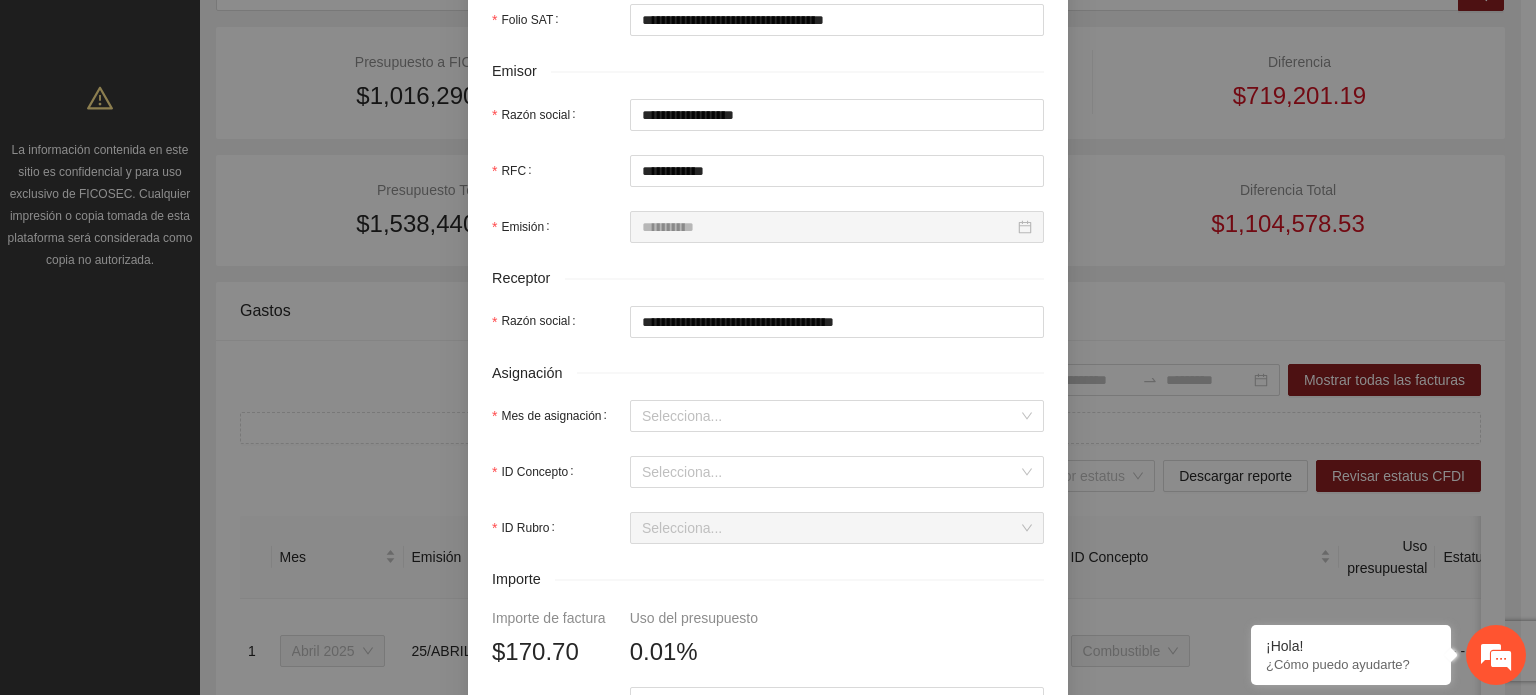 scroll, scrollTop: 500, scrollLeft: 0, axis: vertical 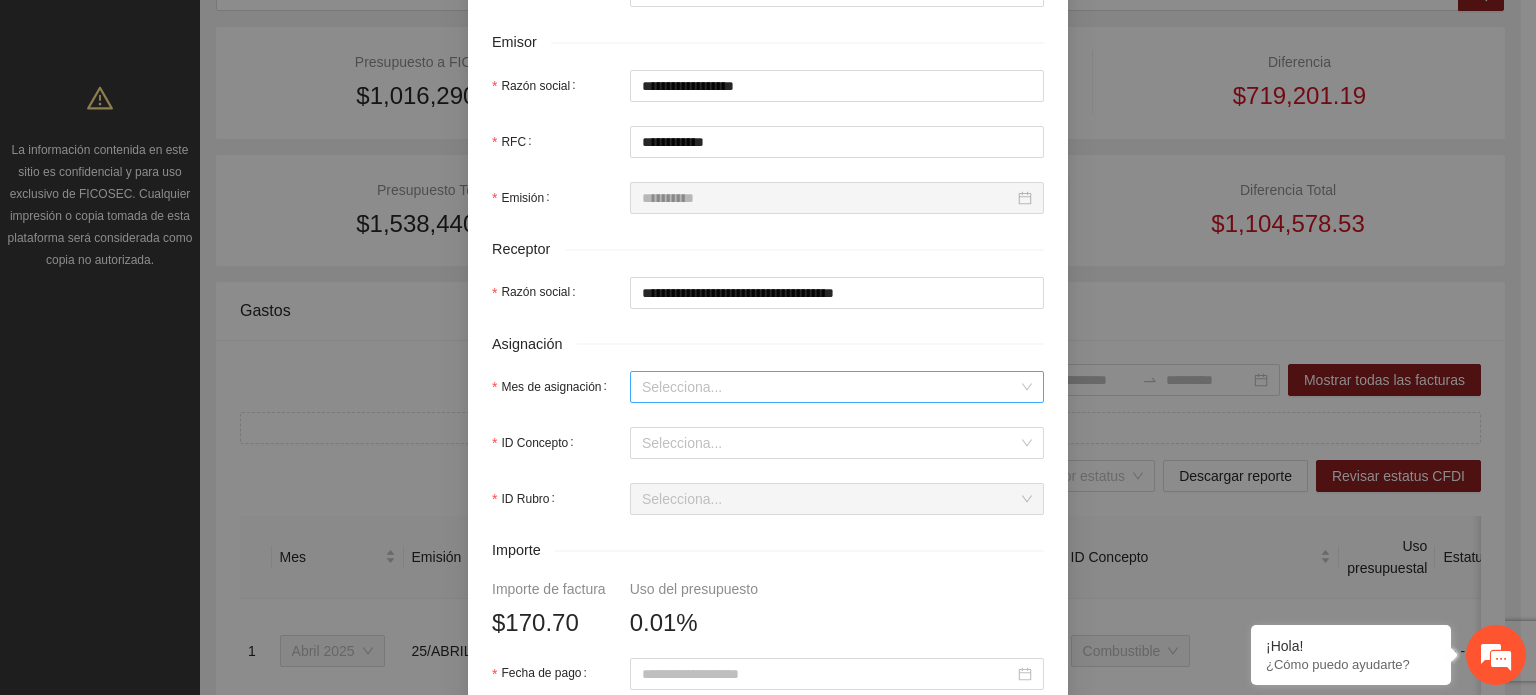 click on "Mes de asignación" at bounding box center (830, 387) 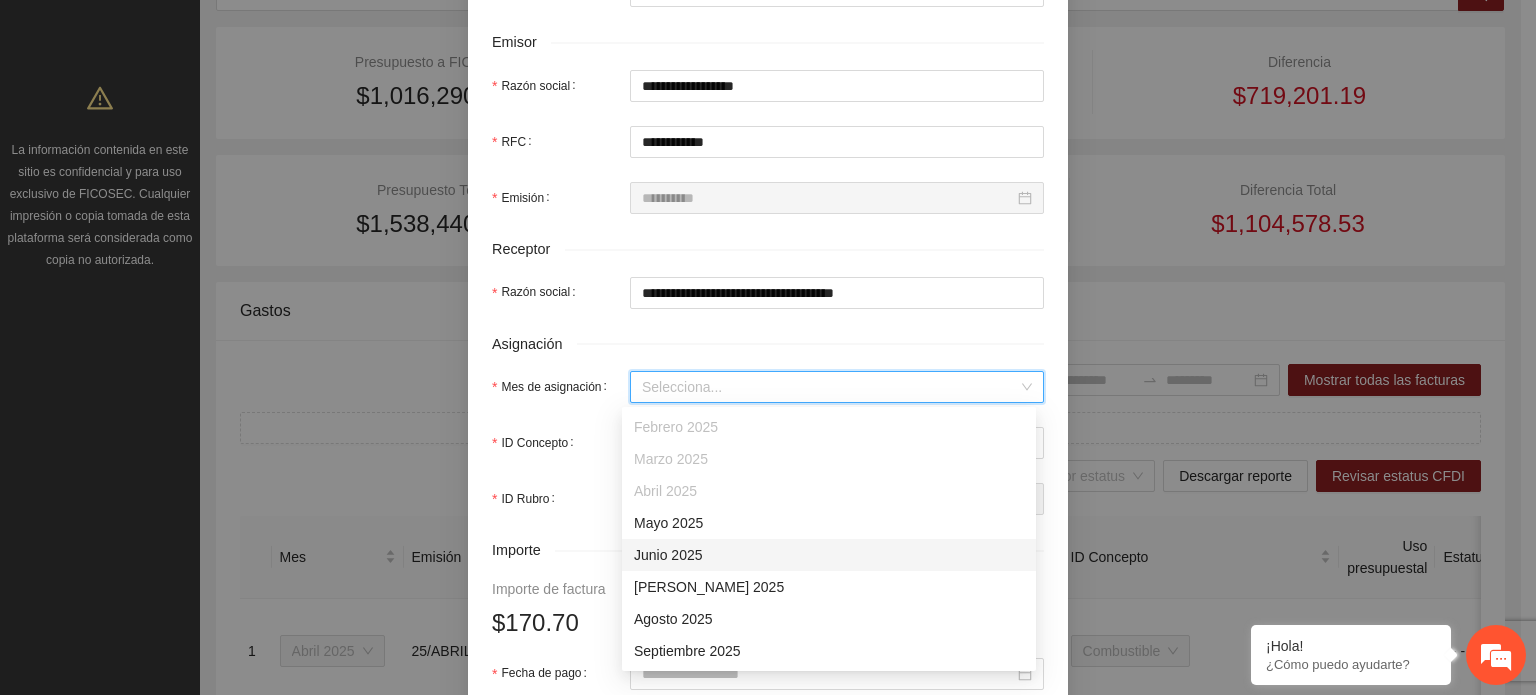 click on "Junio 2025" at bounding box center [829, 555] 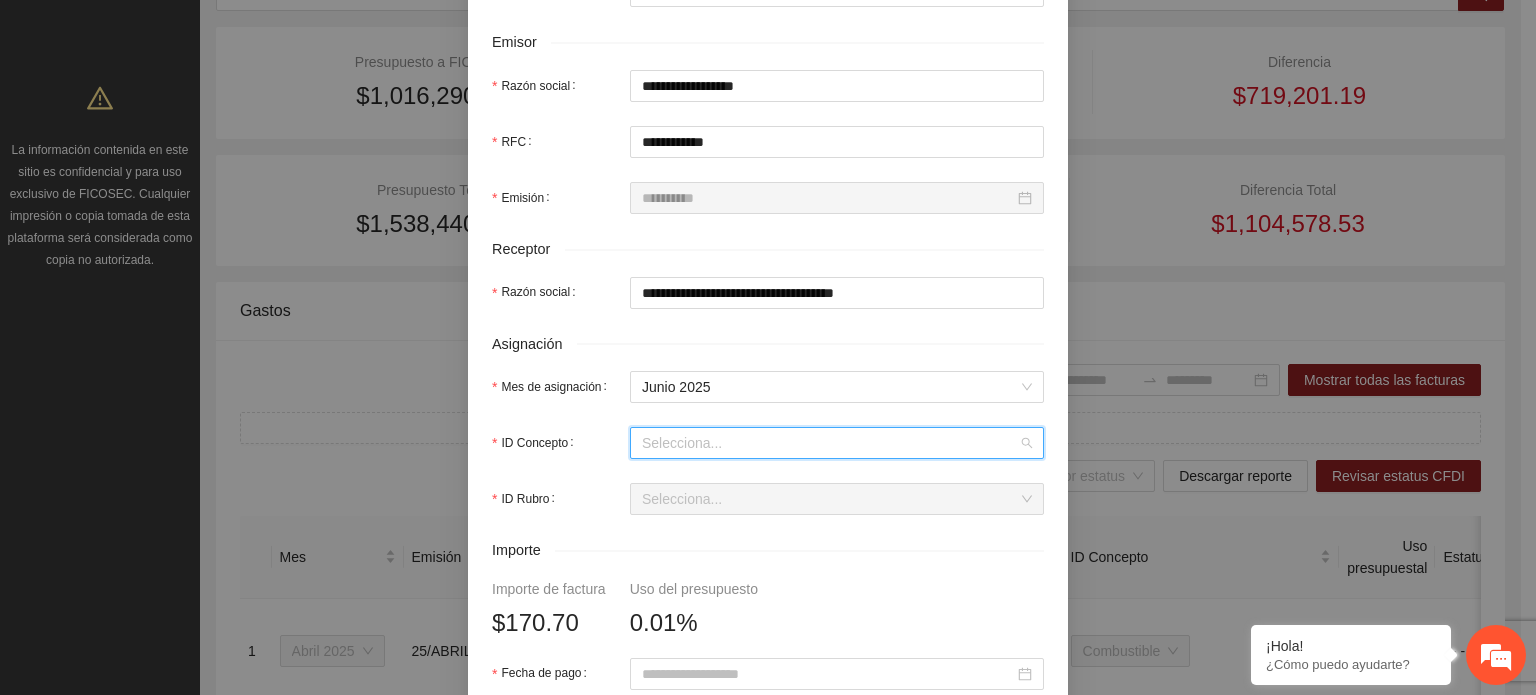 click on "ID Concepto" at bounding box center [830, 443] 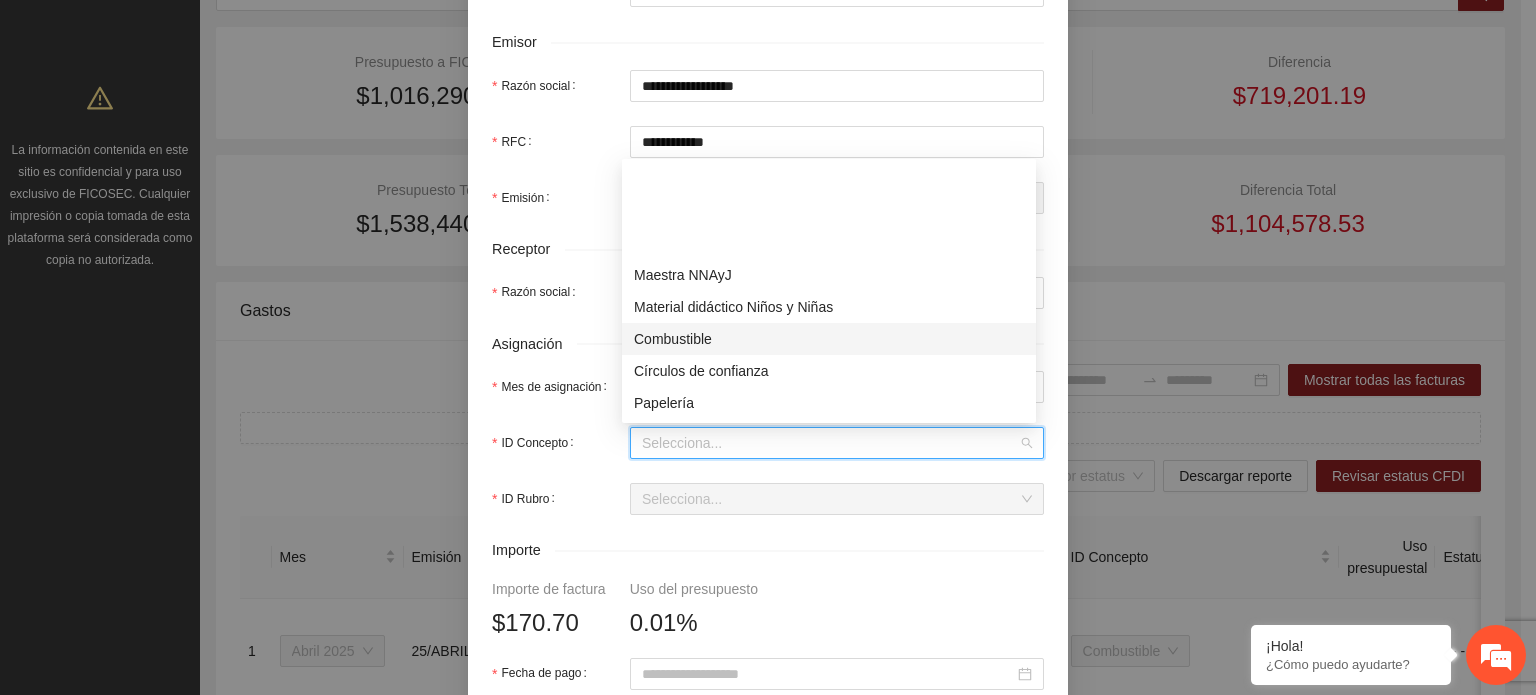 scroll, scrollTop: 100, scrollLeft: 0, axis: vertical 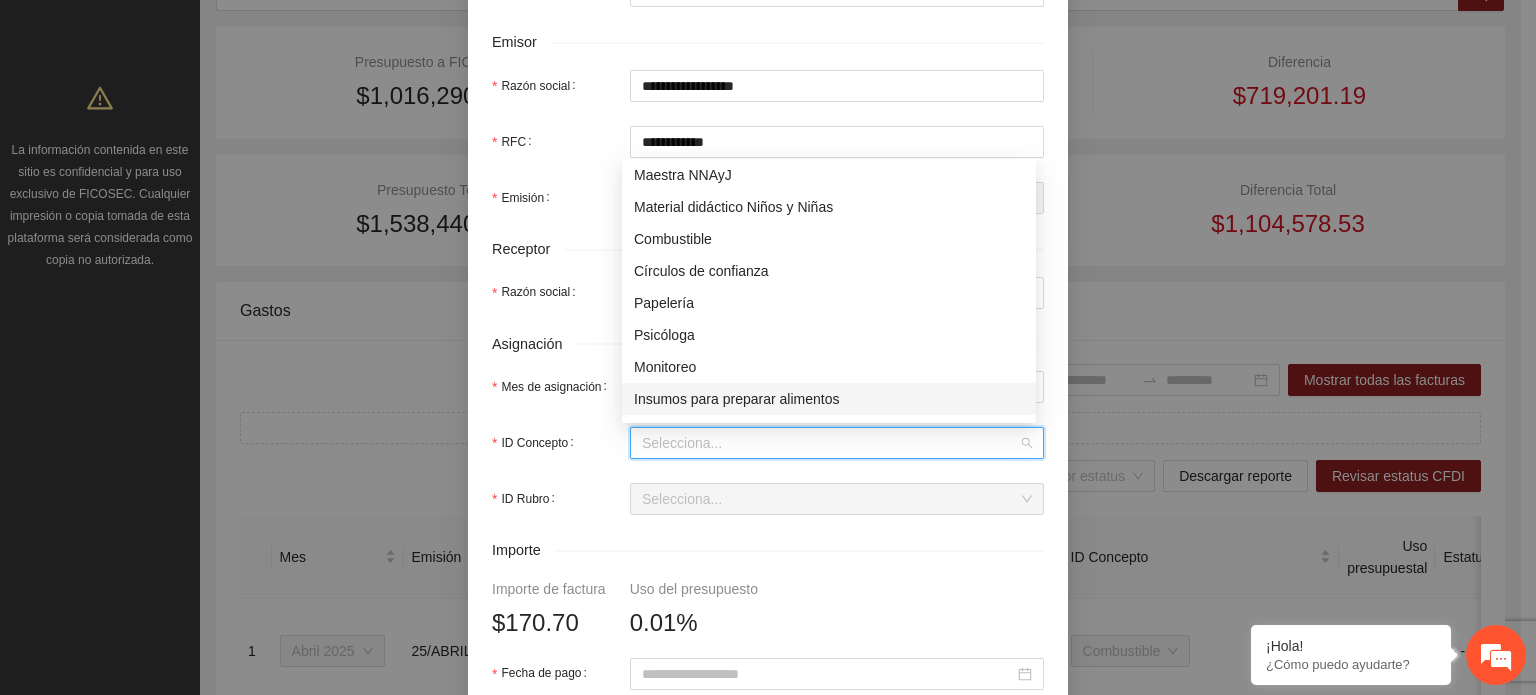click on "Insumos para preparar alimentos" at bounding box center [829, 399] 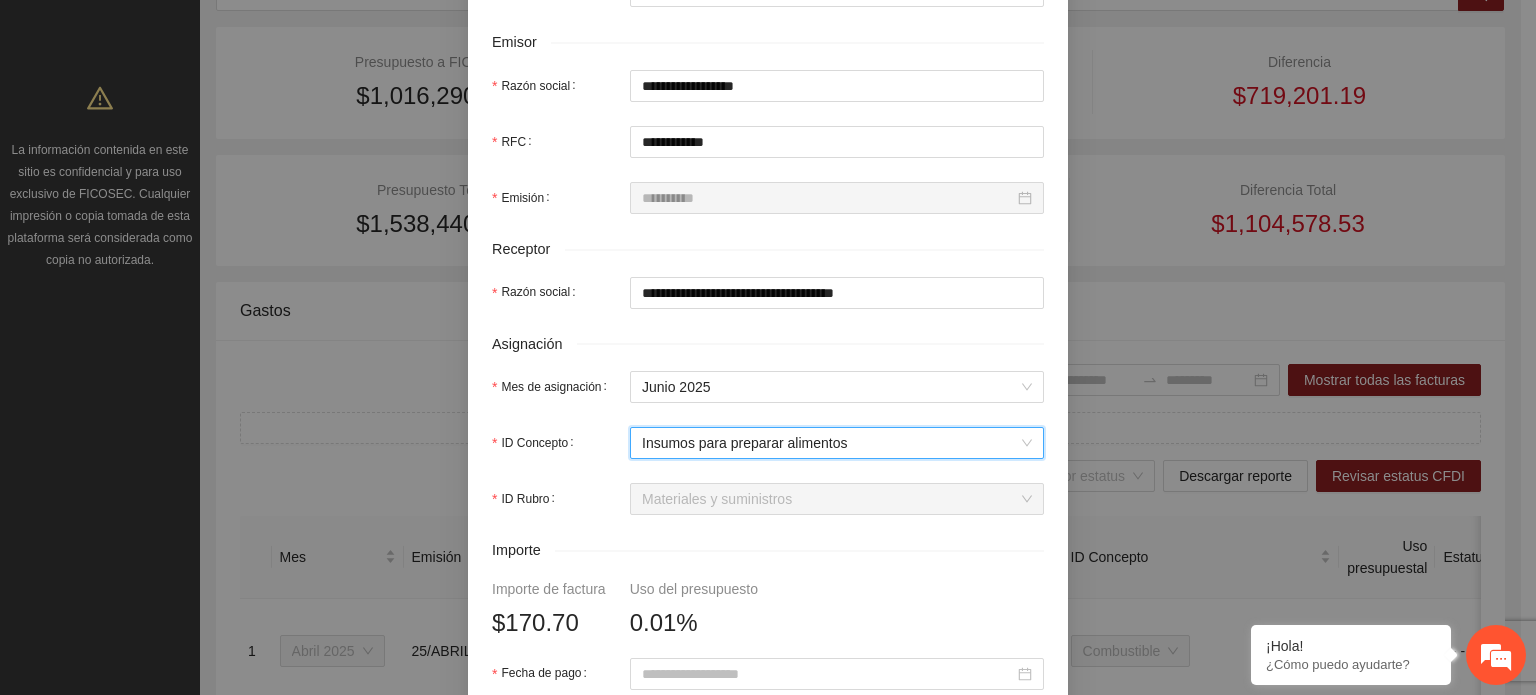 scroll, scrollTop: 600, scrollLeft: 0, axis: vertical 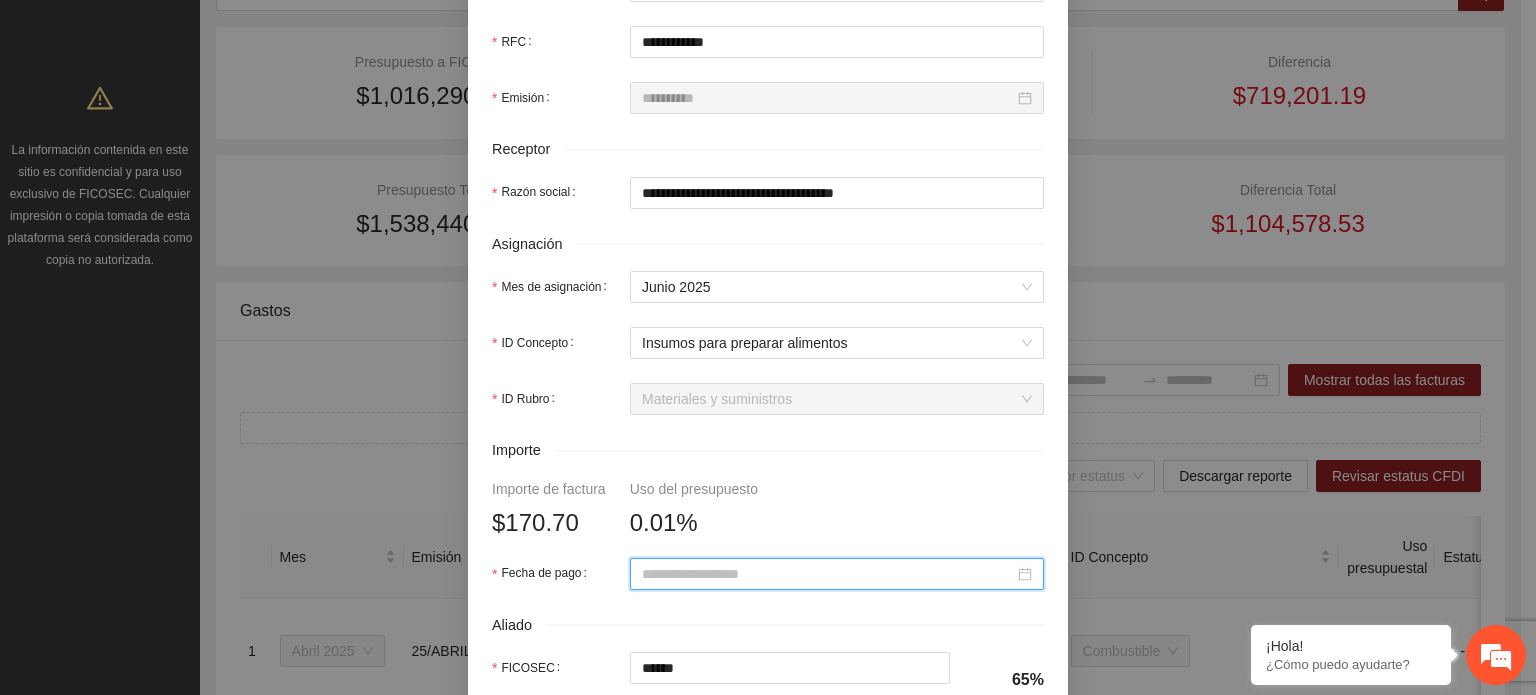 click on "Fecha de pago" at bounding box center (828, 574) 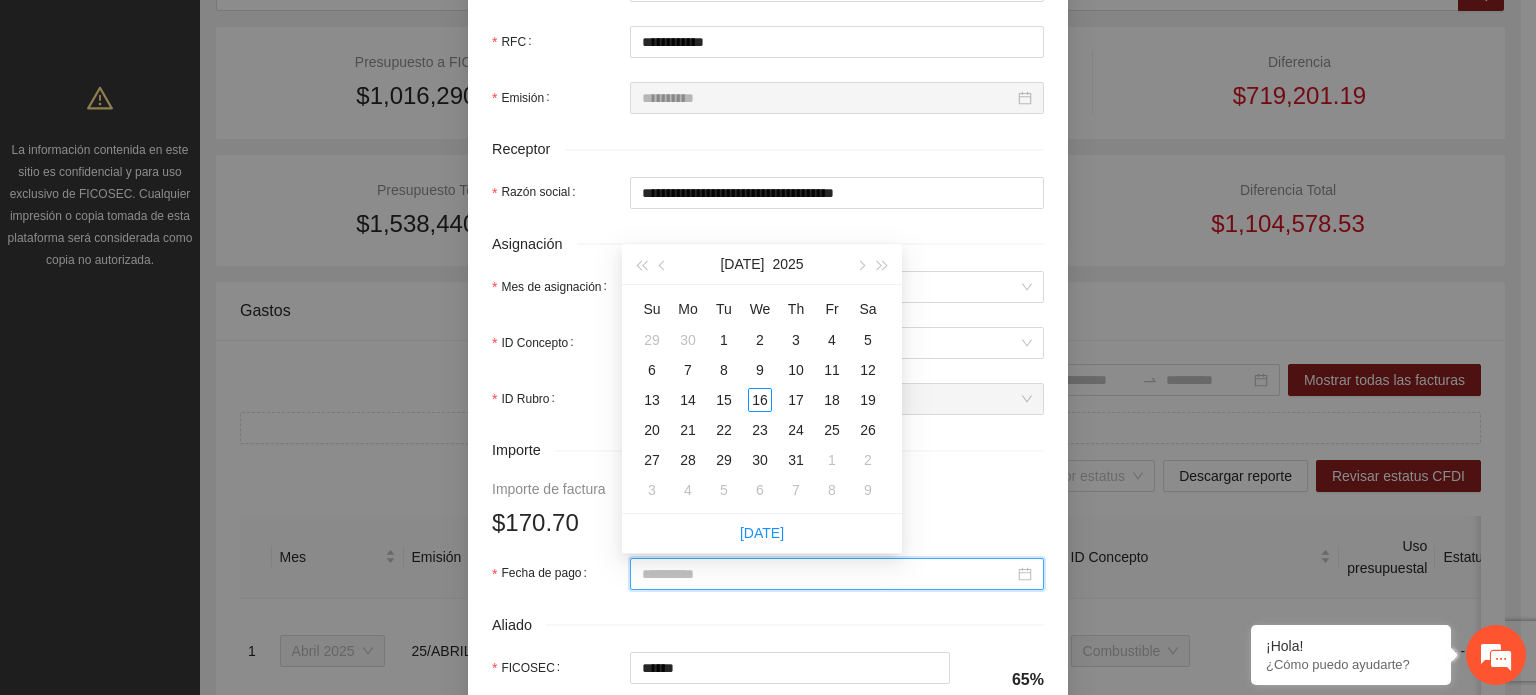 type on "**********" 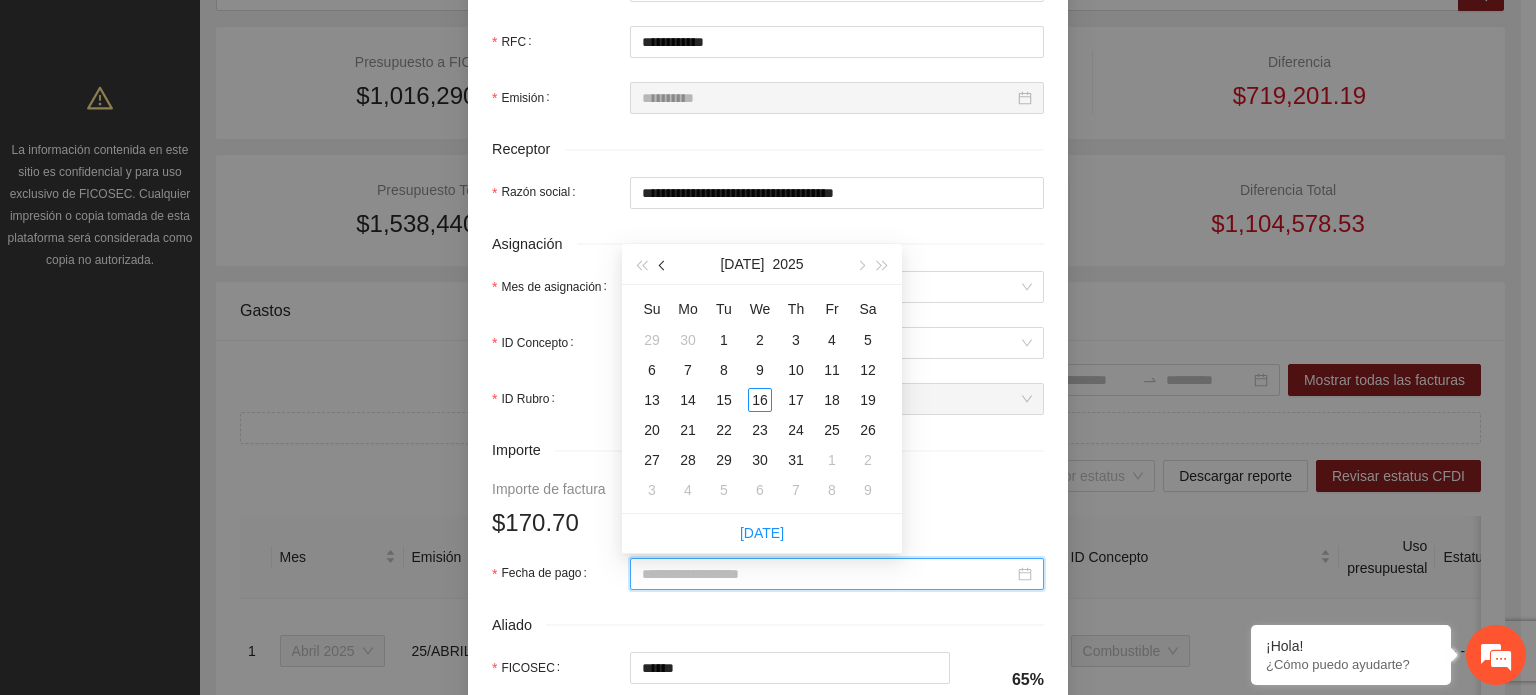 click at bounding box center [664, 266] 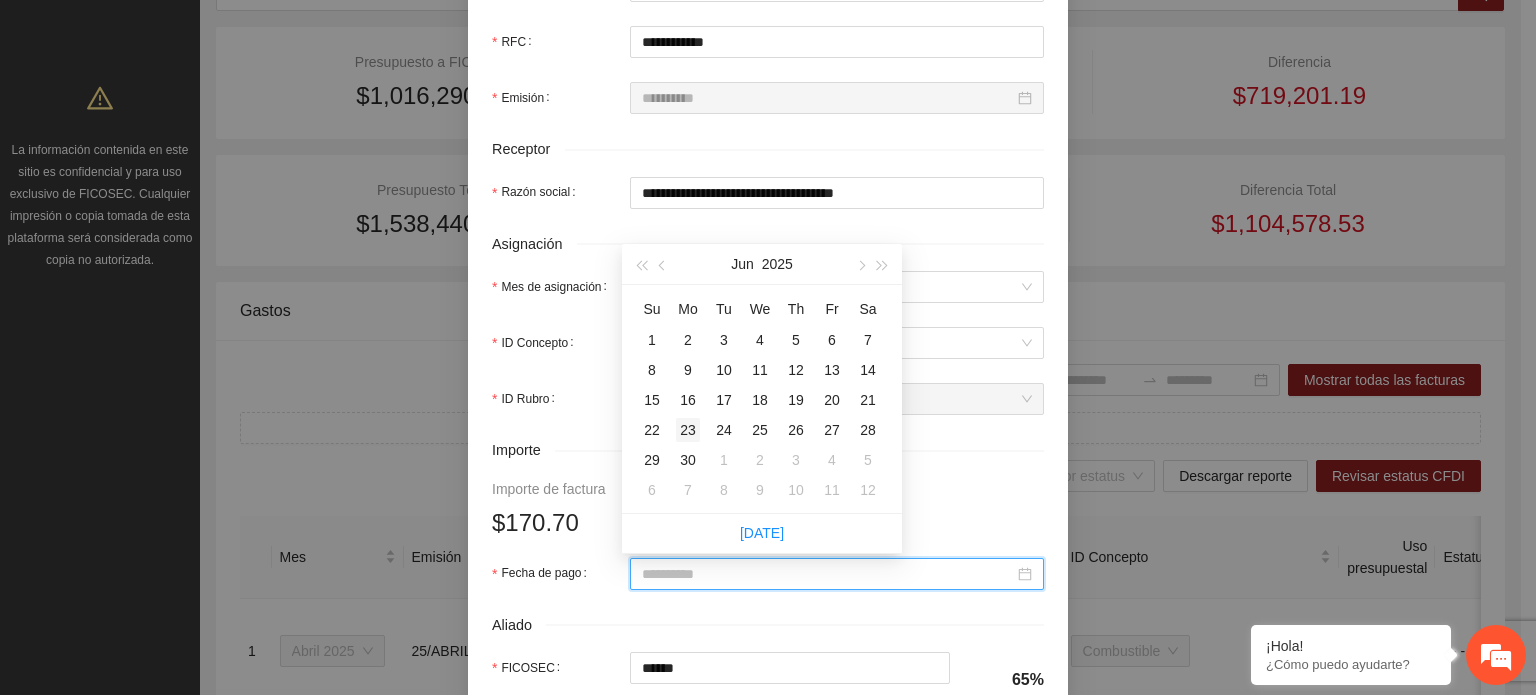 type on "**********" 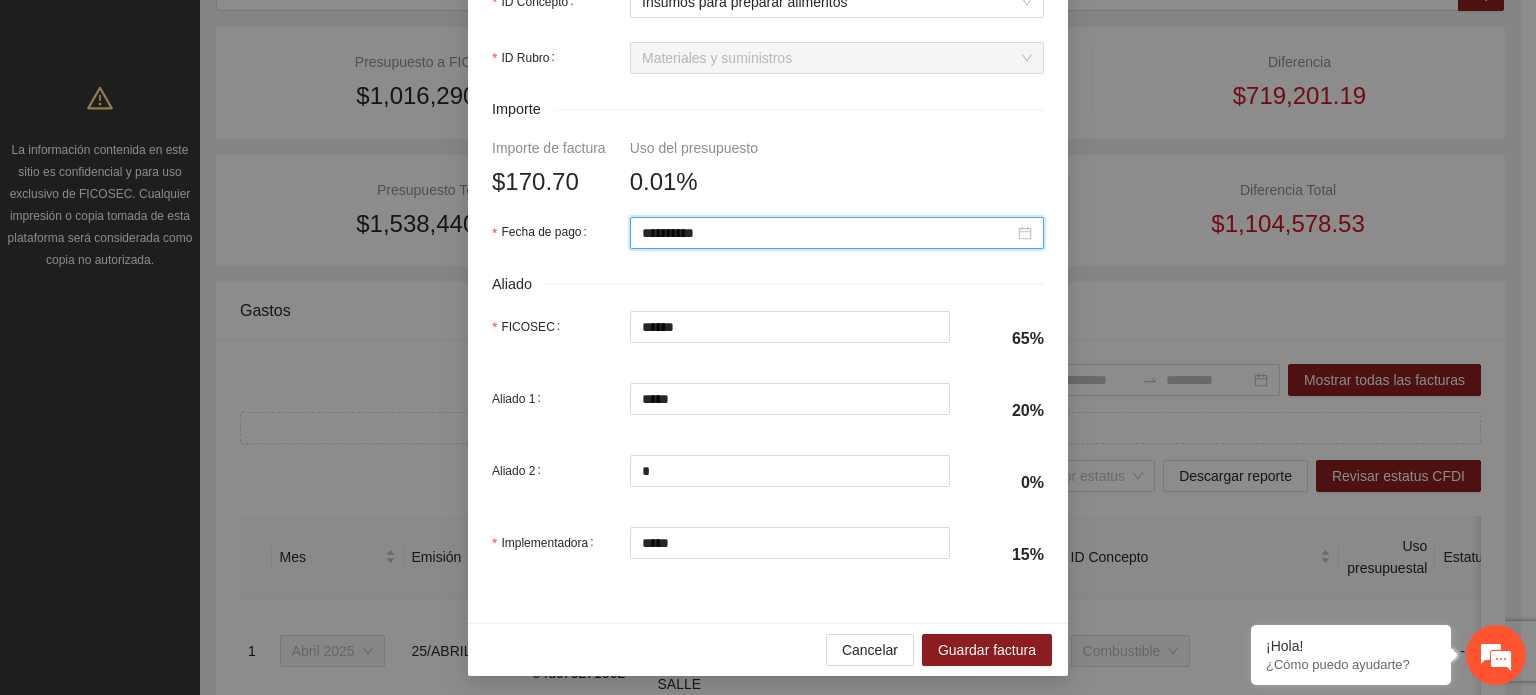 scroll, scrollTop: 945, scrollLeft: 0, axis: vertical 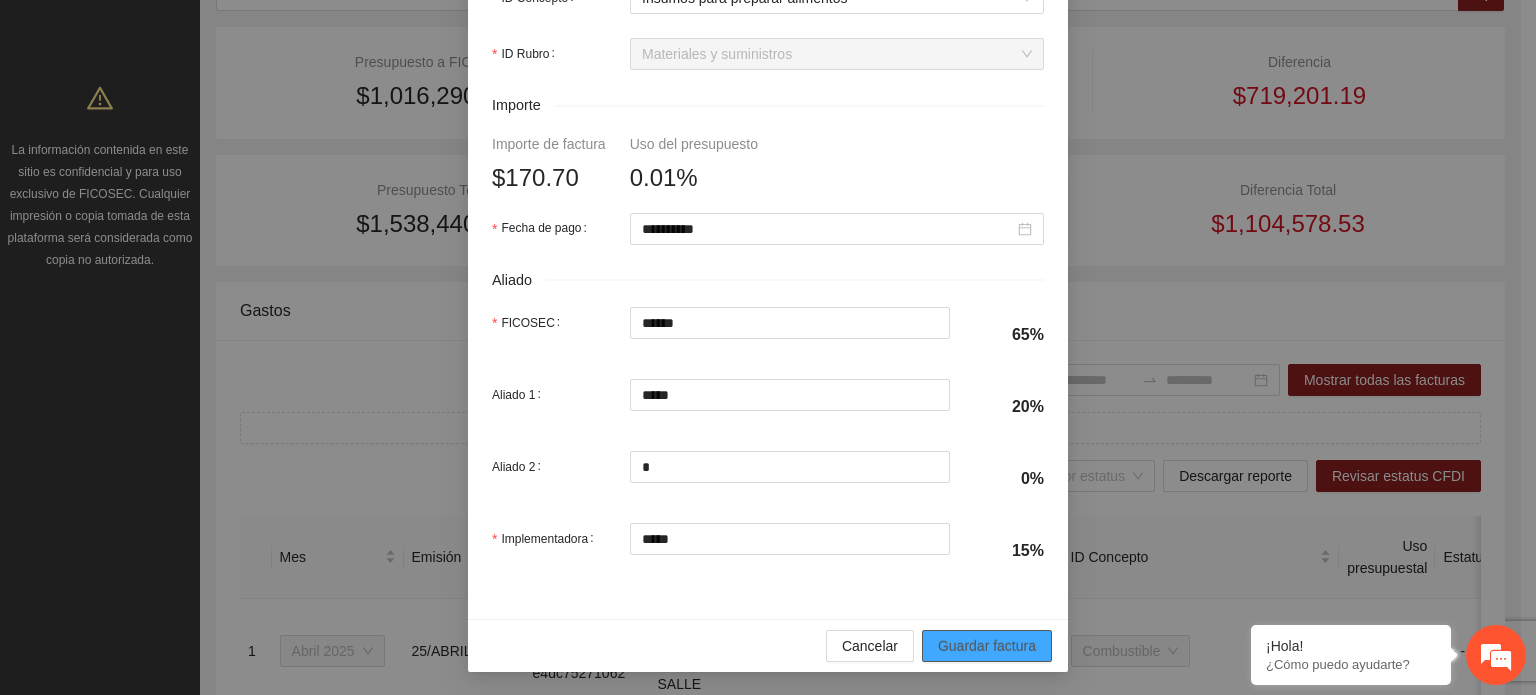 click on "Guardar factura" at bounding box center [987, 646] 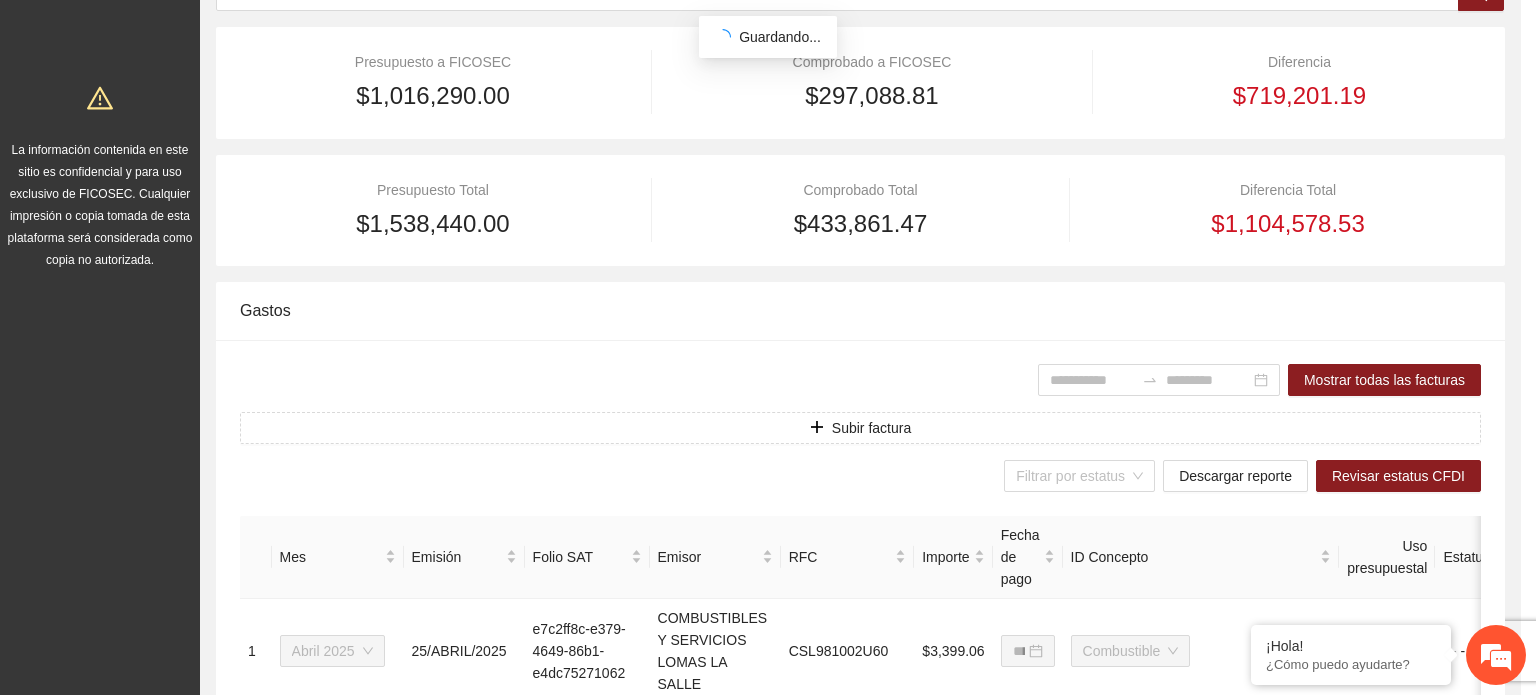 scroll, scrollTop: 804, scrollLeft: 0, axis: vertical 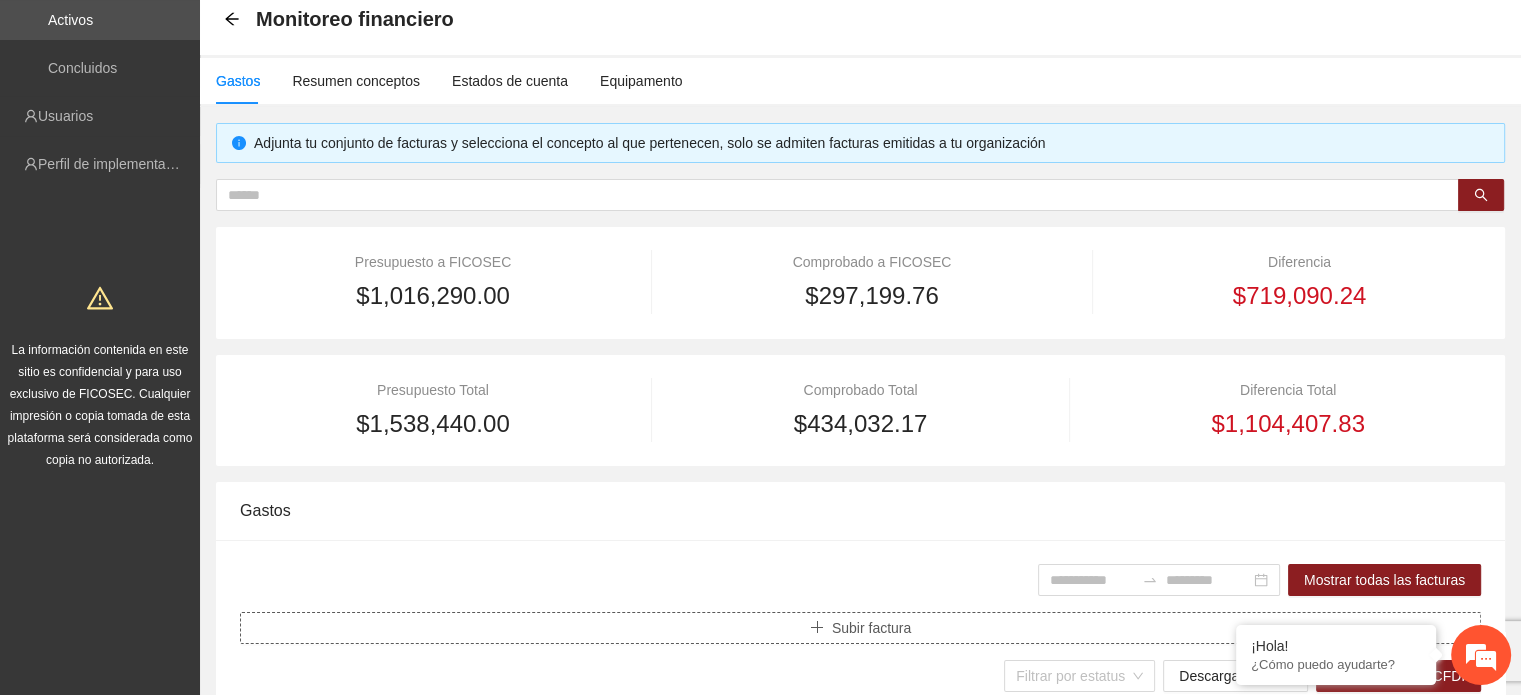 click on "Subir factura" at bounding box center (871, 628) 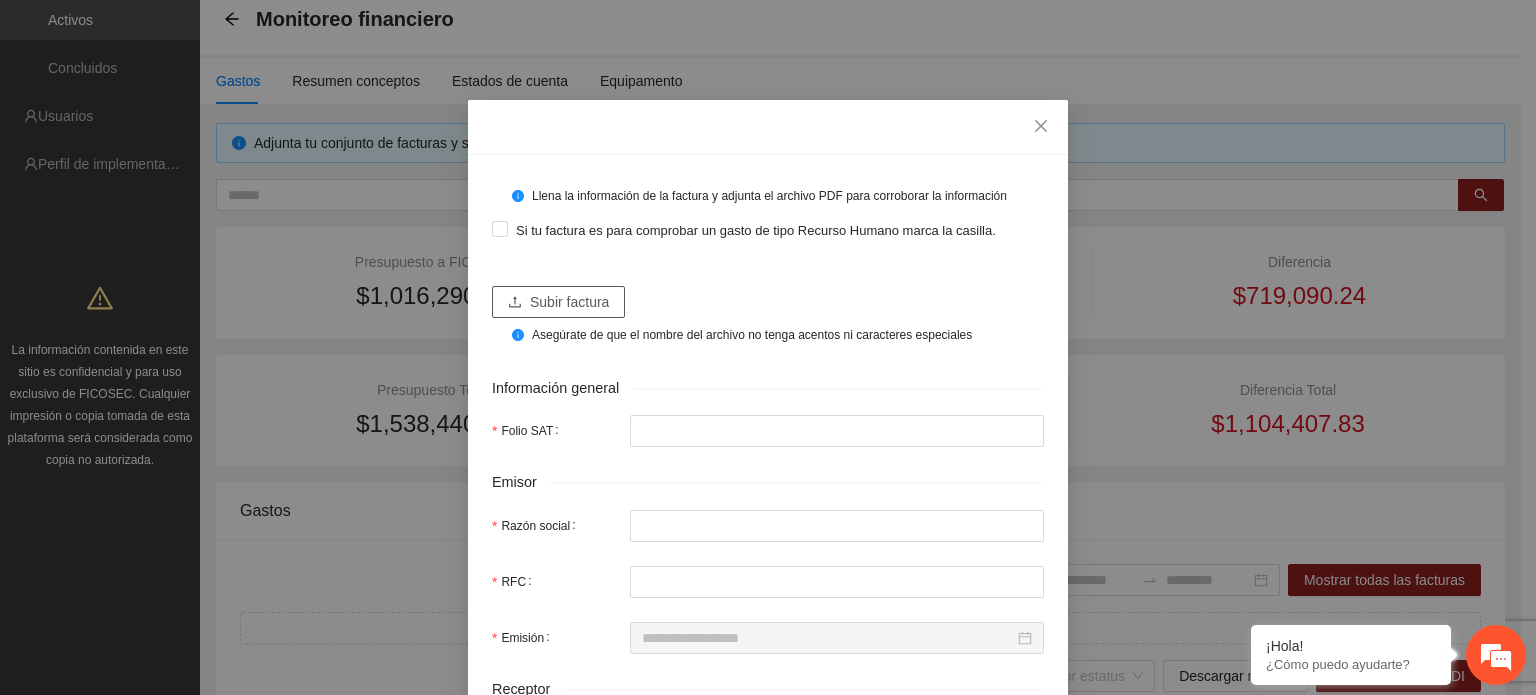click on "Subir factura" at bounding box center [569, 302] 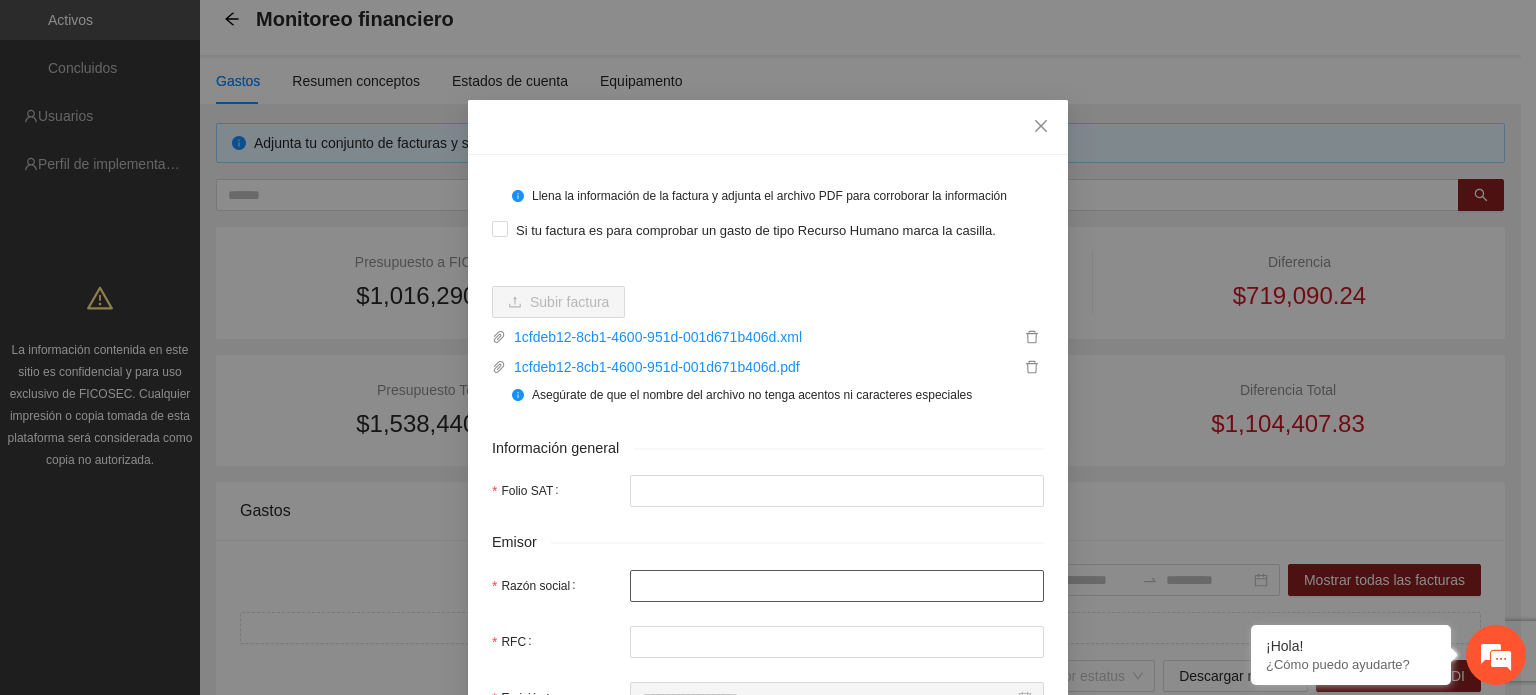 type on "**********" 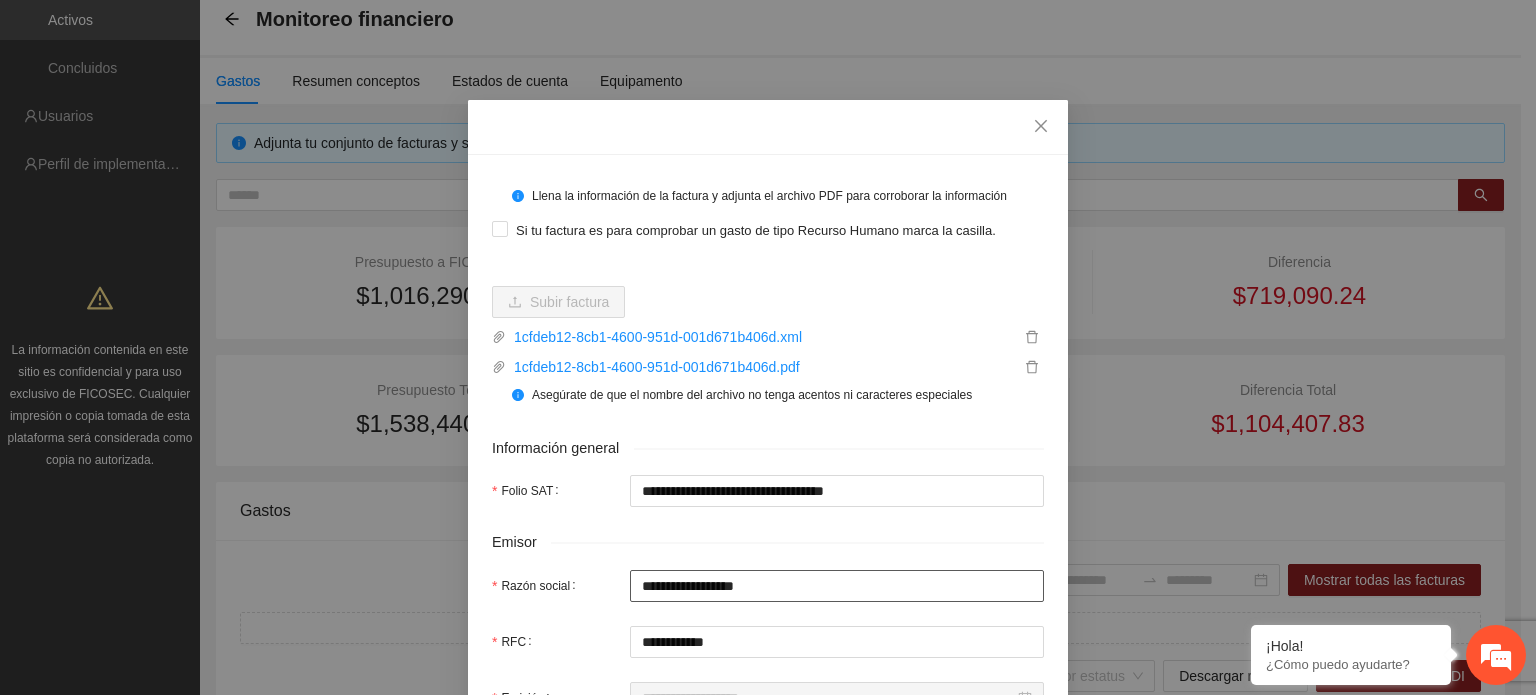 type on "**********" 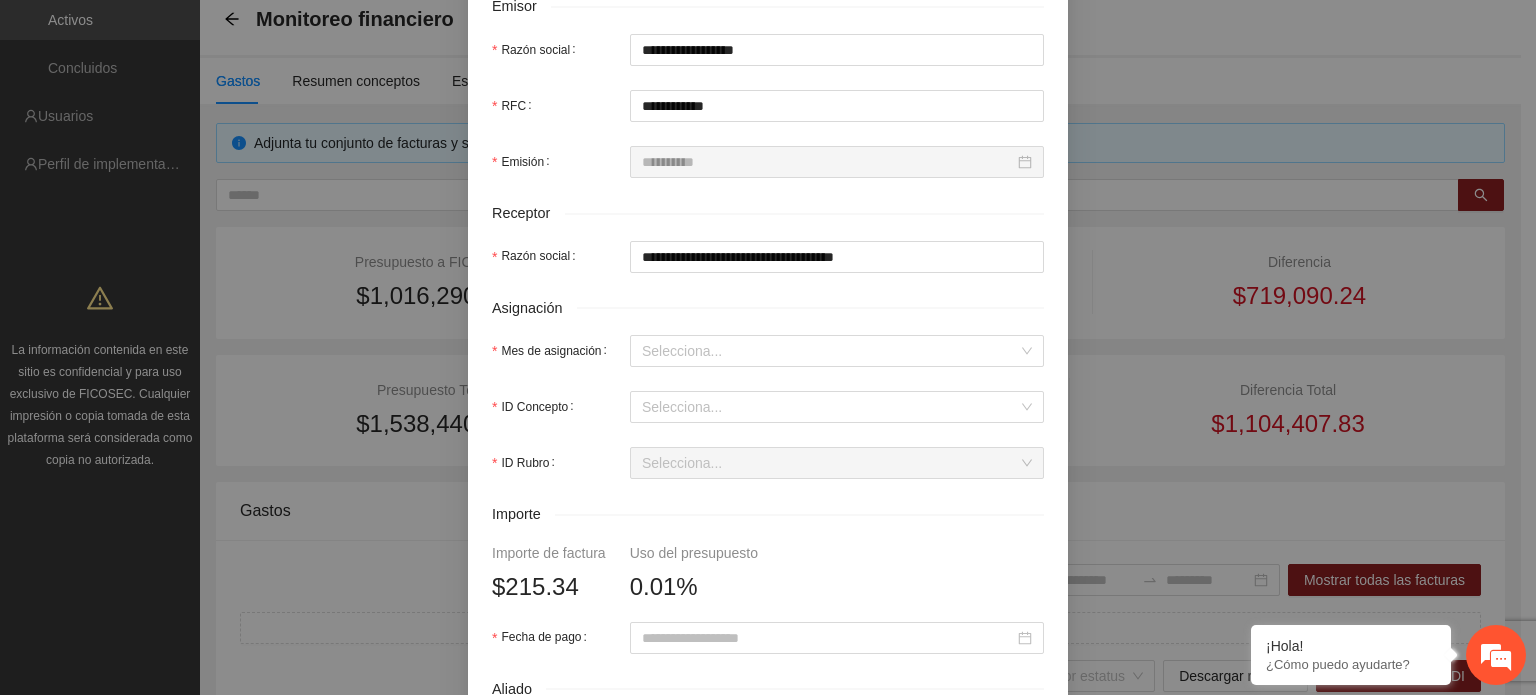 scroll, scrollTop: 600, scrollLeft: 0, axis: vertical 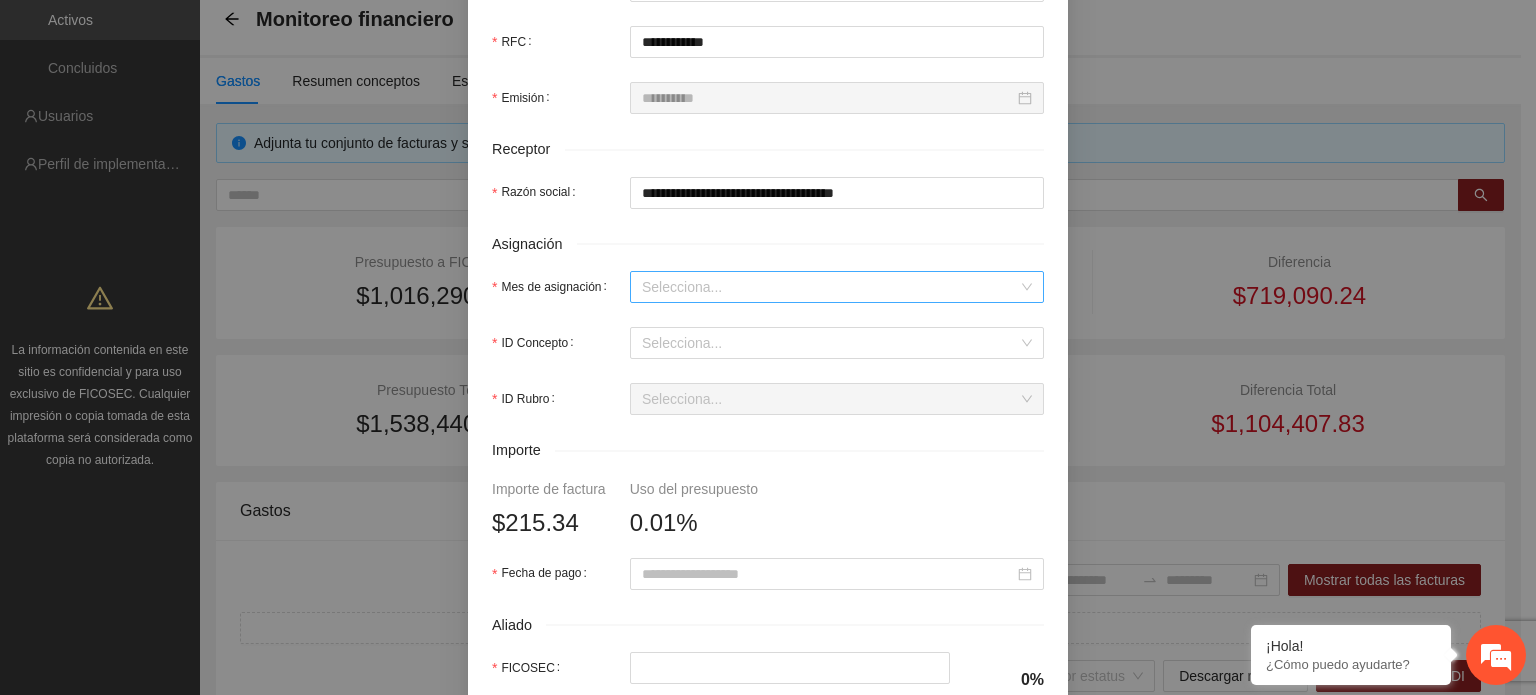 click on "Mes de asignación" at bounding box center (830, 287) 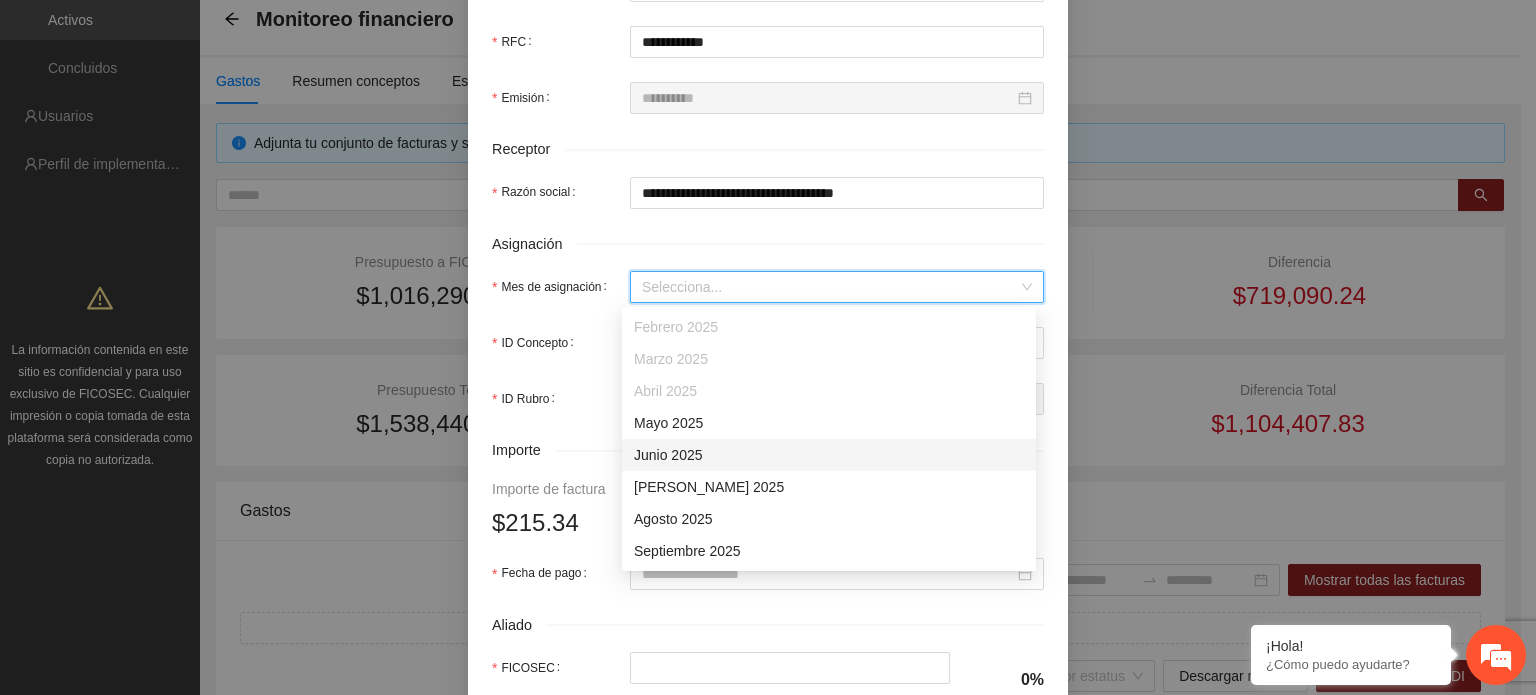 click on "Junio 2025" at bounding box center (829, 455) 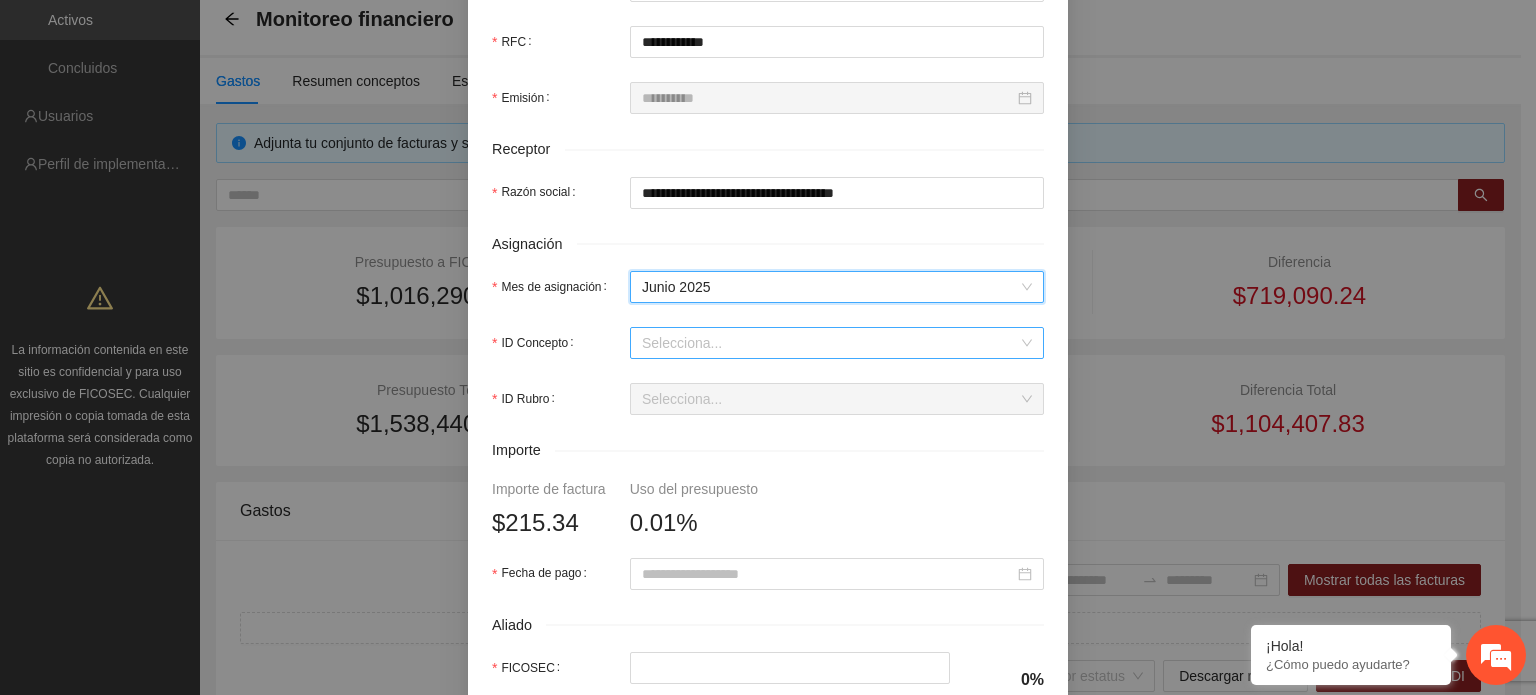 click on "ID Concepto" at bounding box center (830, 343) 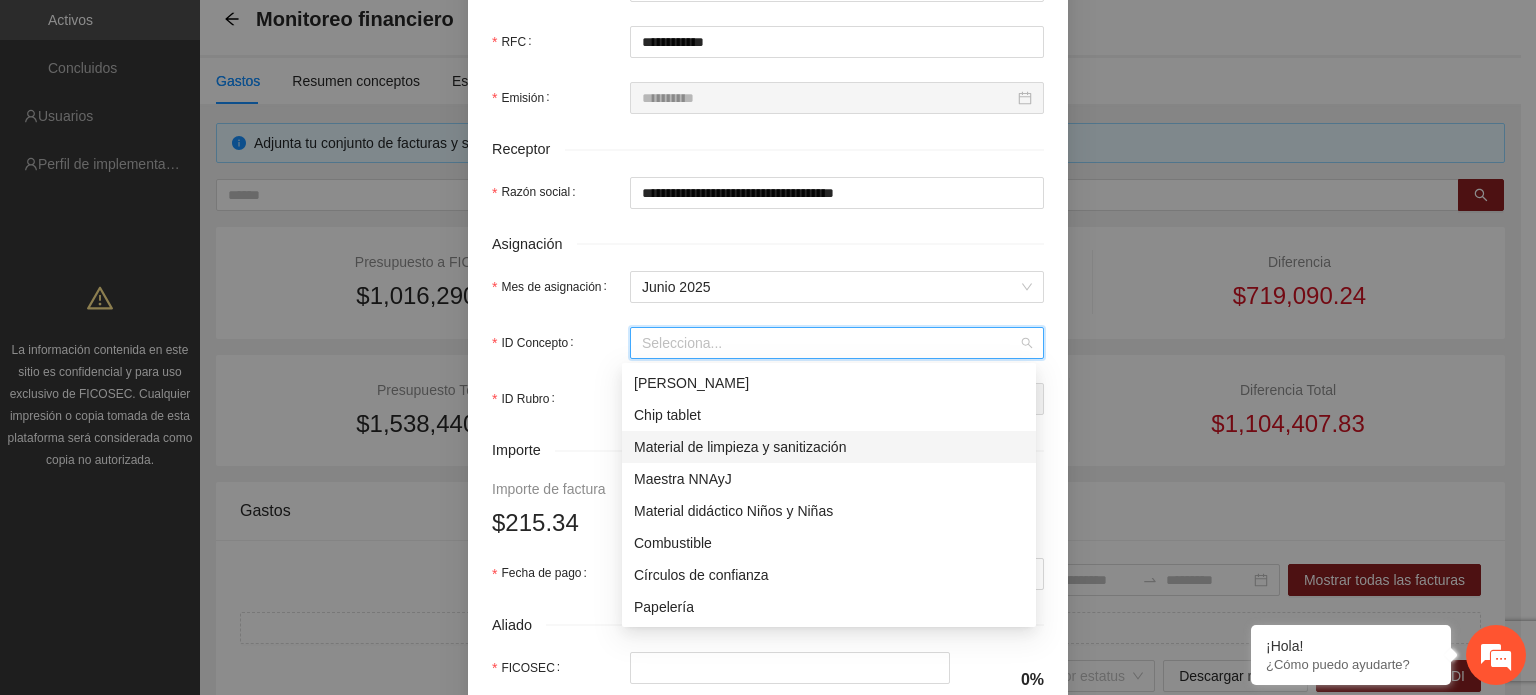scroll, scrollTop: 100, scrollLeft: 0, axis: vertical 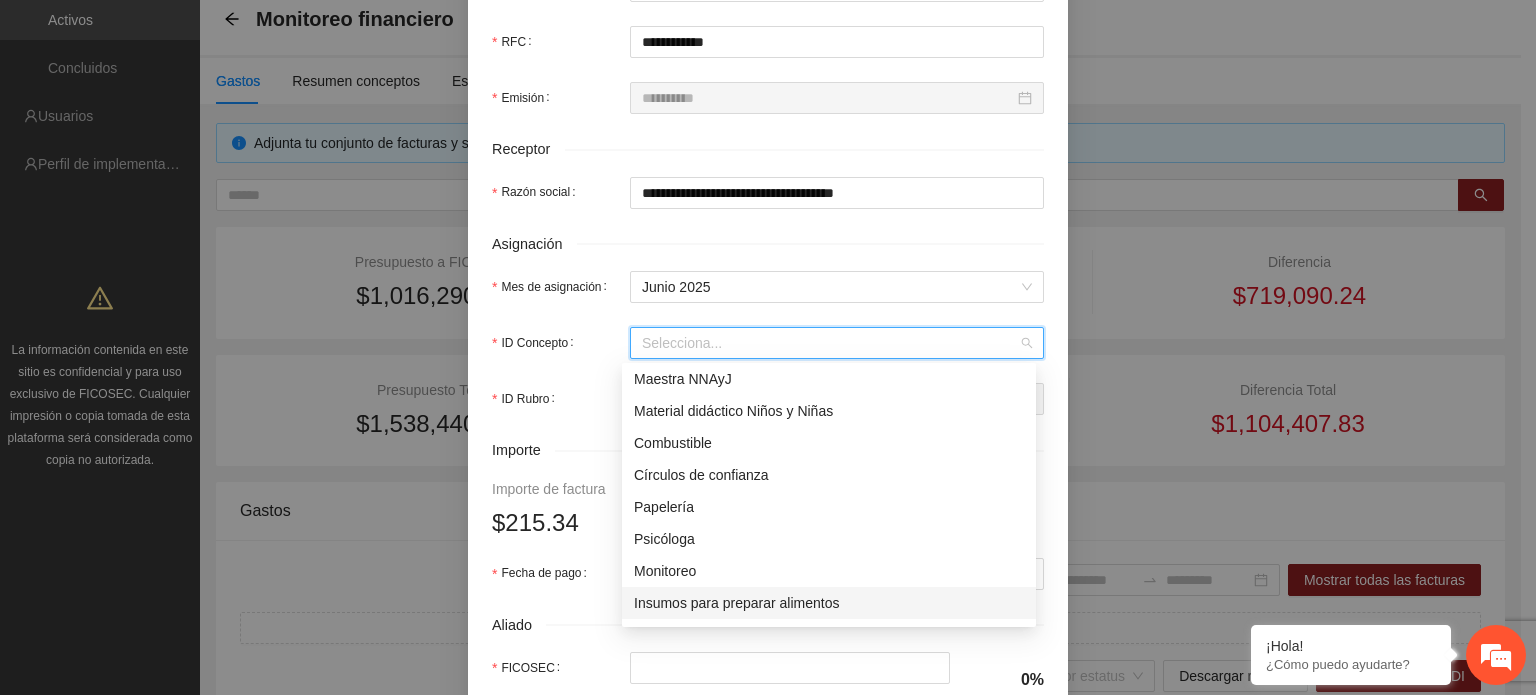 click on "Insumos para preparar alimentos" at bounding box center (829, 603) 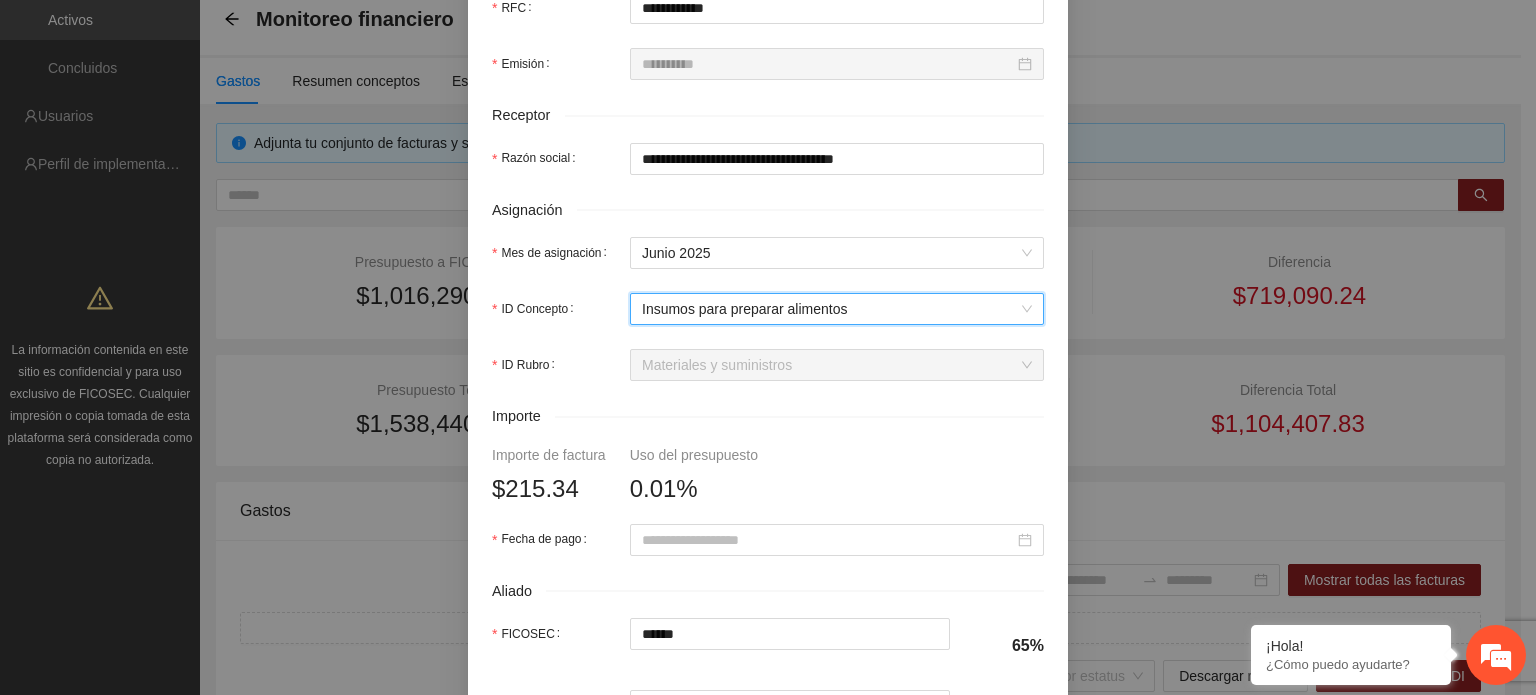 scroll, scrollTop: 600, scrollLeft: 0, axis: vertical 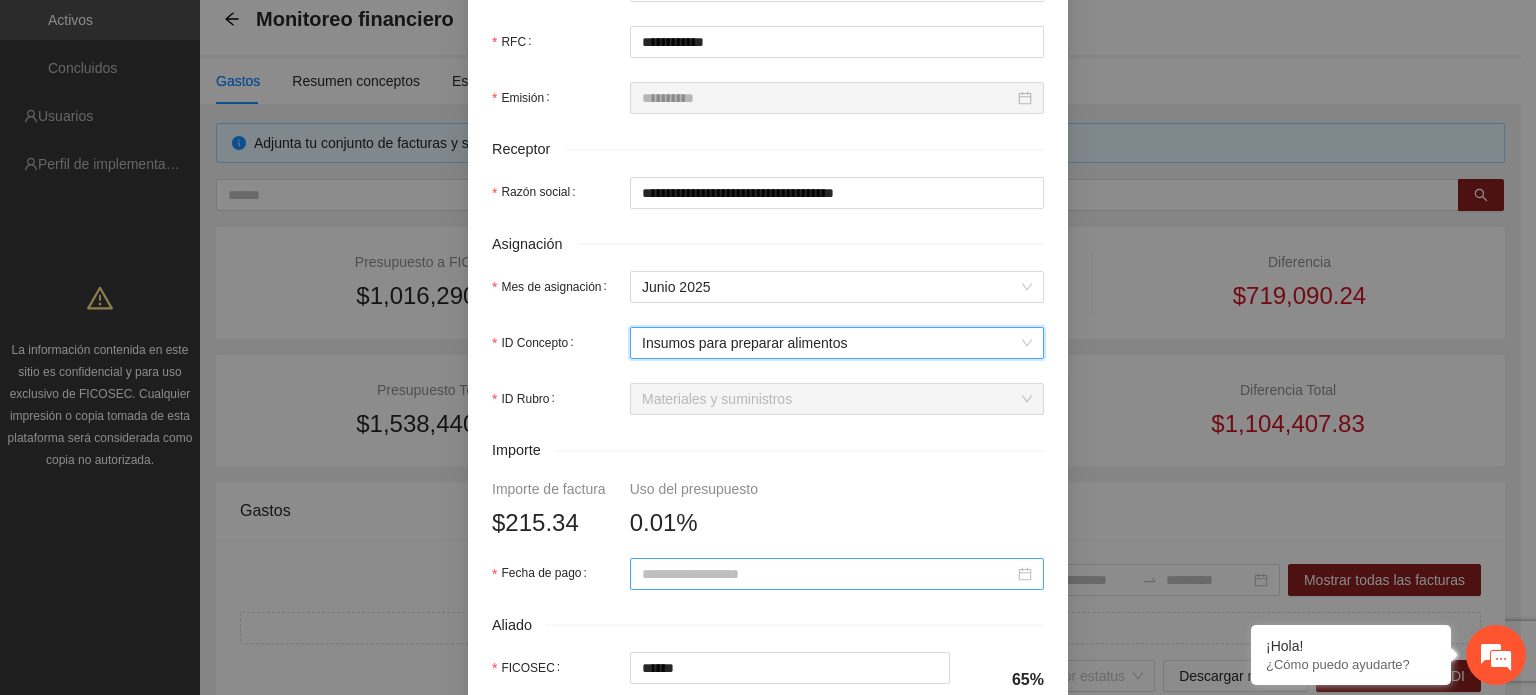 click on "Fecha de pago" at bounding box center [828, 574] 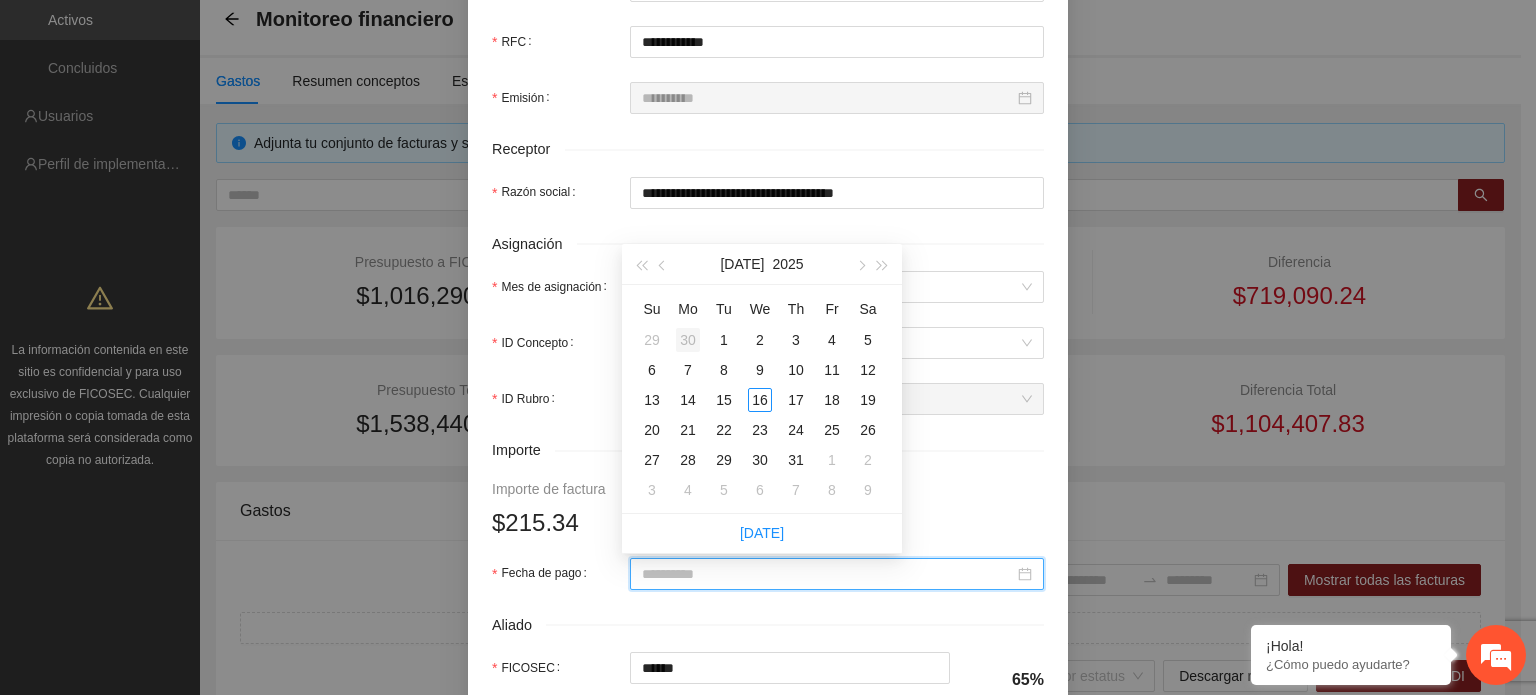 type on "**********" 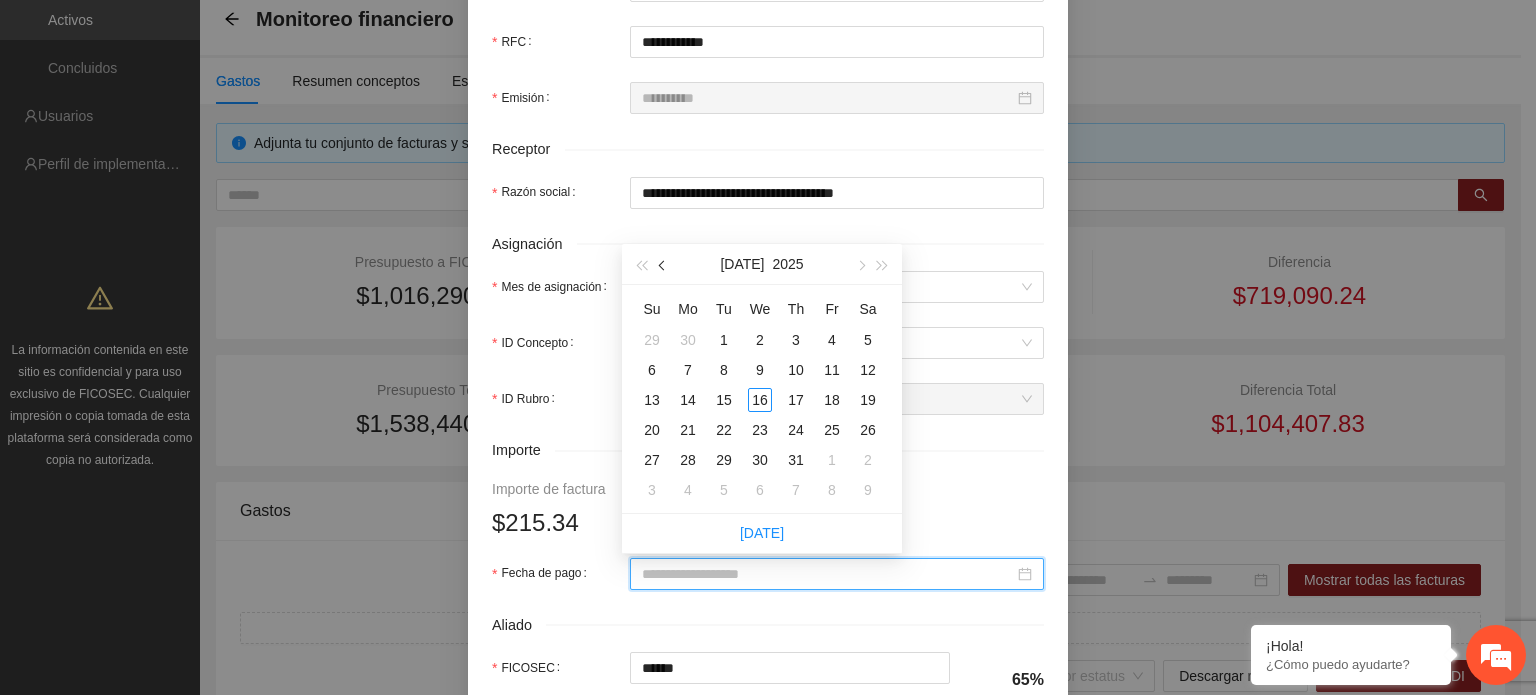click at bounding box center (664, 266) 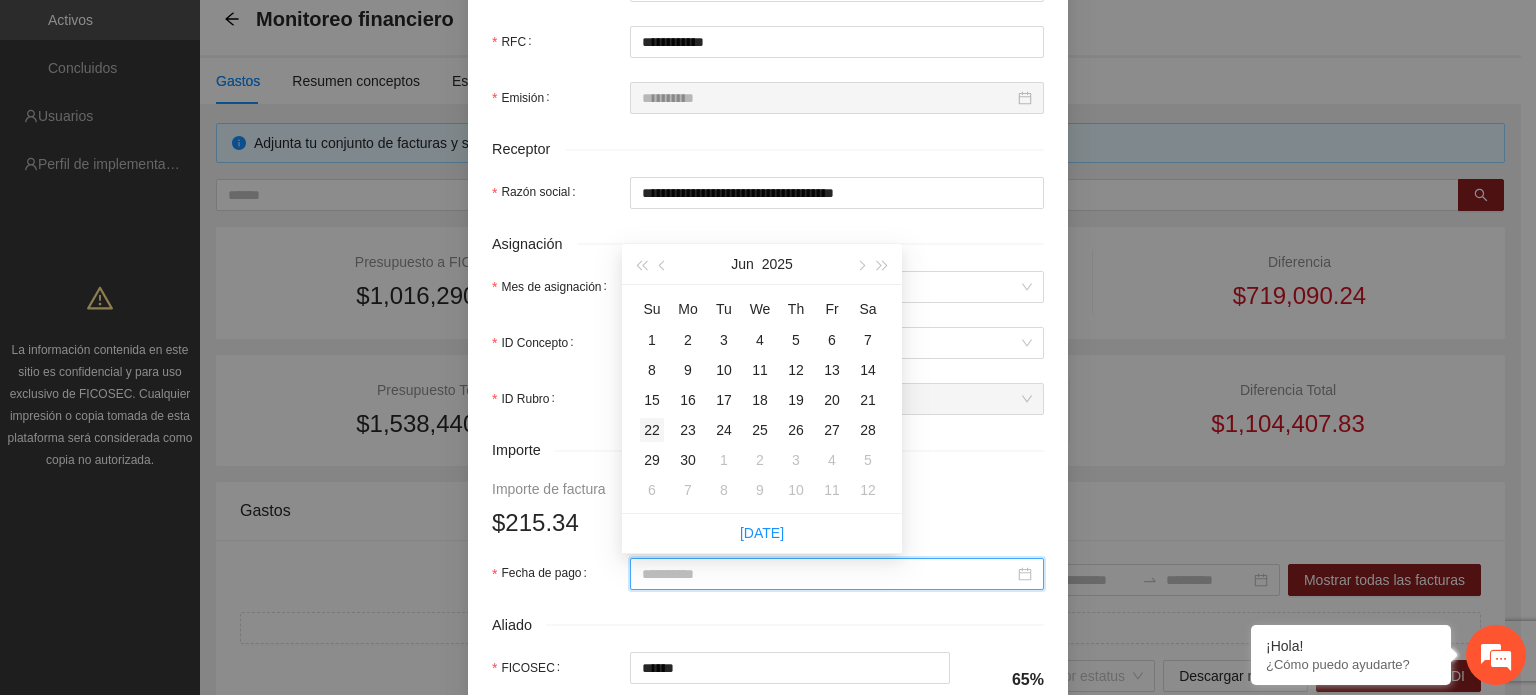 type on "**********" 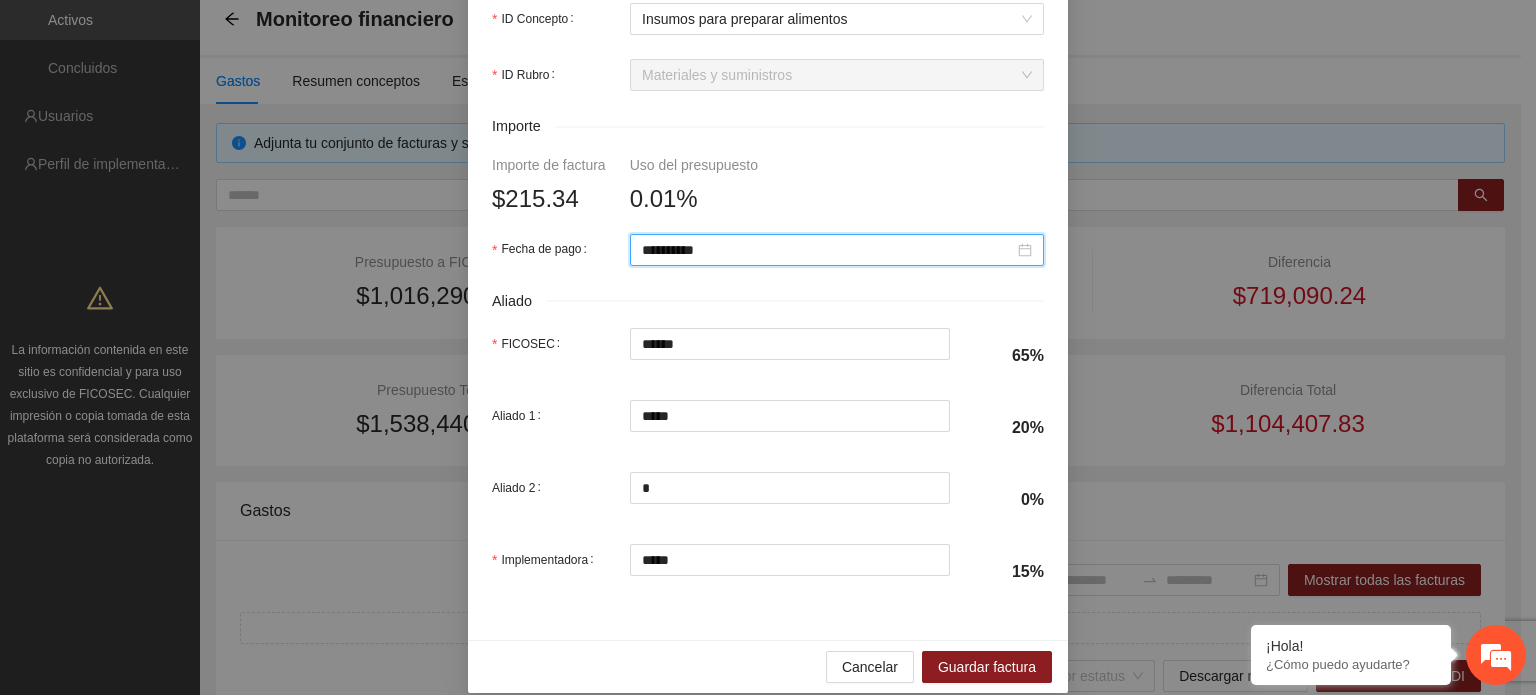 scroll, scrollTop: 945, scrollLeft: 0, axis: vertical 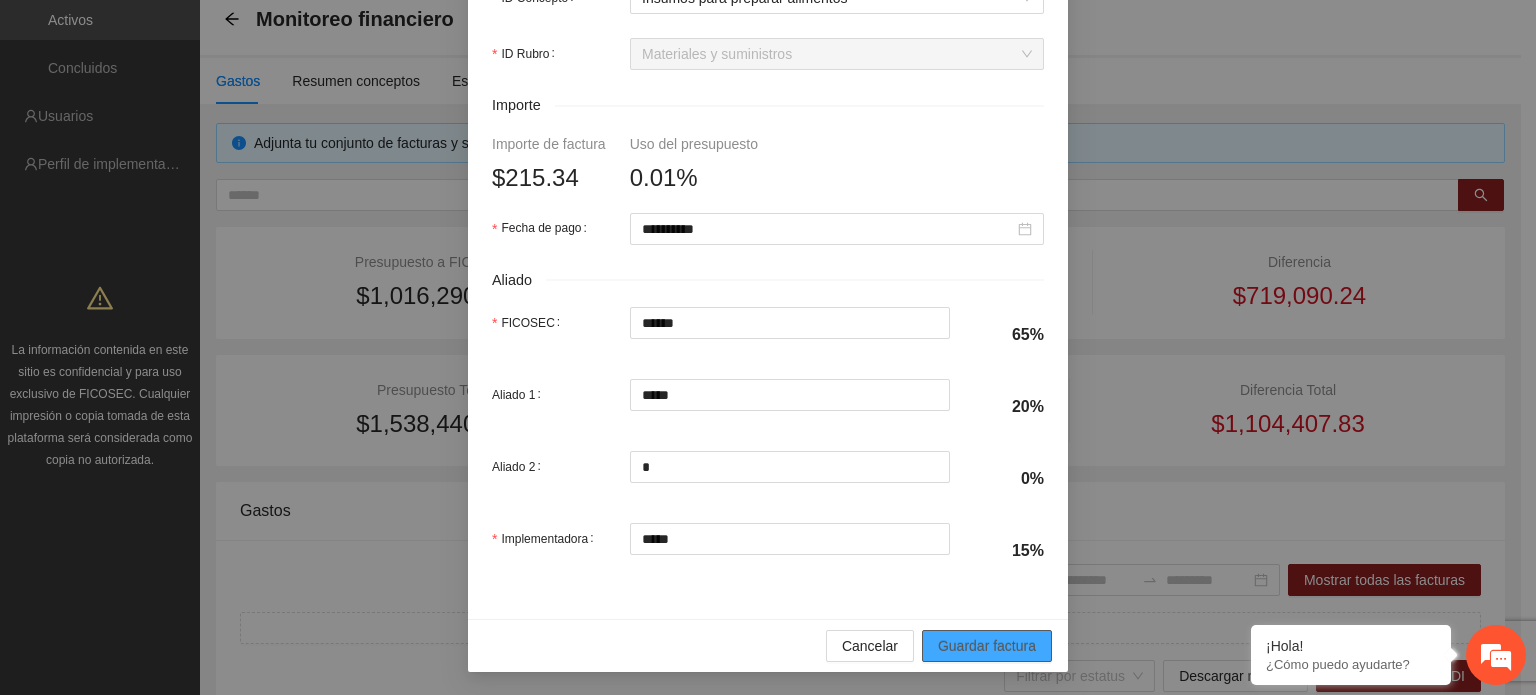click on "Guardar factura" at bounding box center [987, 646] 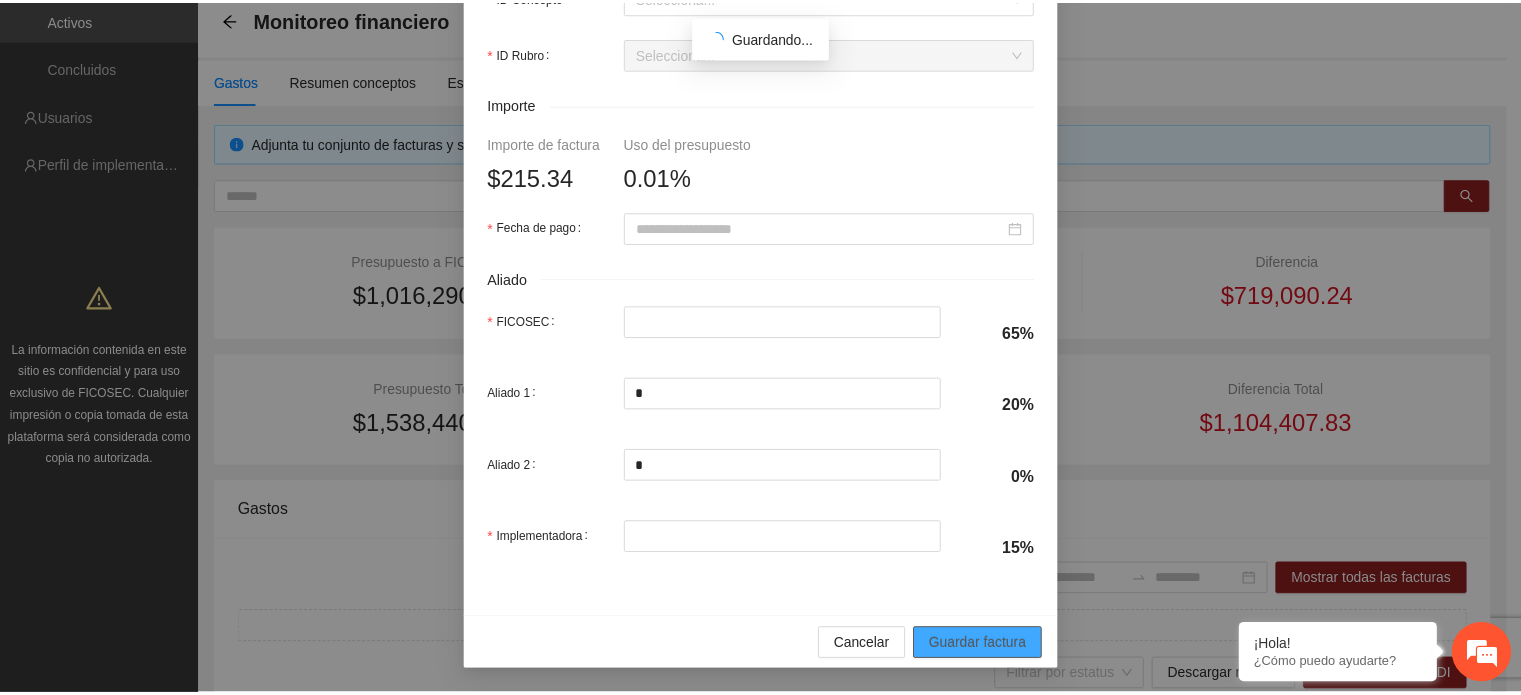 scroll, scrollTop: 785, scrollLeft: 0, axis: vertical 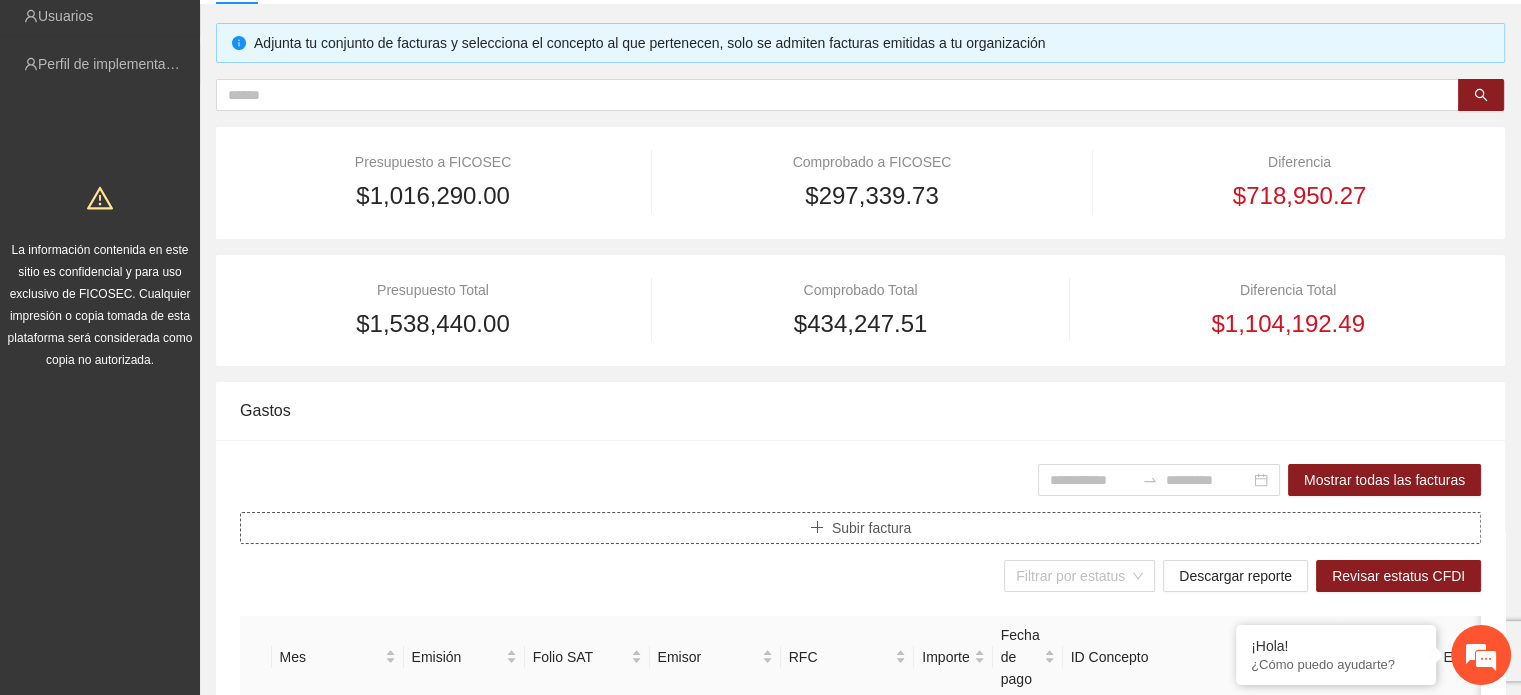 click on "Subir factura" at bounding box center [871, 528] 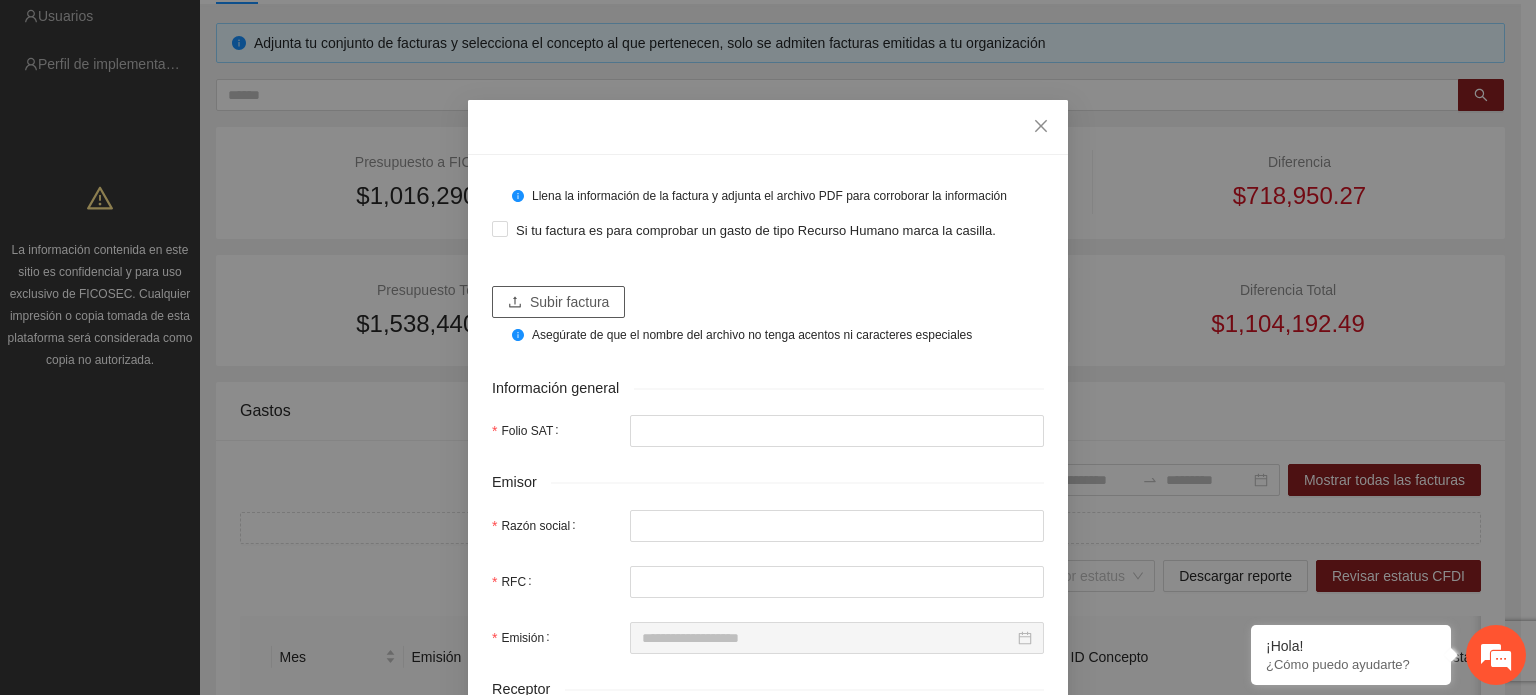 click on "Subir factura" at bounding box center [569, 302] 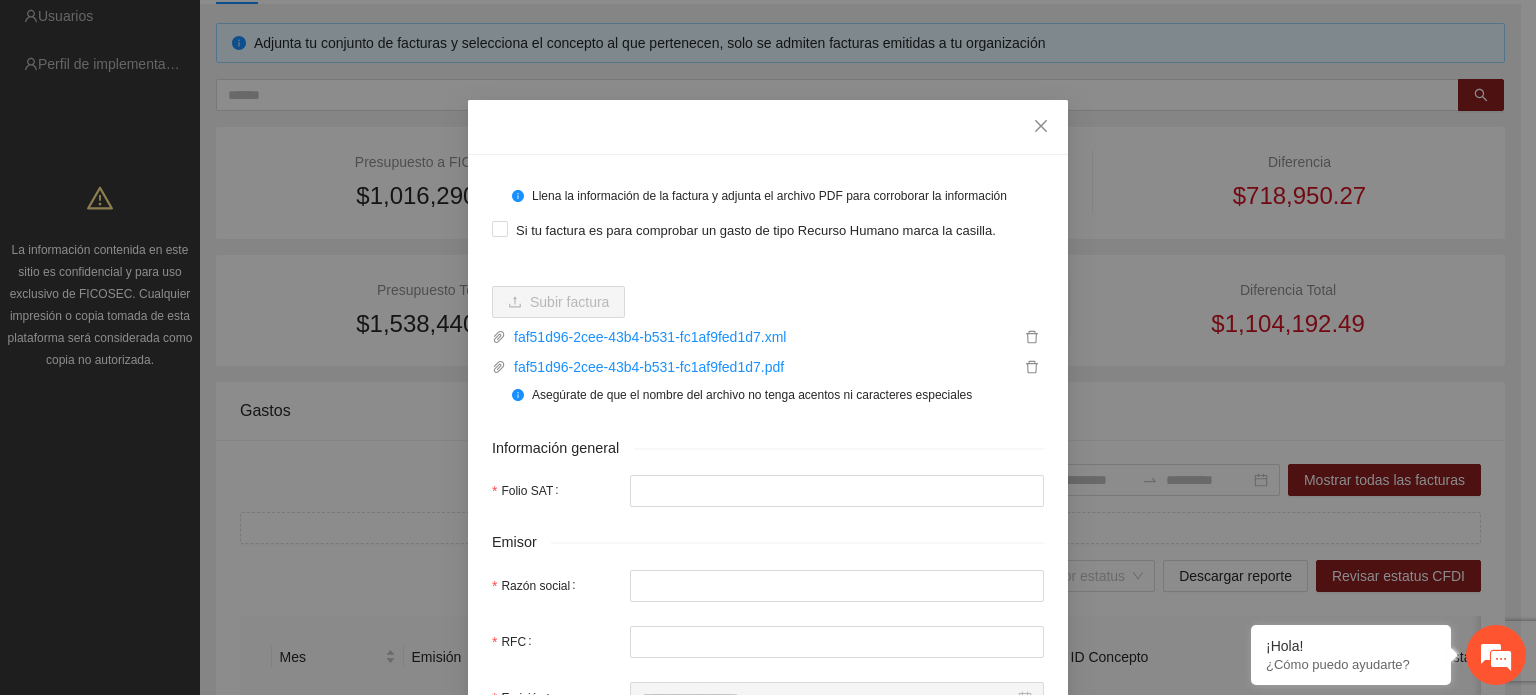 type on "**********" 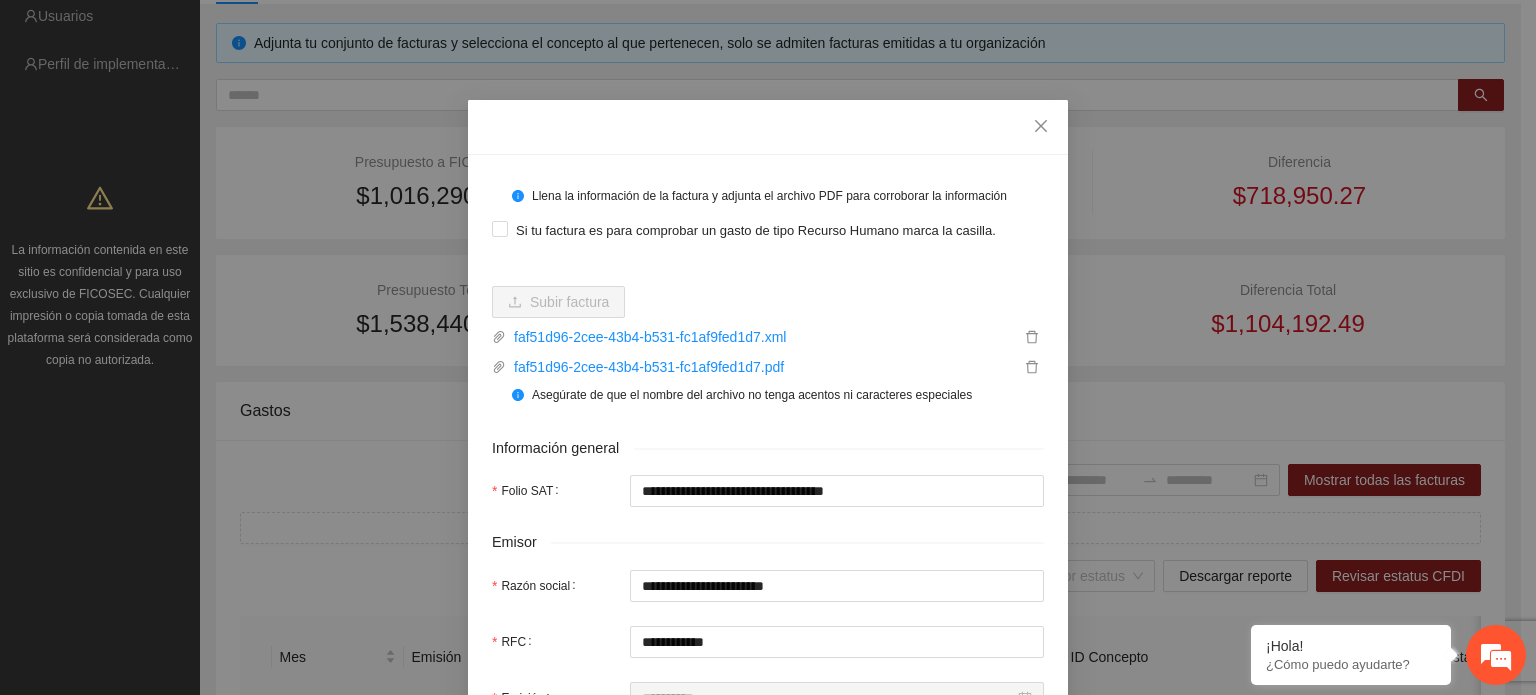 type on "**********" 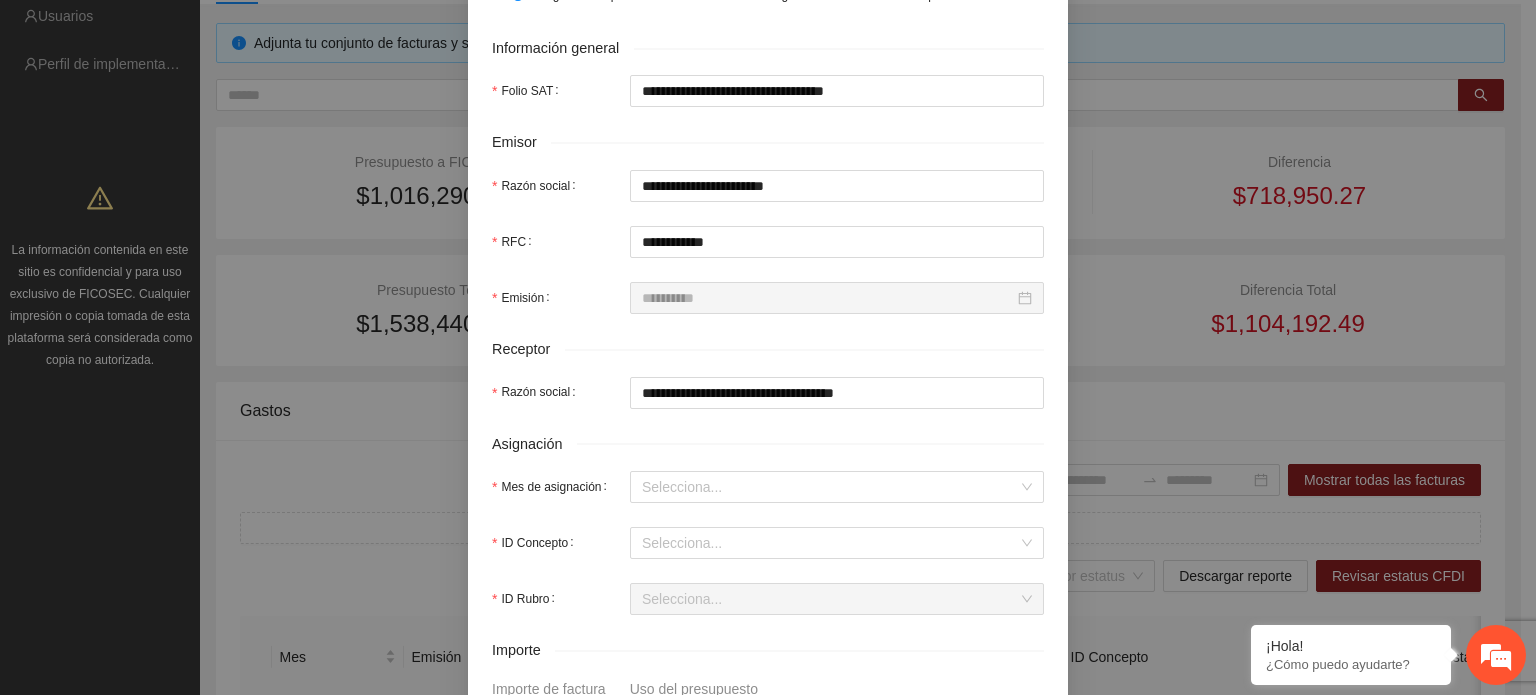 scroll, scrollTop: 600, scrollLeft: 0, axis: vertical 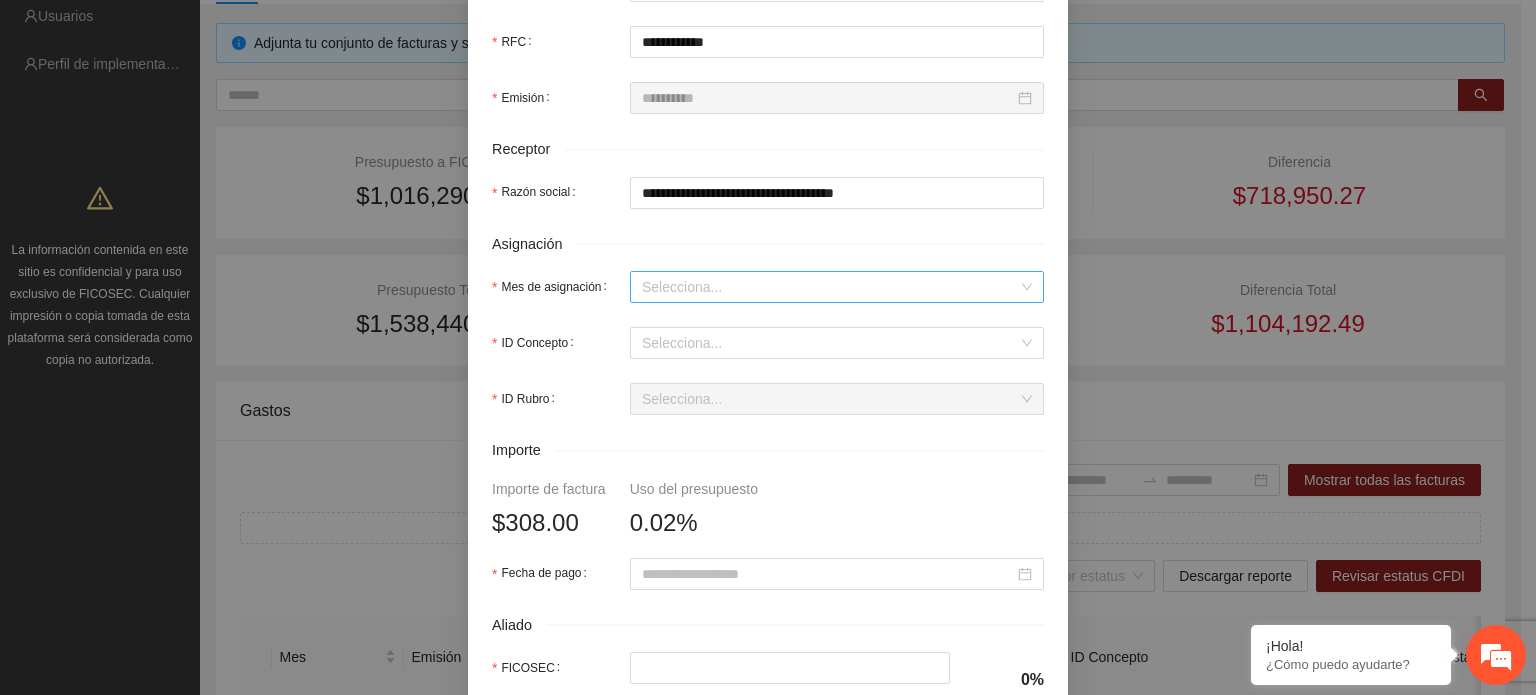click on "Mes de asignación" at bounding box center (830, 287) 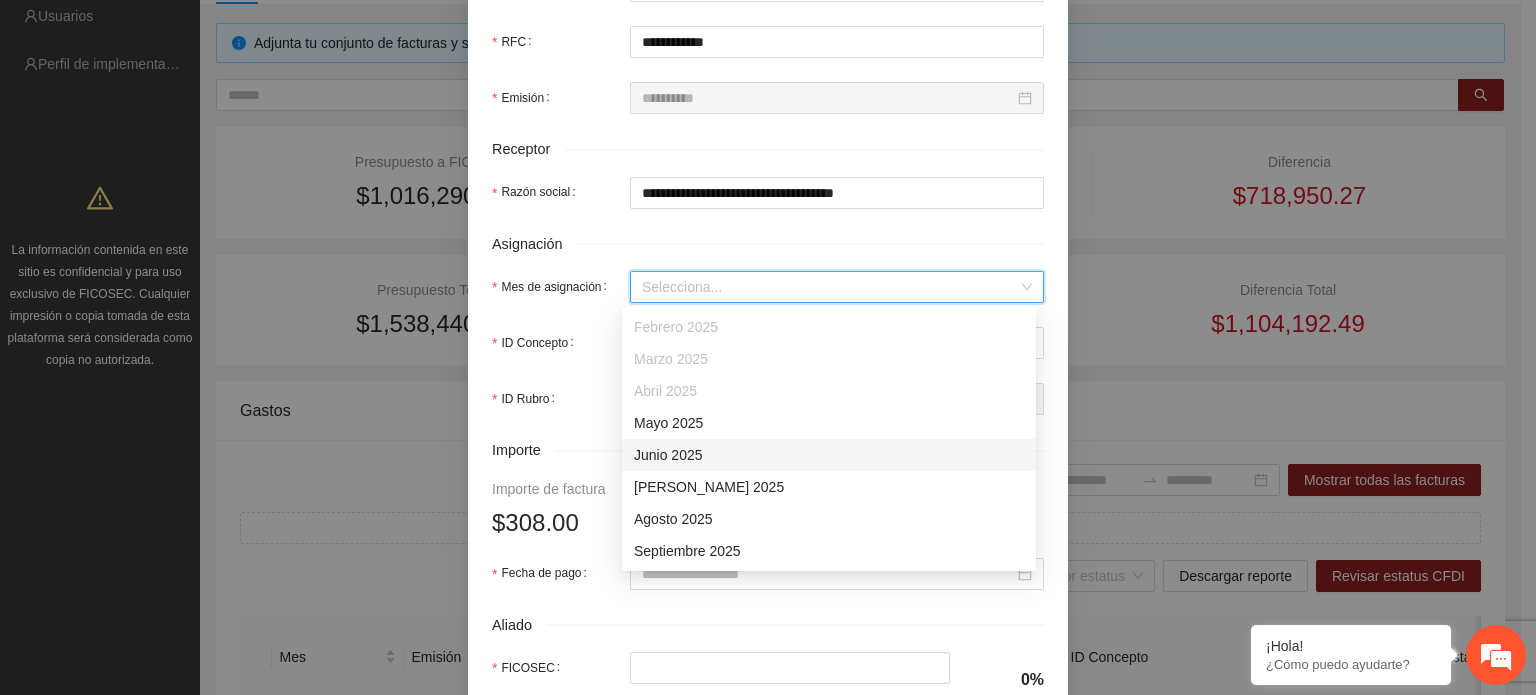 click on "Junio 2025" at bounding box center [829, 455] 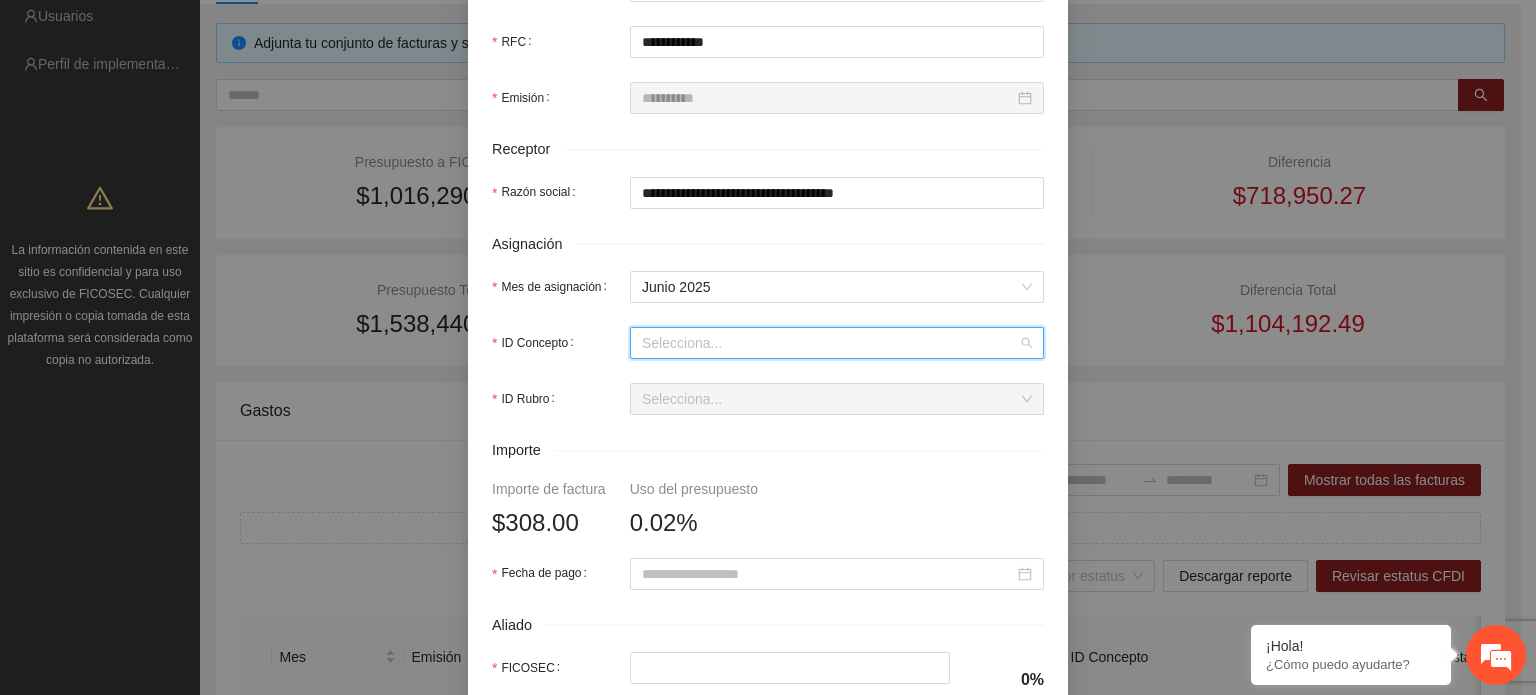click on "ID Concepto" at bounding box center [830, 343] 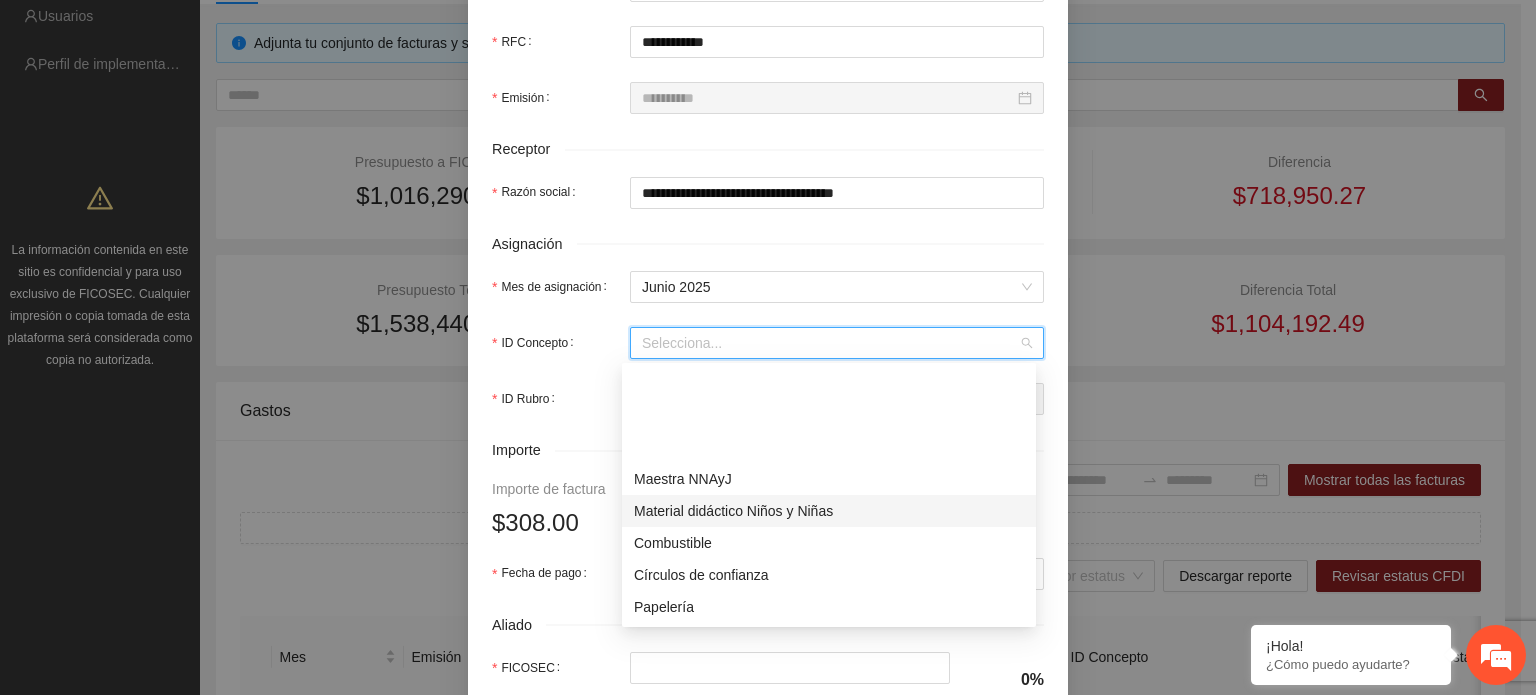scroll, scrollTop: 100, scrollLeft: 0, axis: vertical 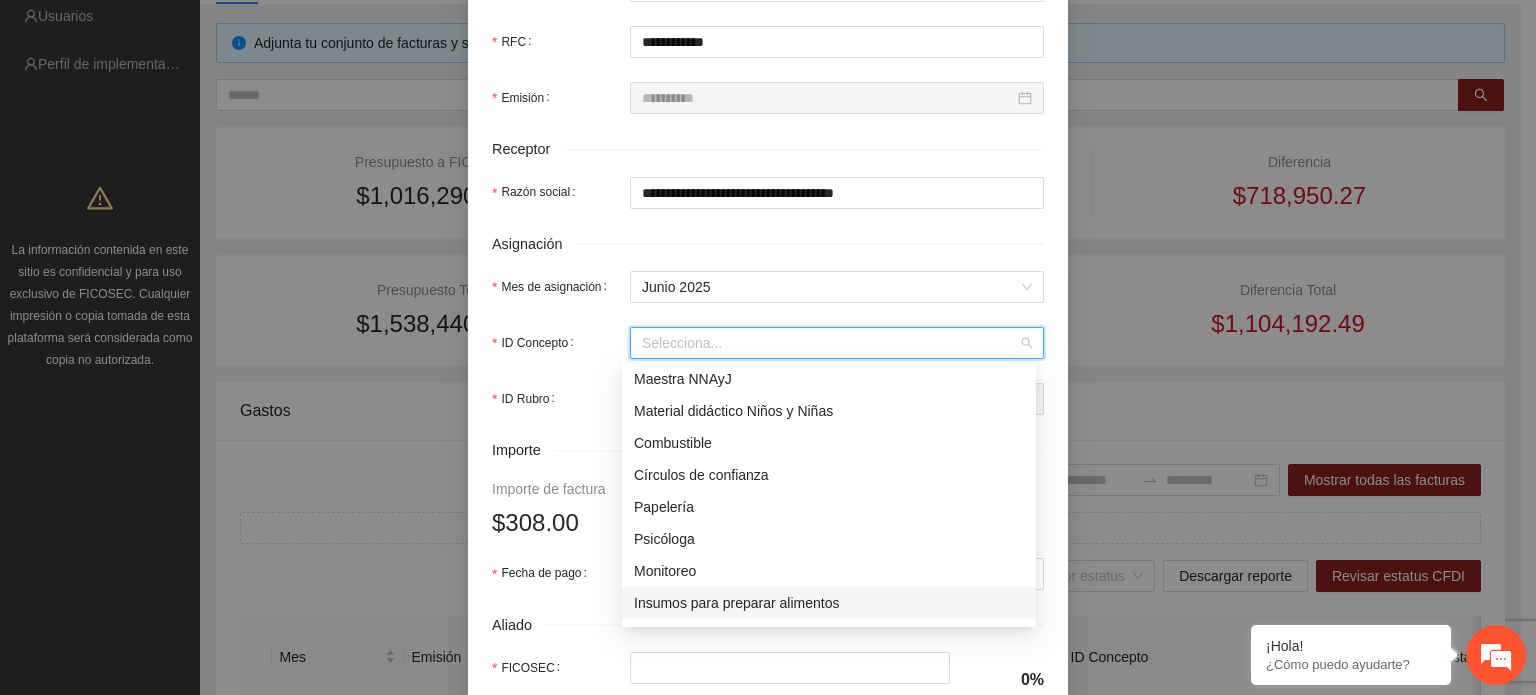 click on "Insumos para preparar alimentos" at bounding box center (829, 603) 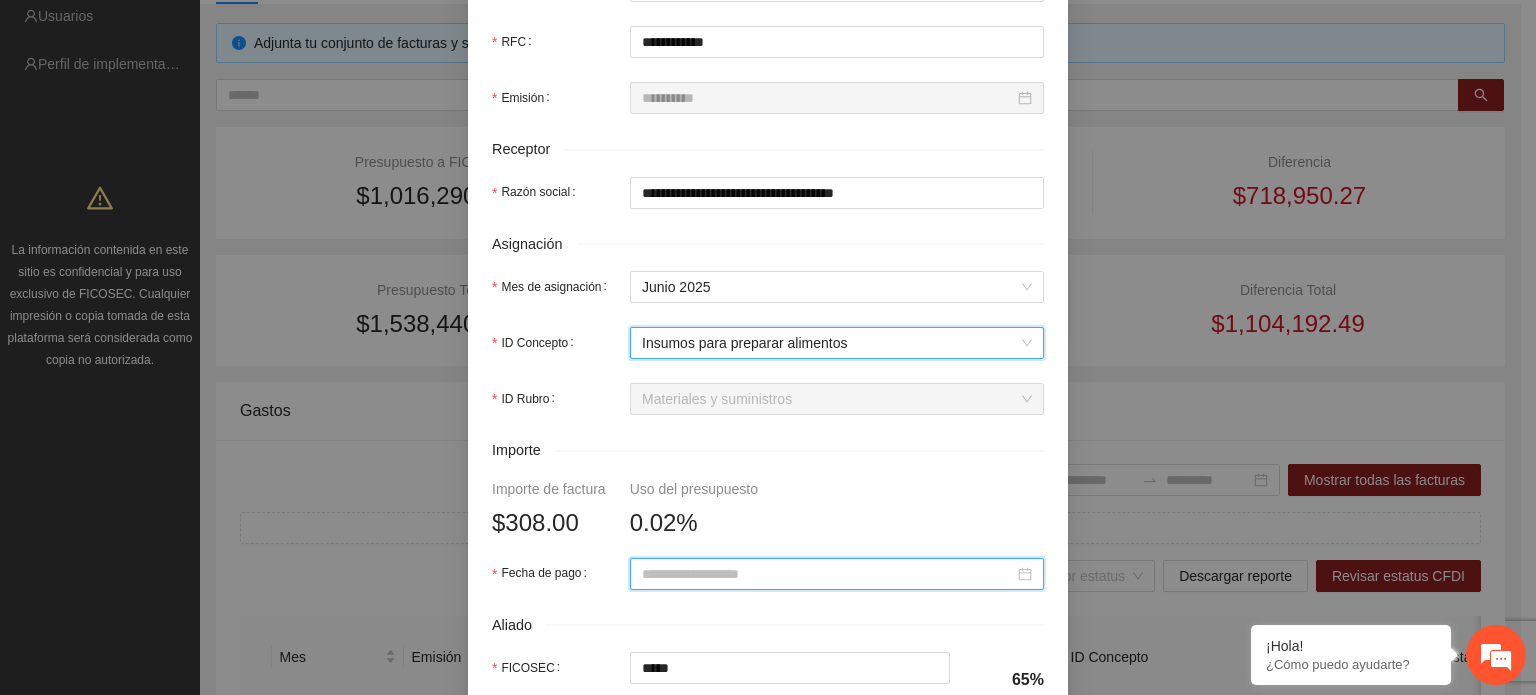 click on "Fecha de pago" at bounding box center (828, 574) 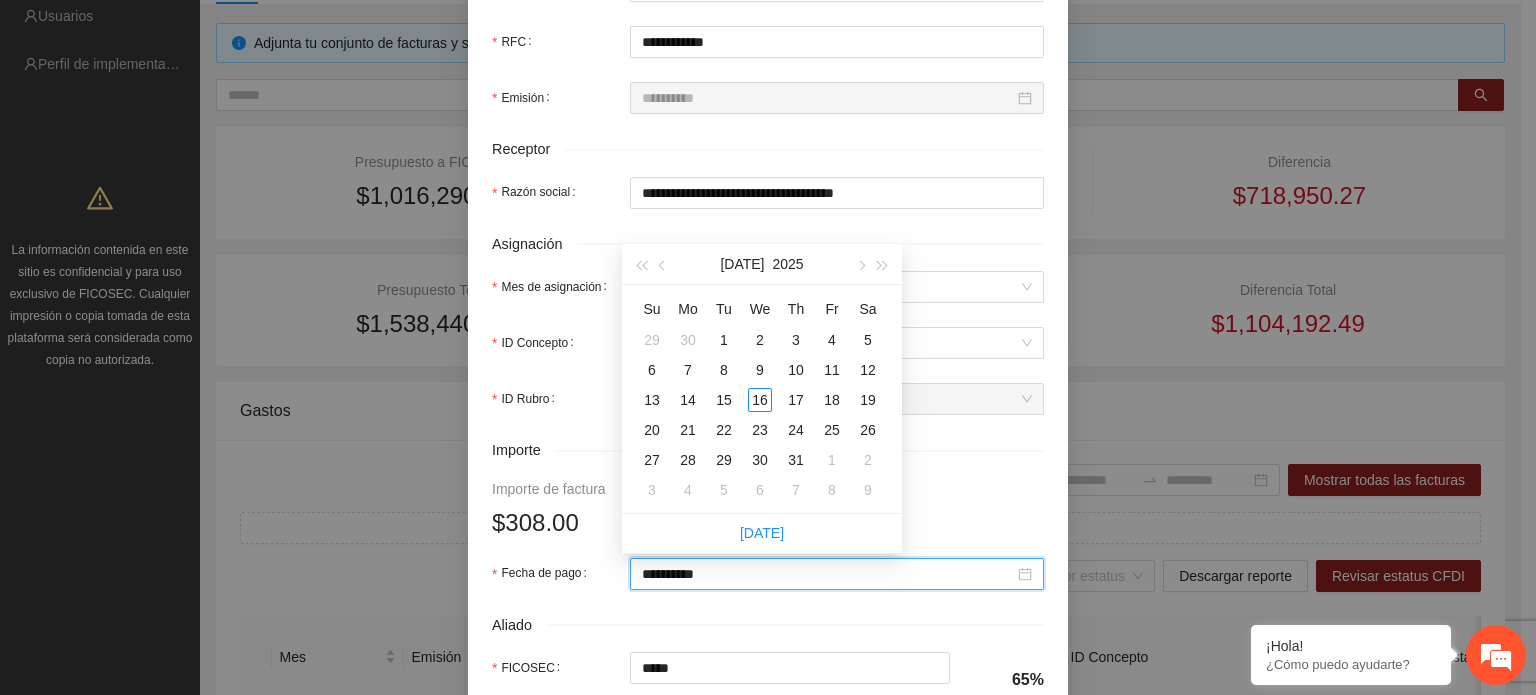 type on "**********" 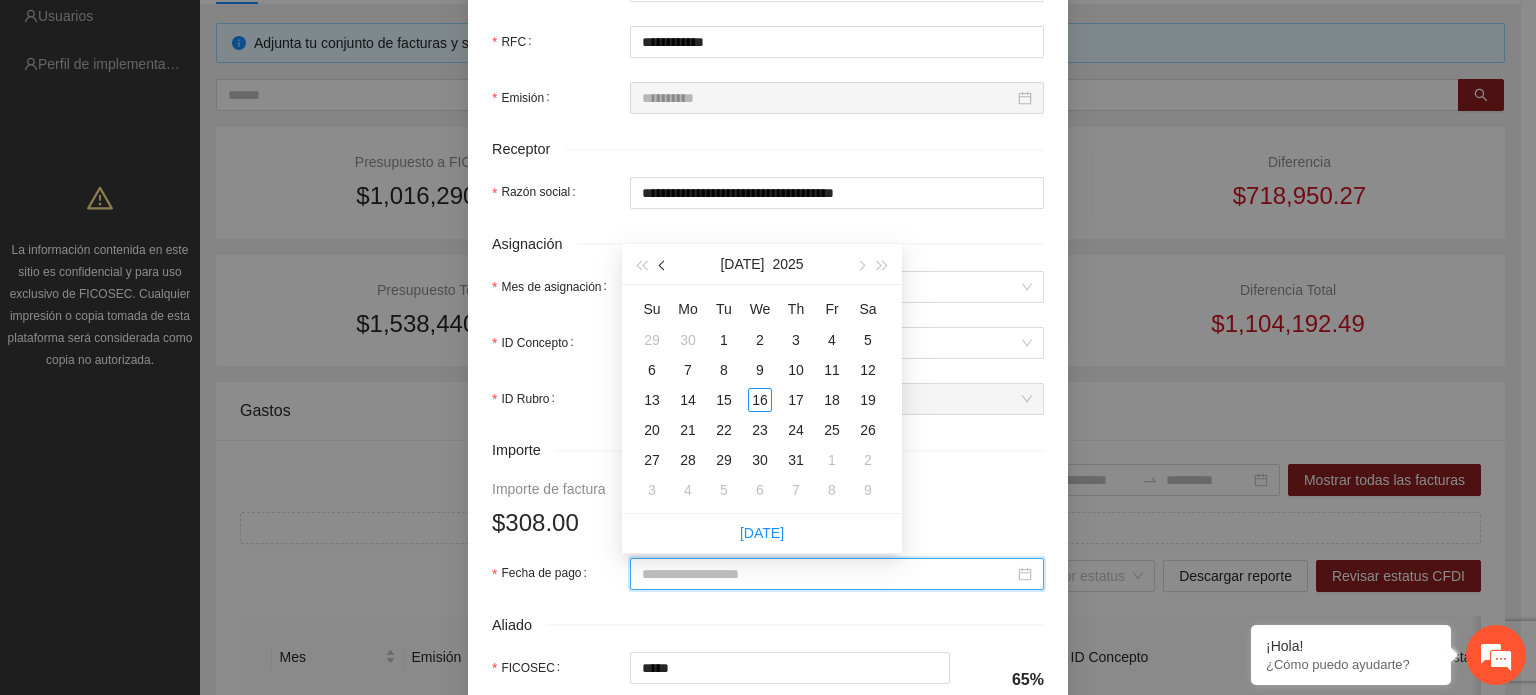 click at bounding box center (664, 266) 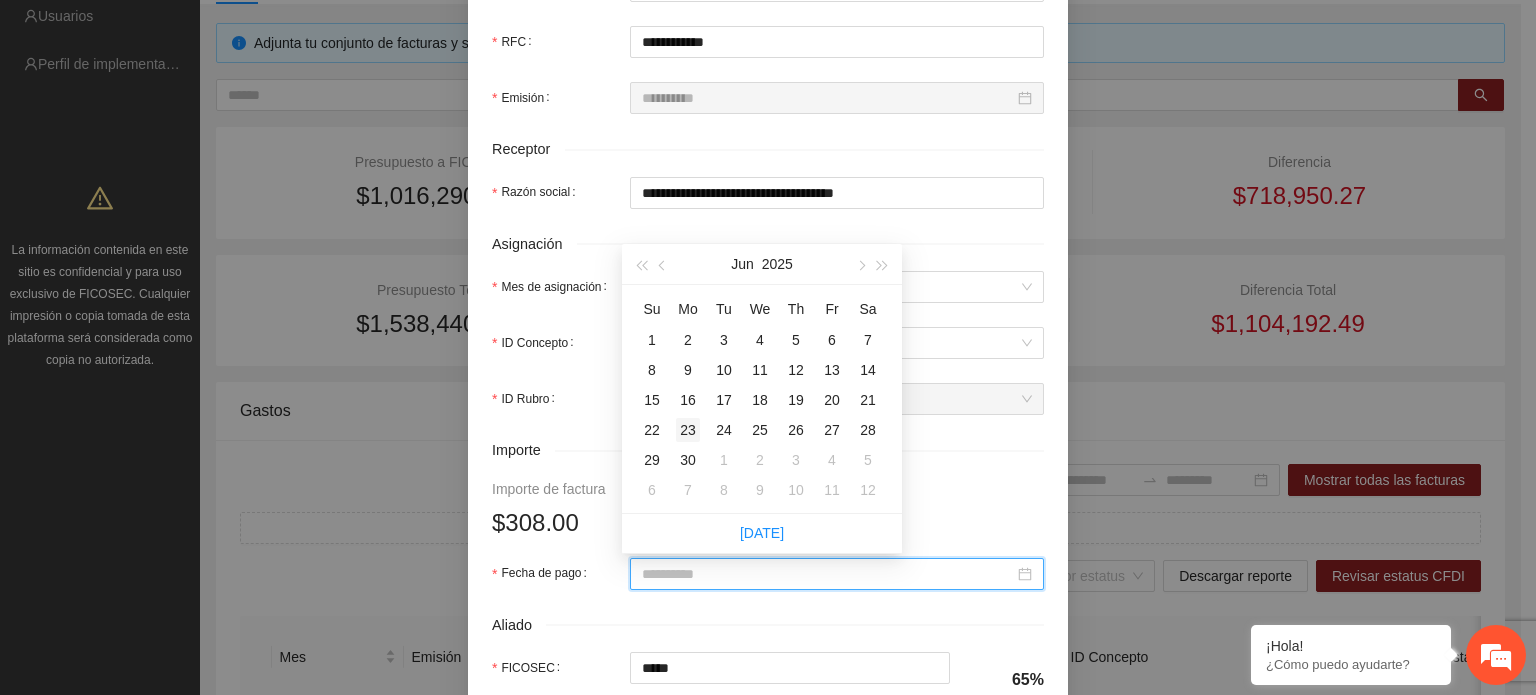 type on "**********" 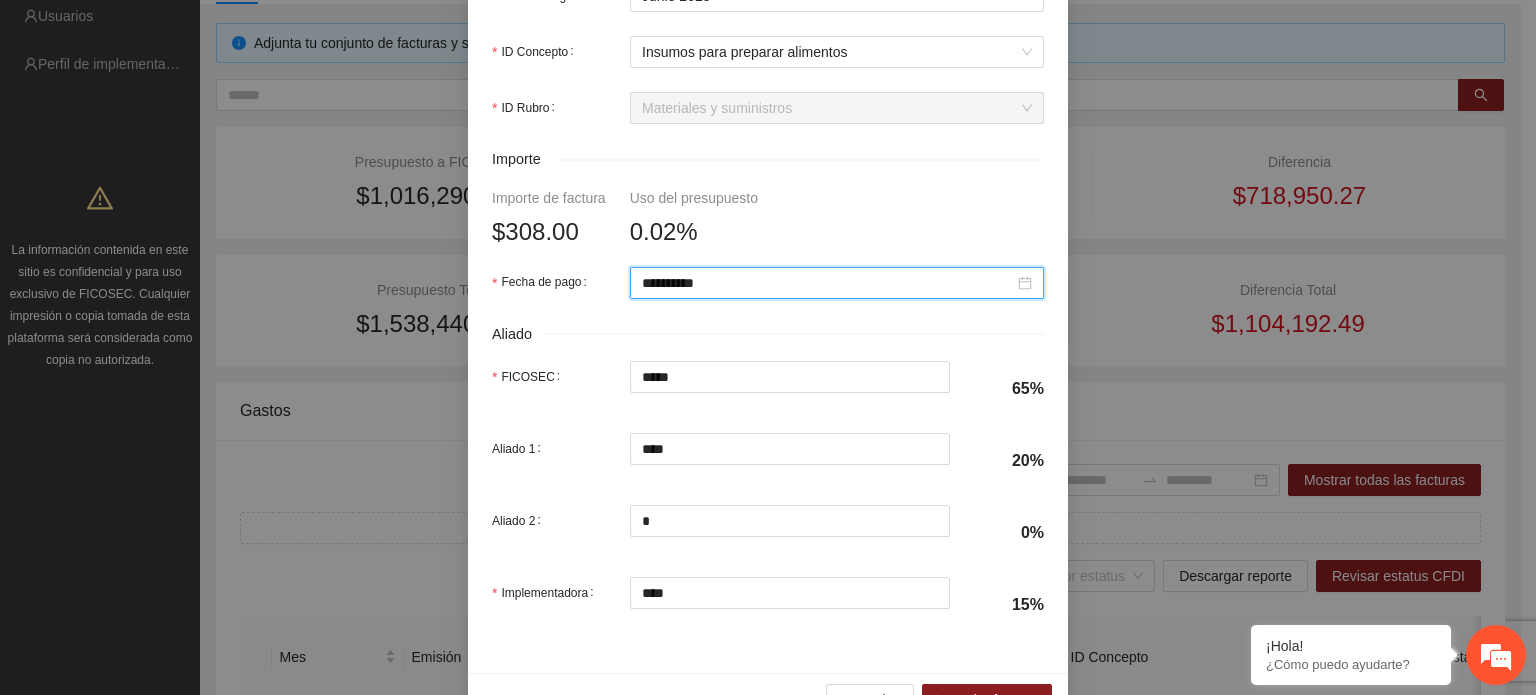 scroll, scrollTop: 900, scrollLeft: 0, axis: vertical 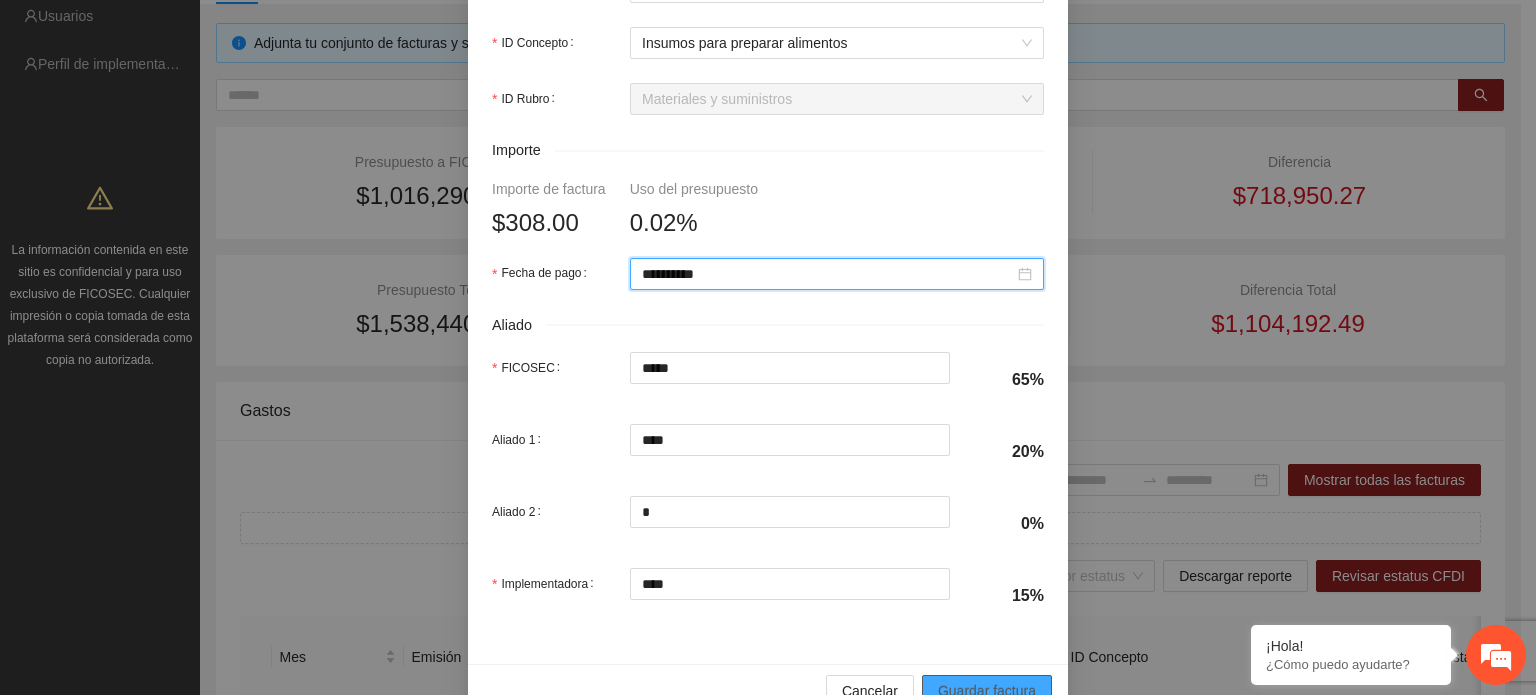 click on "Guardar factura" at bounding box center [987, 691] 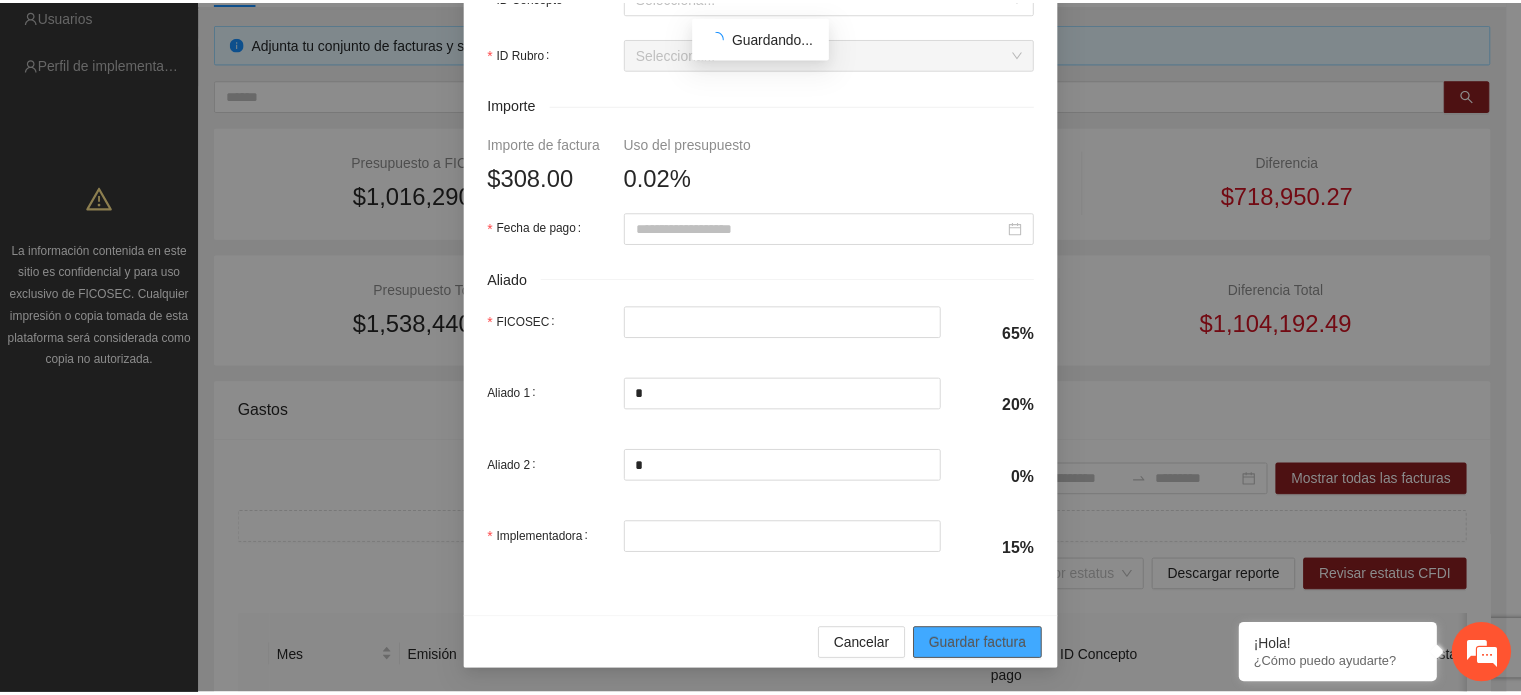 scroll, scrollTop: 785, scrollLeft: 0, axis: vertical 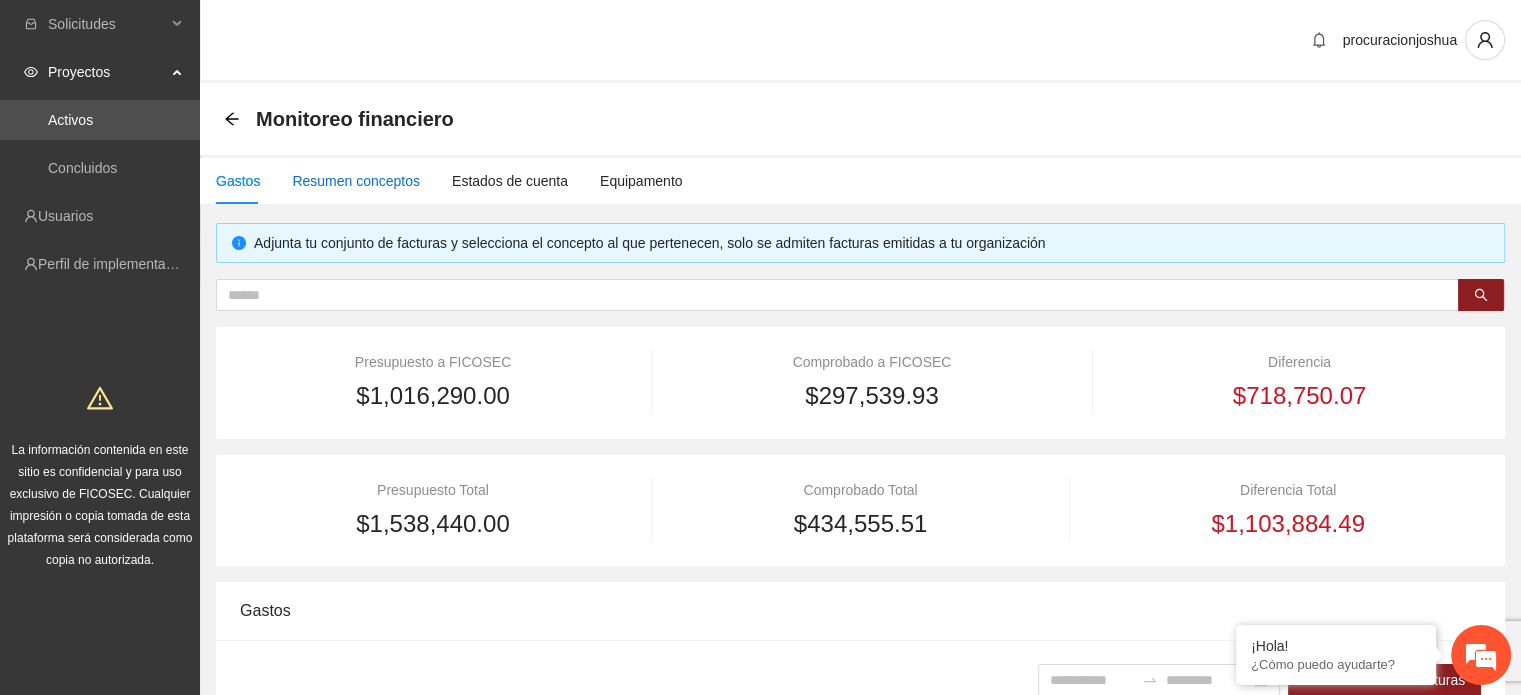 click on "Resumen conceptos" at bounding box center [356, 181] 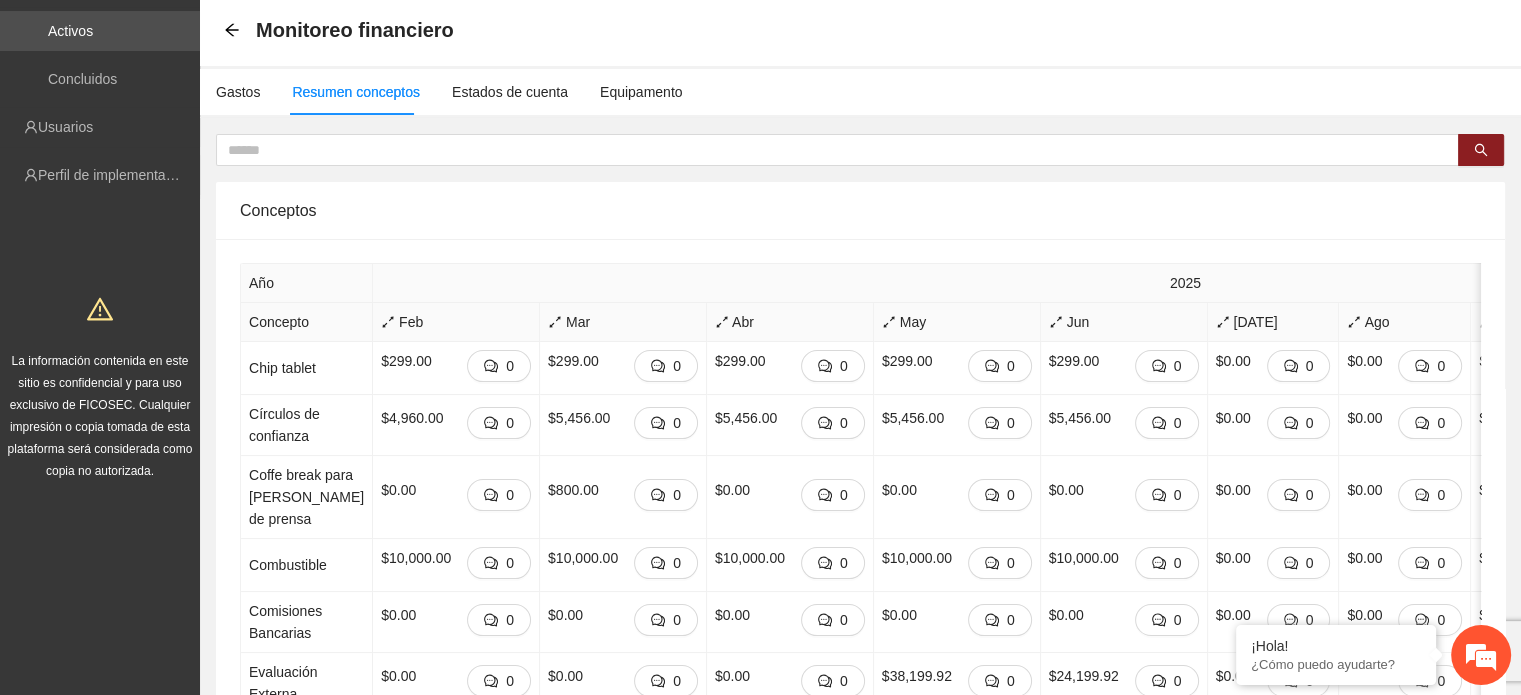 scroll, scrollTop: 0, scrollLeft: 0, axis: both 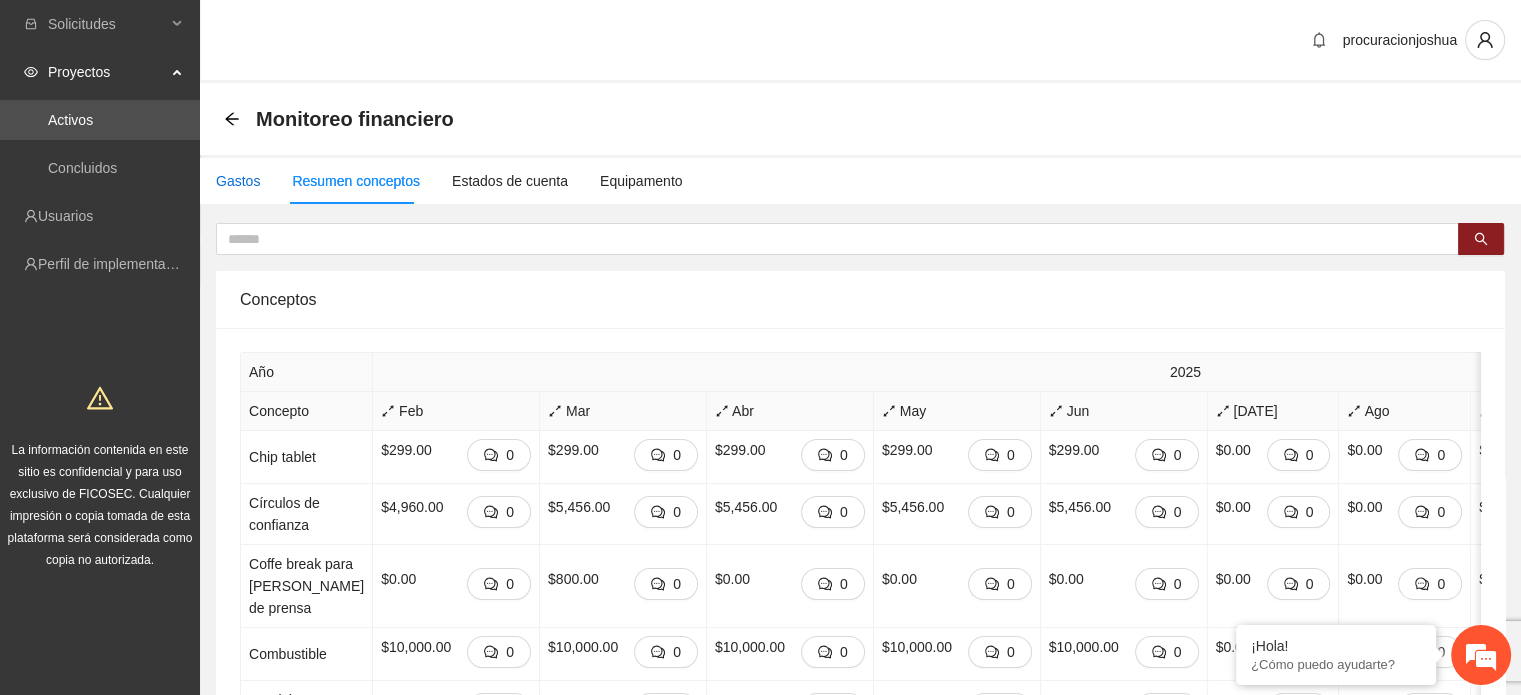 click on "Gastos" at bounding box center [238, 181] 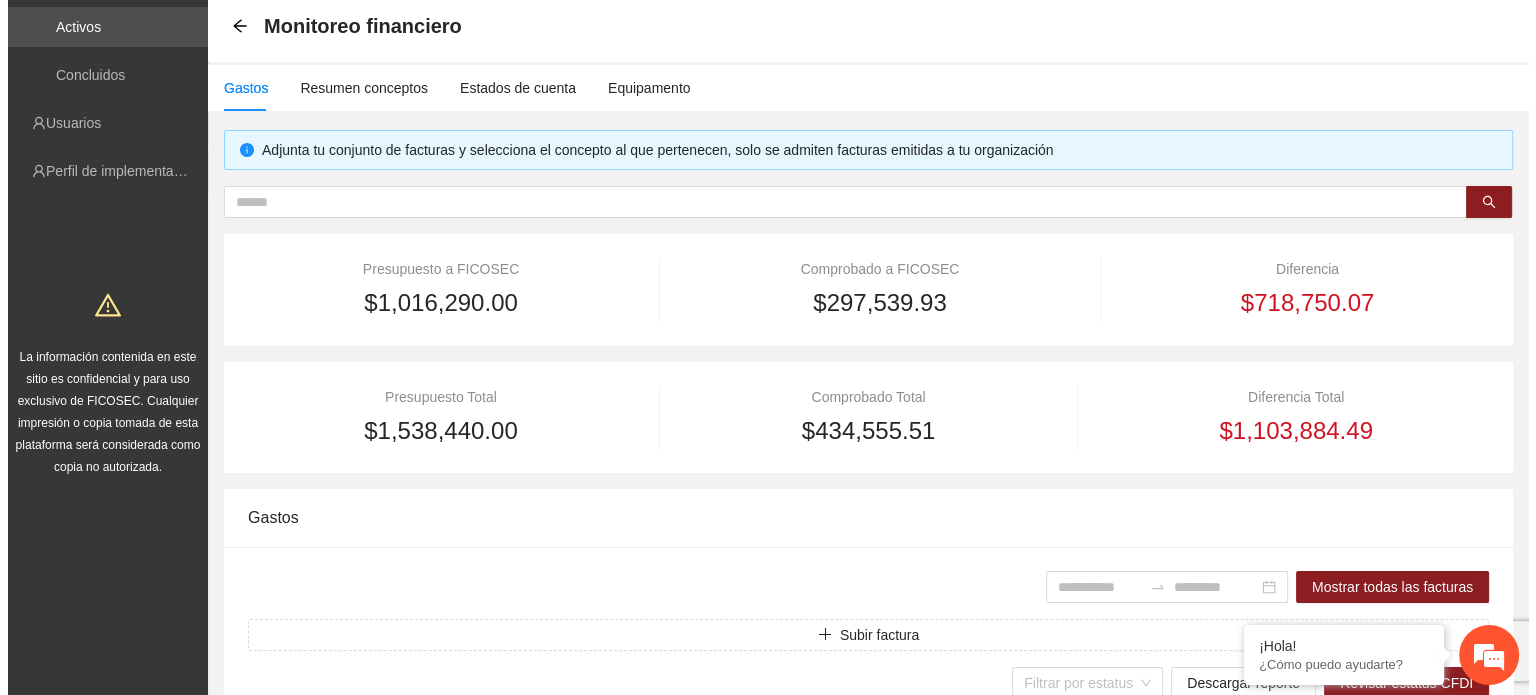scroll, scrollTop: 200, scrollLeft: 0, axis: vertical 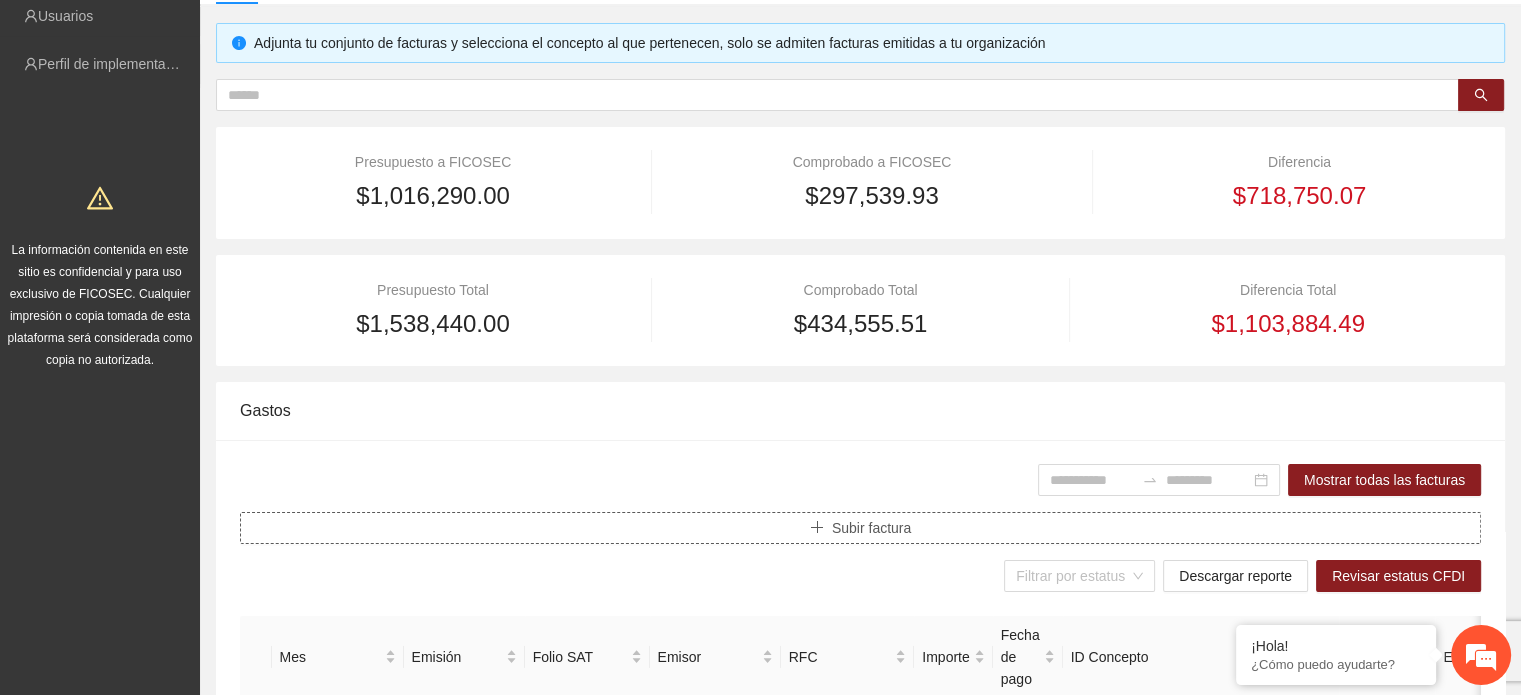 click on "Subir factura" at bounding box center (871, 528) 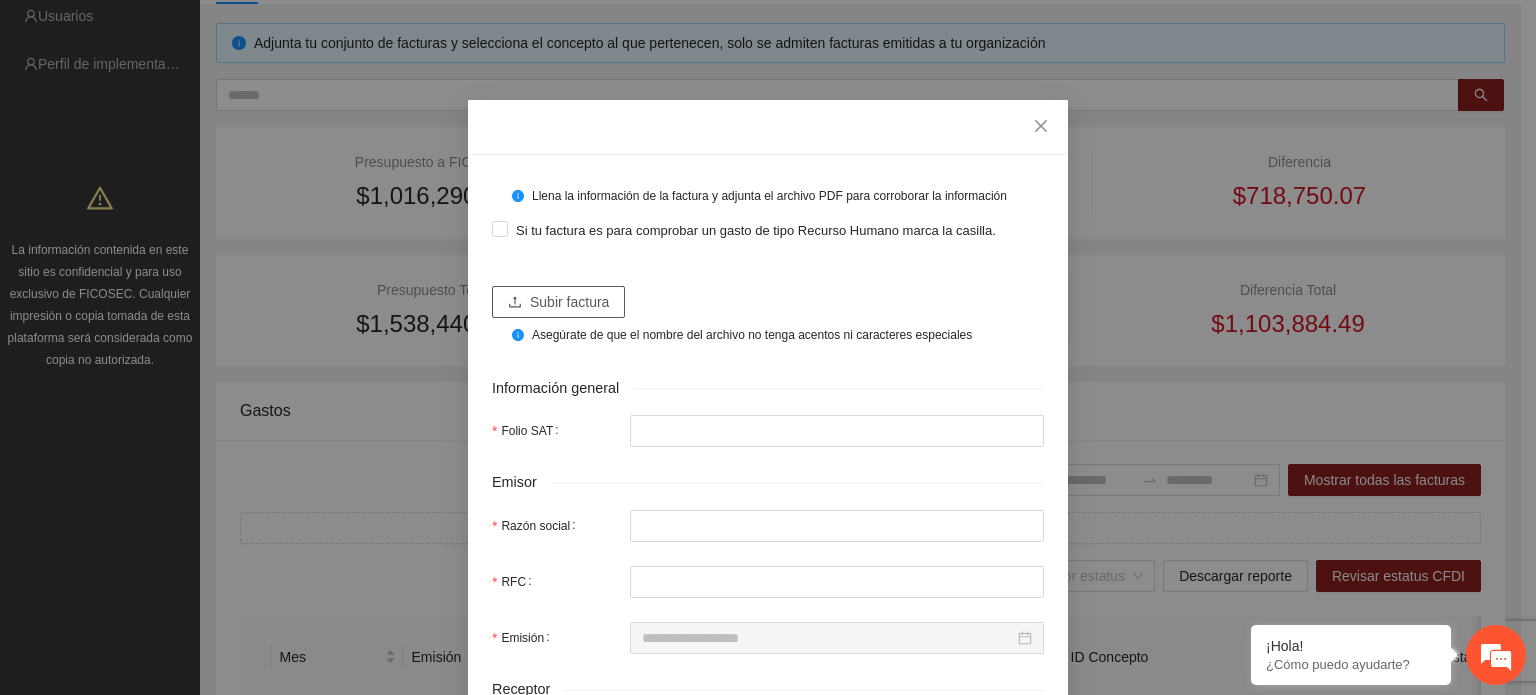 click on "Subir factura" at bounding box center (569, 302) 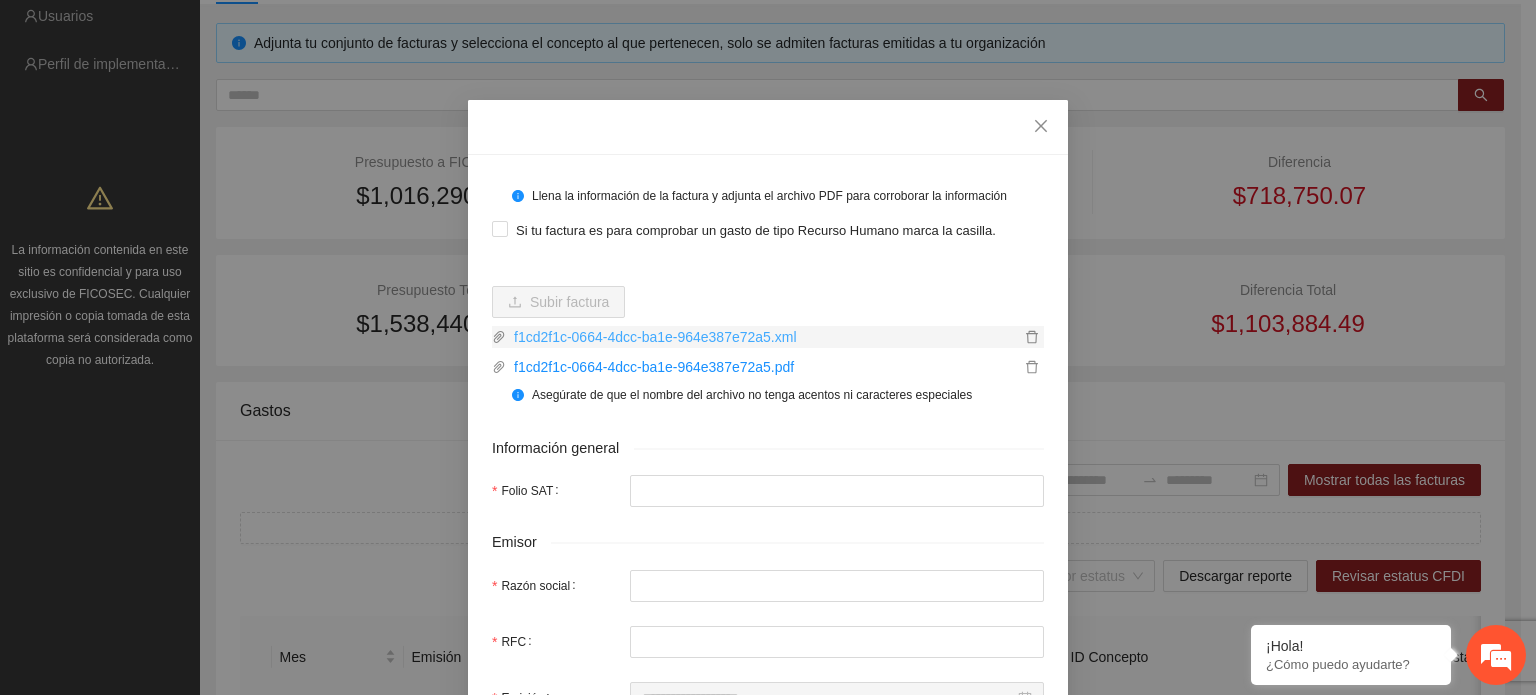 type on "**********" 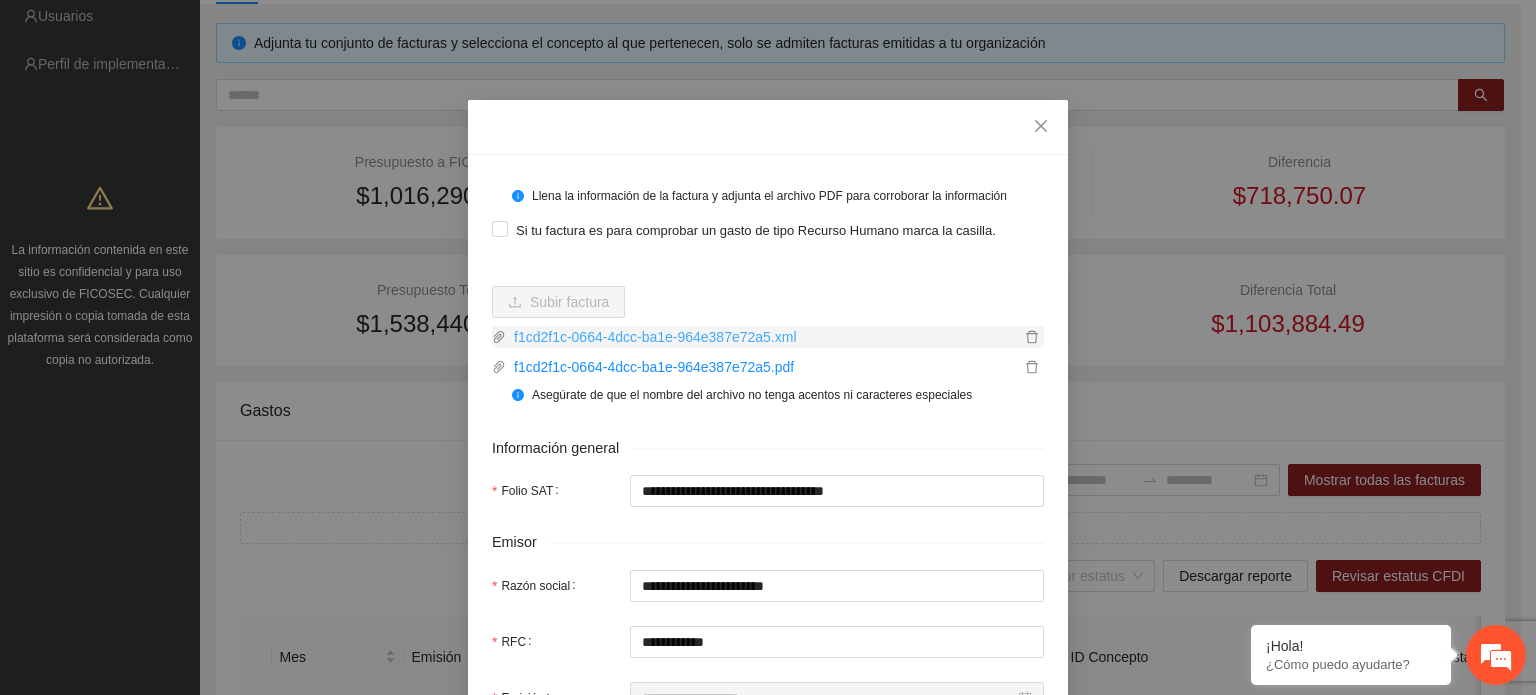 type on "**********" 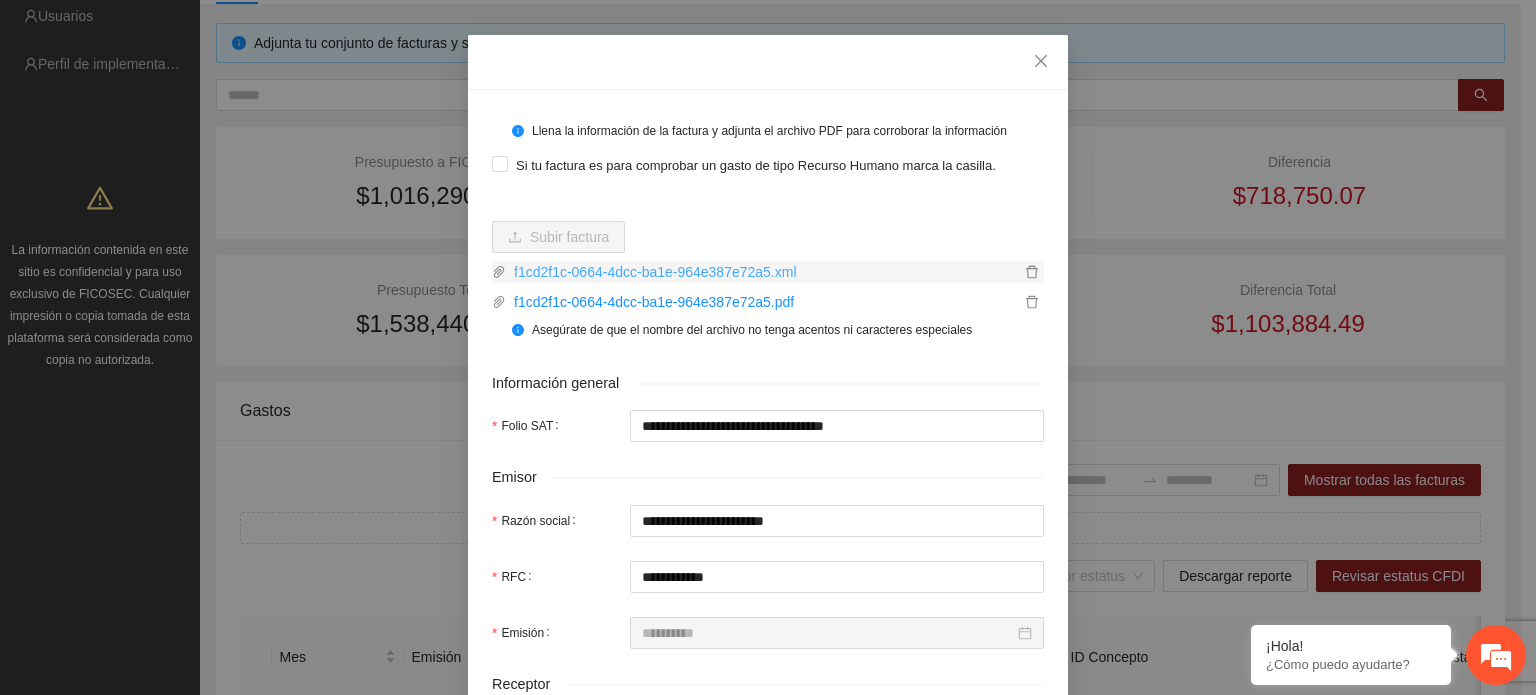 scroll, scrollTop: 100, scrollLeft: 0, axis: vertical 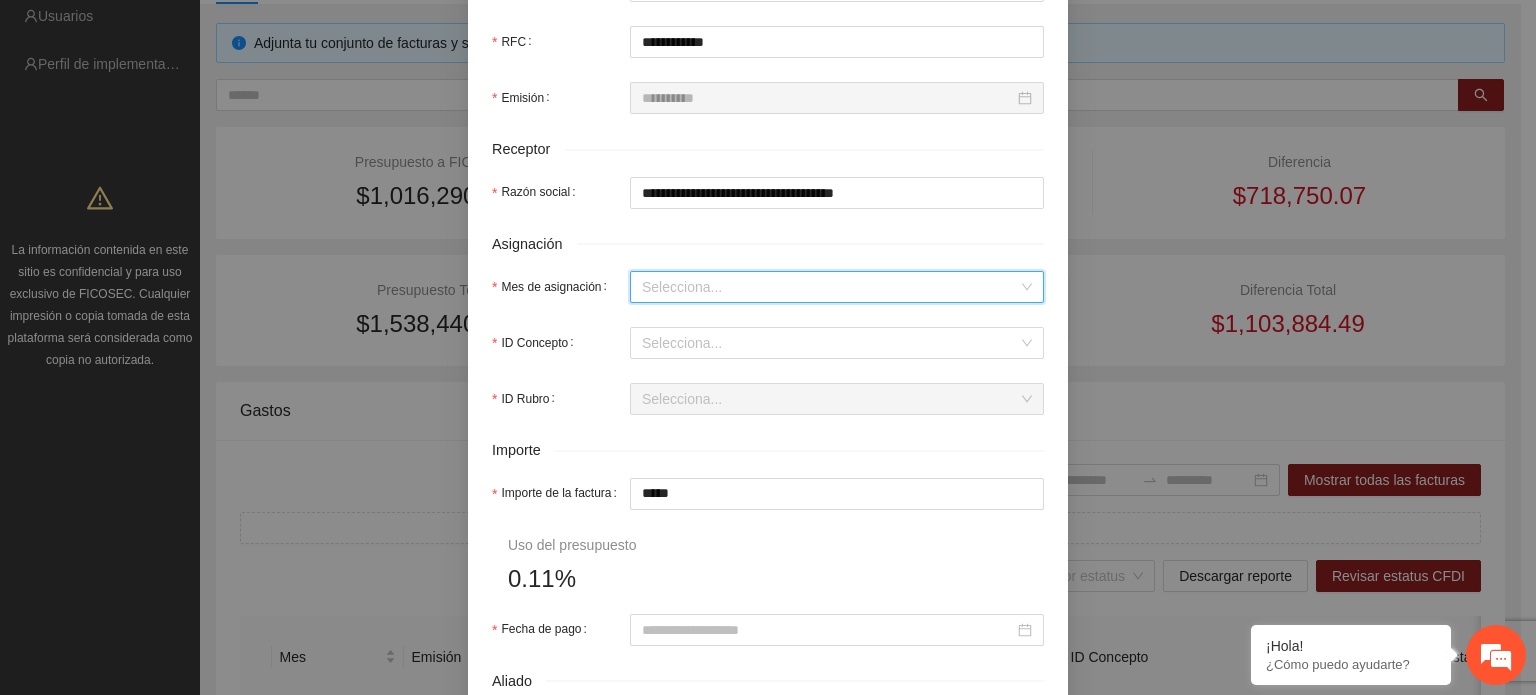 click on "Mes de asignación" at bounding box center (830, 287) 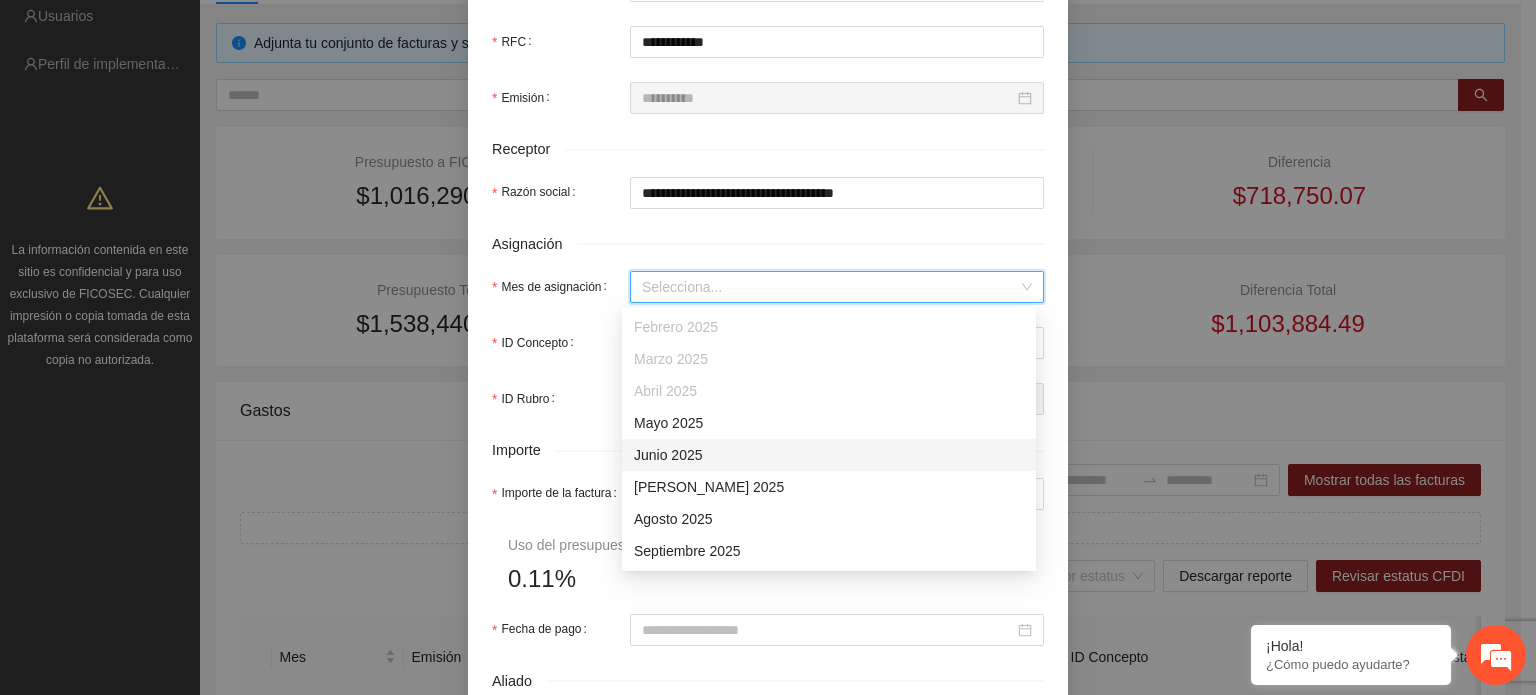 click on "Junio 2025" at bounding box center [829, 455] 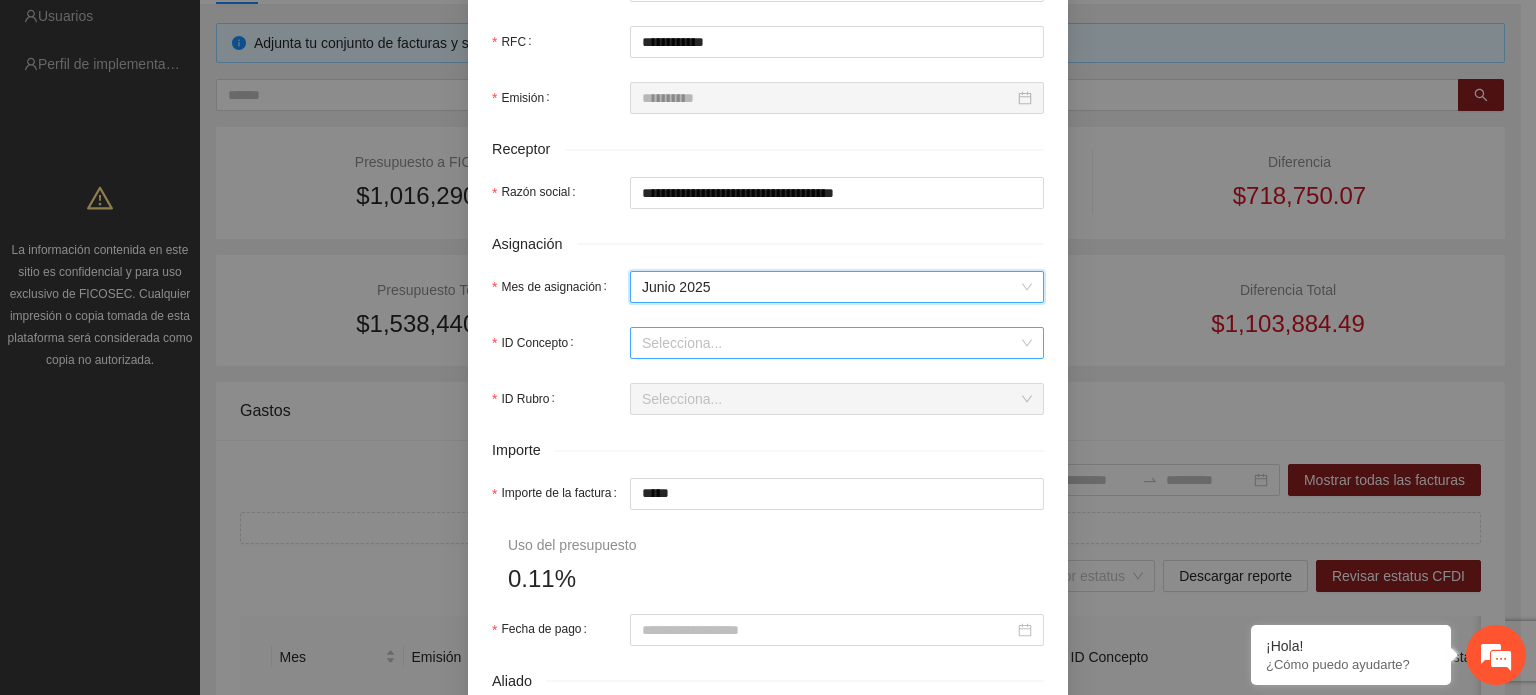 click on "ID Concepto" at bounding box center (830, 343) 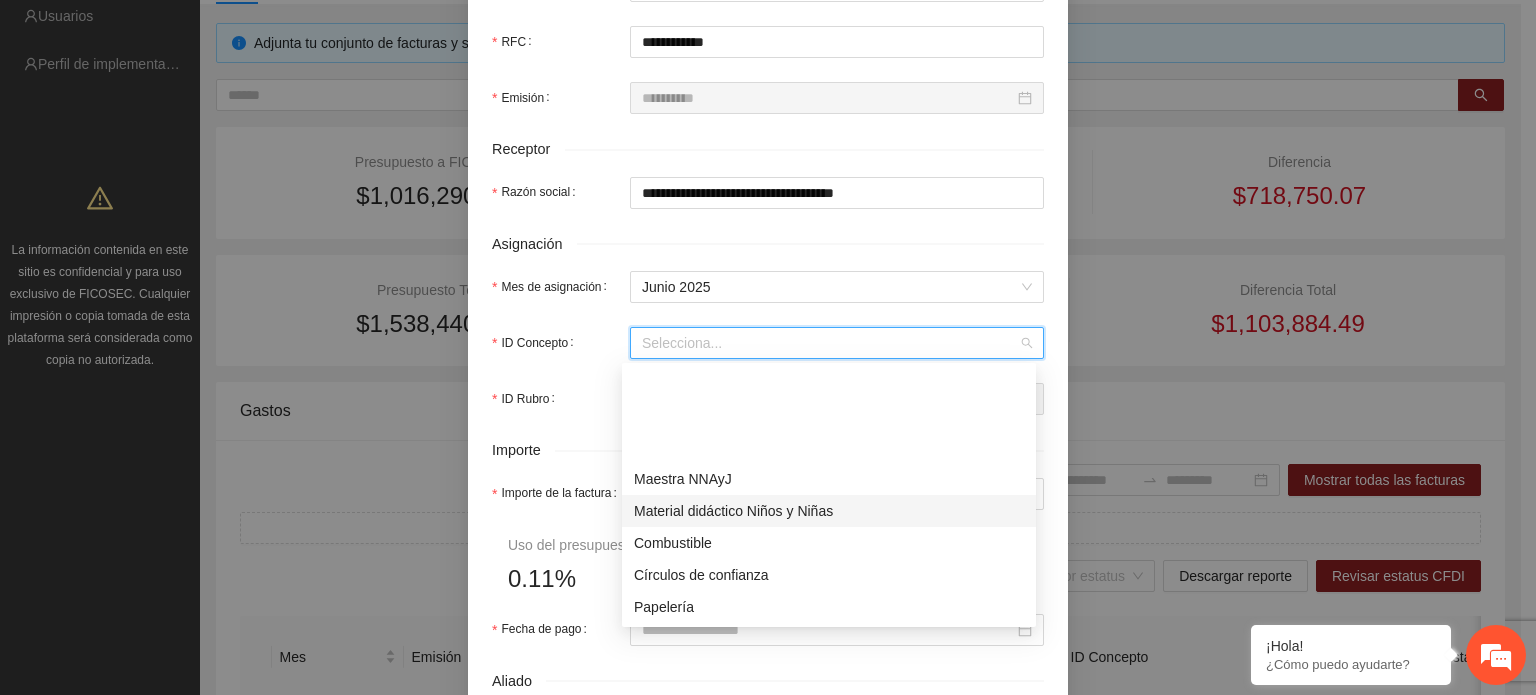 scroll, scrollTop: 100, scrollLeft: 0, axis: vertical 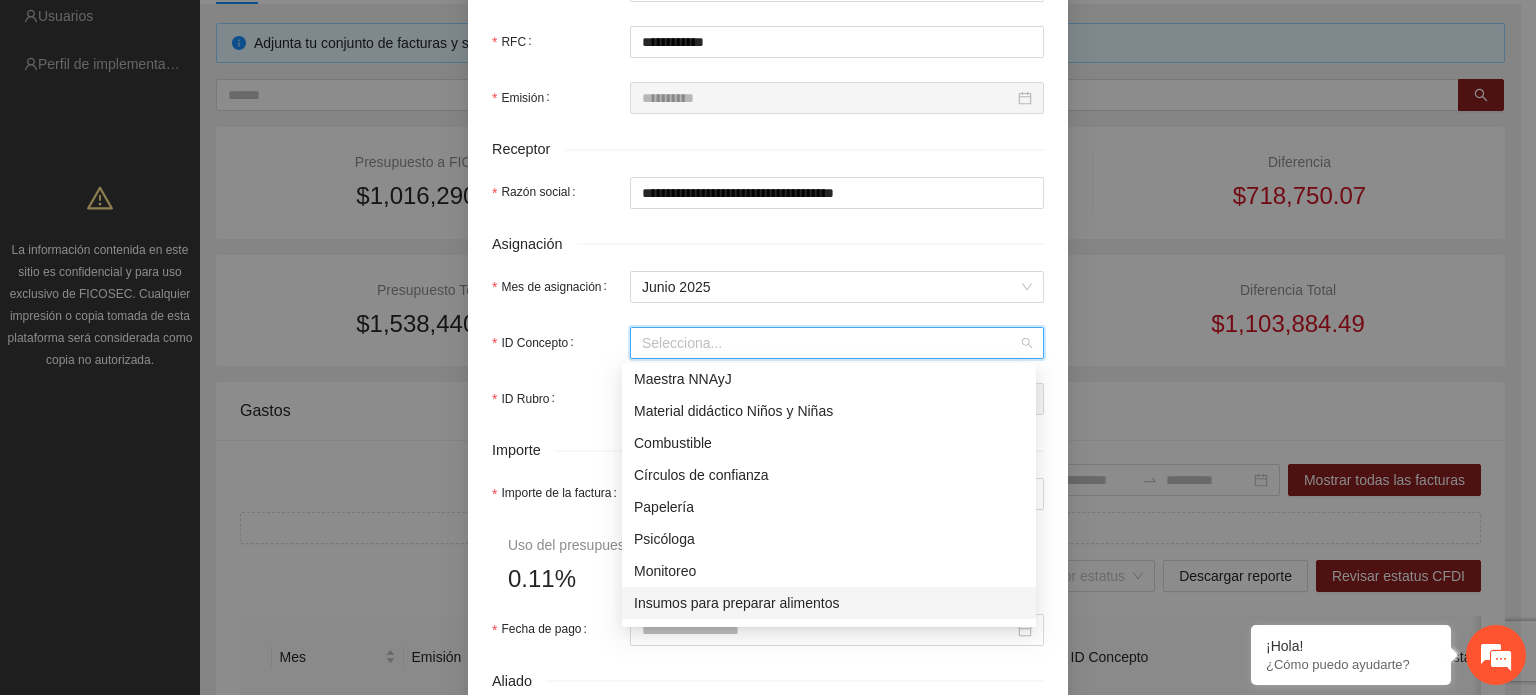 click on "Insumos para preparar alimentos" at bounding box center (829, 603) 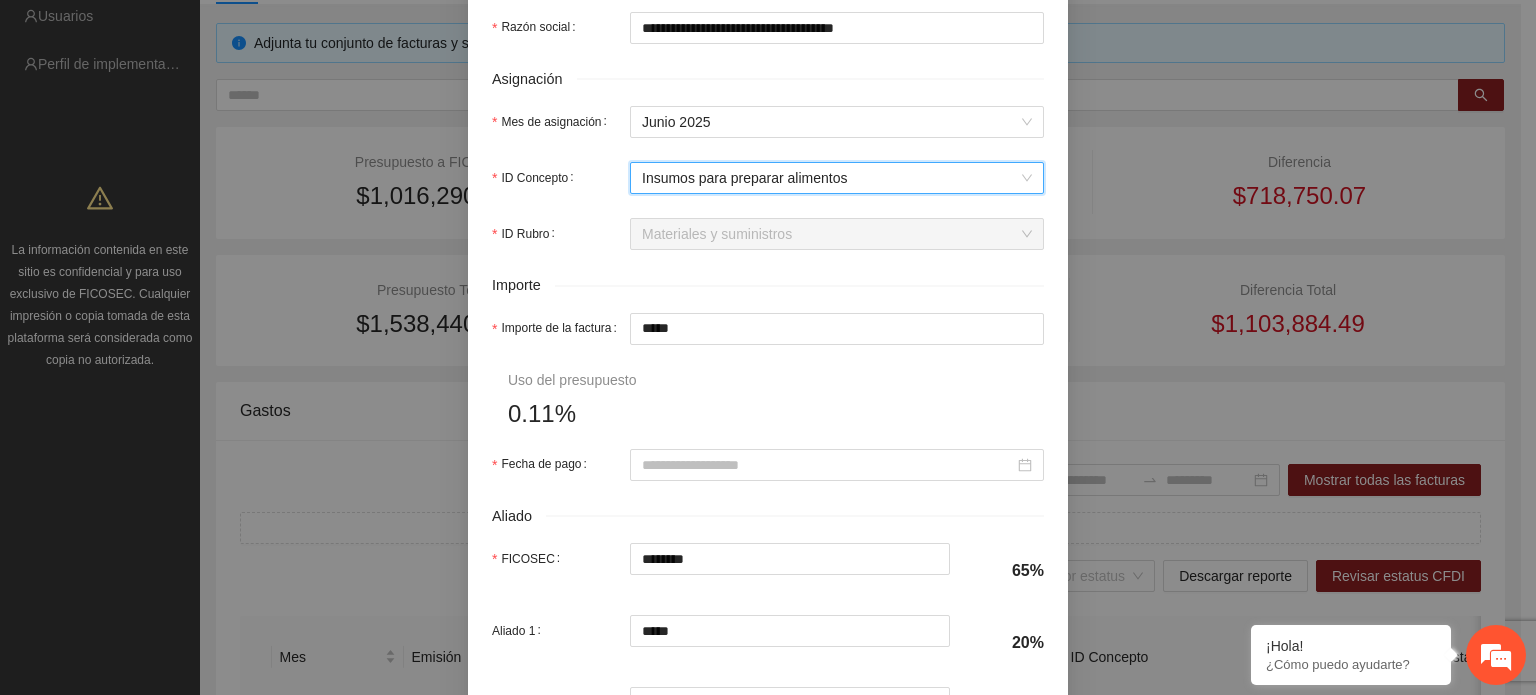 scroll, scrollTop: 800, scrollLeft: 0, axis: vertical 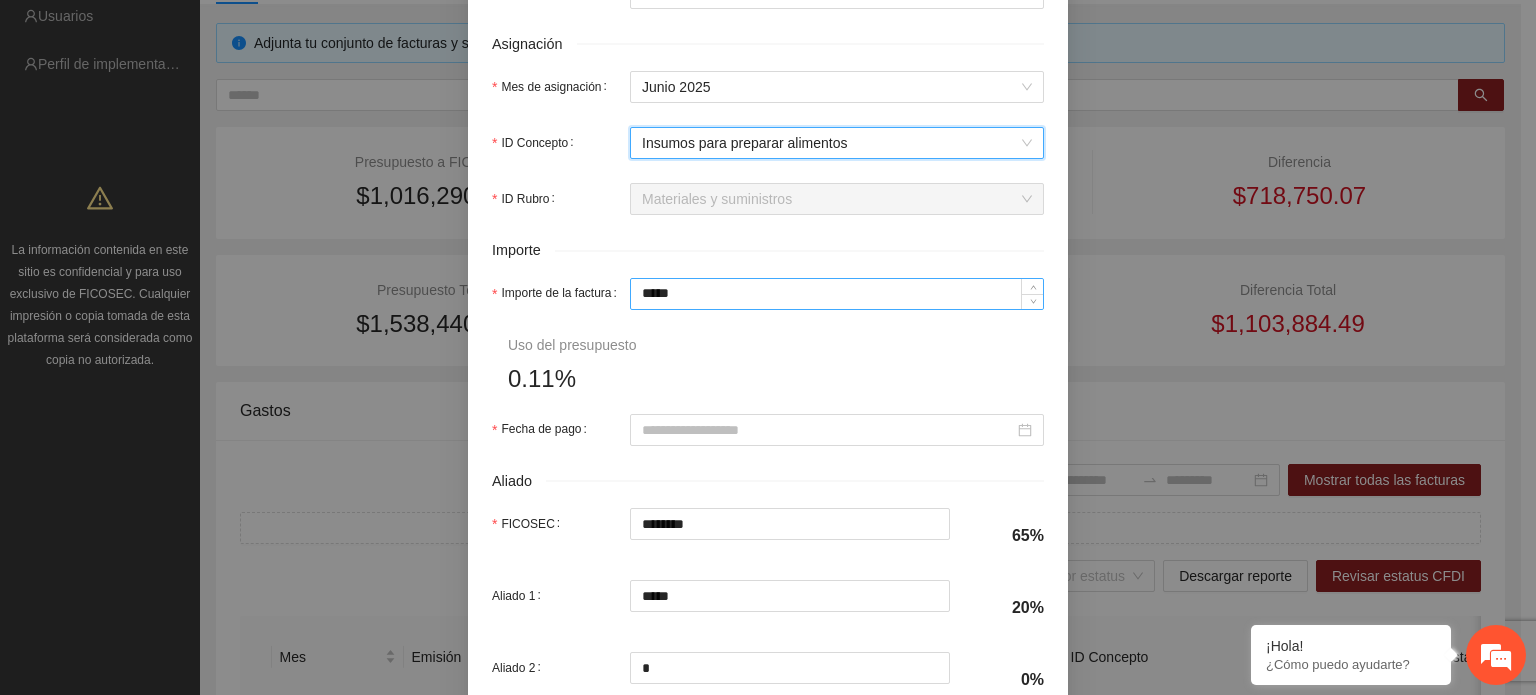 click on "*****" at bounding box center [837, 294] 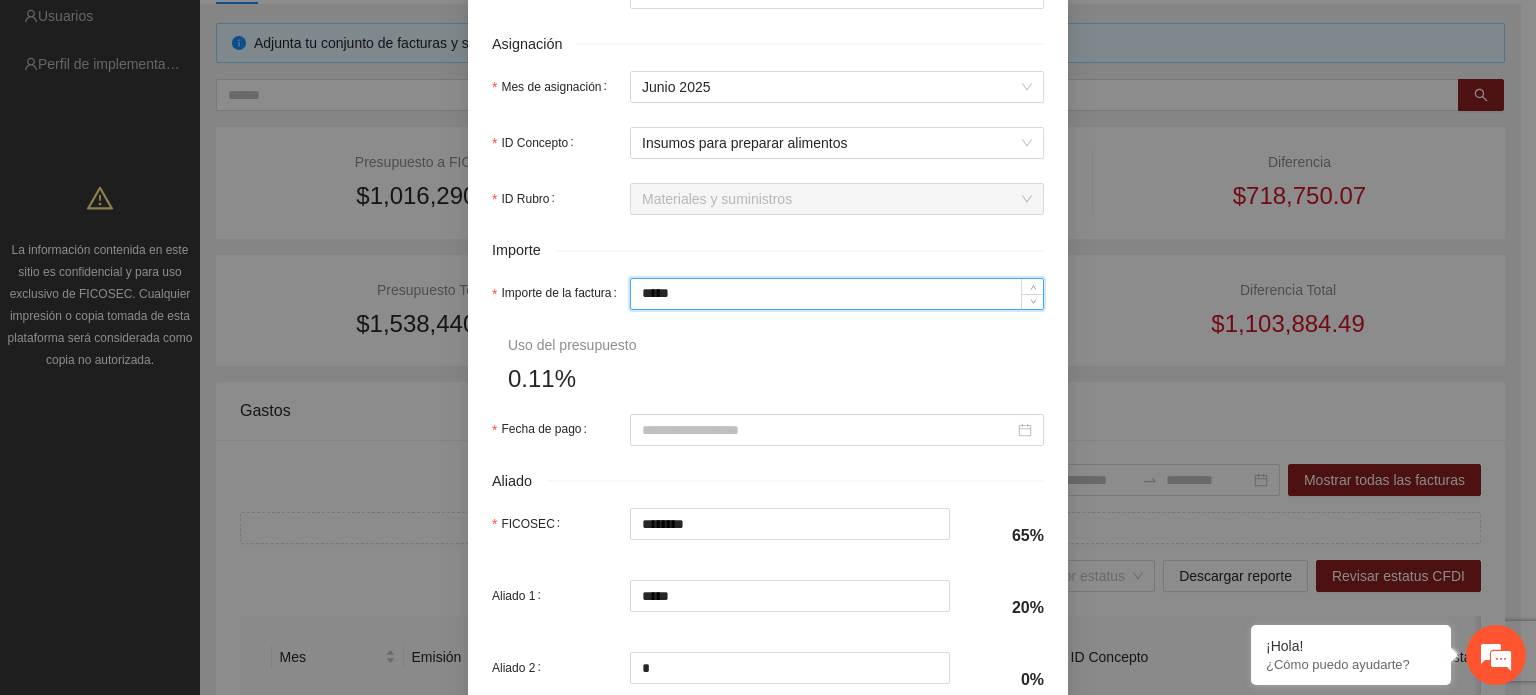 type on "***" 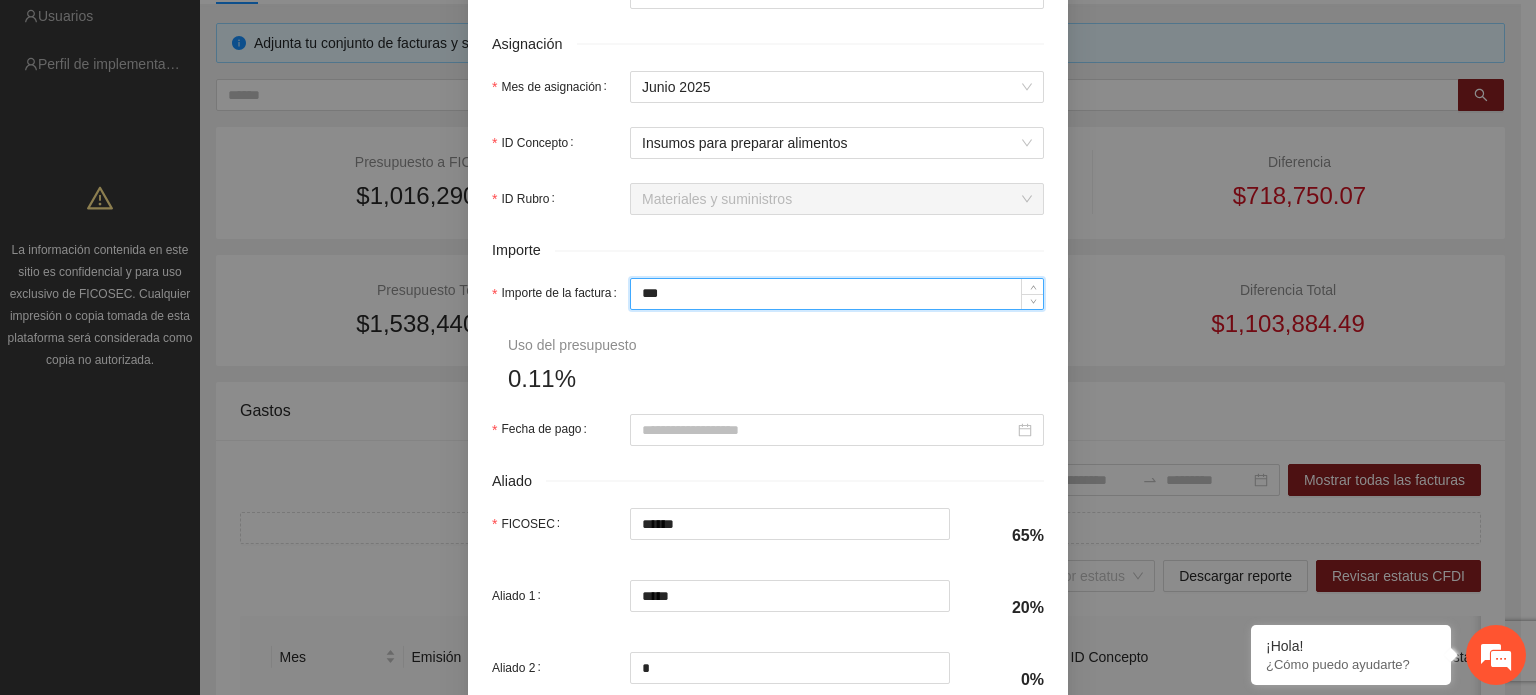 type on "**" 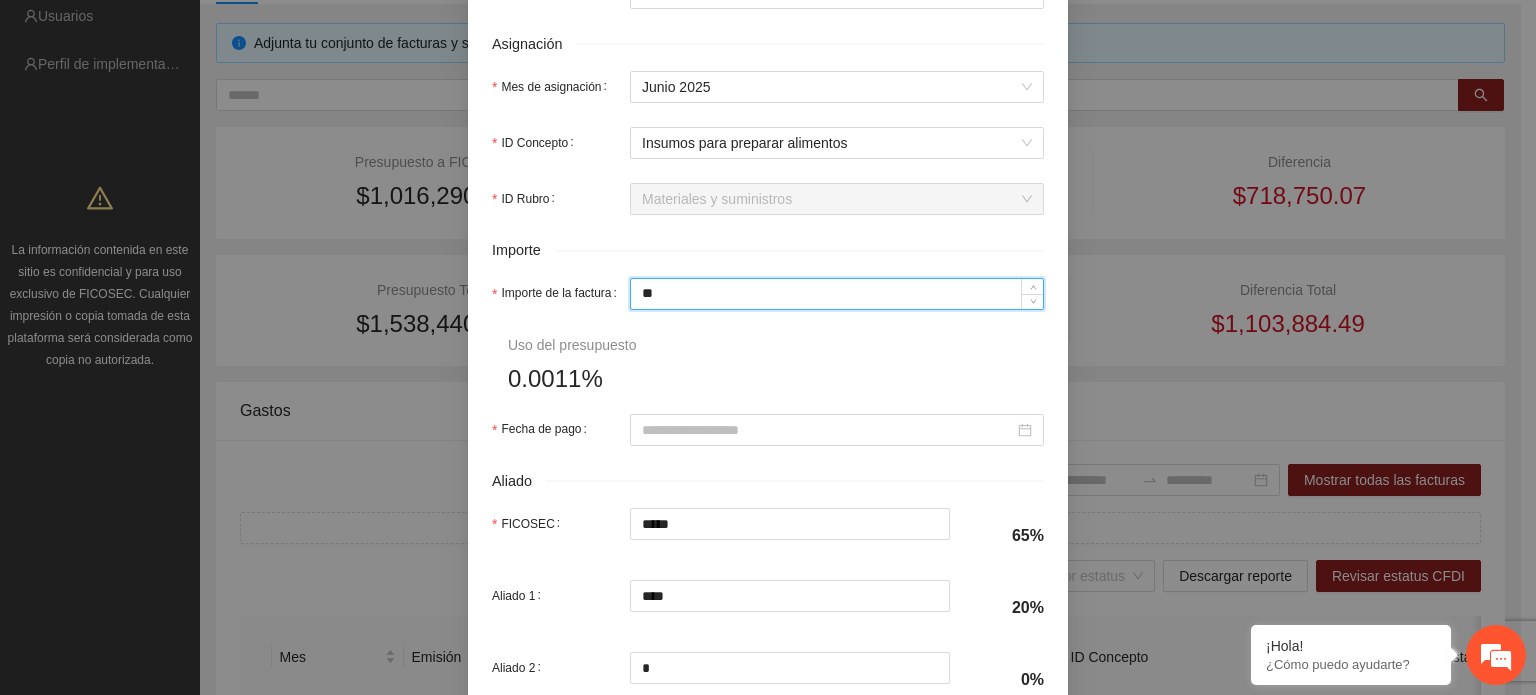 type on "*" 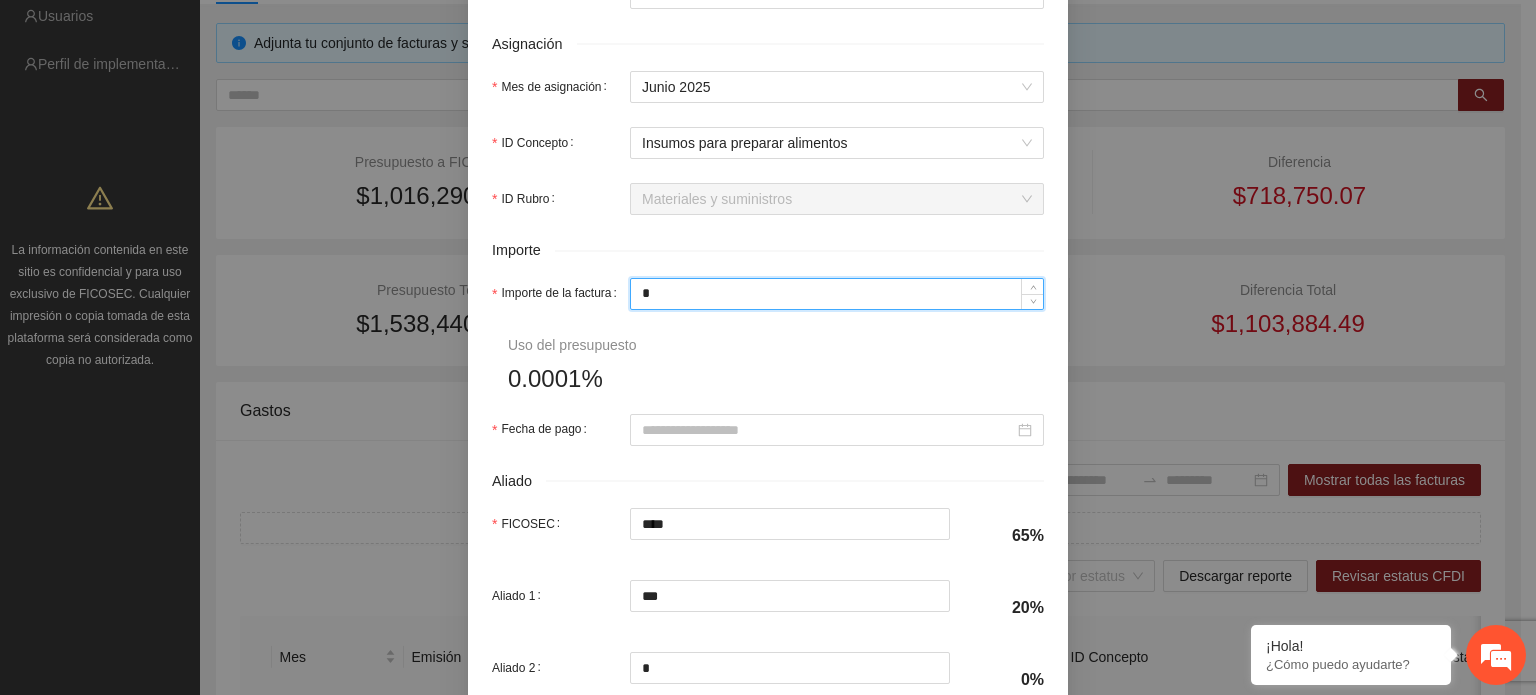 type on "**" 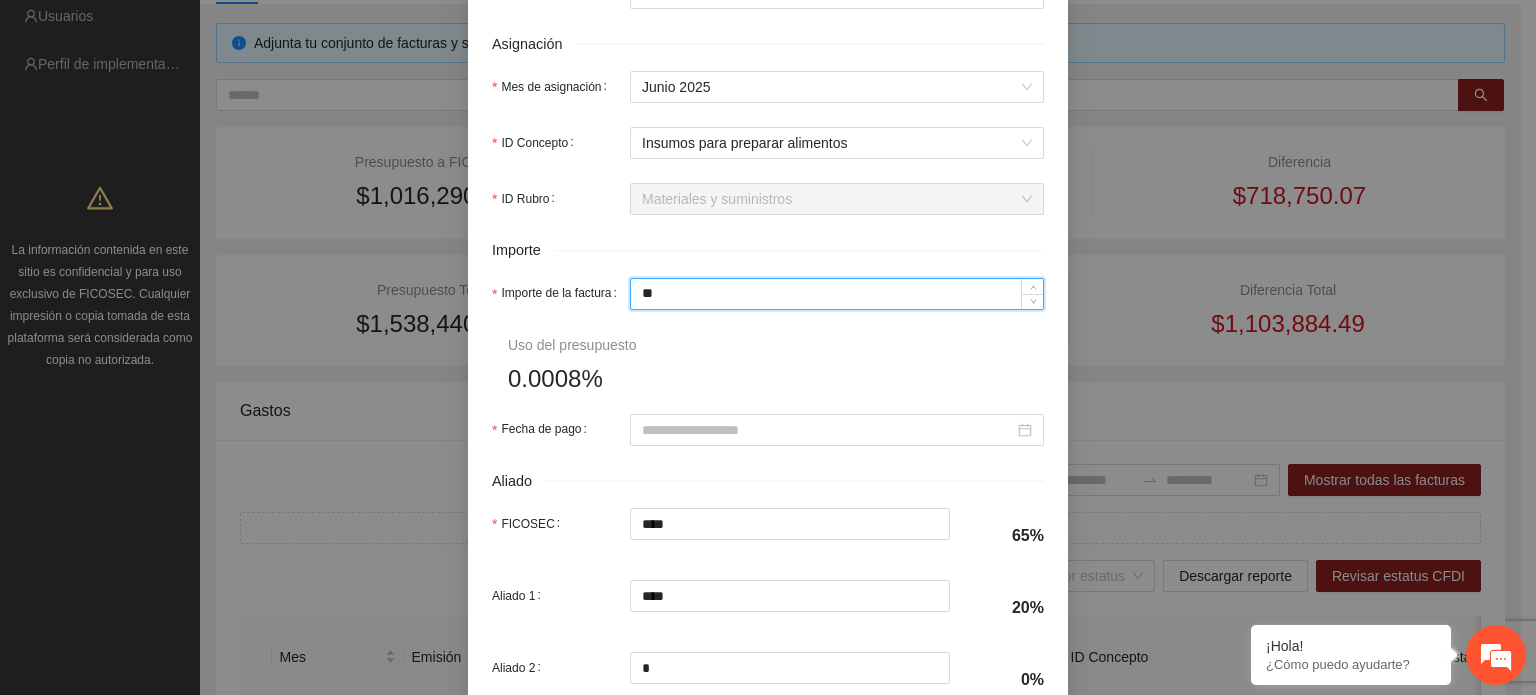 type on "***" 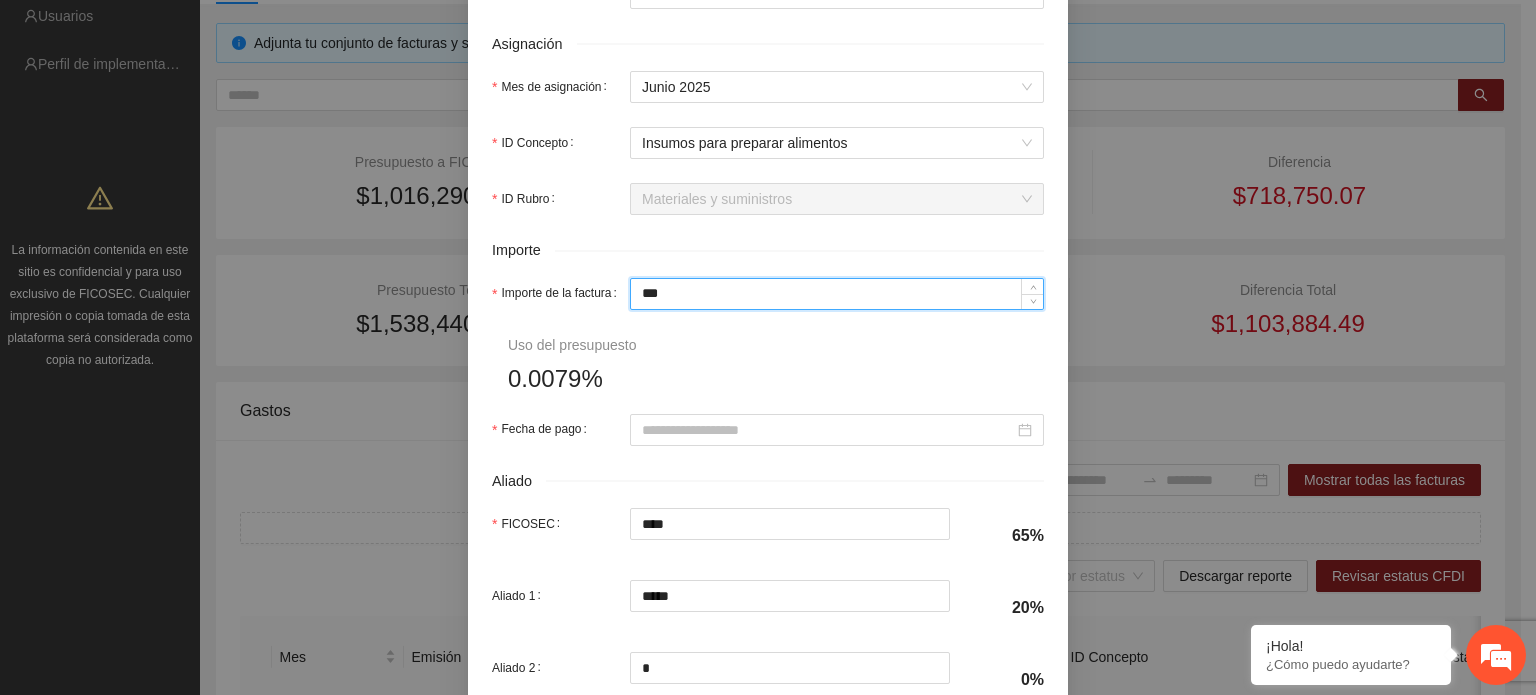 type on "*****" 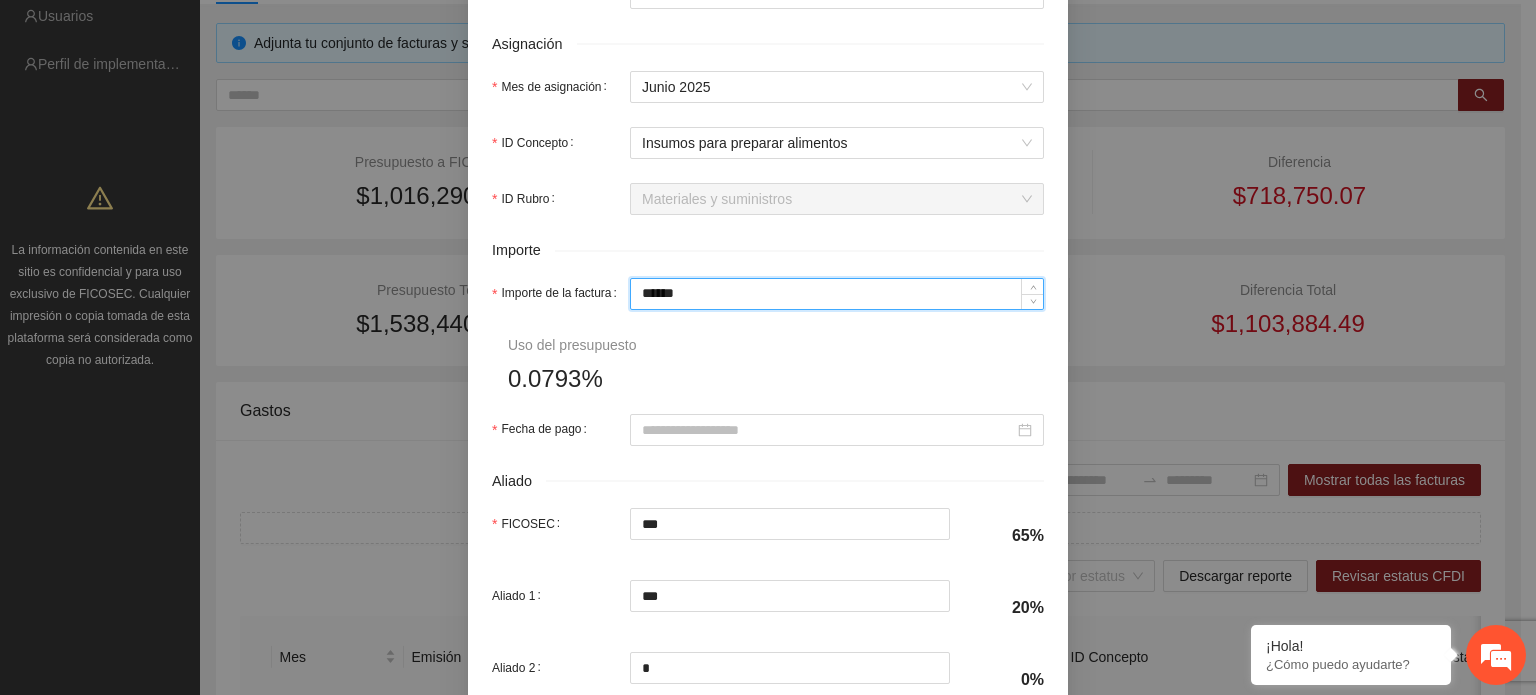 type on "*******" 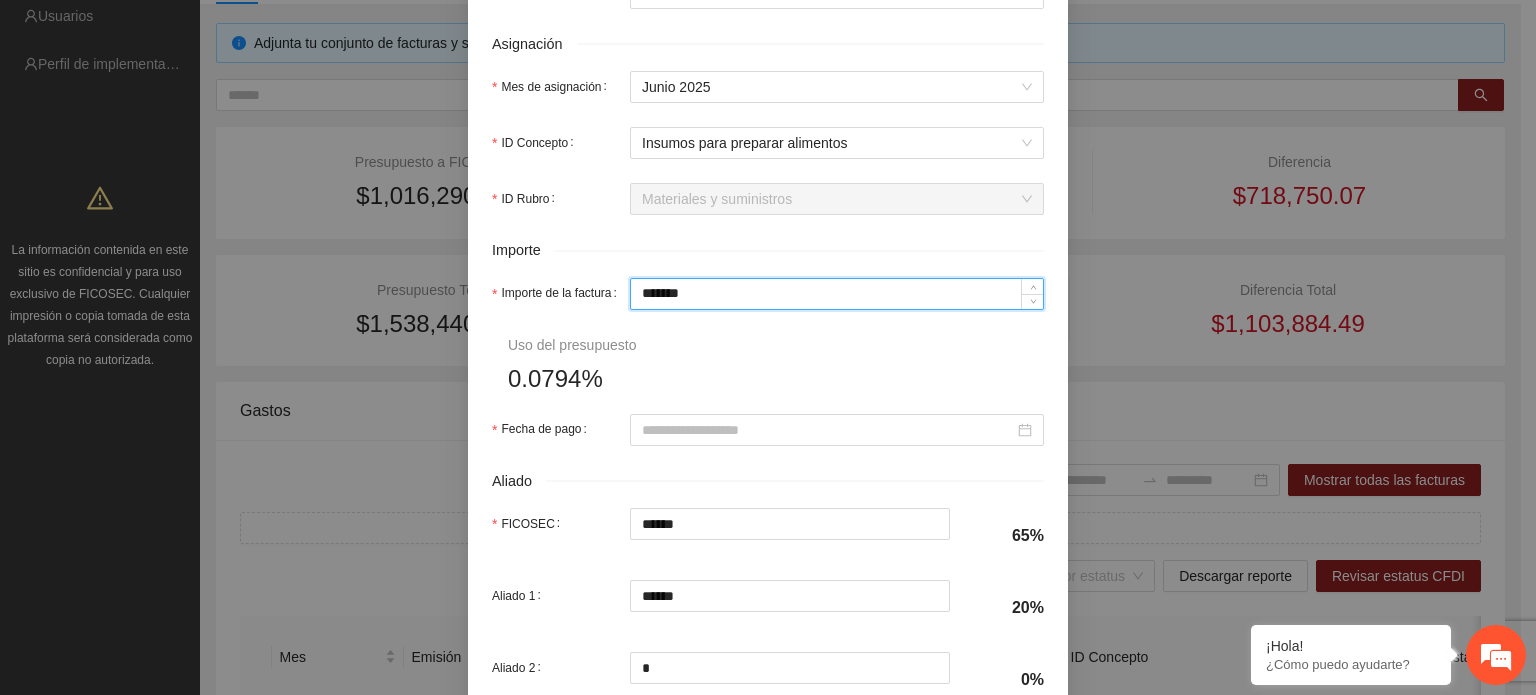 type on "********" 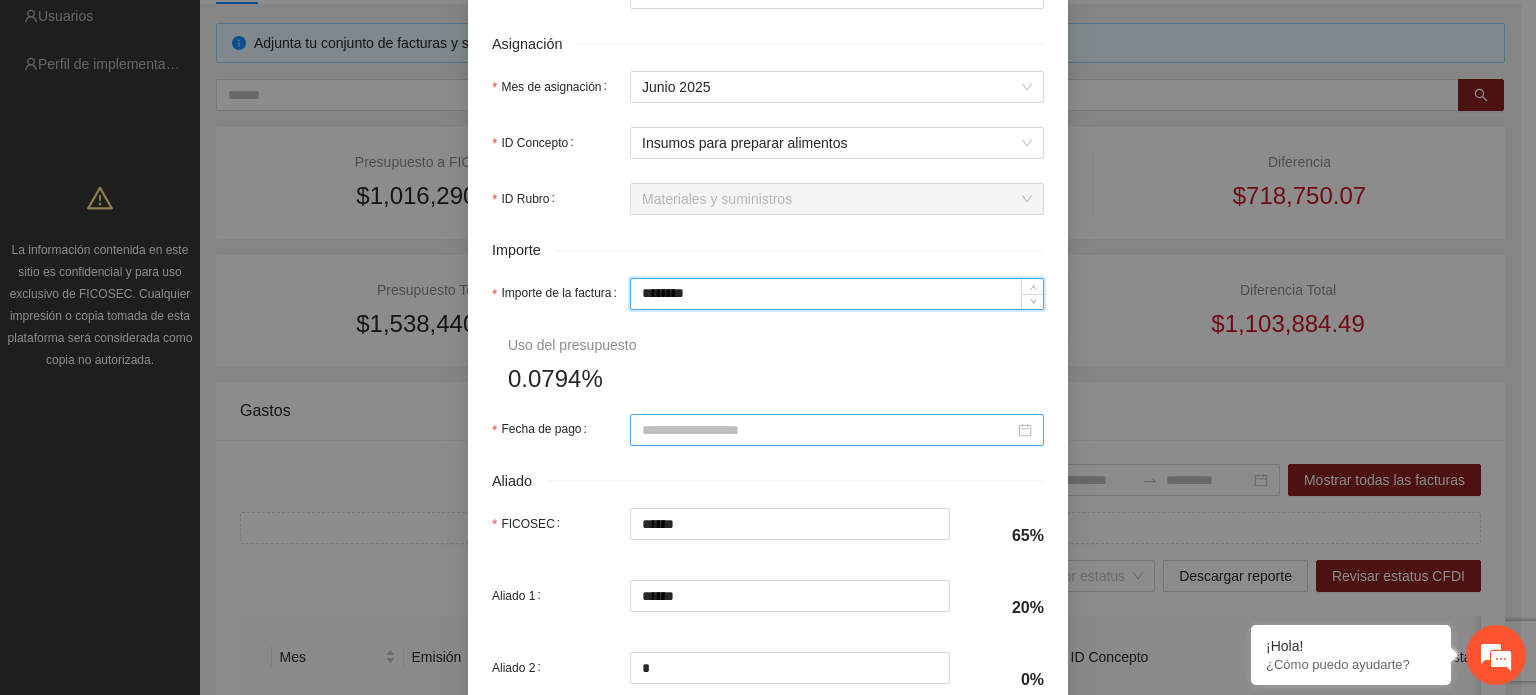 type on "********" 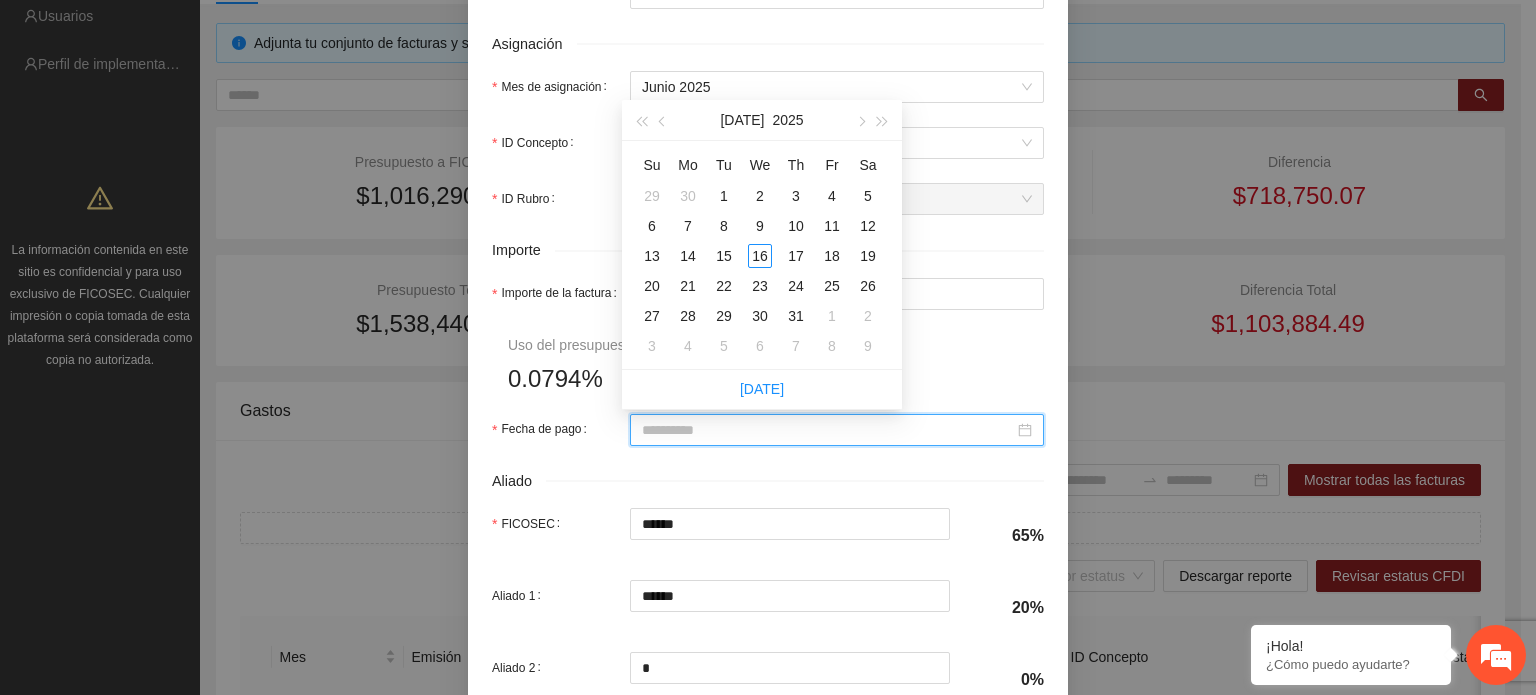 type on "**********" 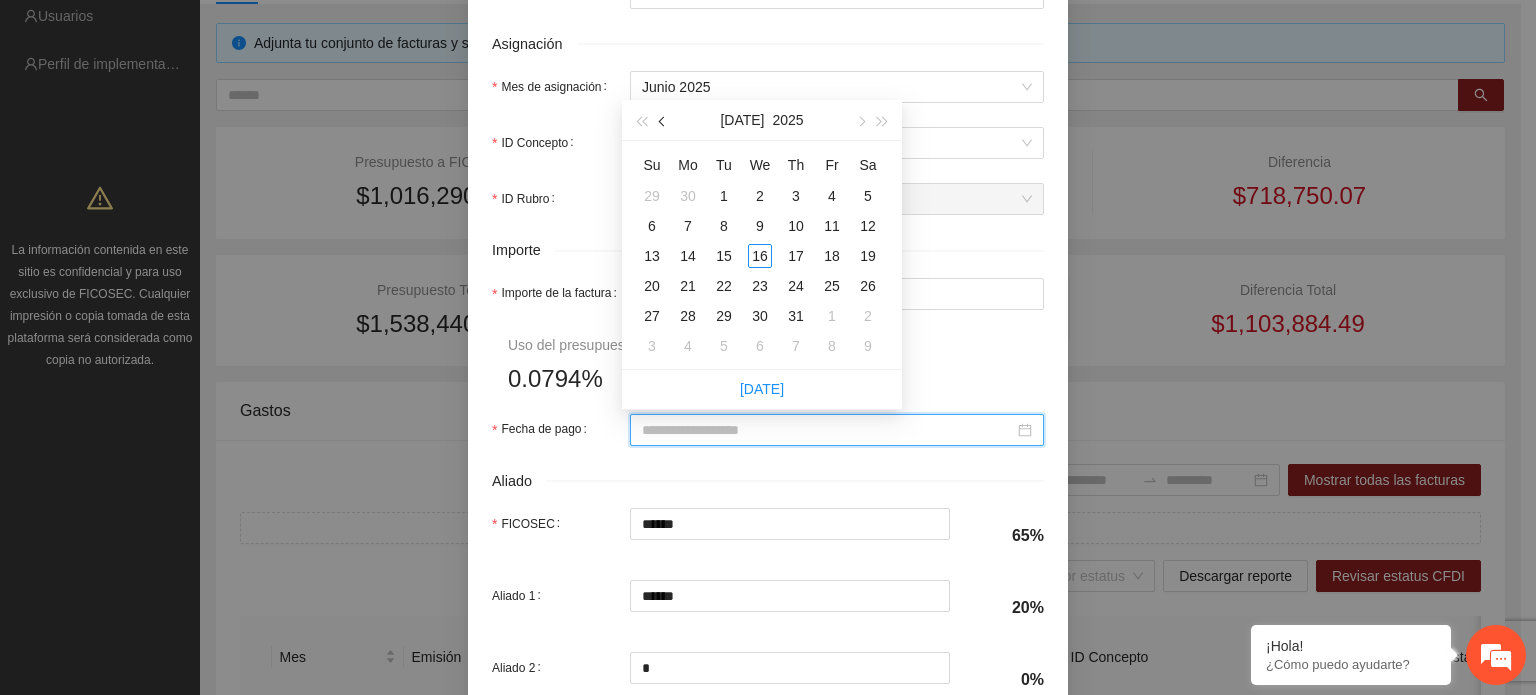 click at bounding box center (664, 122) 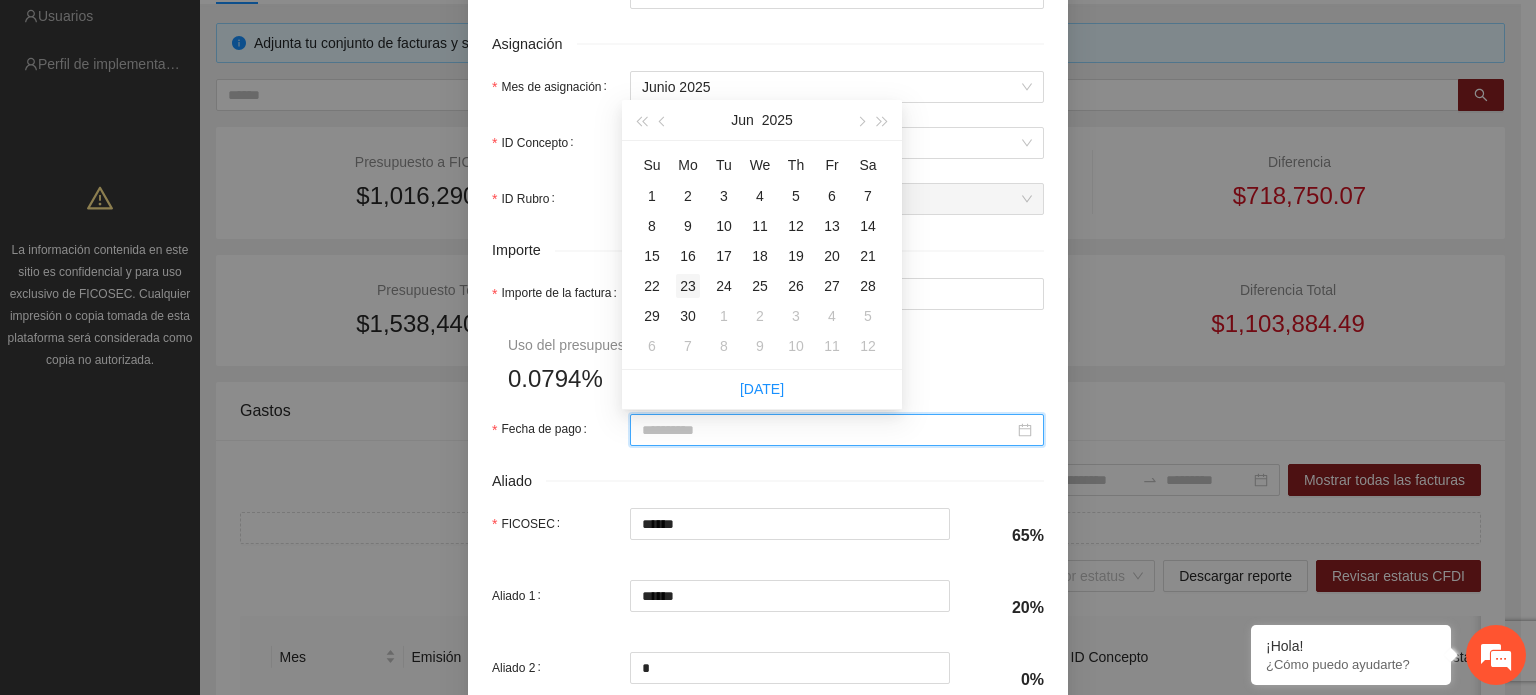 type on "**********" 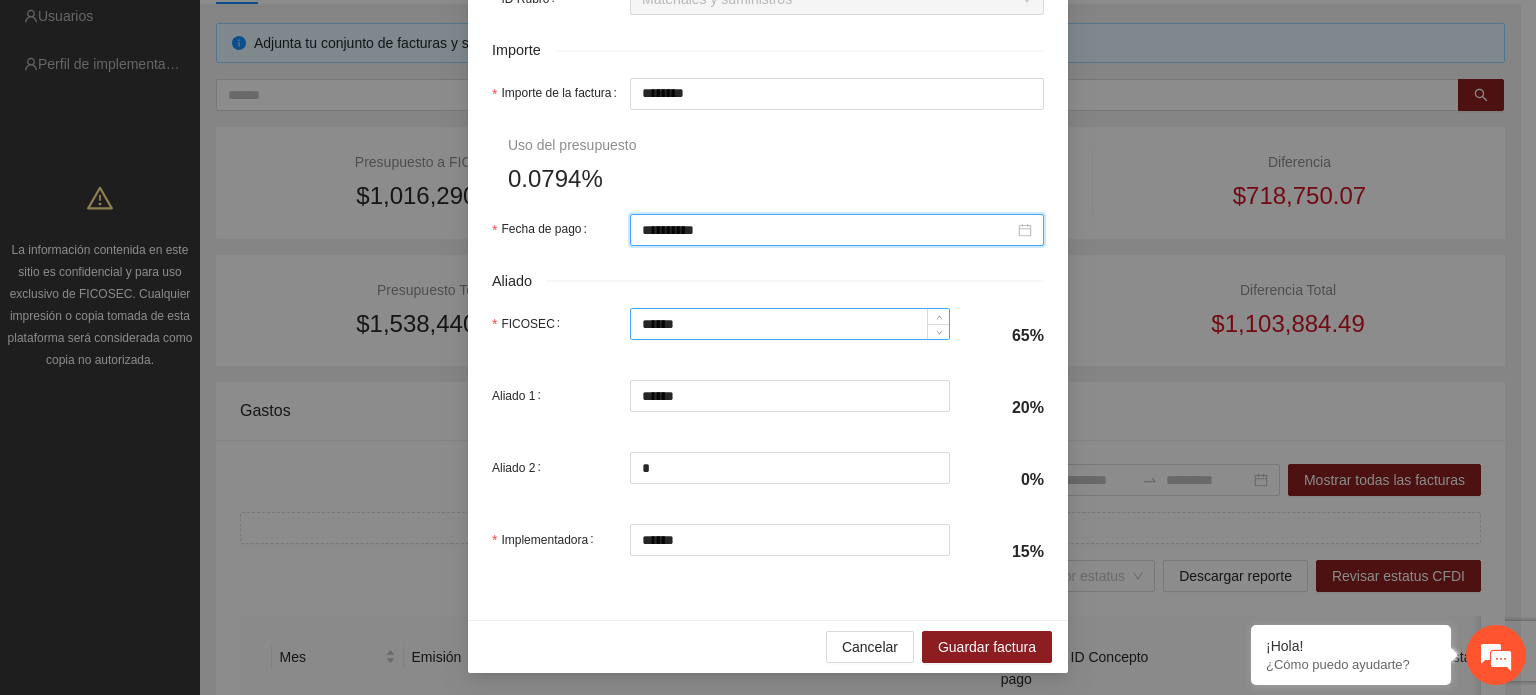 scroll, scrollTop: 1001, scrollLeft: 0, axis: vertical 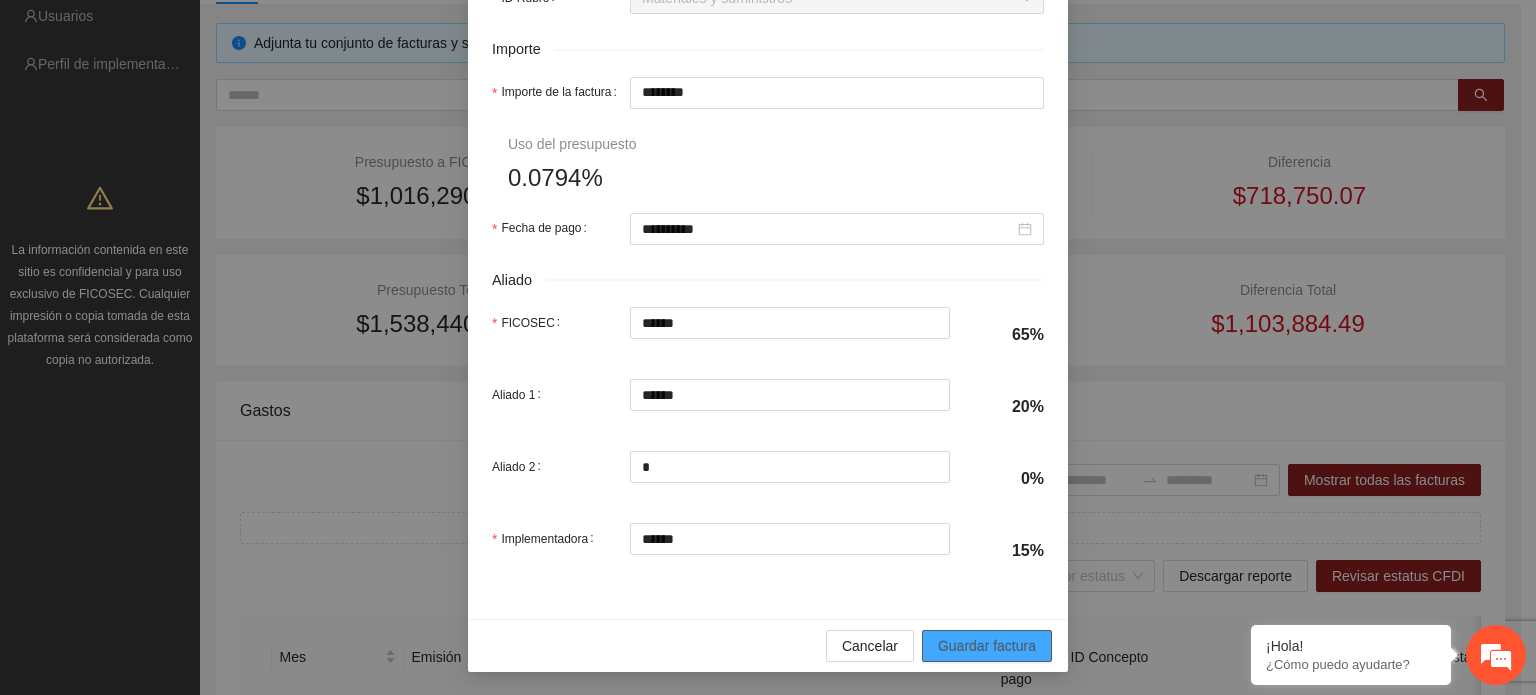 click on "Guardar factura" at bounding box center [987, 646] 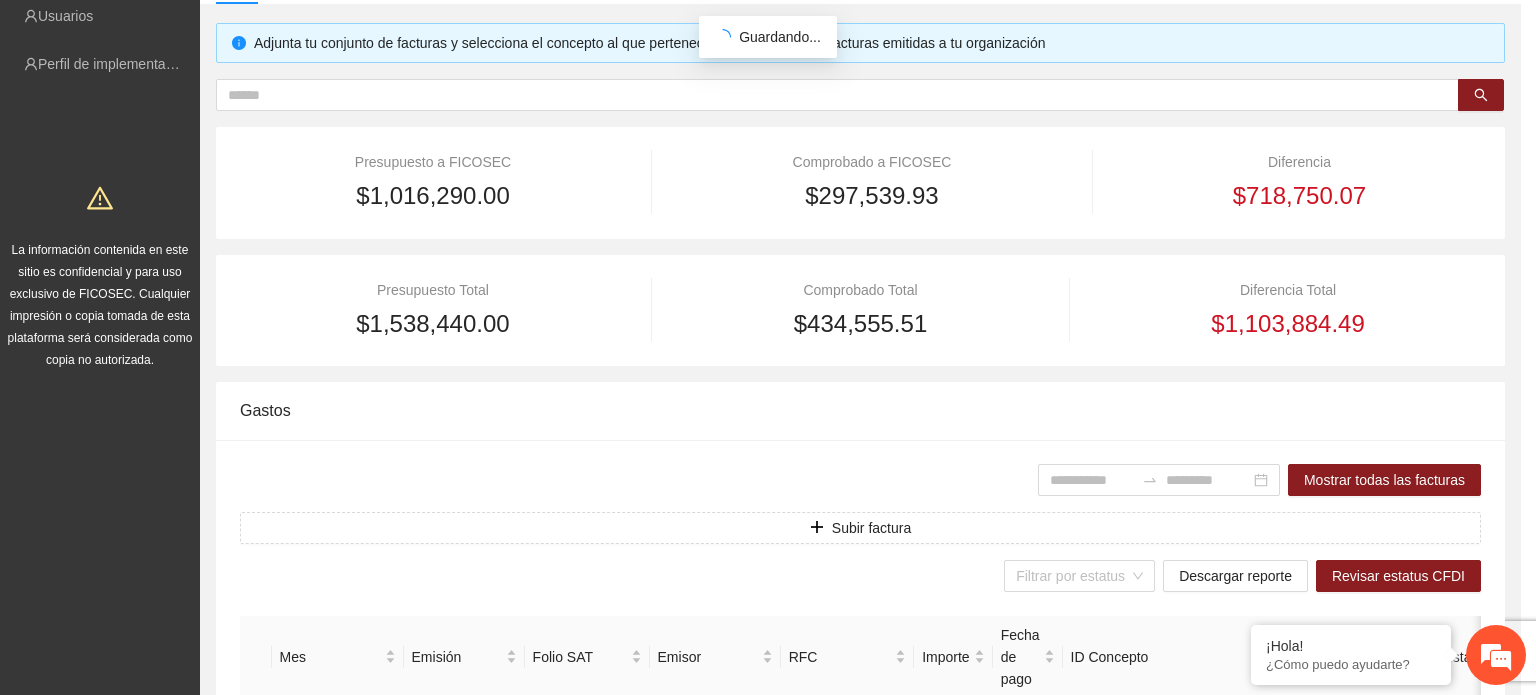 scroll, scrollTop: 941, scrollLeft: 0, axis: vertical 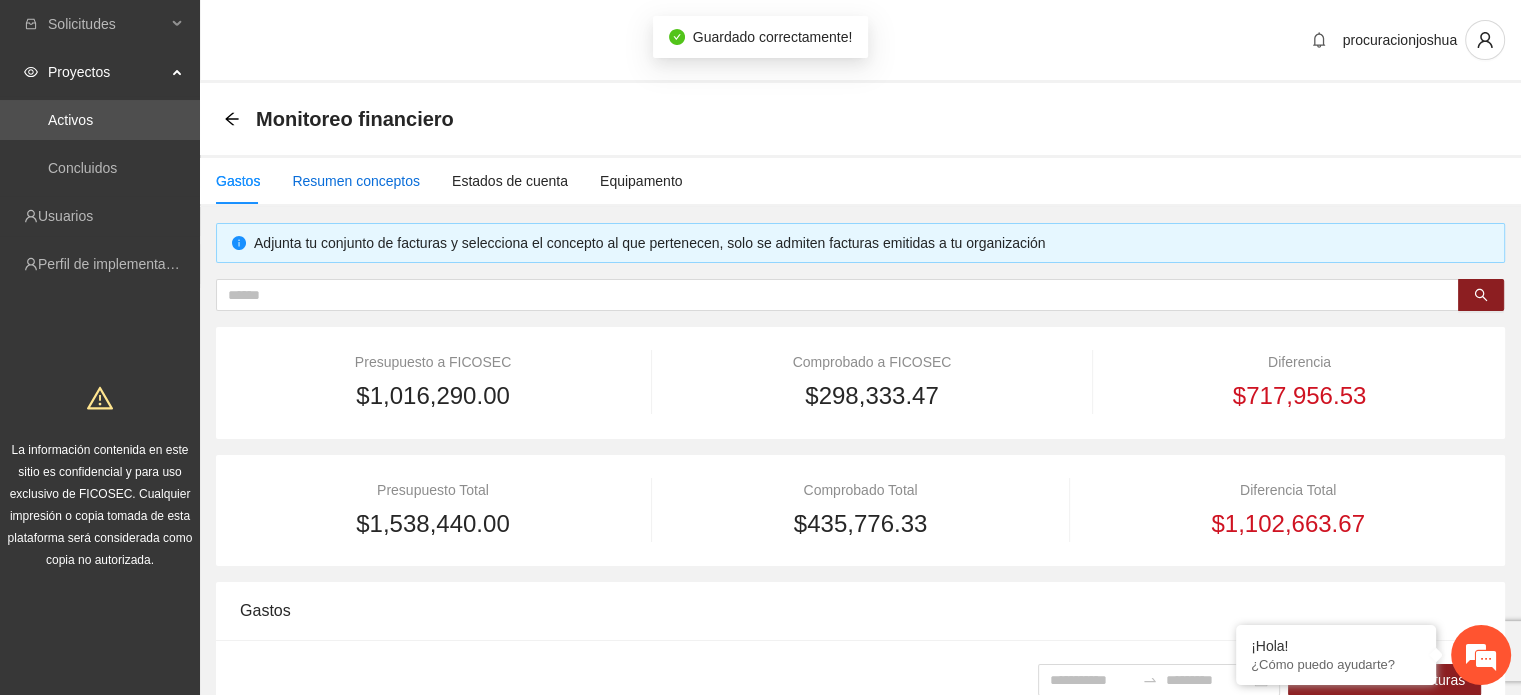 click on "Resumen conceptos" at bounding box center (356, 181) 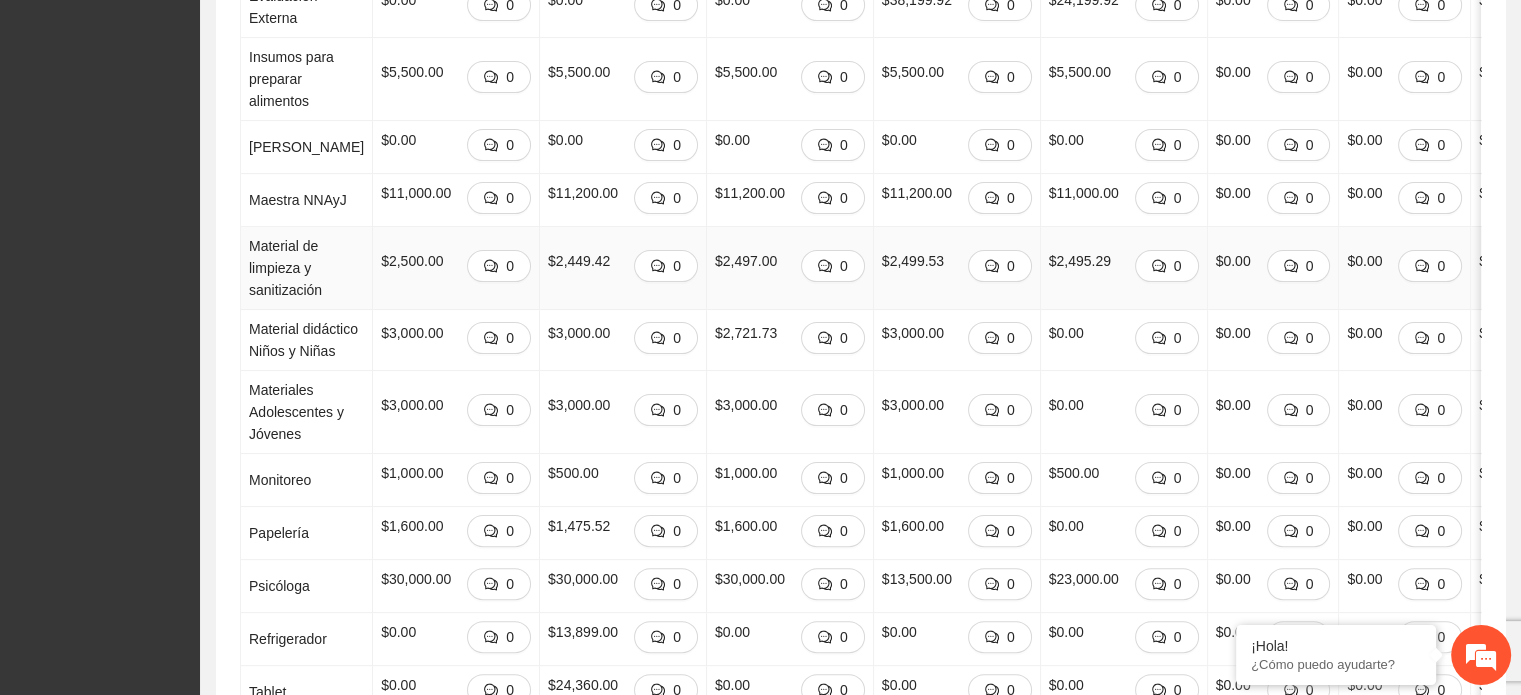 scroll, scrollTop: 800, scrollLeft: 0, axis: vertical 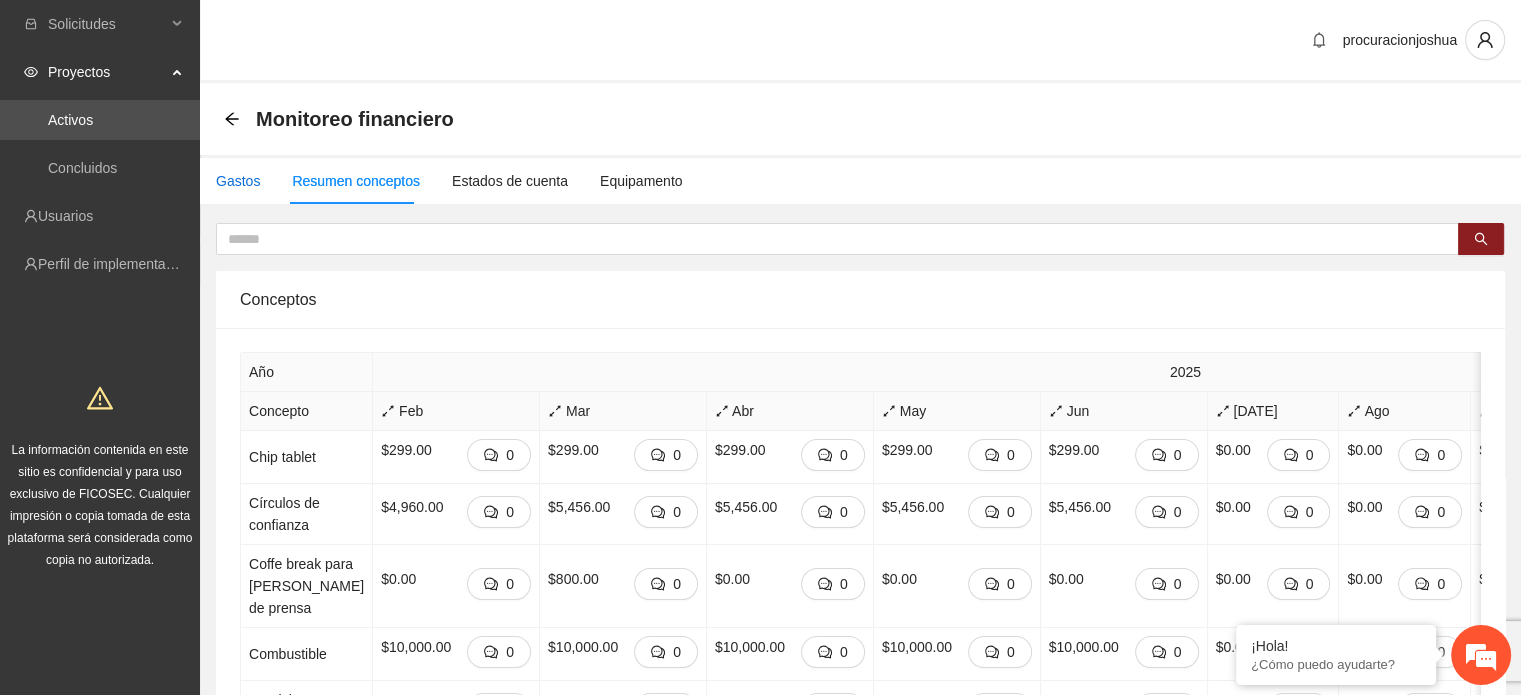click on "Gastos" at bounding box center [238, 181] 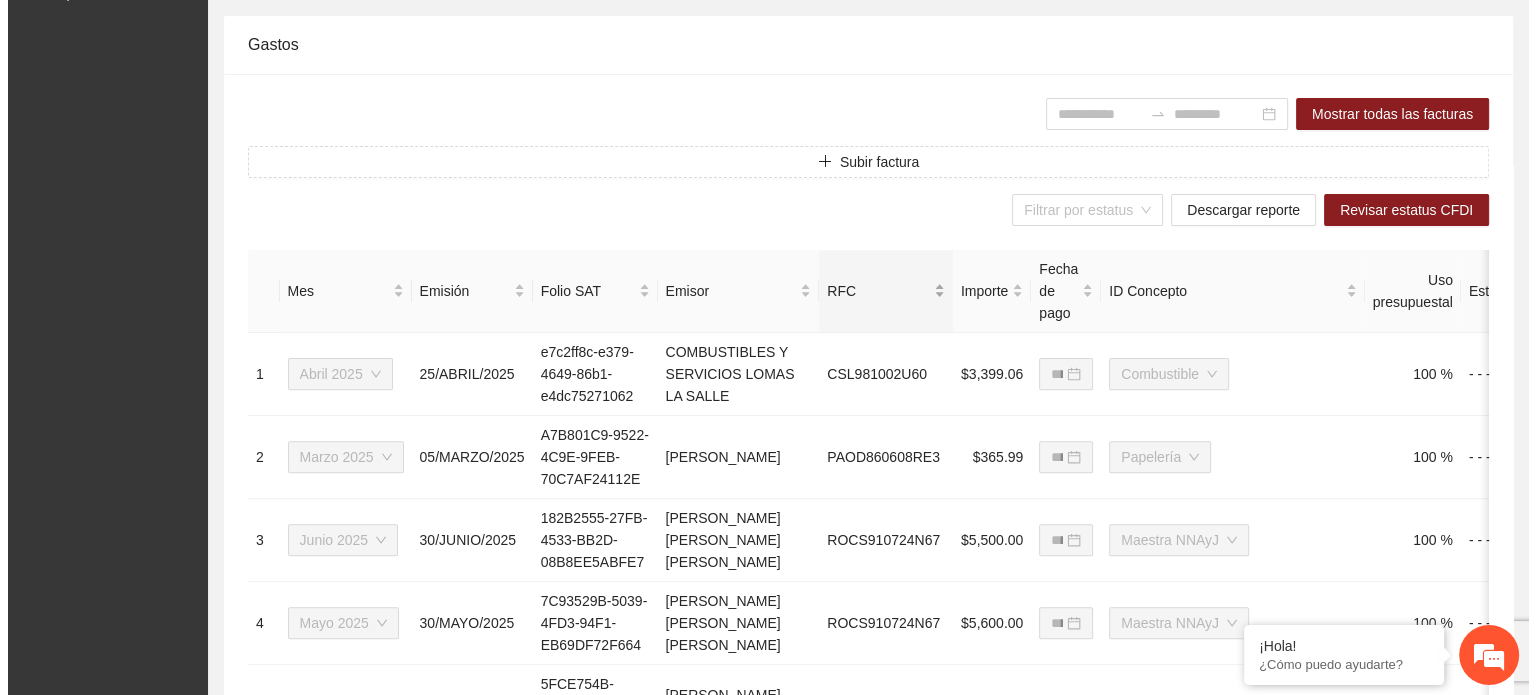 scroll, scrollTop: 600, scrollLeft: 0, axis: vertical 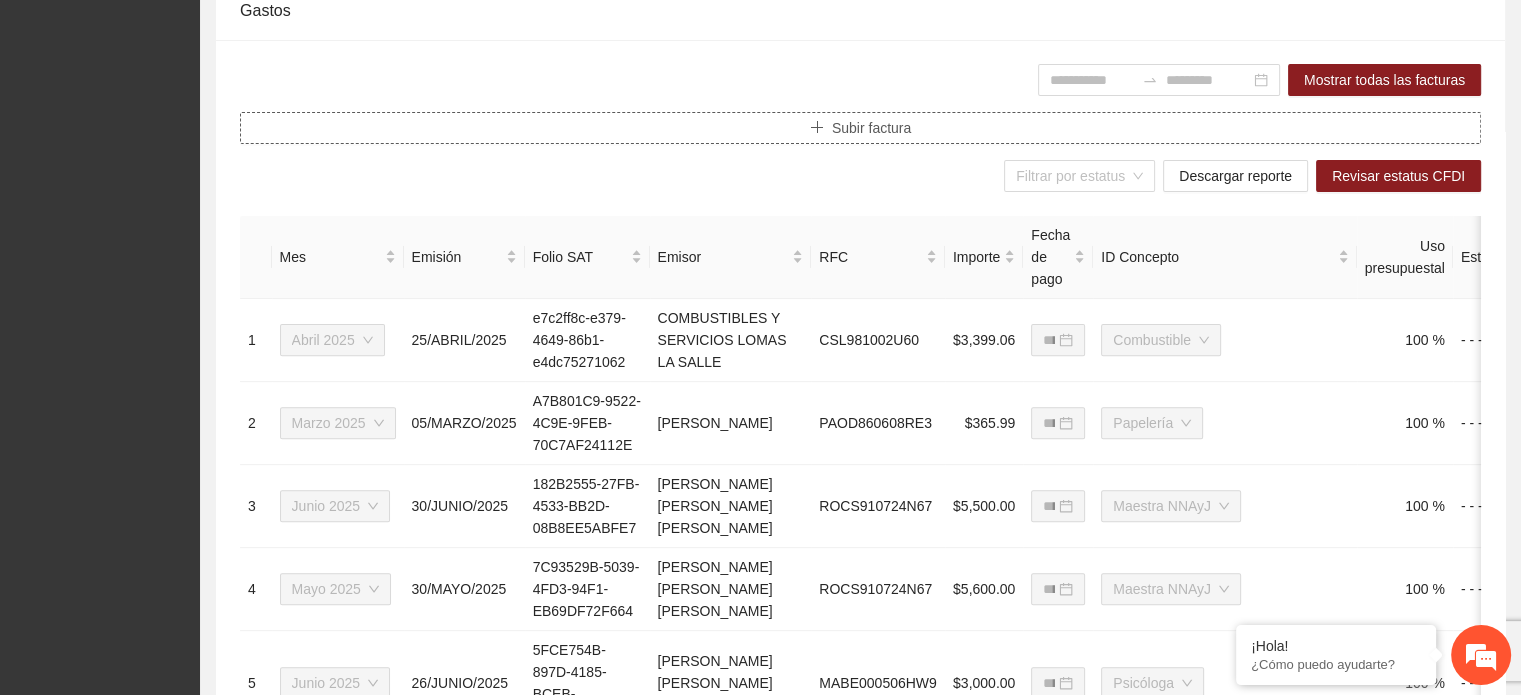 click on "Subir factura" at bounding box center (871, 128) 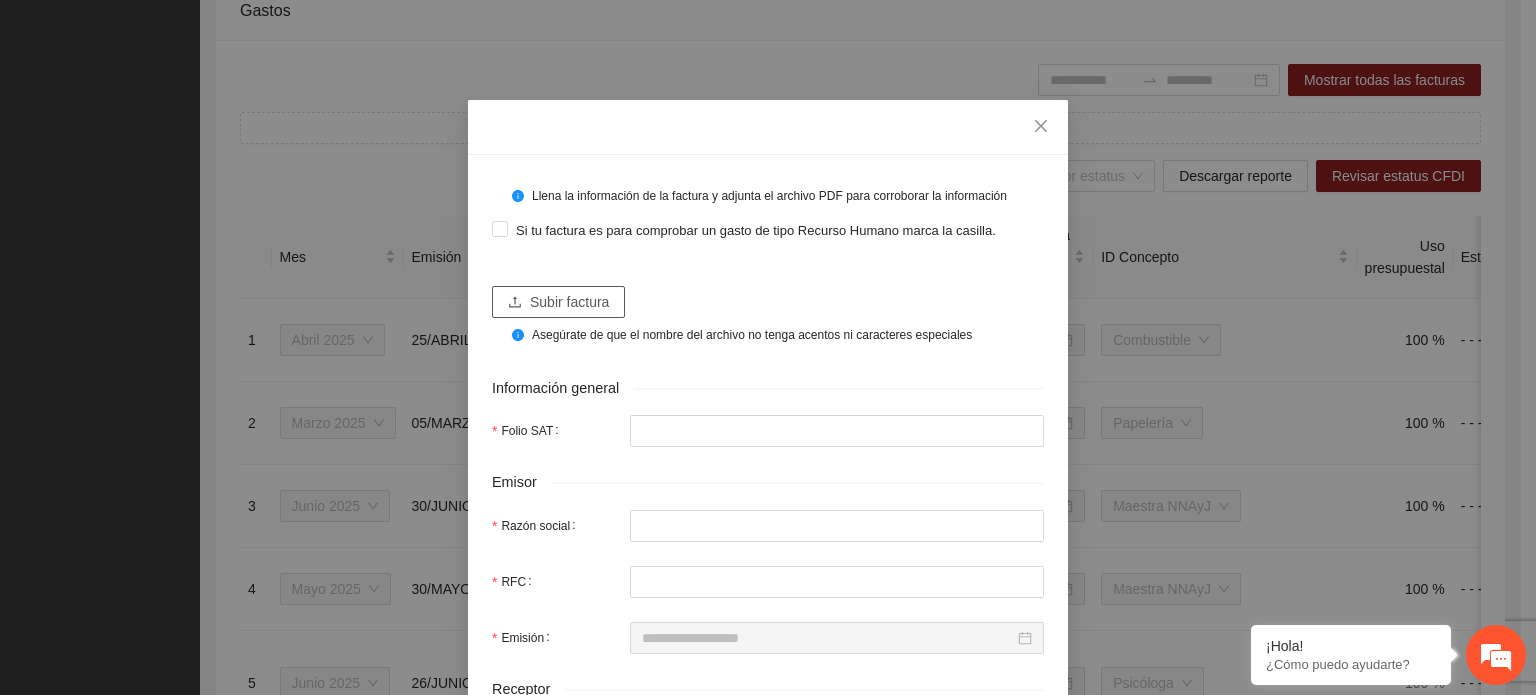 click on "Subir factura" at bounding box center (569, 302) 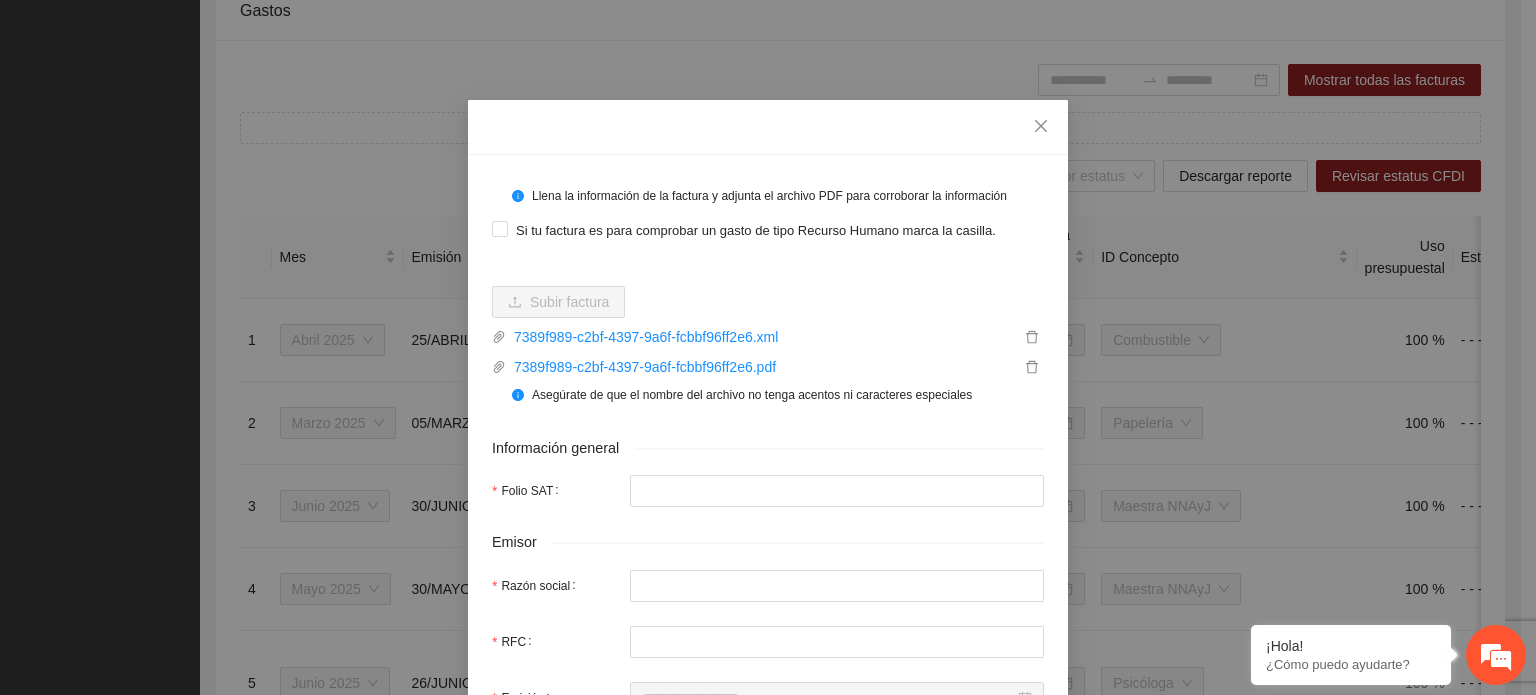 type on "**********" 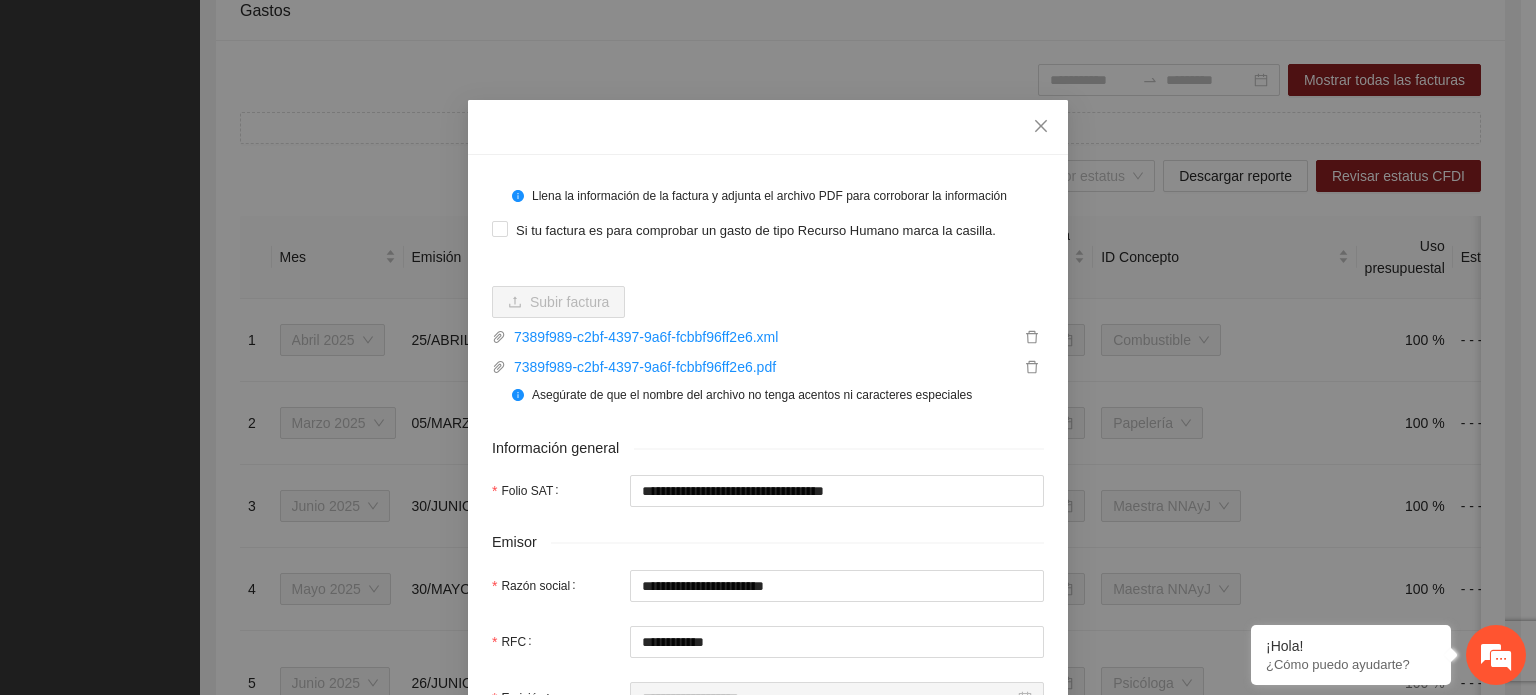 type on "**********" 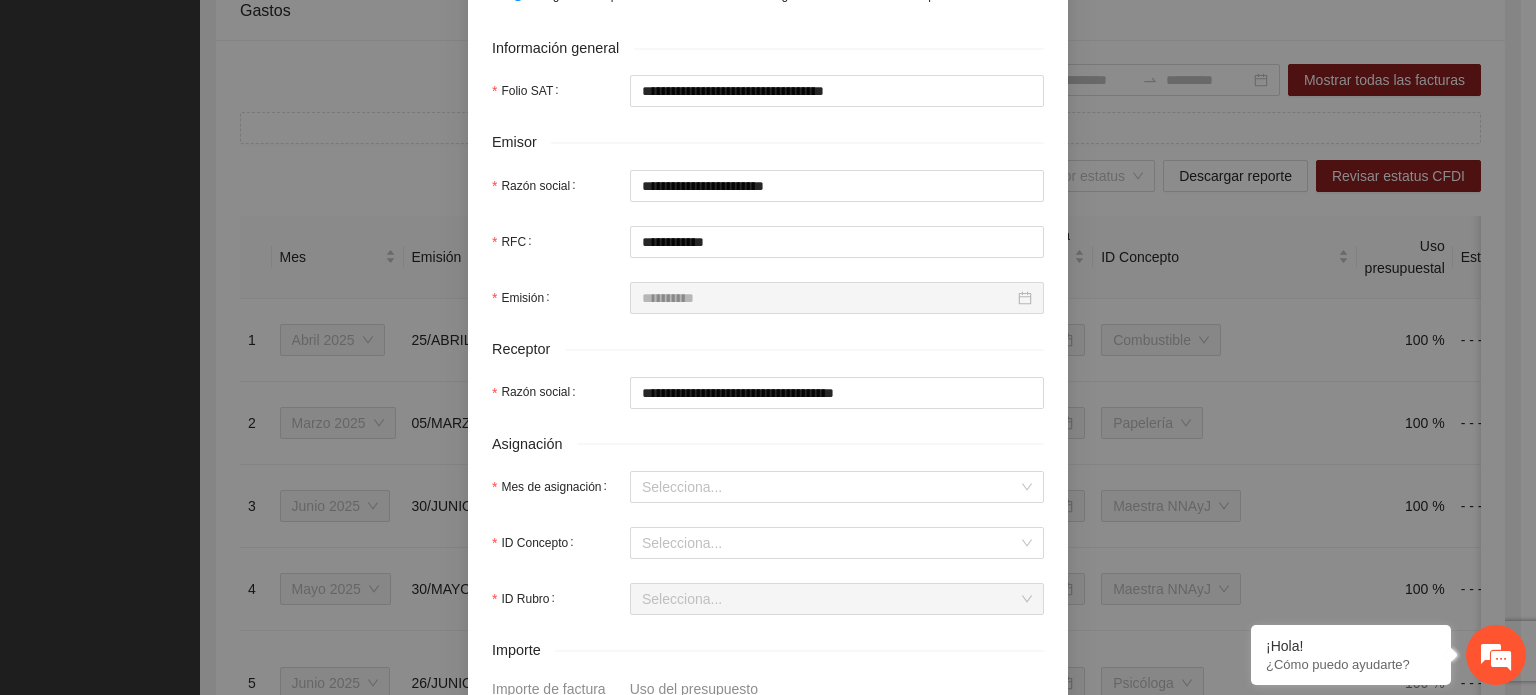 scroll, scrollTop: 700, scrollLeft: 0, axis: vertical 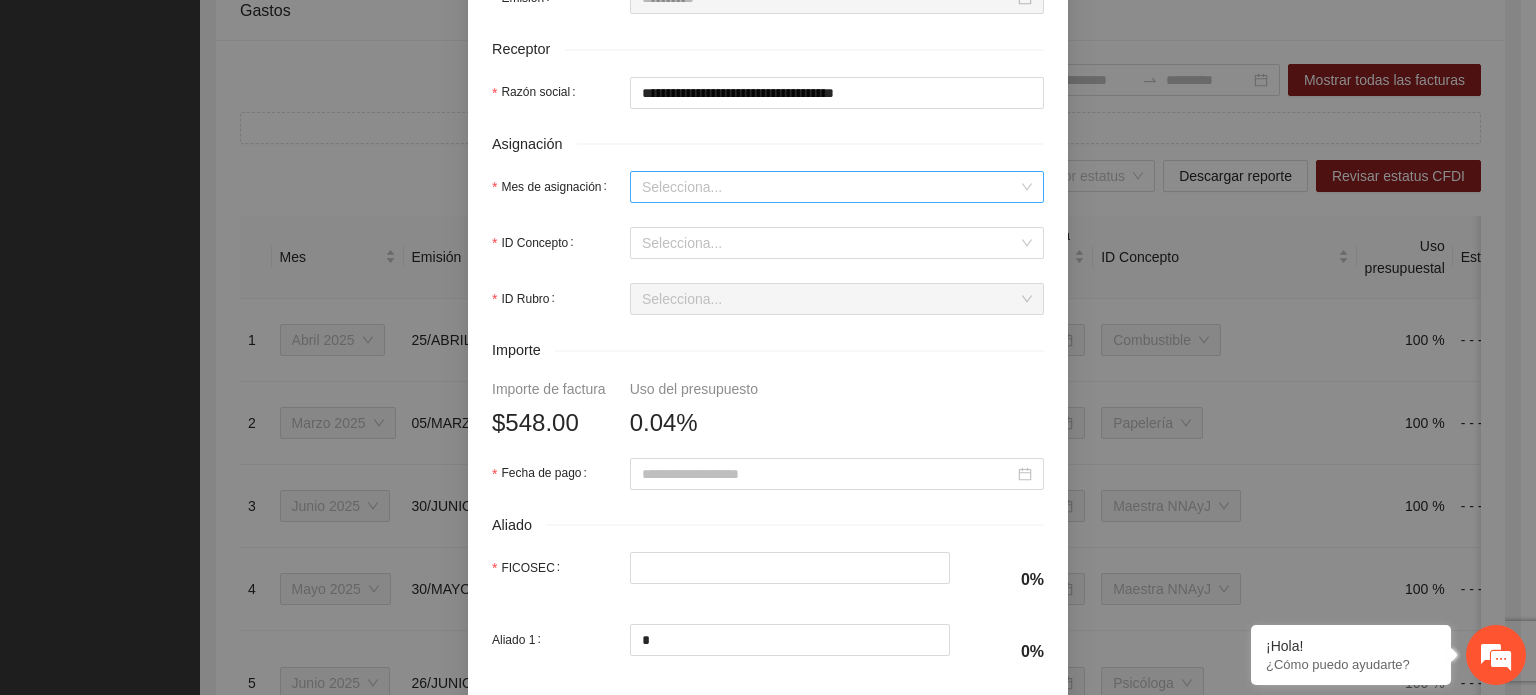 click on "Mes de asignación" at bounding box center [830, 187] 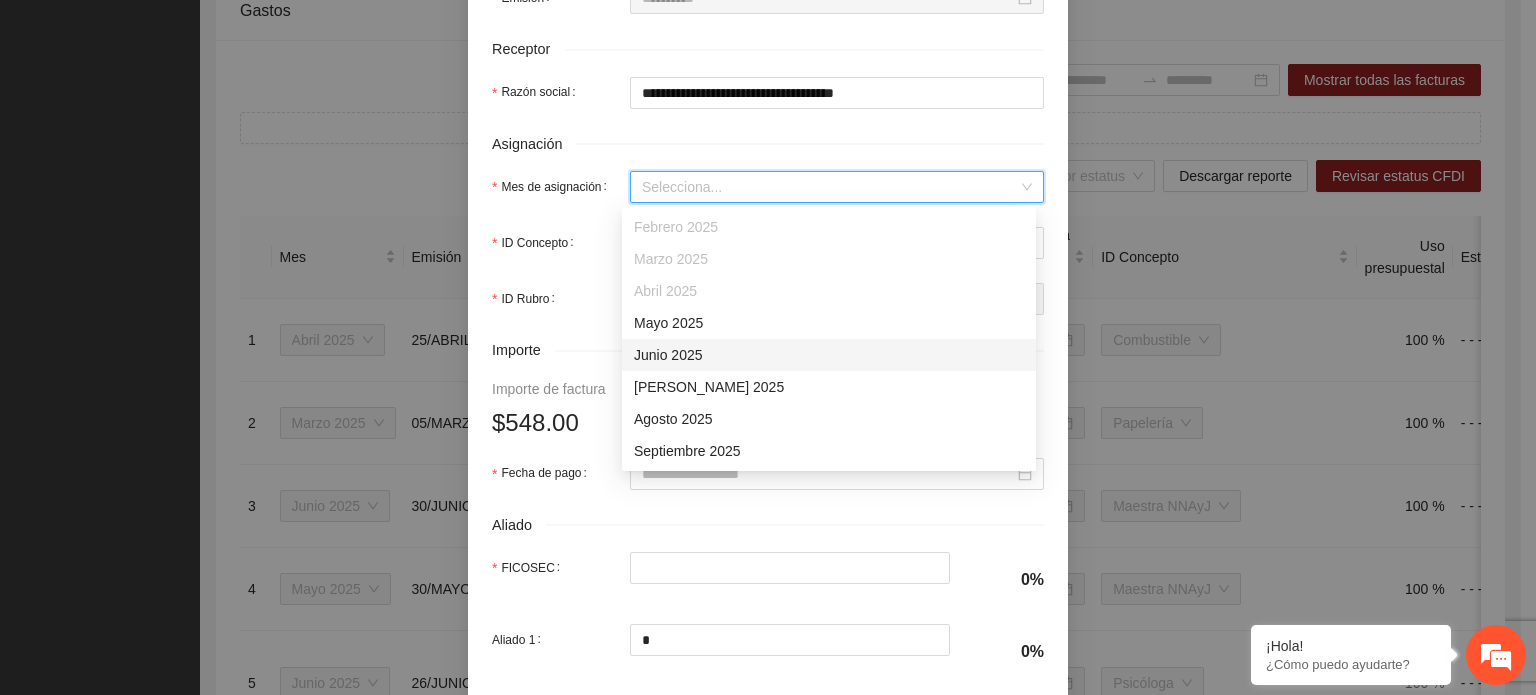 click on "Junio 2025" at bounding box center [829, 355] 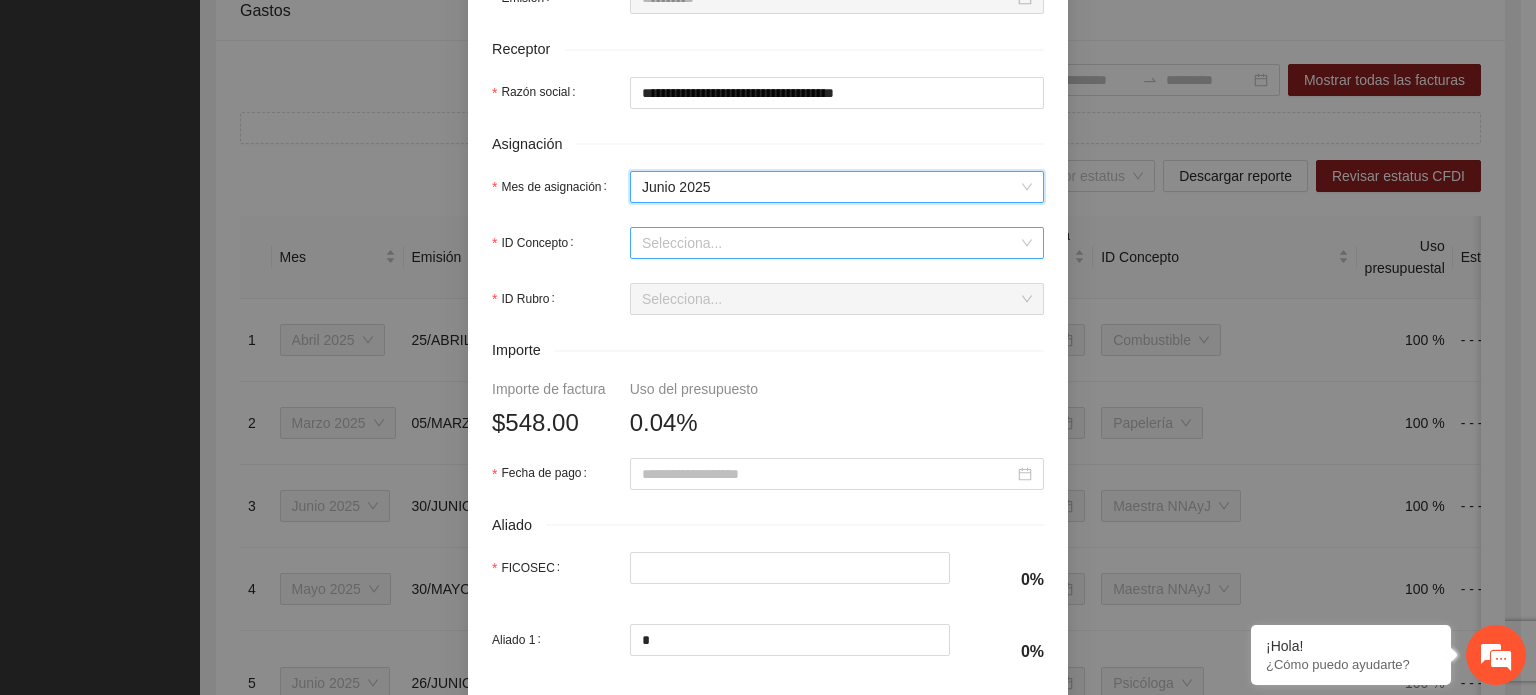 click on "ID Concepto" at bounding box center [830, 243] 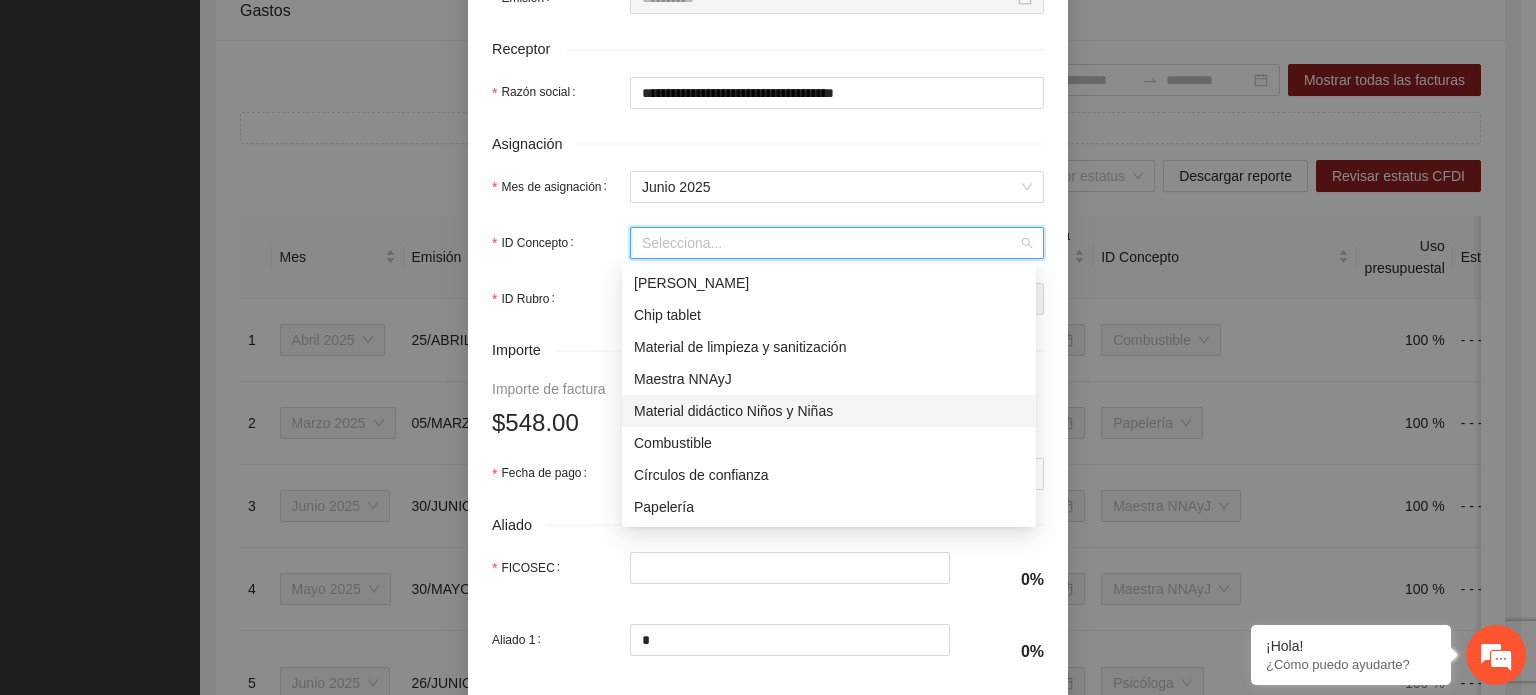 click on "Material didáctico Niños y Niñas" at bounding box center [829, 411] 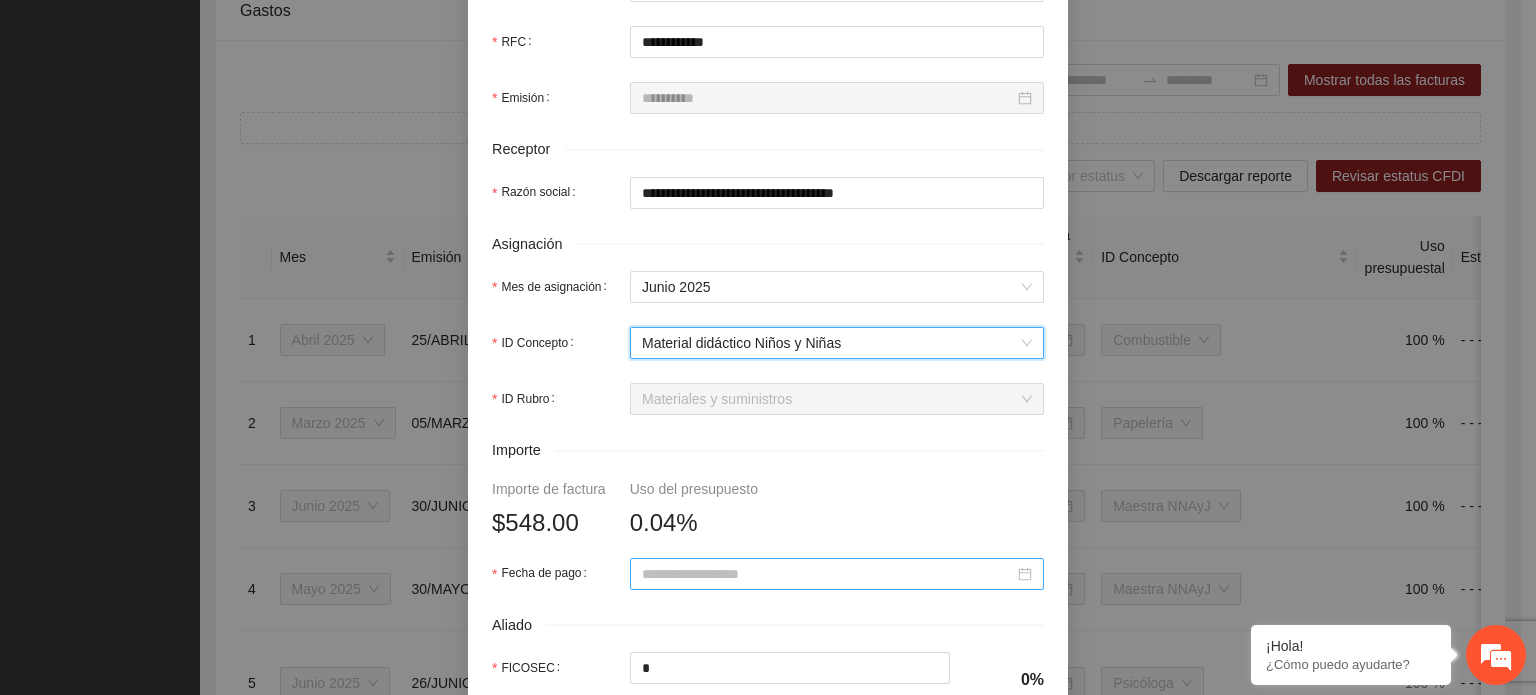 scroll, scrollTop: 945, scrollLeft: 0, axis: vertical 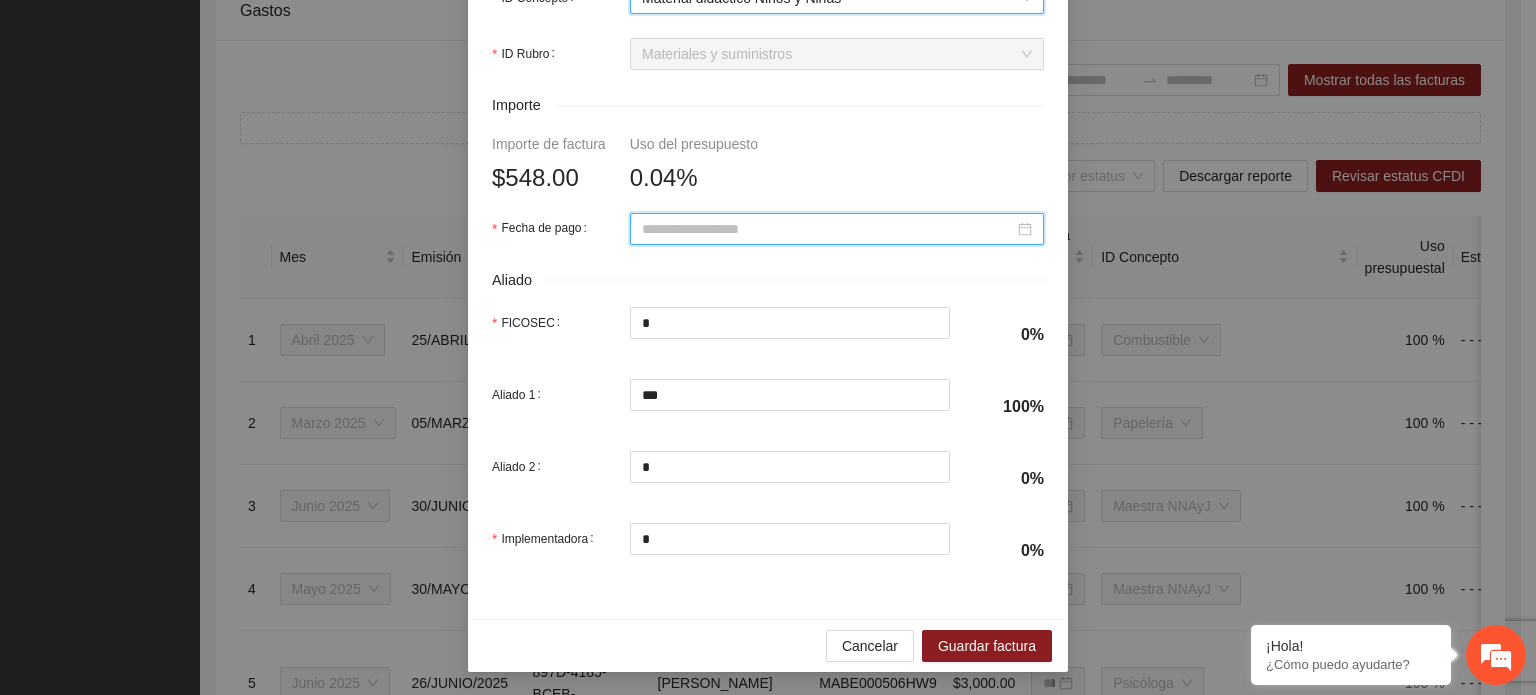 click on "Fecha de pago" at bounding box center [828, 229] 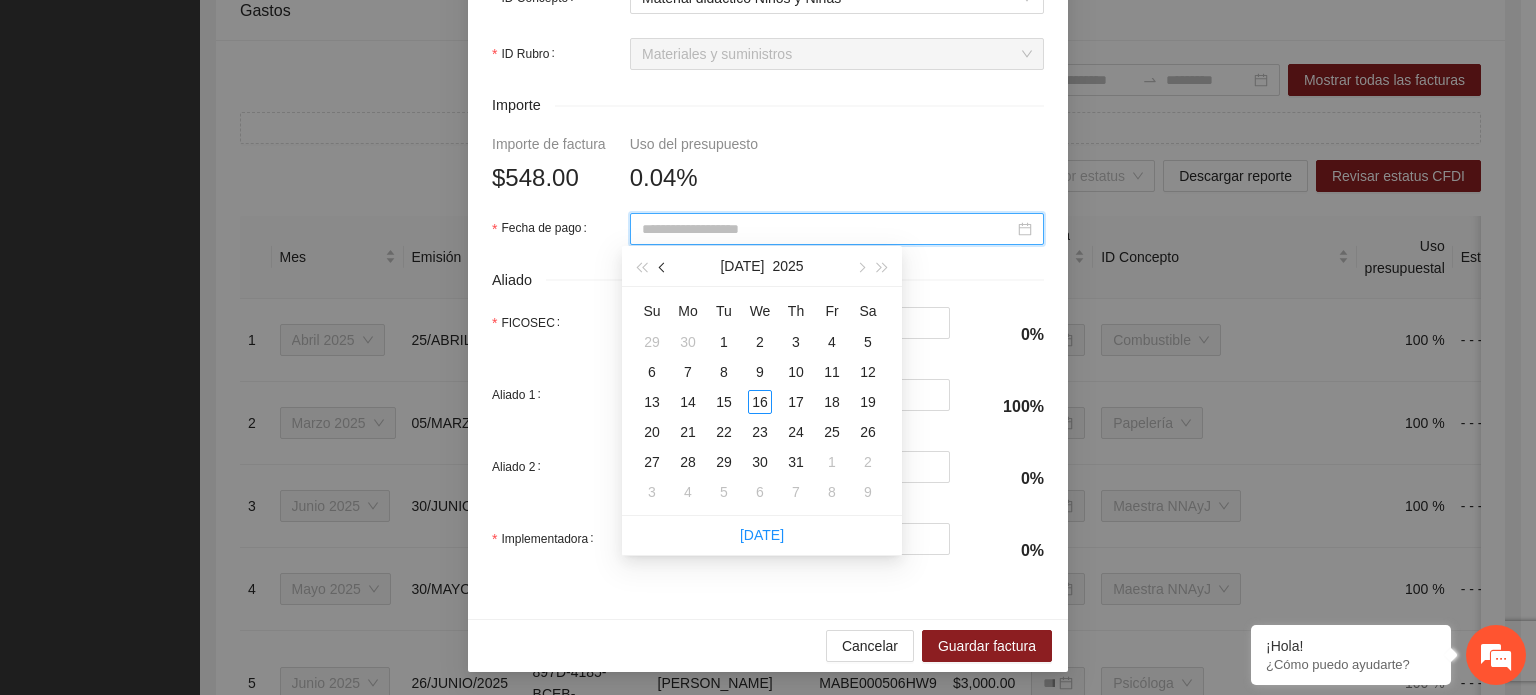 click at bounding box center [664, 268] 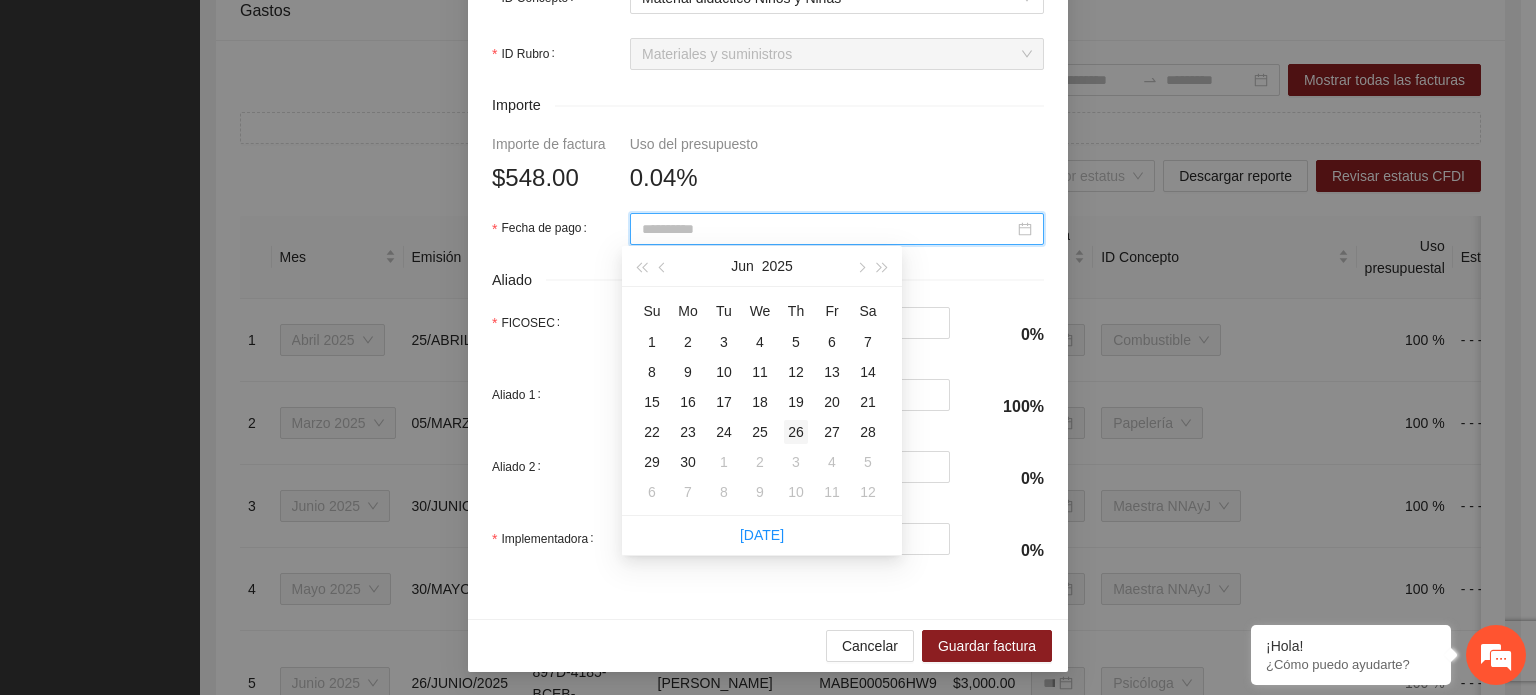 type on "**********" 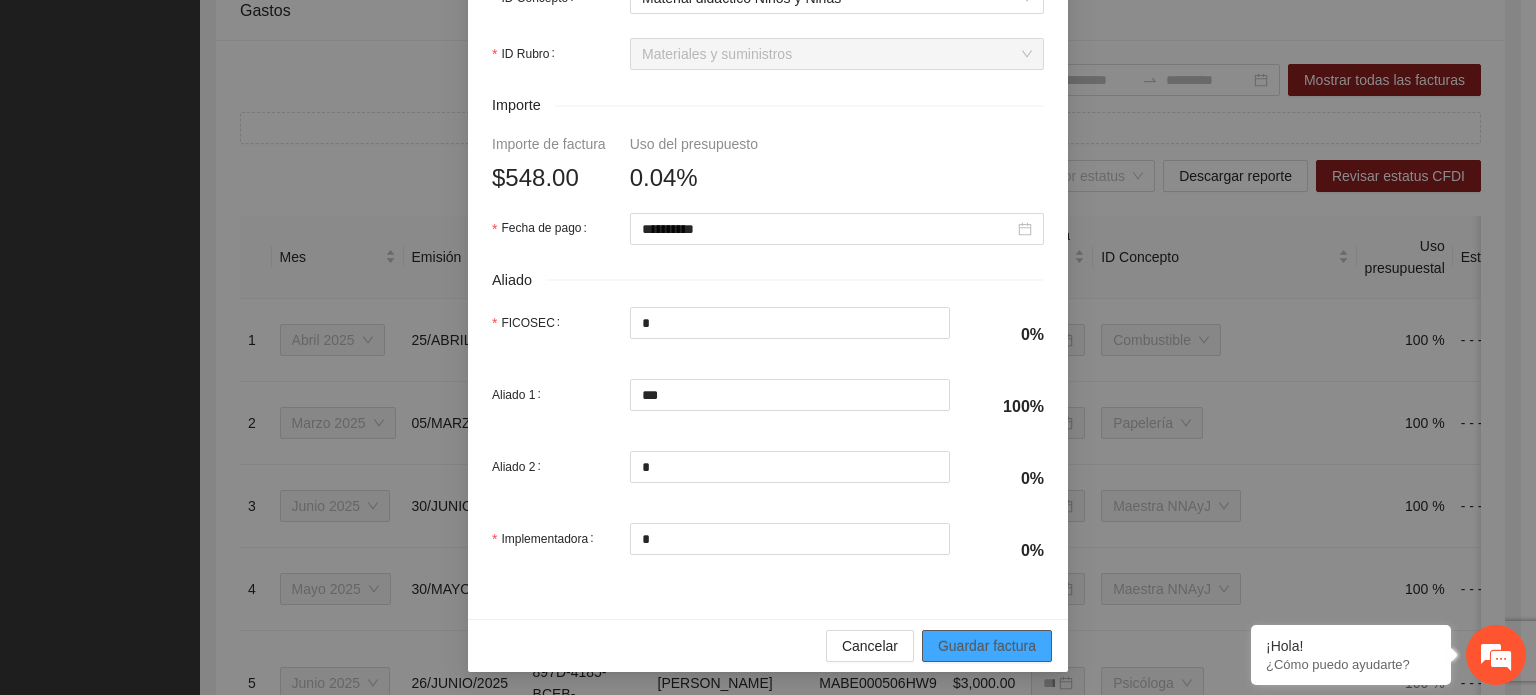 click on "Guardar factura" at bounding box center [987, 646] 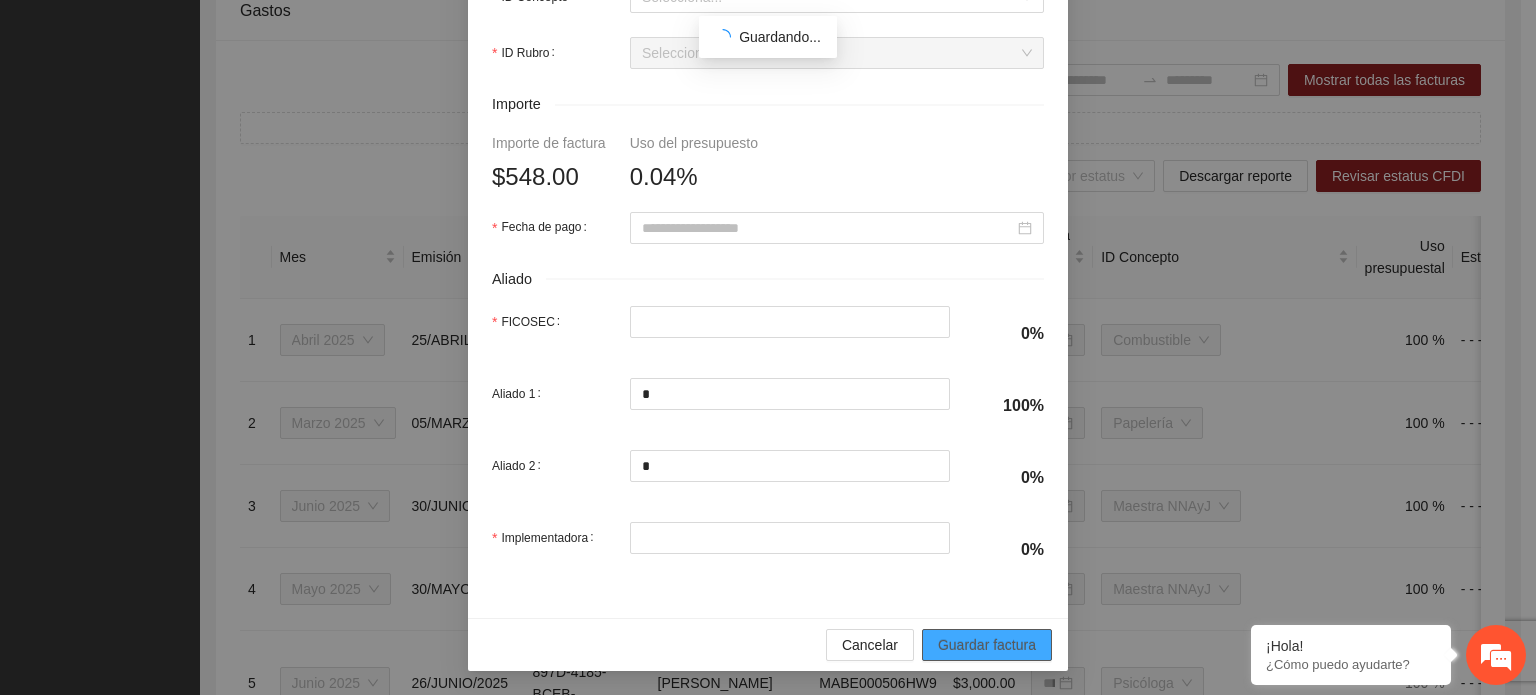 scroll, scrollTop: 885, scrollLeft: 0, axis: vertical 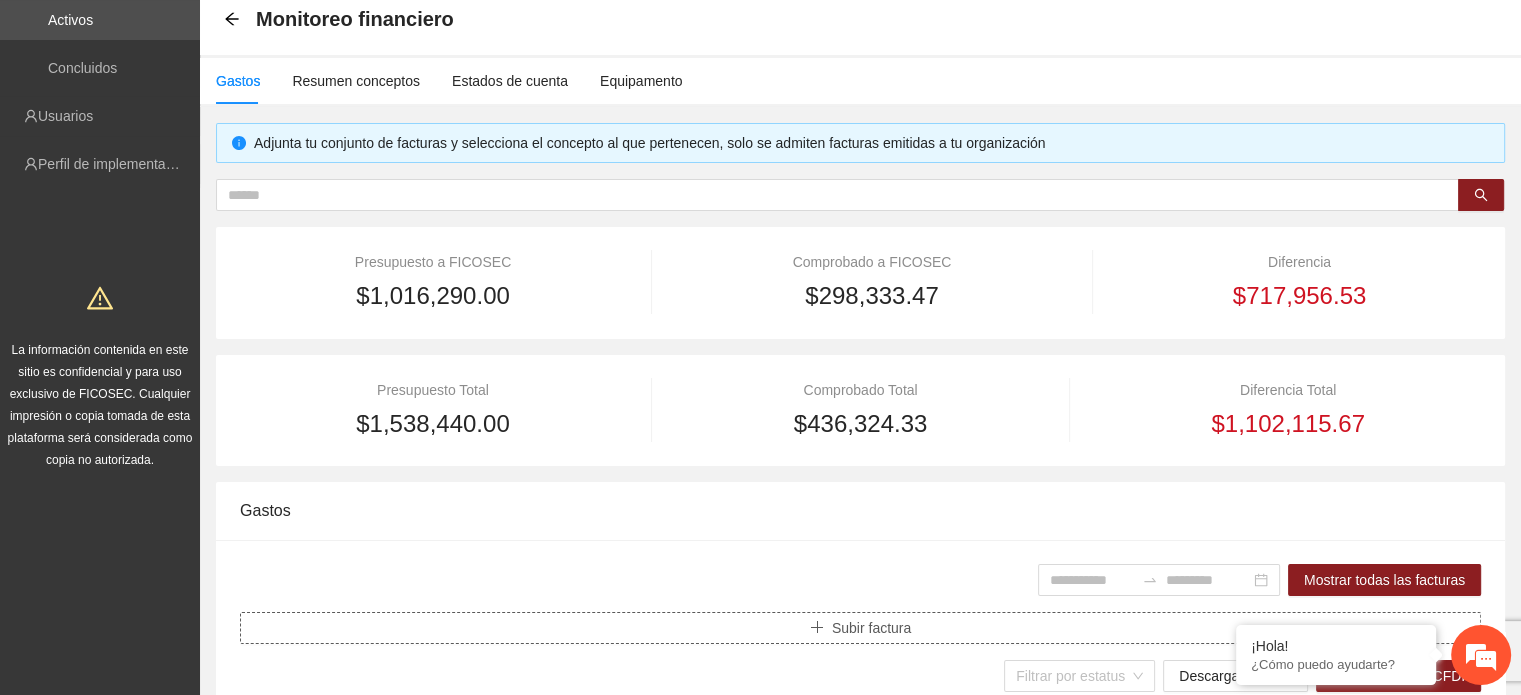click on "Subir factura" at bounding box center (871, 628) 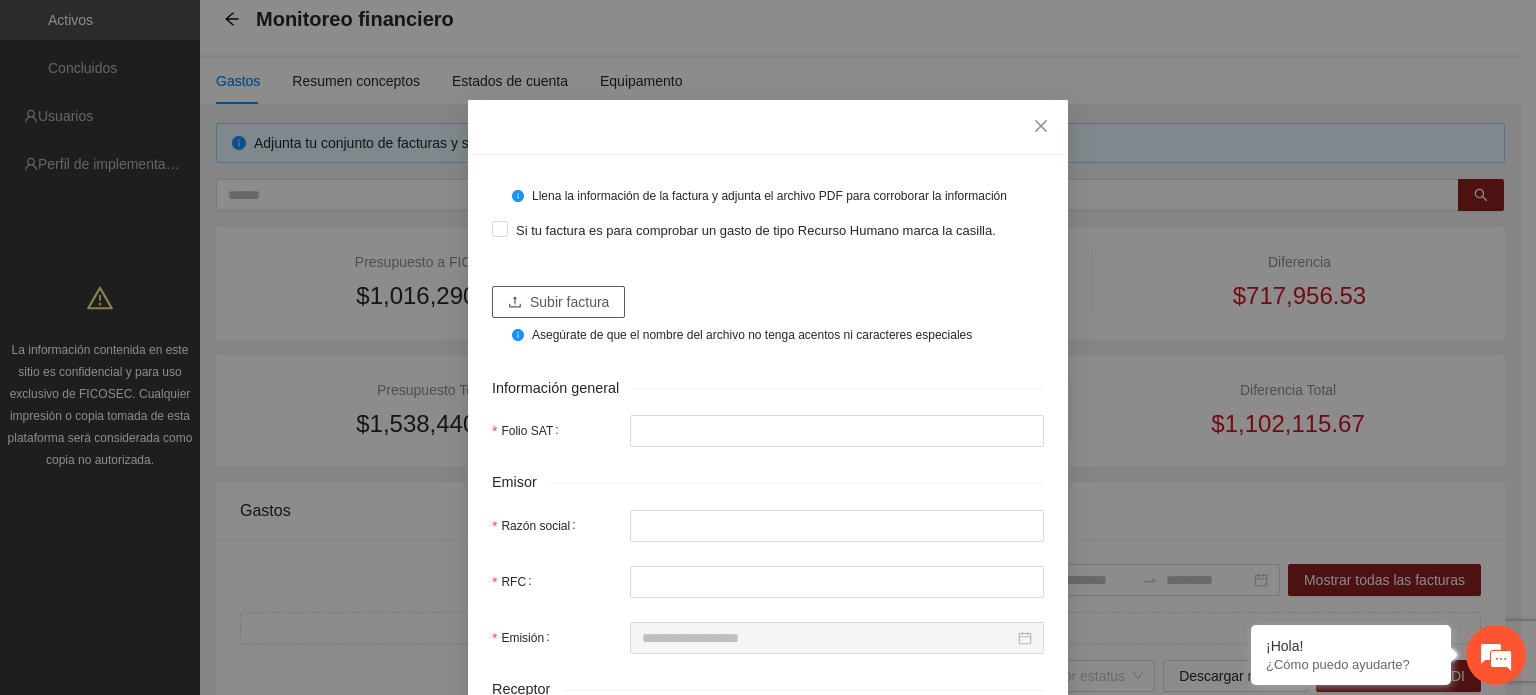 click on "Subir factura" at bounding box center [569, 302] 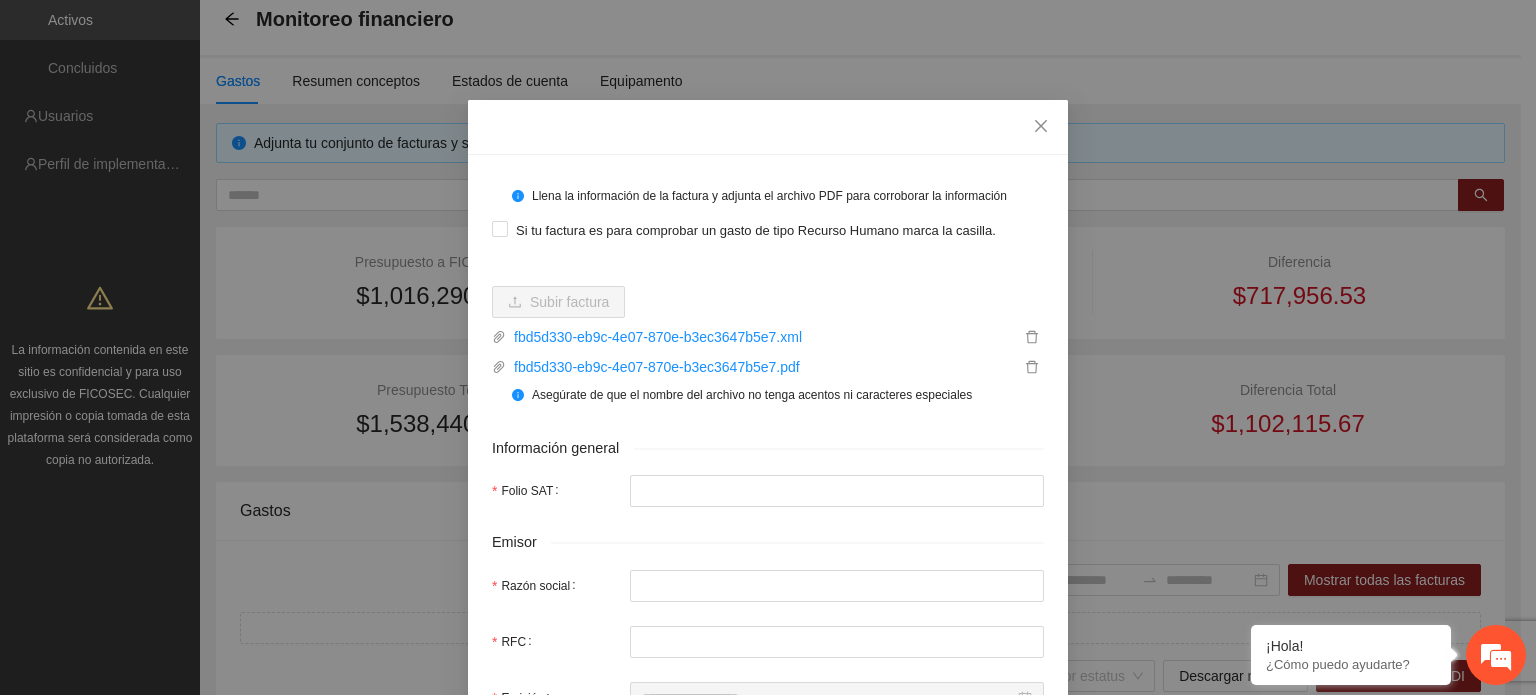 type on "**********" 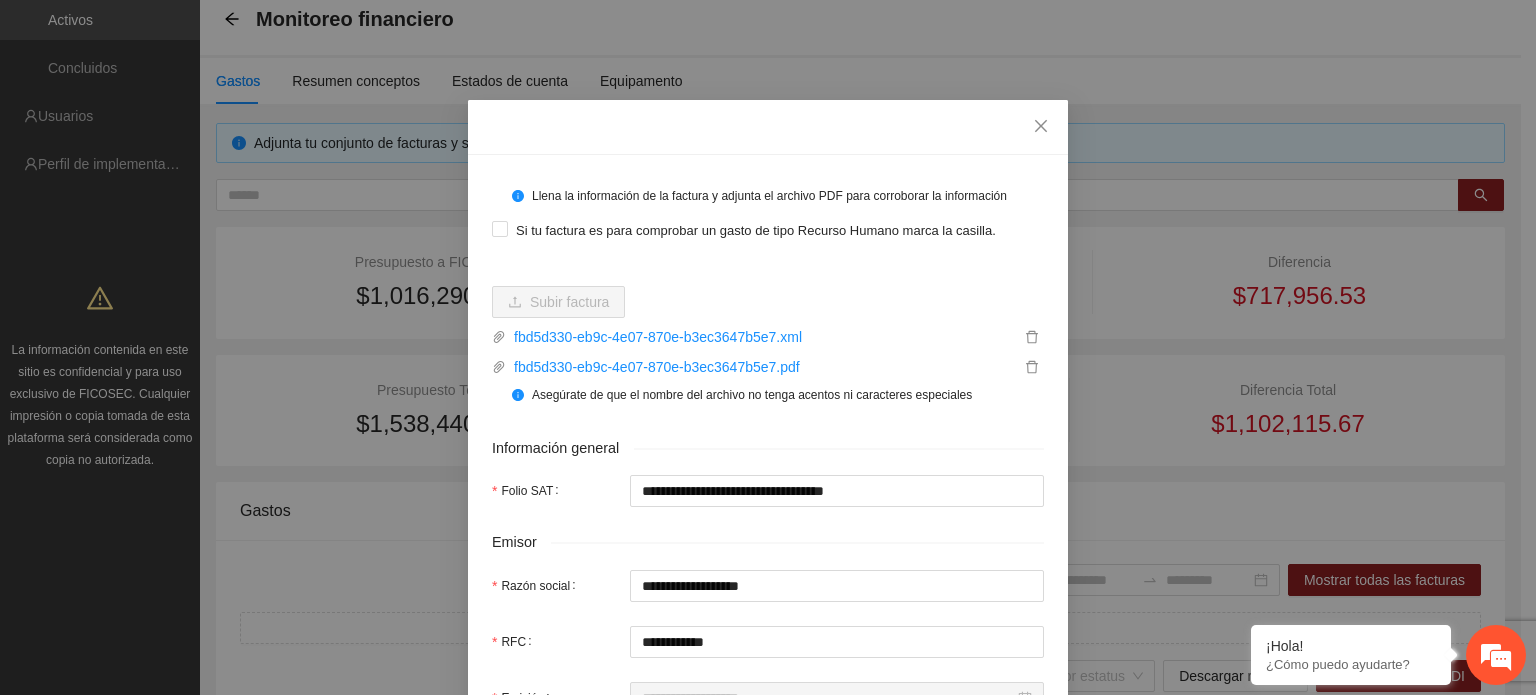 type on "**********" 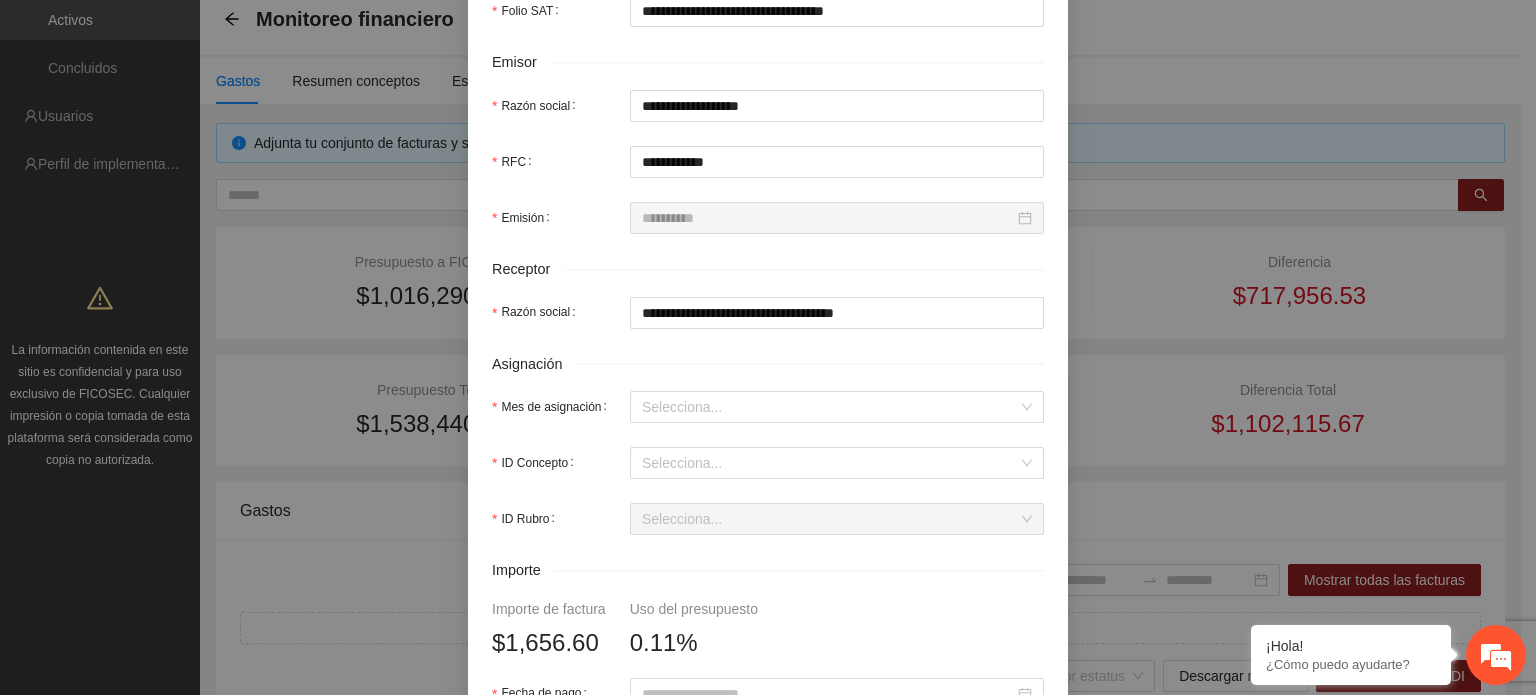 scroll, scrollTop: 500, scrollLeft: 0, axis: vertical 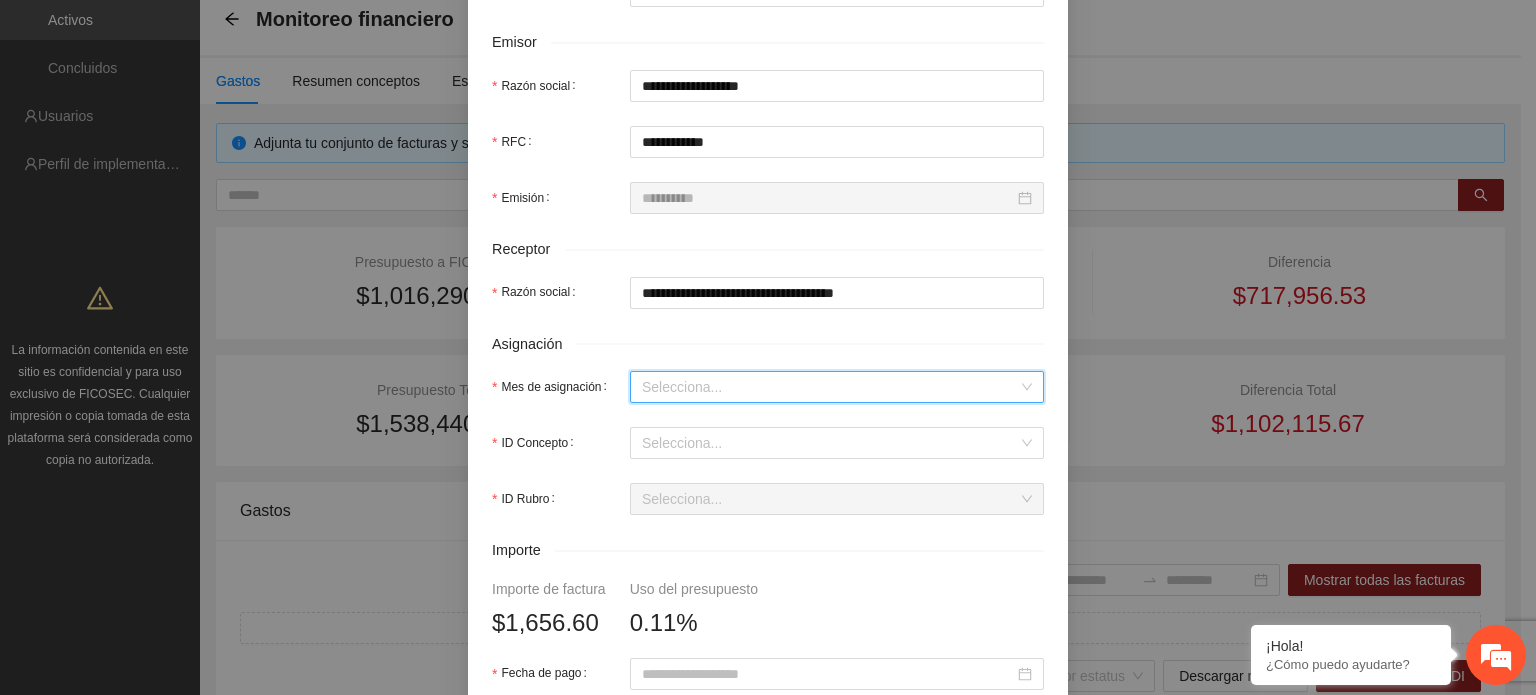 click on "Mes de asignación" at bounding box center [830, 387] 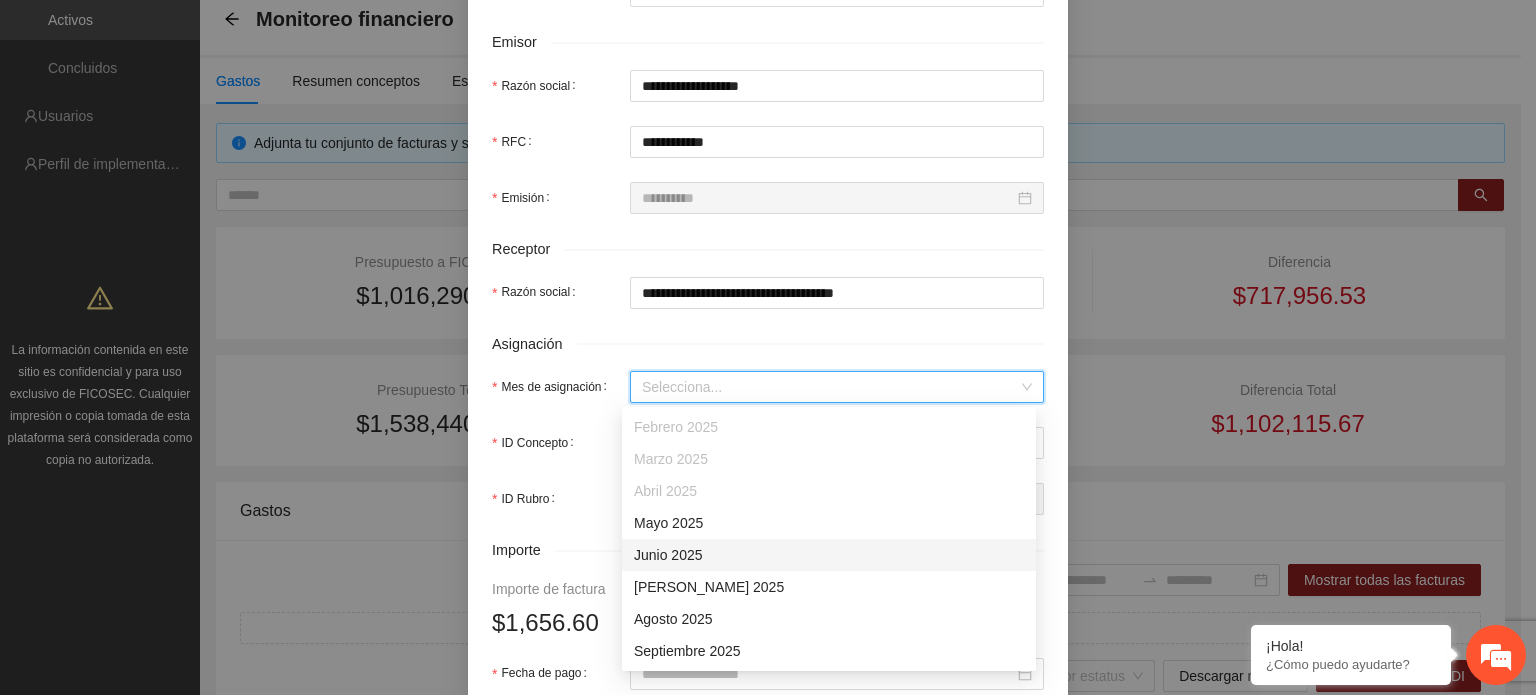 click on "Junio 2025" at bounding box center (829, 555) 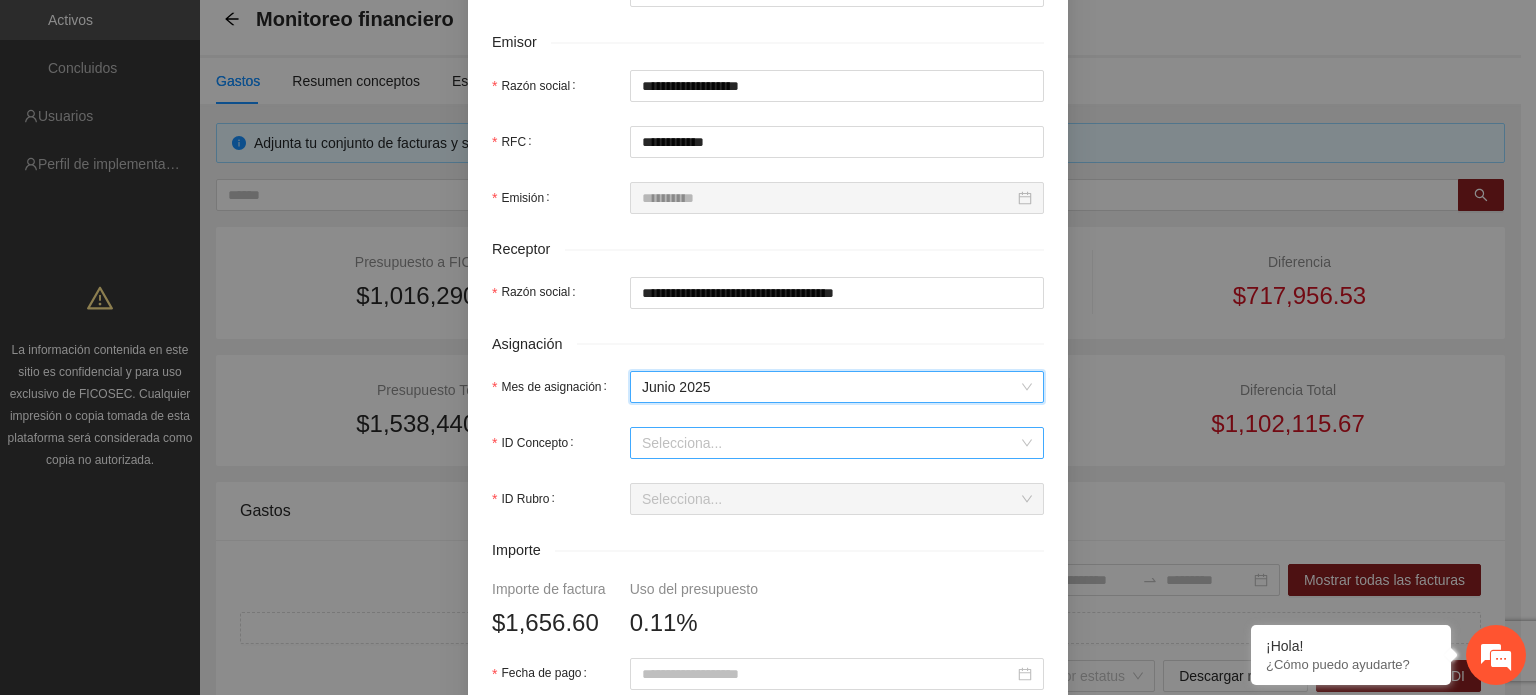 click on "ID Concepto" at bounding box center [830, 443] 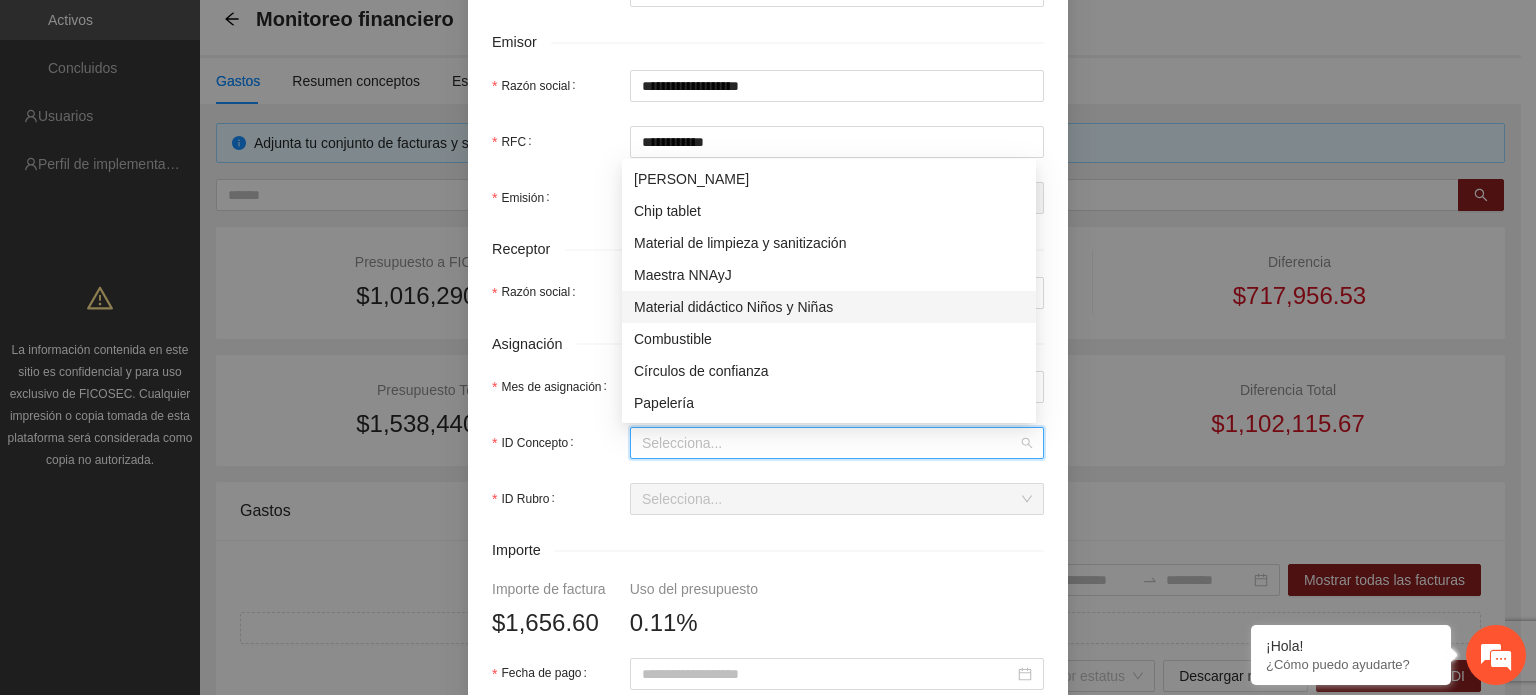 click on "Material didáctico Niños y Niñas" at bounding box center (829, 307) 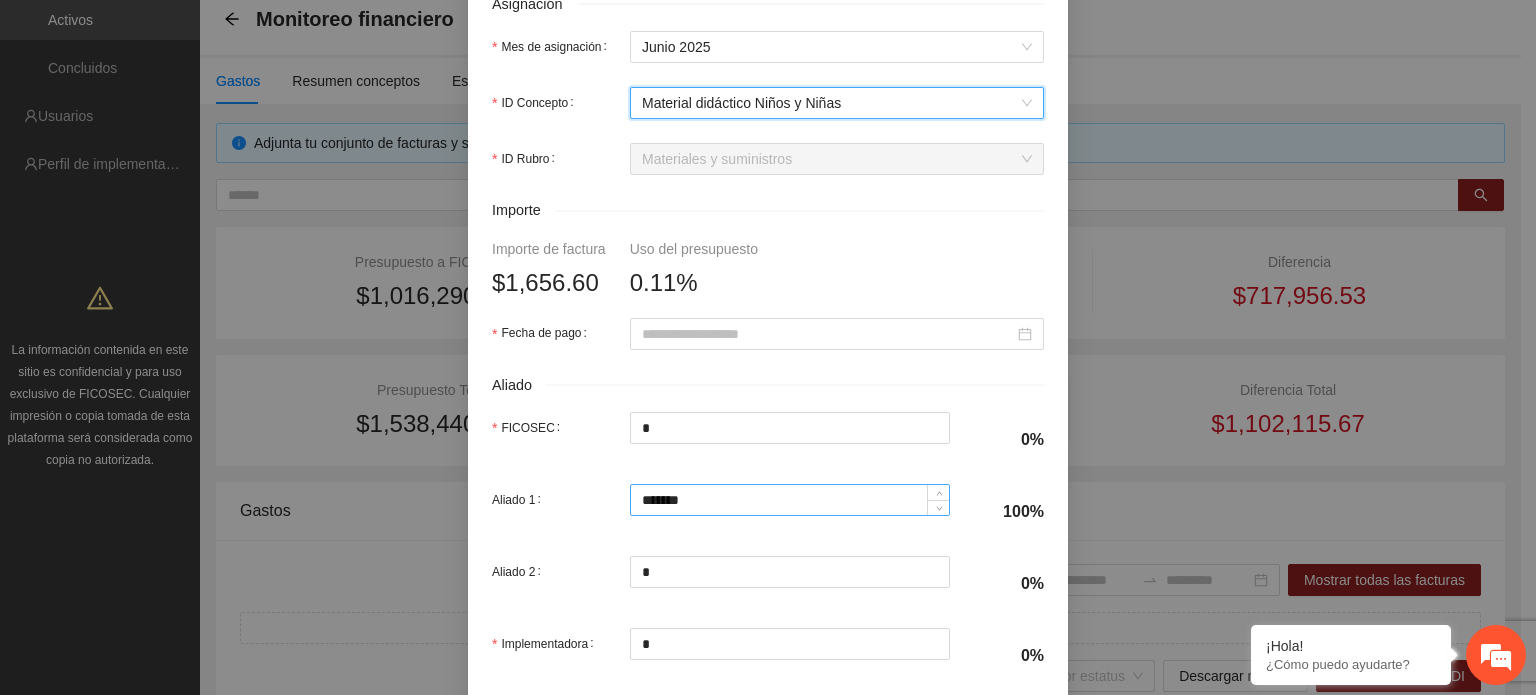 scroll, scrollTop: 900, scrollLeft: 0, axis: vertical 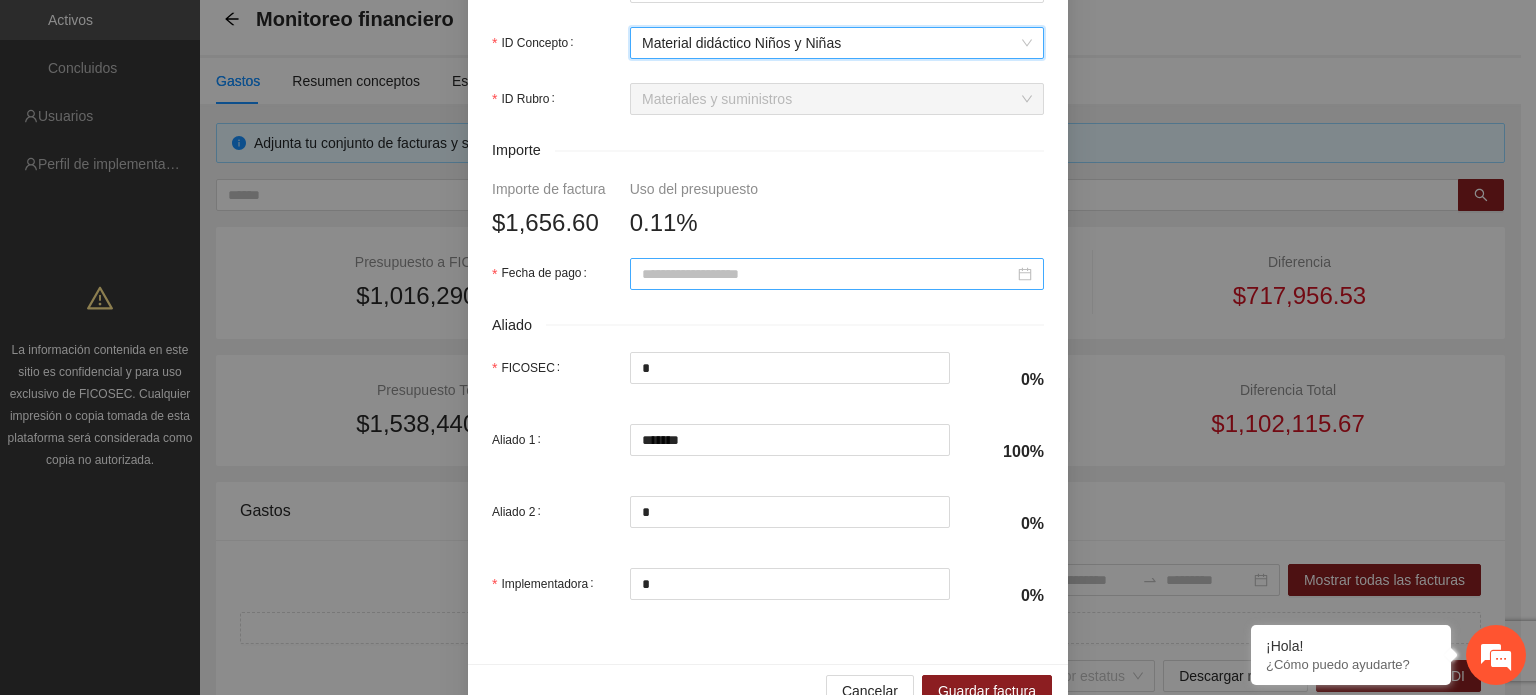 click on "Fecha de pago" at bounding box center (828, 274) 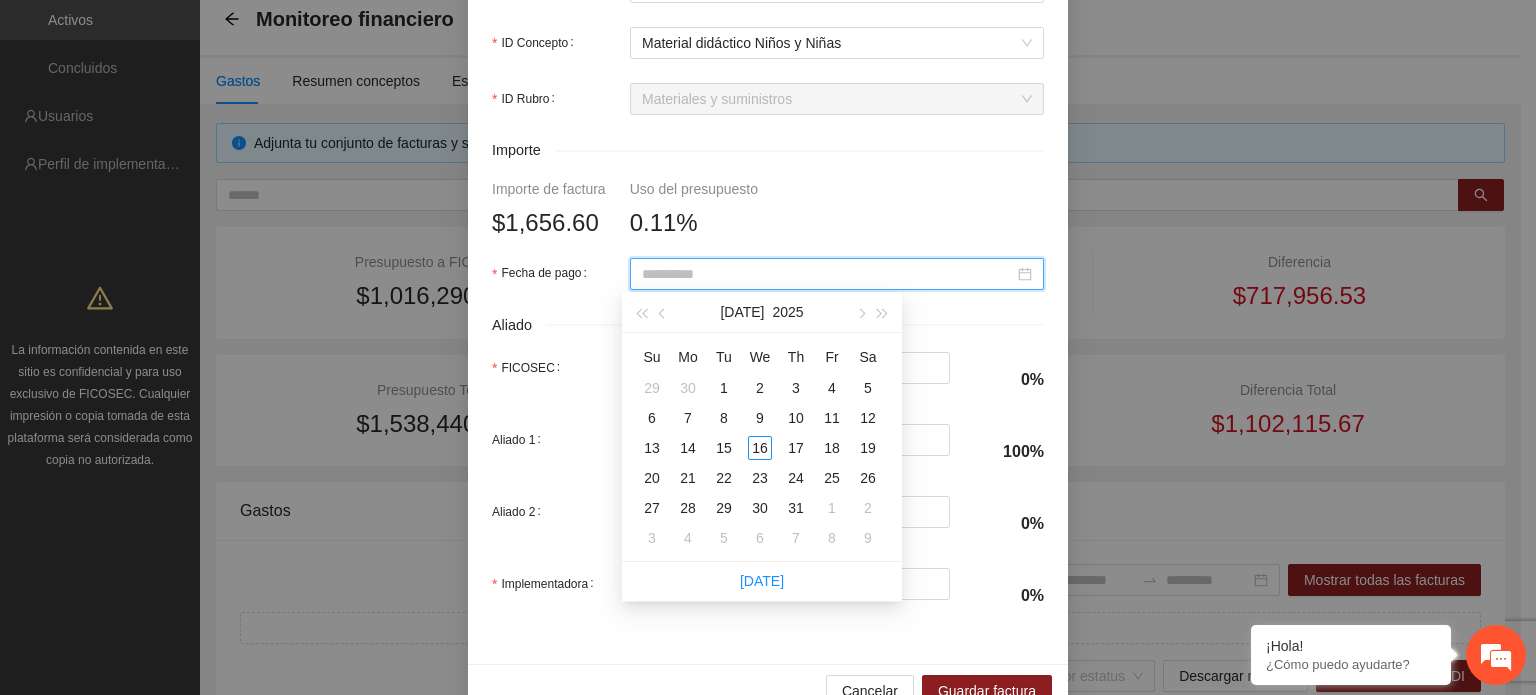 type on "**********" 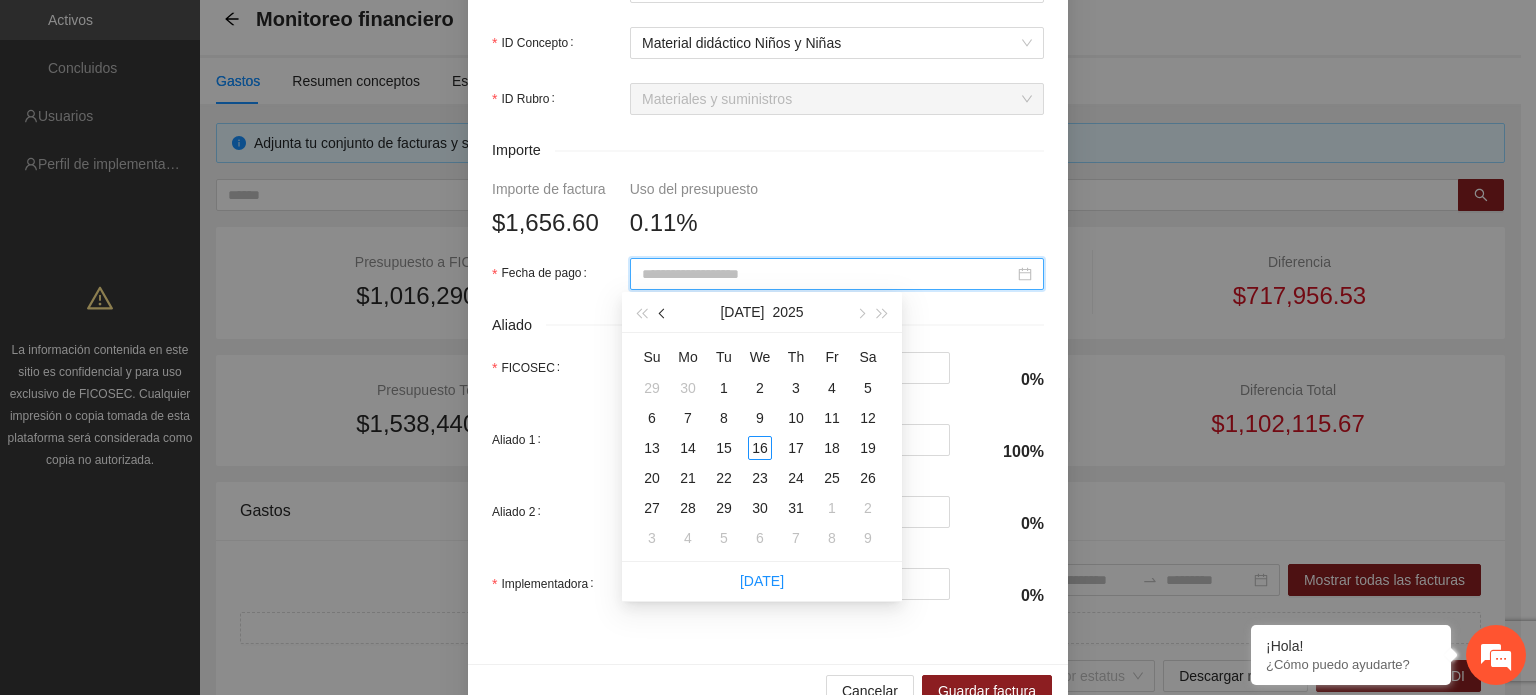 click at bounding box center (663, 312) 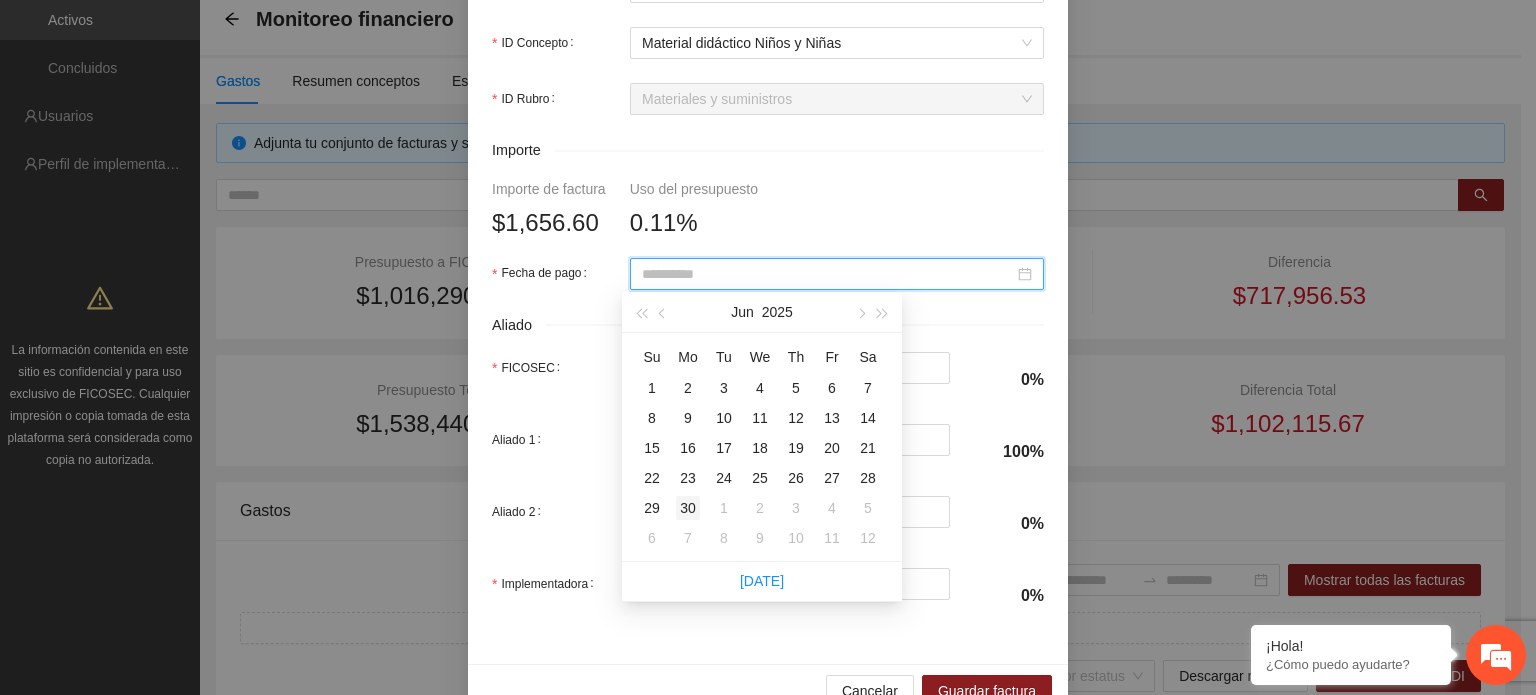 type on "**********" 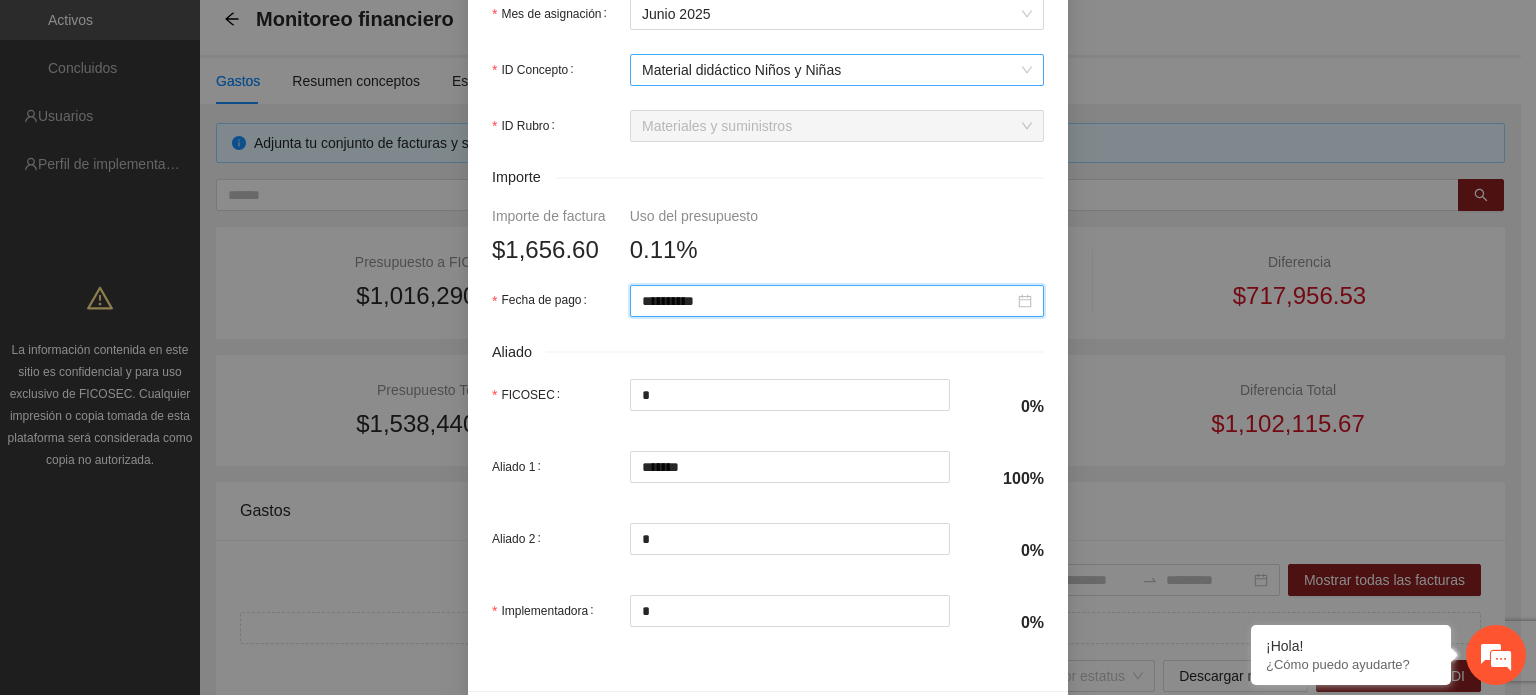 scroll, scrollTop: 945, scrollLeft: 0, axis: vertical 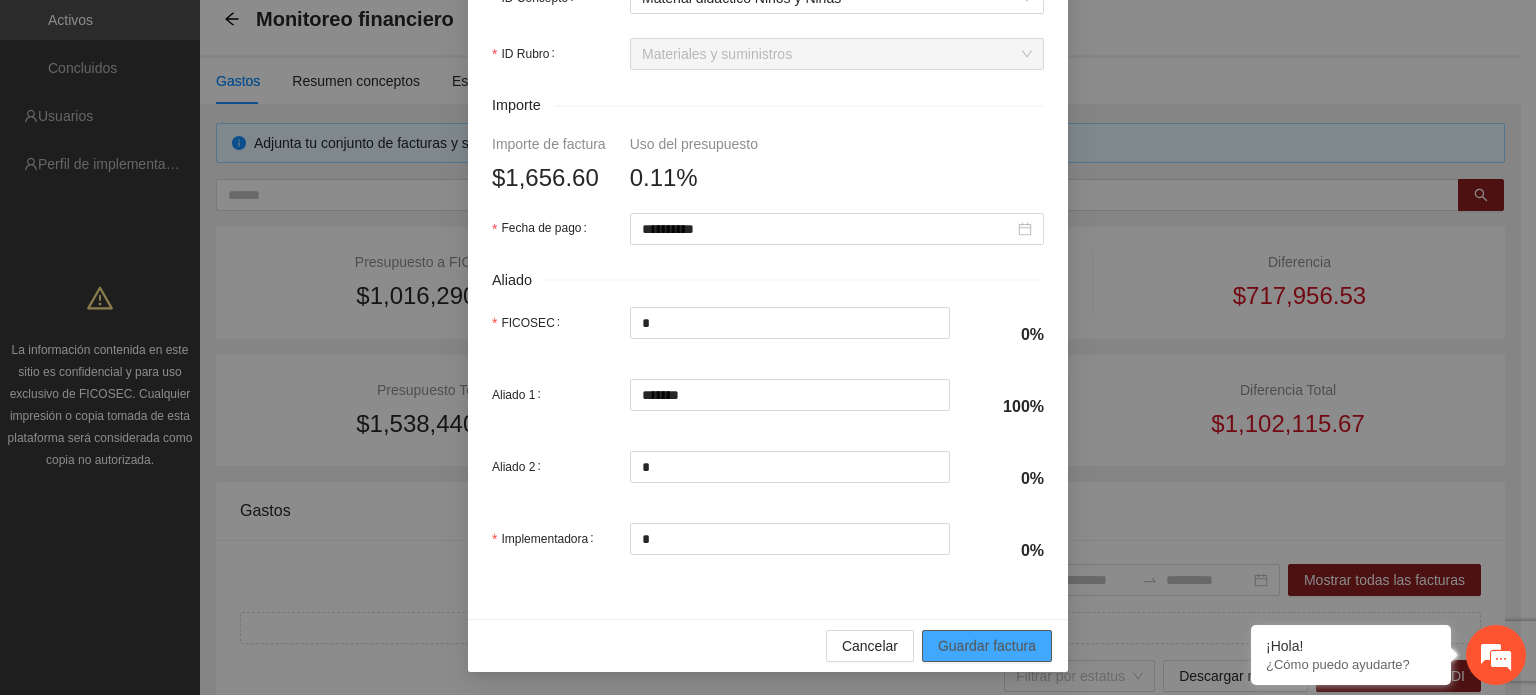 click on "Guardar factura" at bounding box center (987, 646) 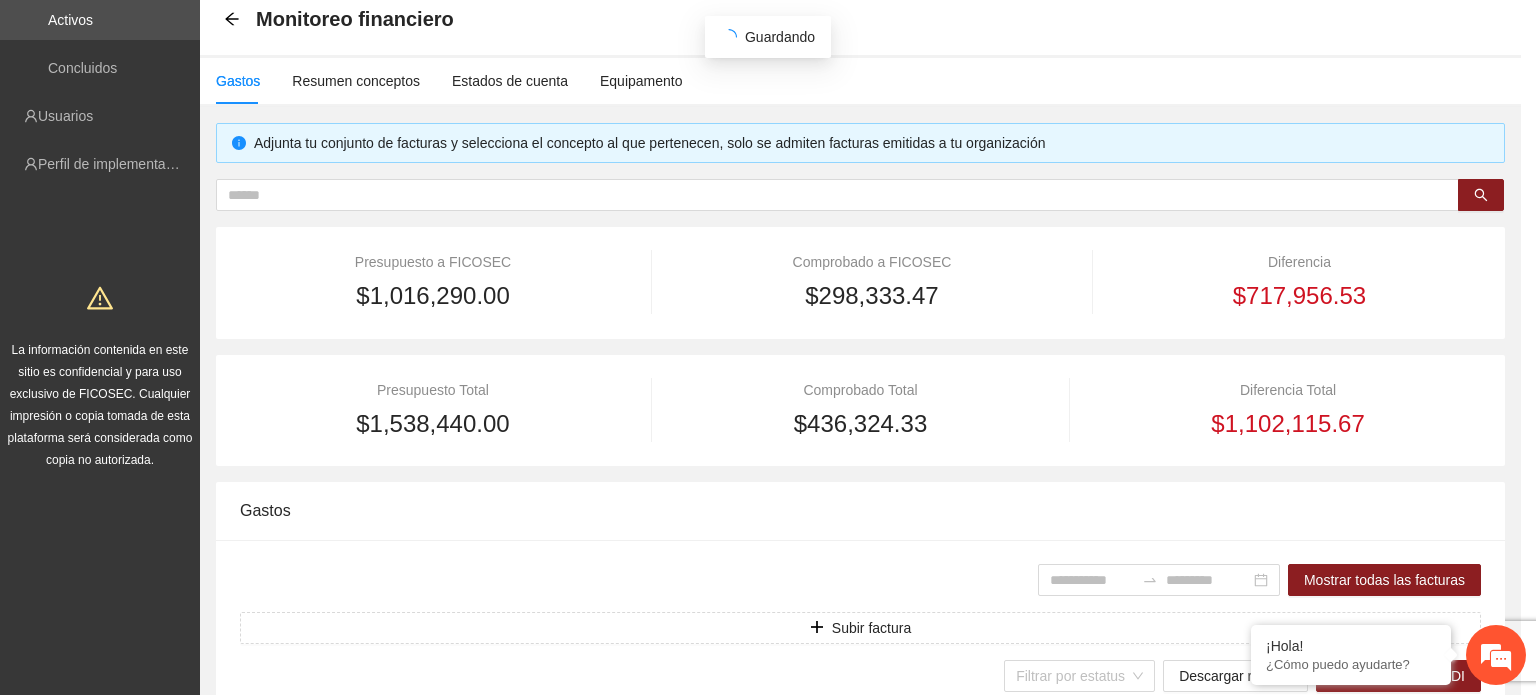 scroll, scrollTop: 785, scrollLeft: 0, axis: vertical 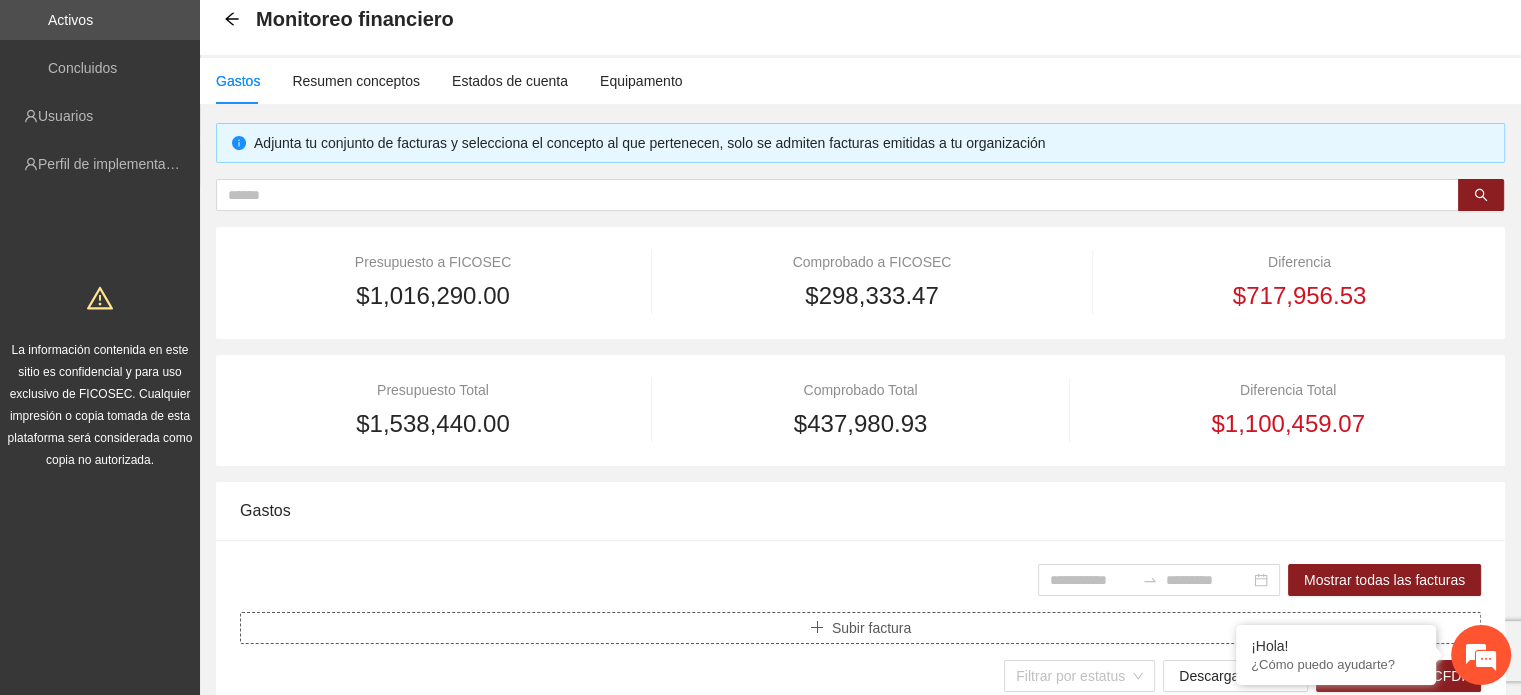 click on "Subir factura" at bounding box center (860, 628) 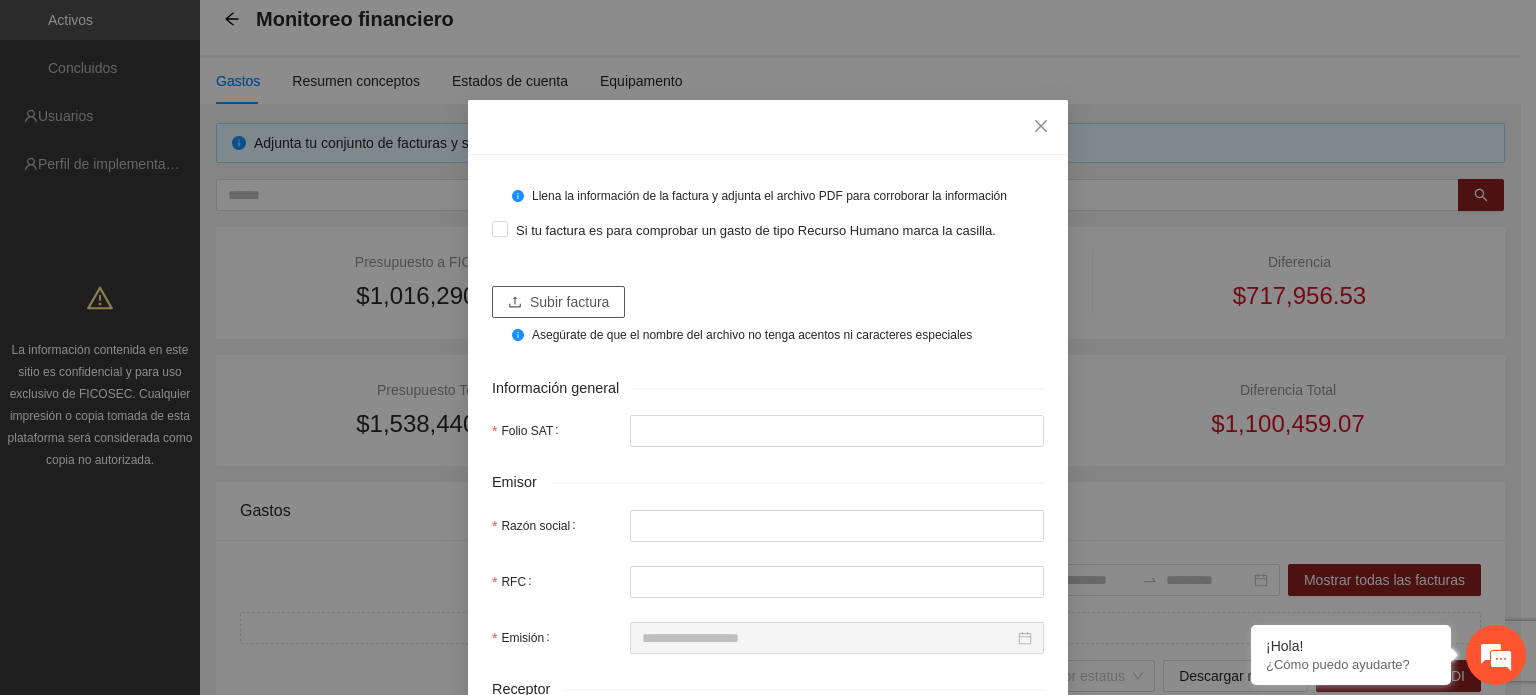 click on "Subir factura" at bounding box center (569, 302) 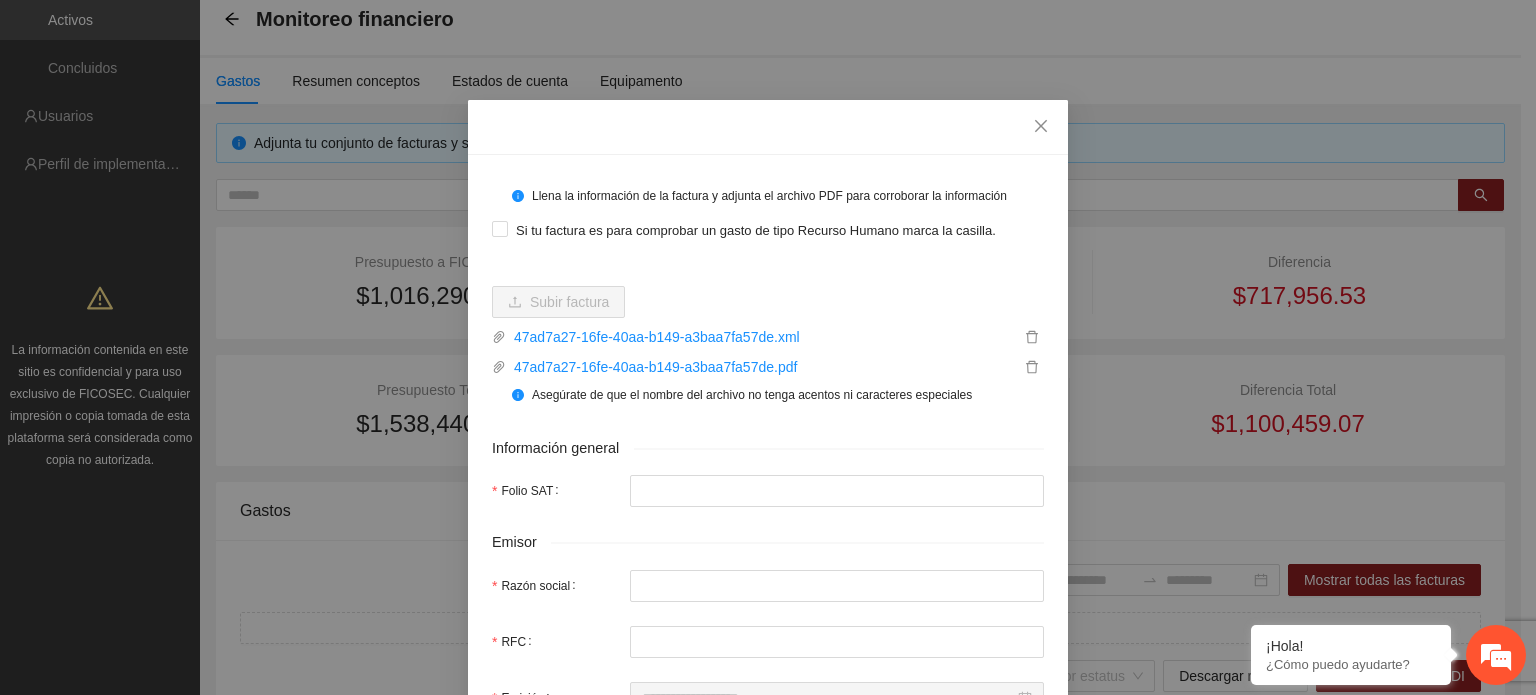 type on "**********" 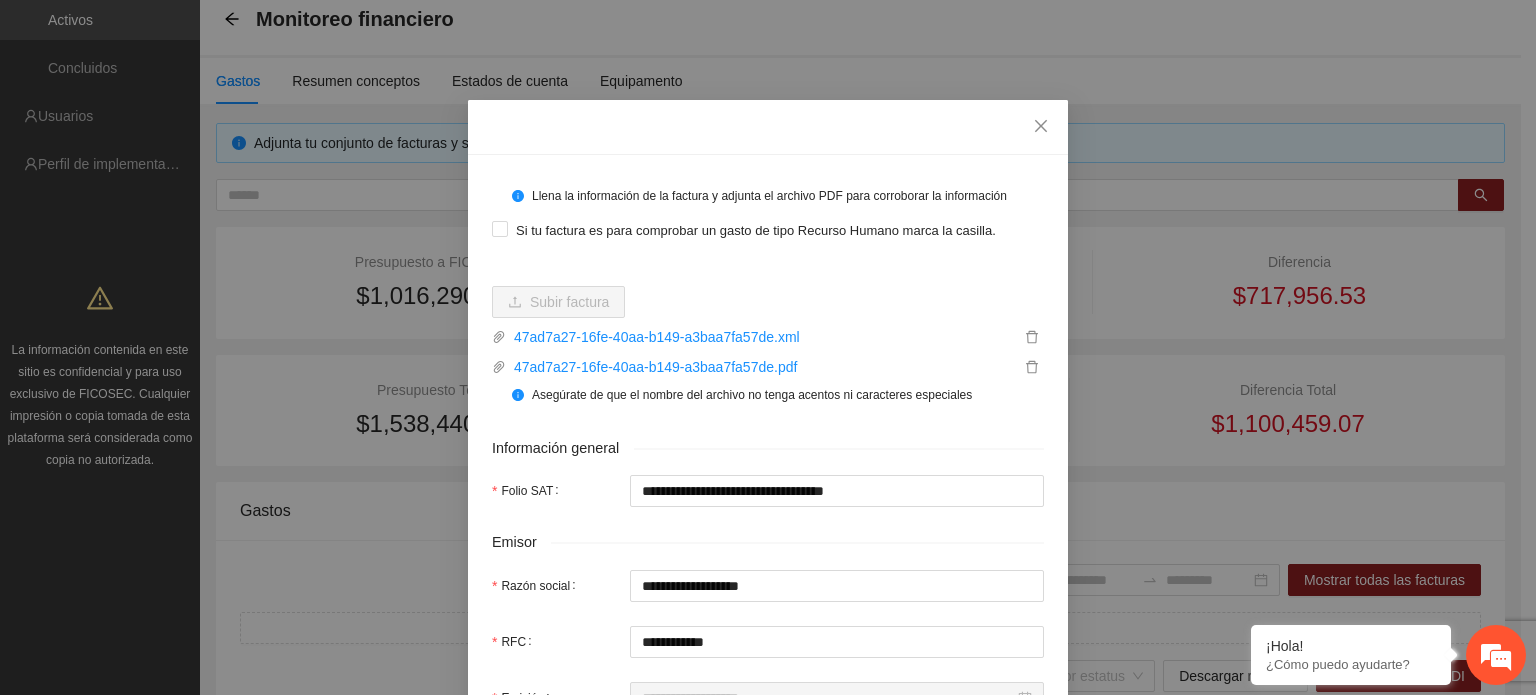 type on "**********" 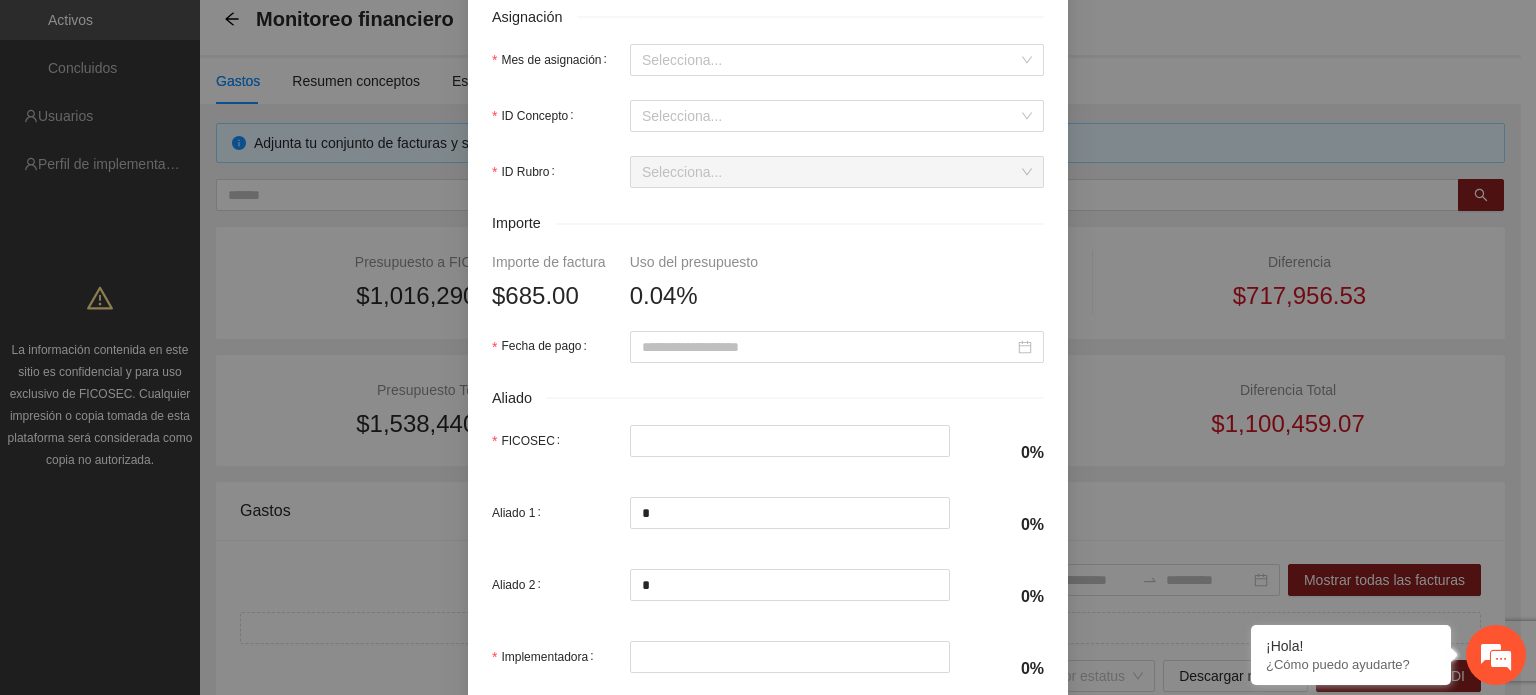 scroll, scrollTop: 800, scrollLeft: 0, axis: vertical 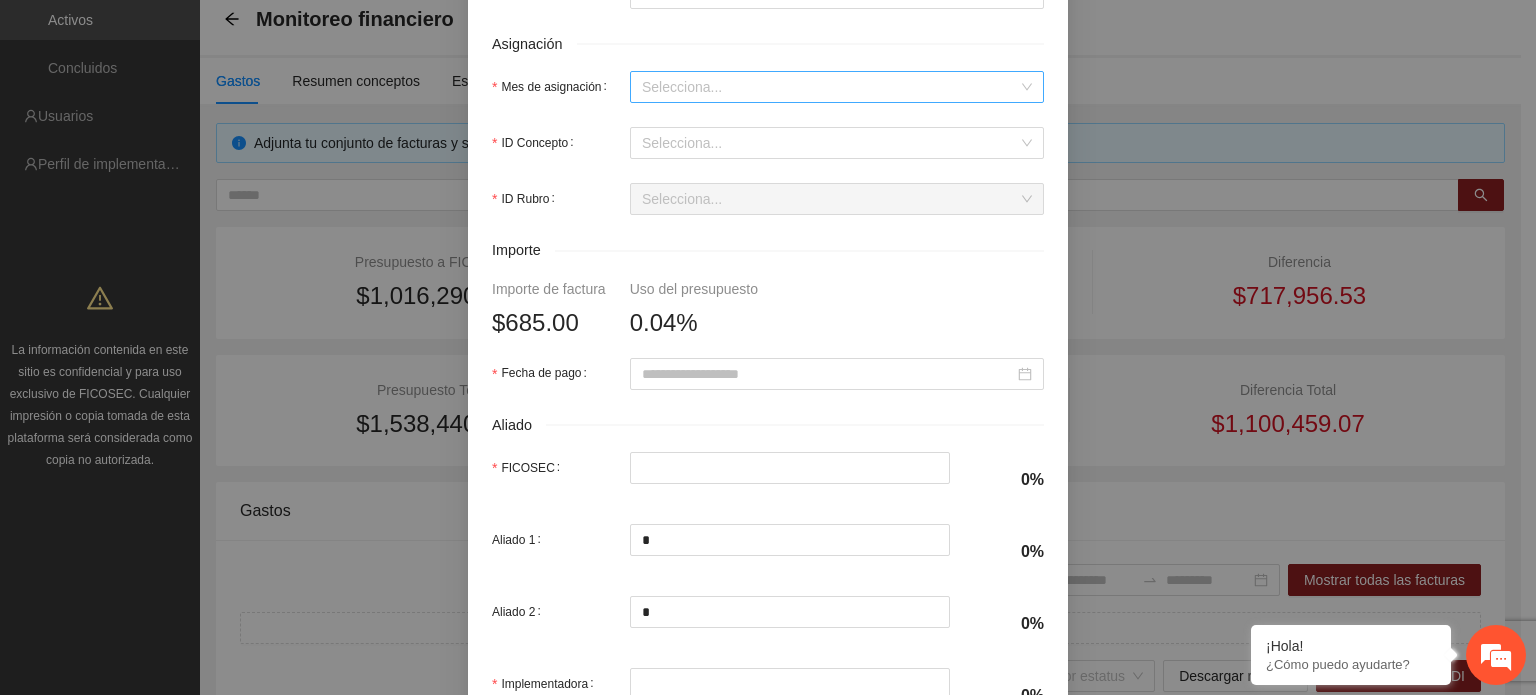 click on "Mes de asignación" at bounding box center (830, 87) 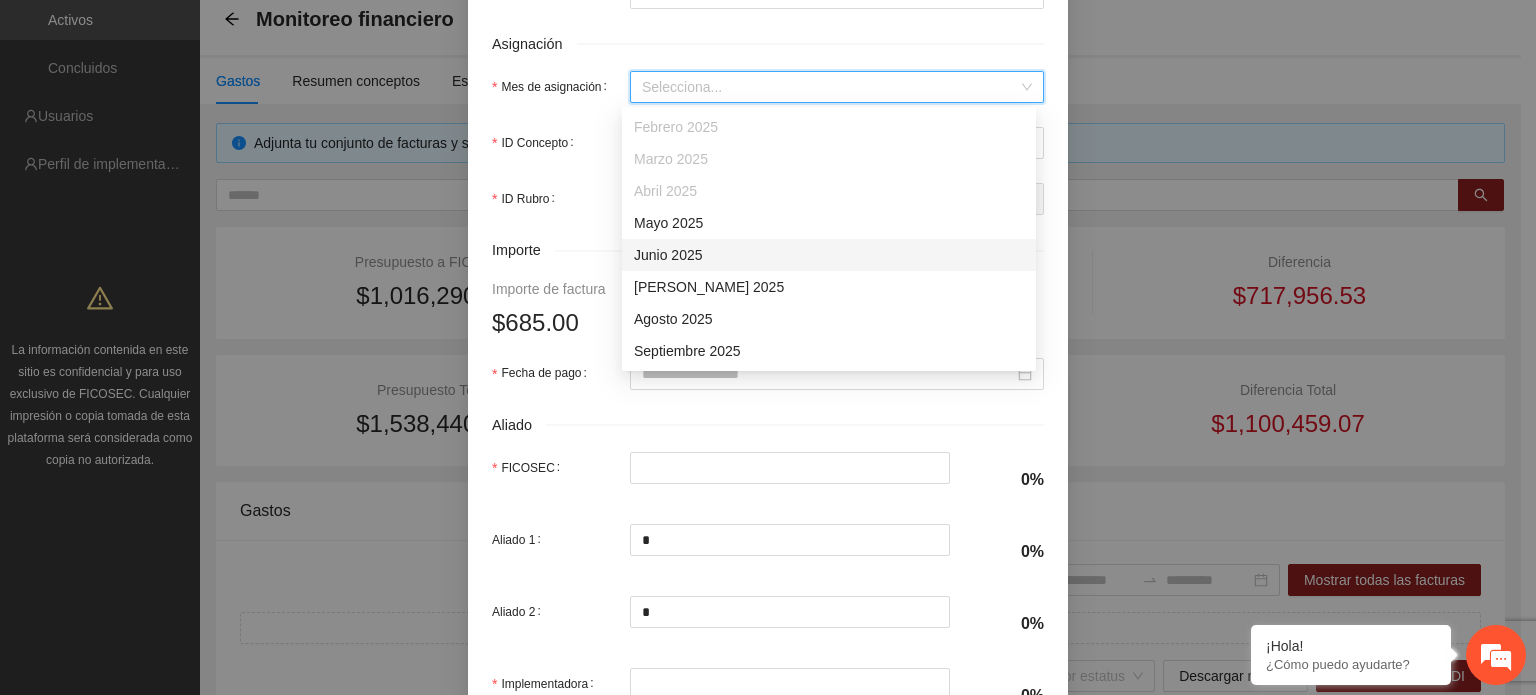 click on "Junio 2025" at bounding box center (829, 255) 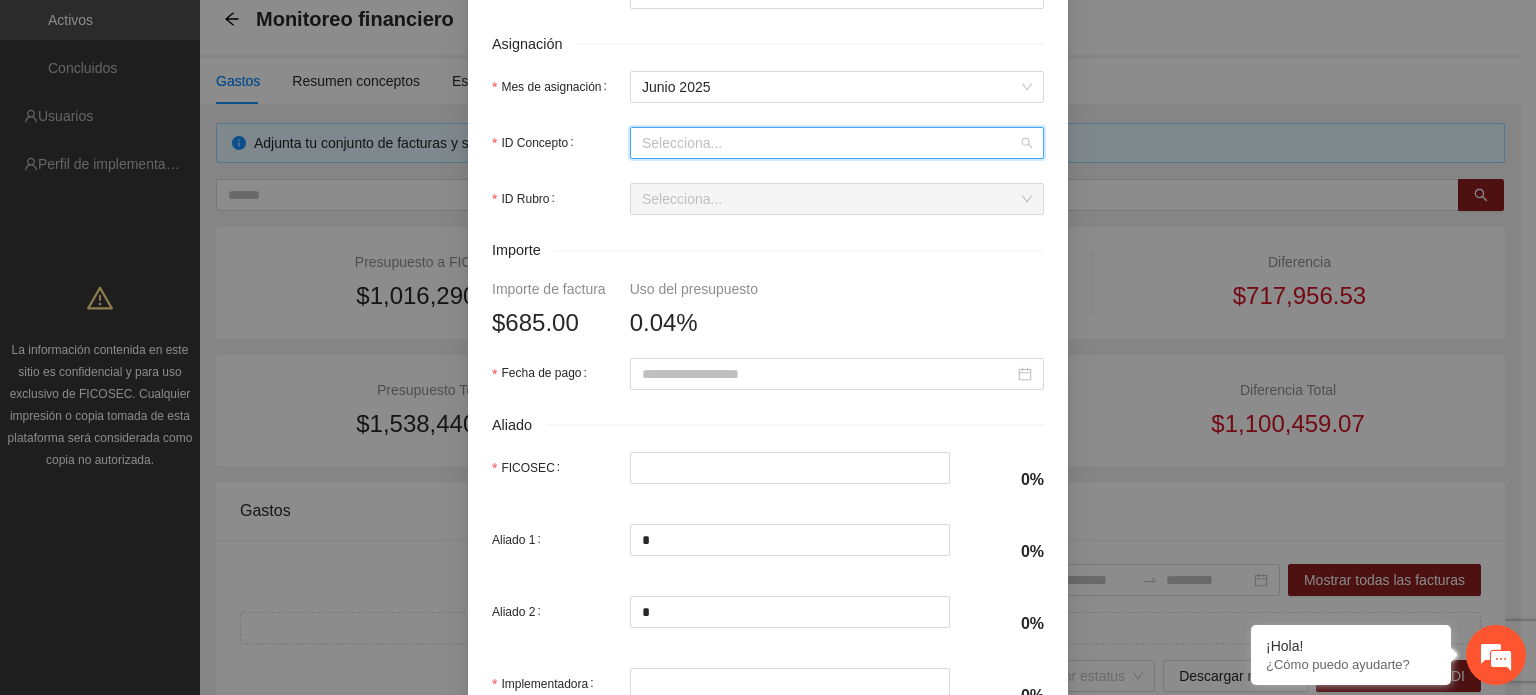 click on "ID Concepto" at bounding box center [830, 143] 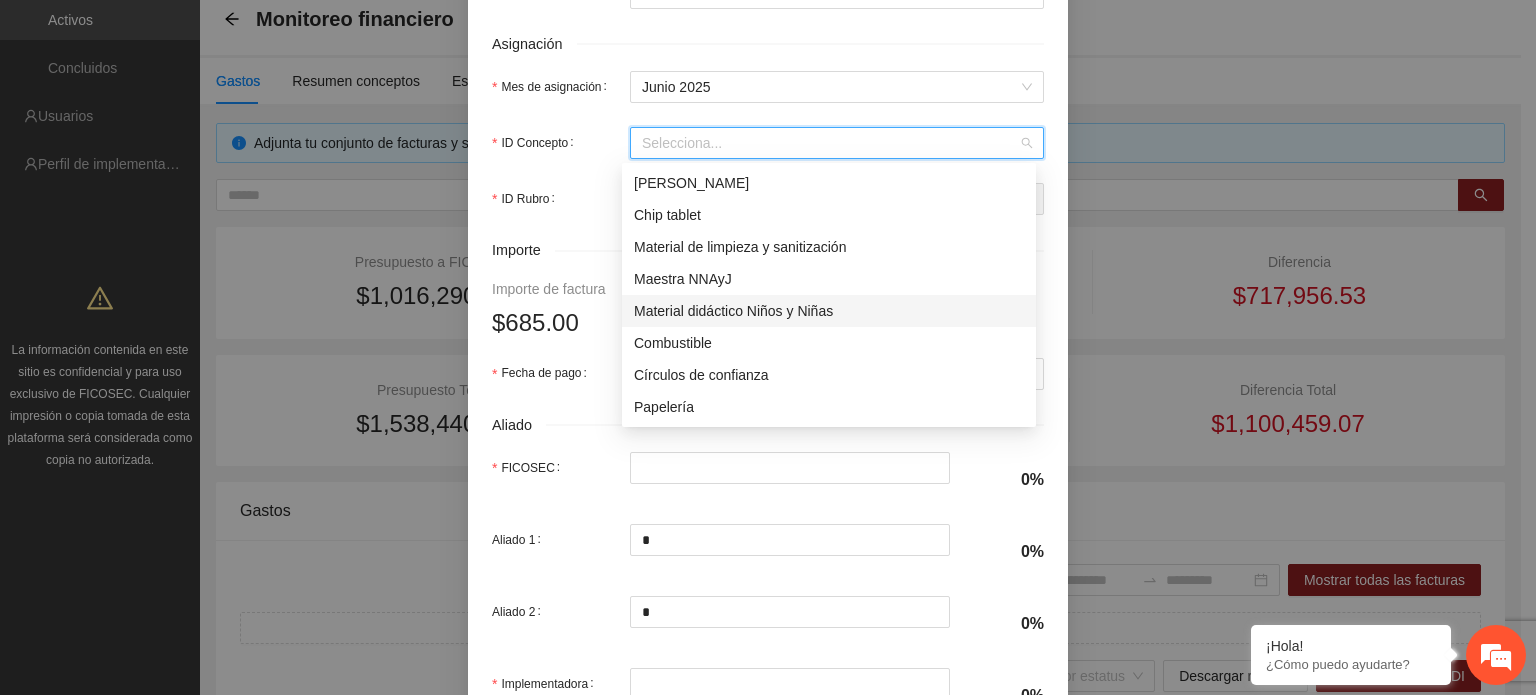 click on "Material didáctico Niños y Niñas" at bounding box center [829, 311] 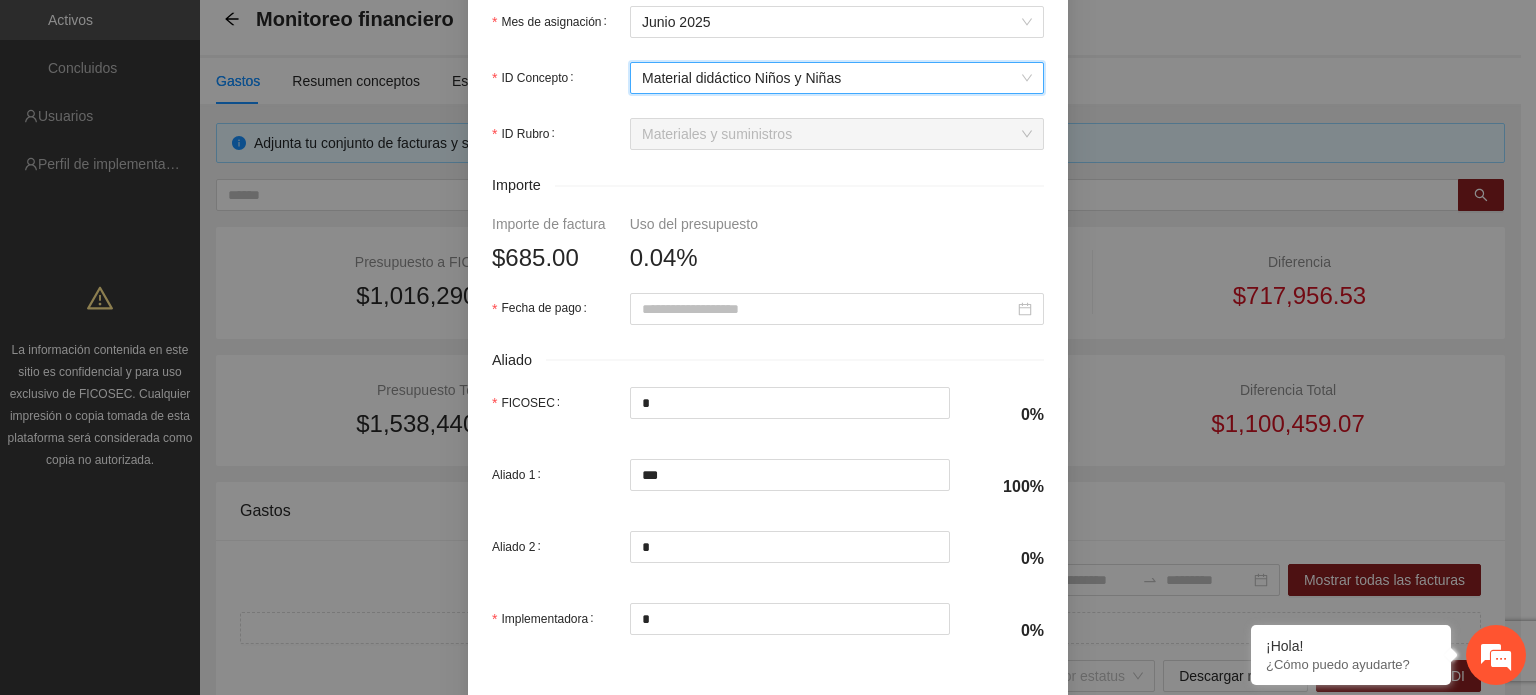 scroll, scrollTop: 900, scrollLeft: 0, axis: vertical 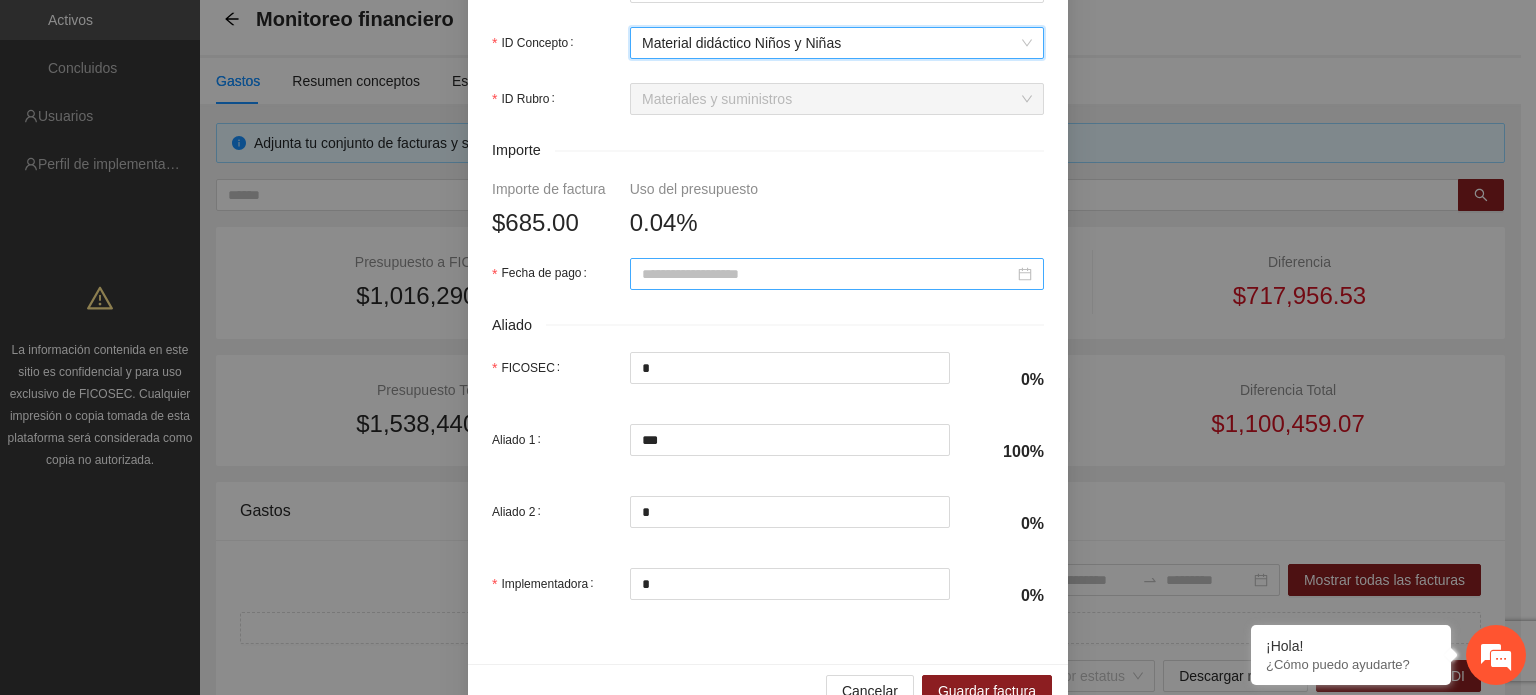 click on "Fecha de pago" at bounding box center [828, 274] 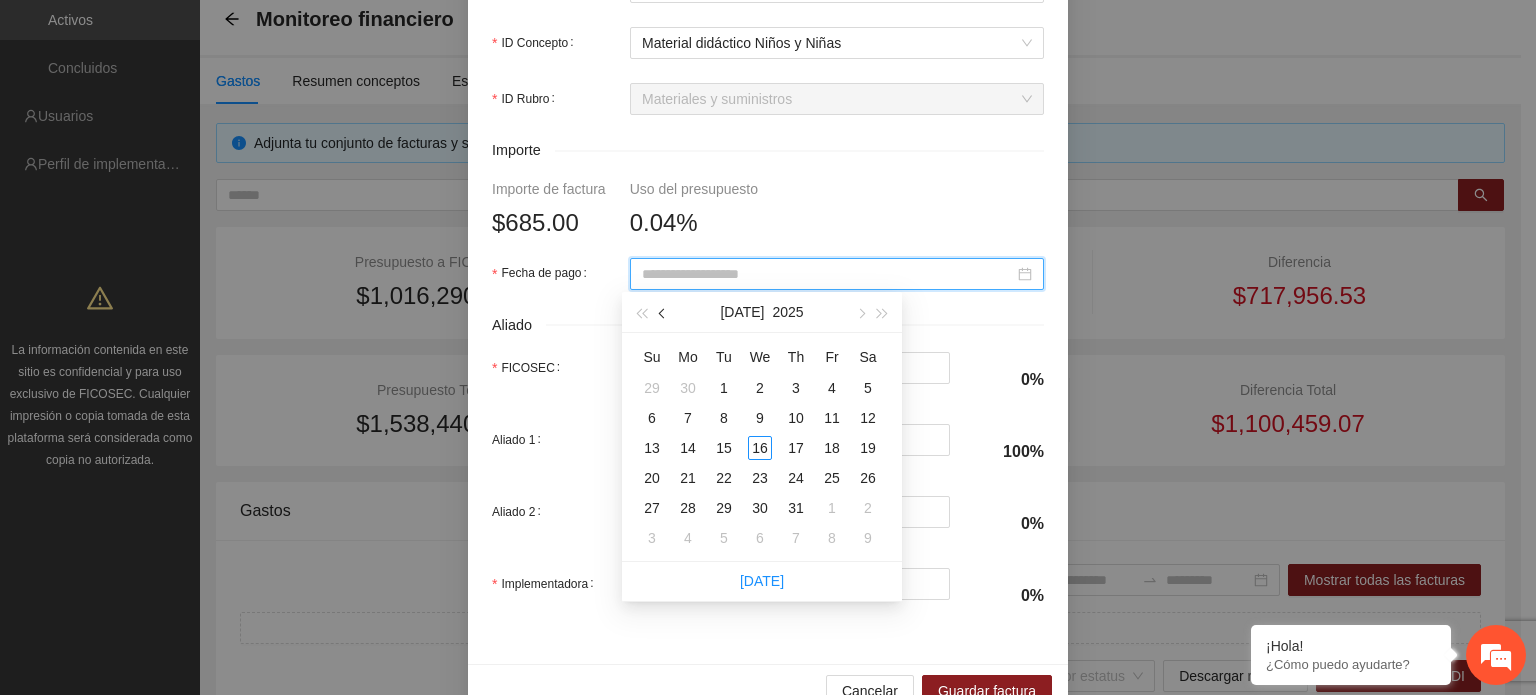click at bounding box center [663, 312] 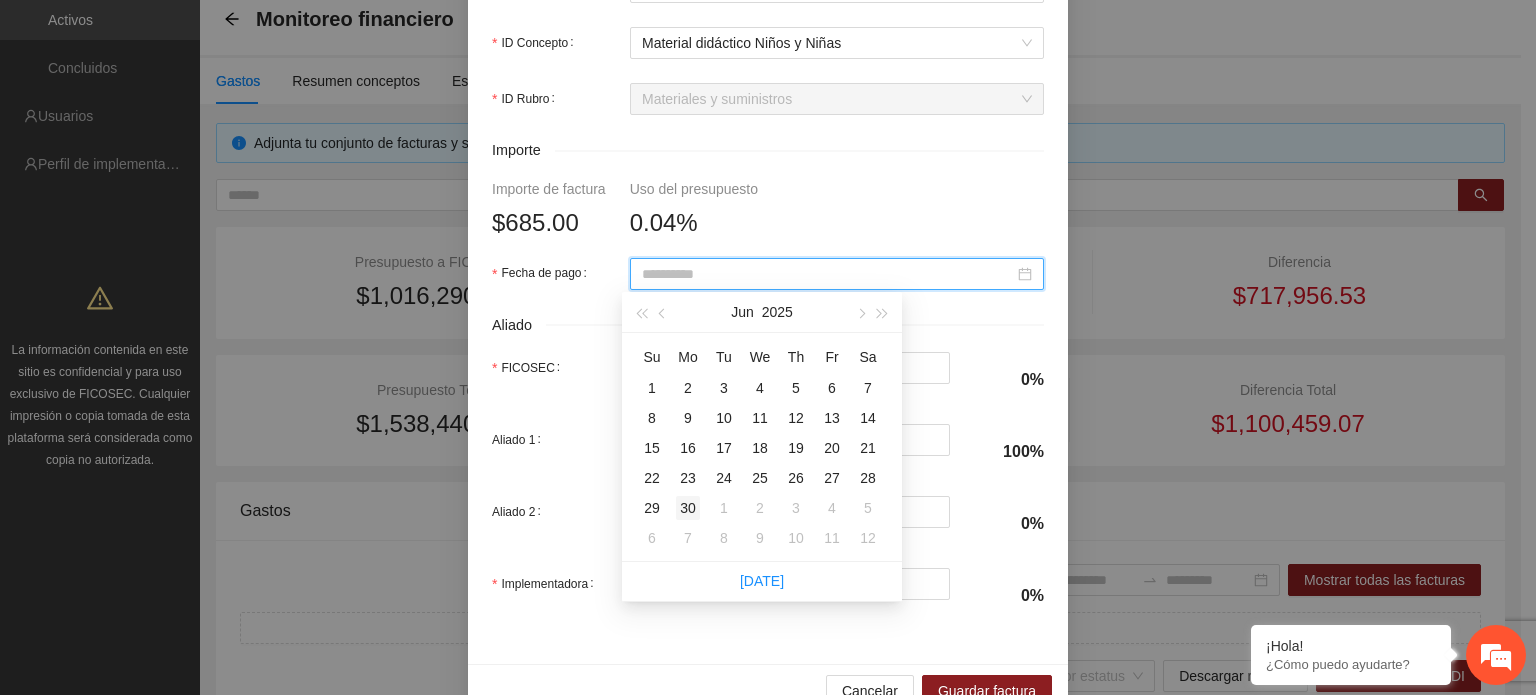 type on "**********" 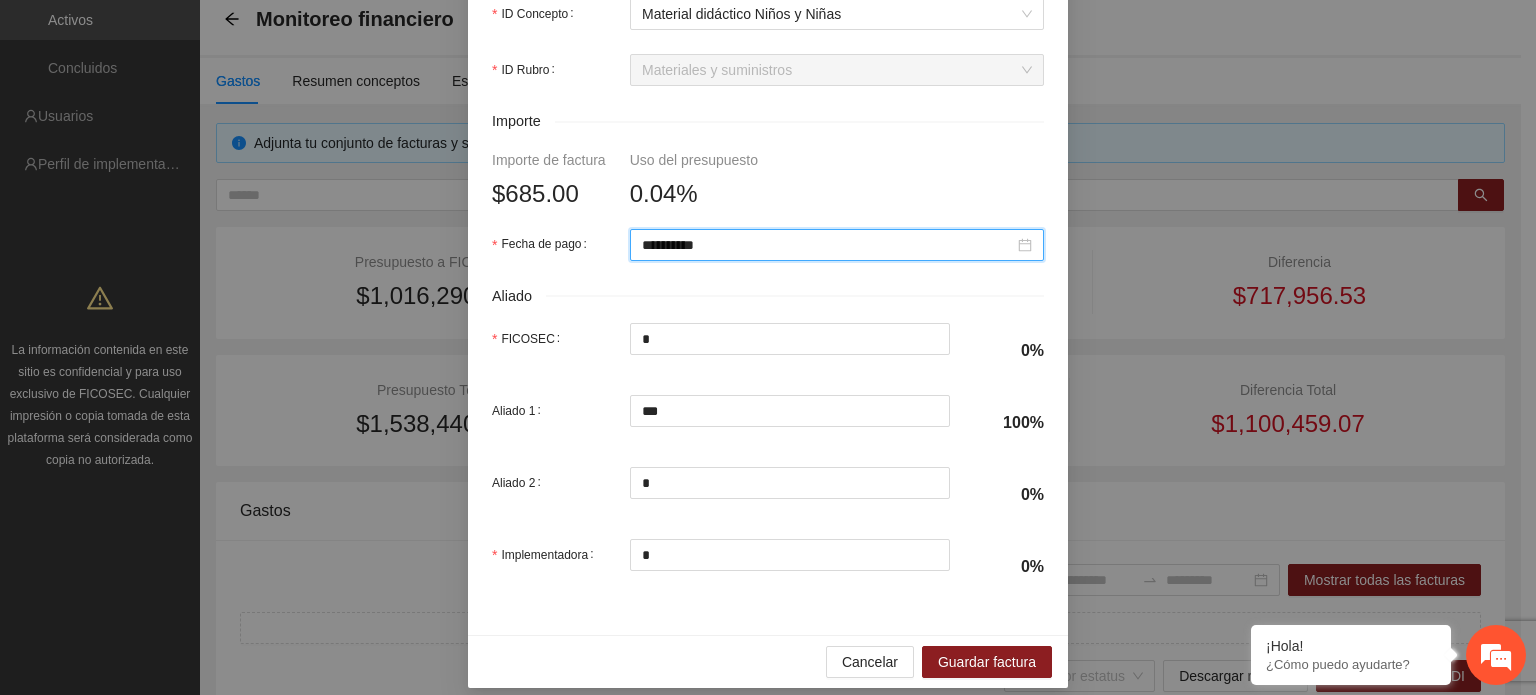 scroll, scrollTop: 945, scrollLeft: 0, axis: vertical 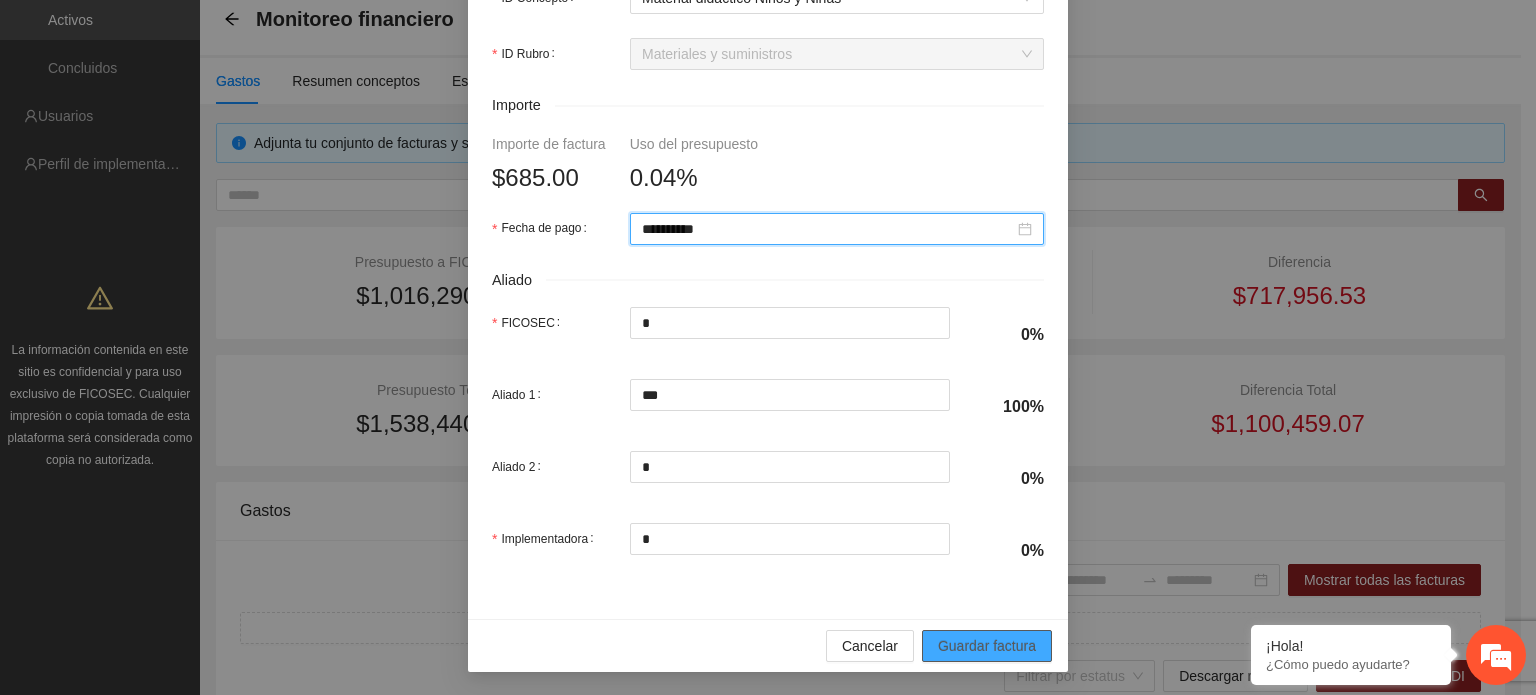 click on "Guardar factura" at bounding box center (987, 646) 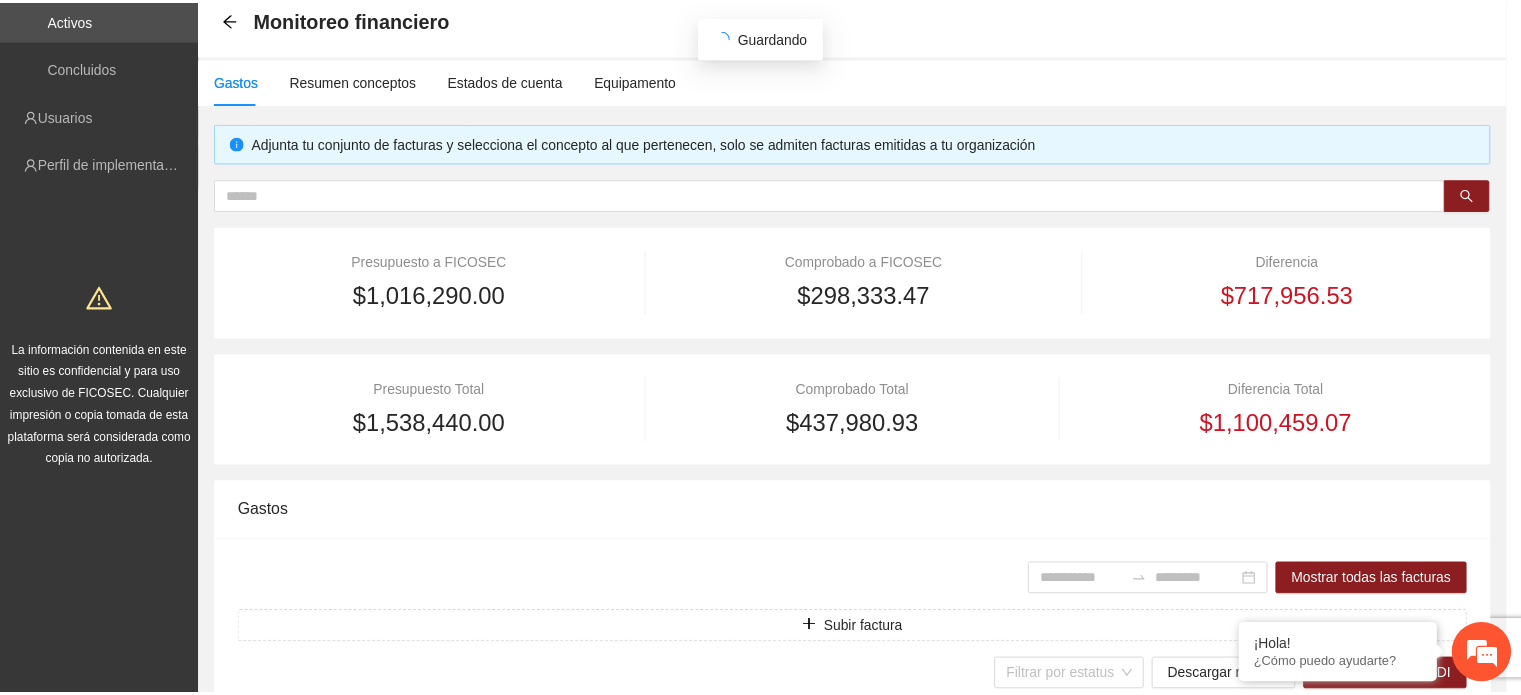 scroll, scrollTop: 785, scrollLeft: 0, axis: vertical 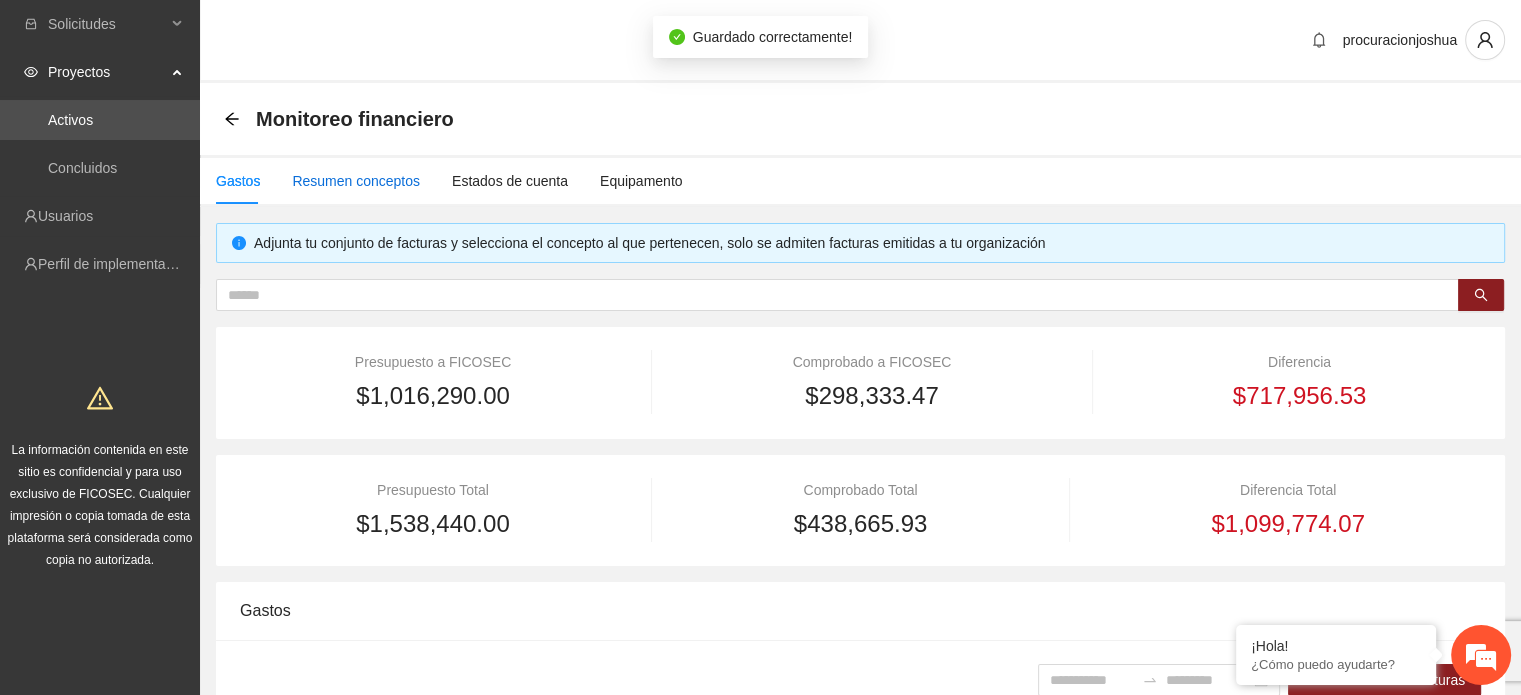 click on "Resumen conceptos" at bounding box center [356, 181] 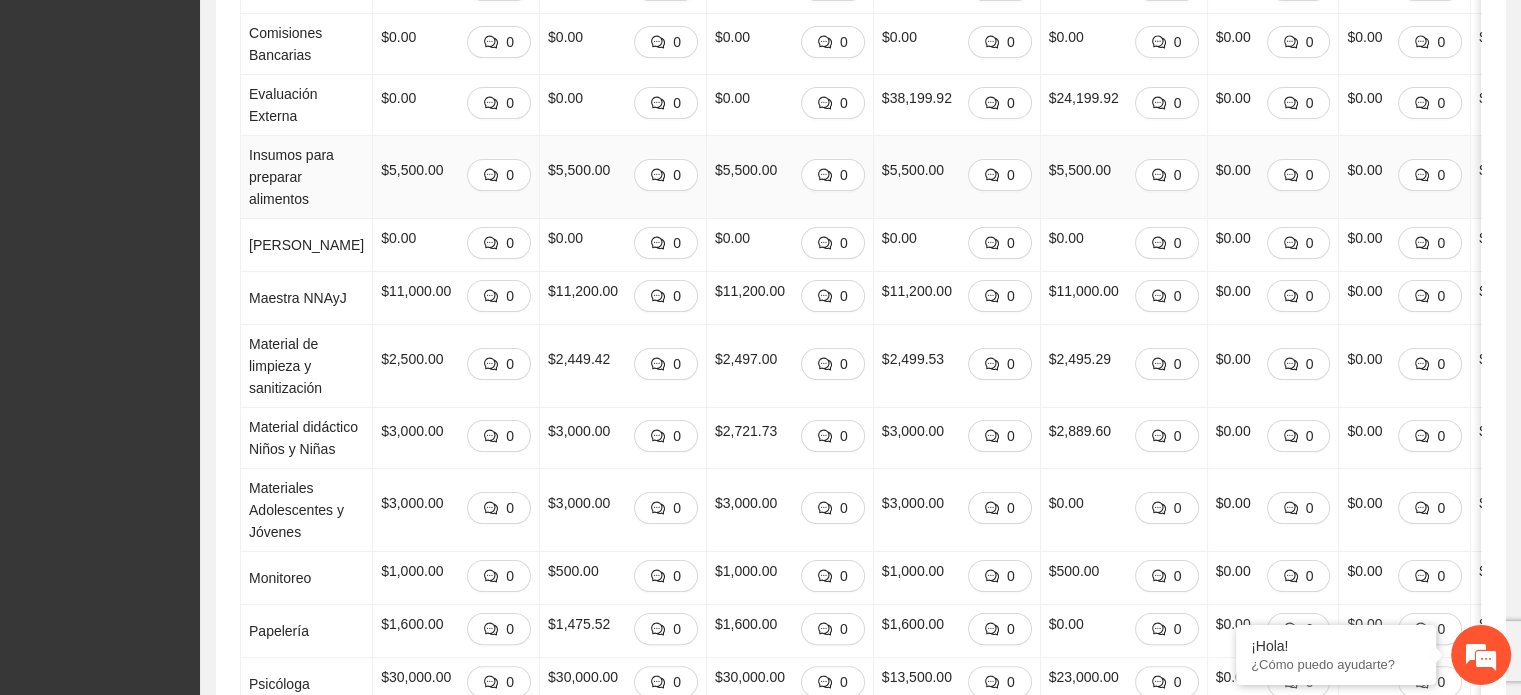 scroll, scrollTop: 700, scrollLeft: 0, axis: vertical 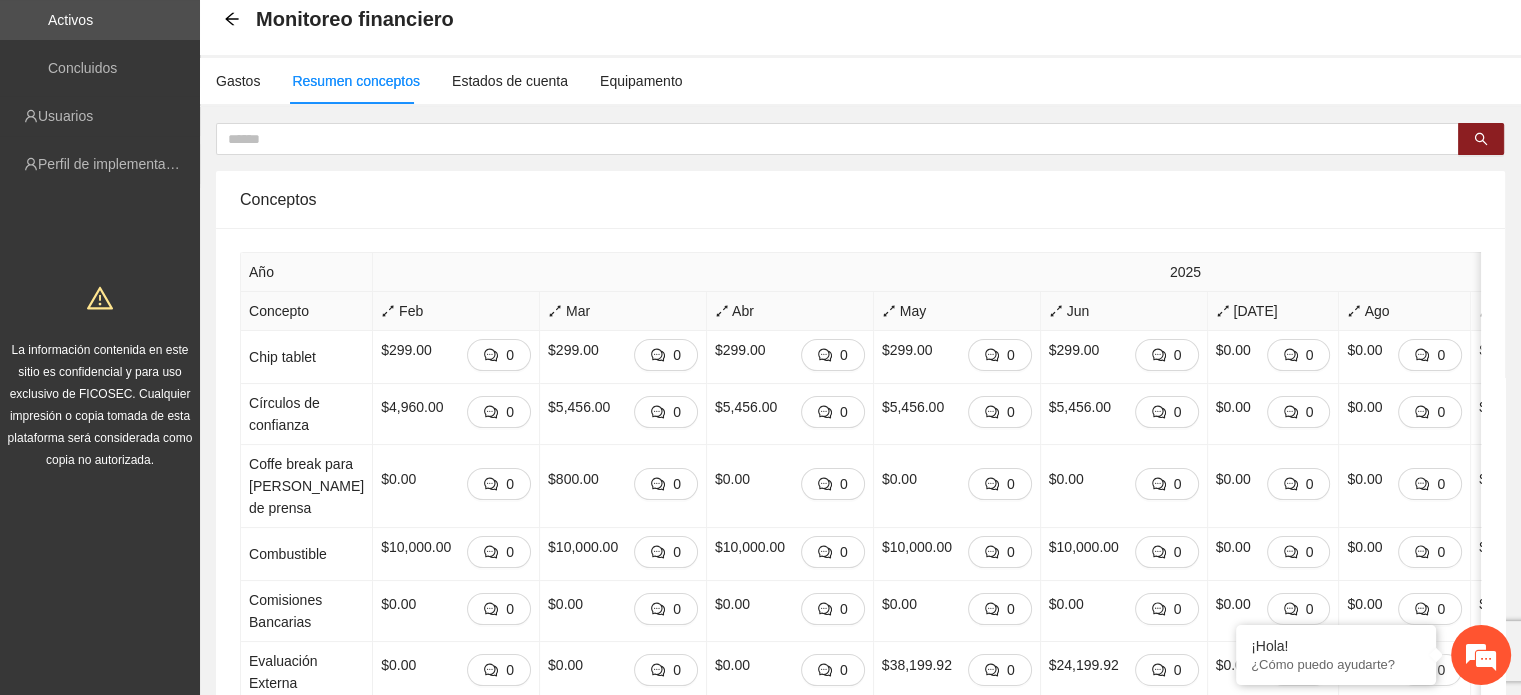 click on "Gastos Resumen conceptos Estados de cuenta Equipamento" at bounding box center [860, 81] 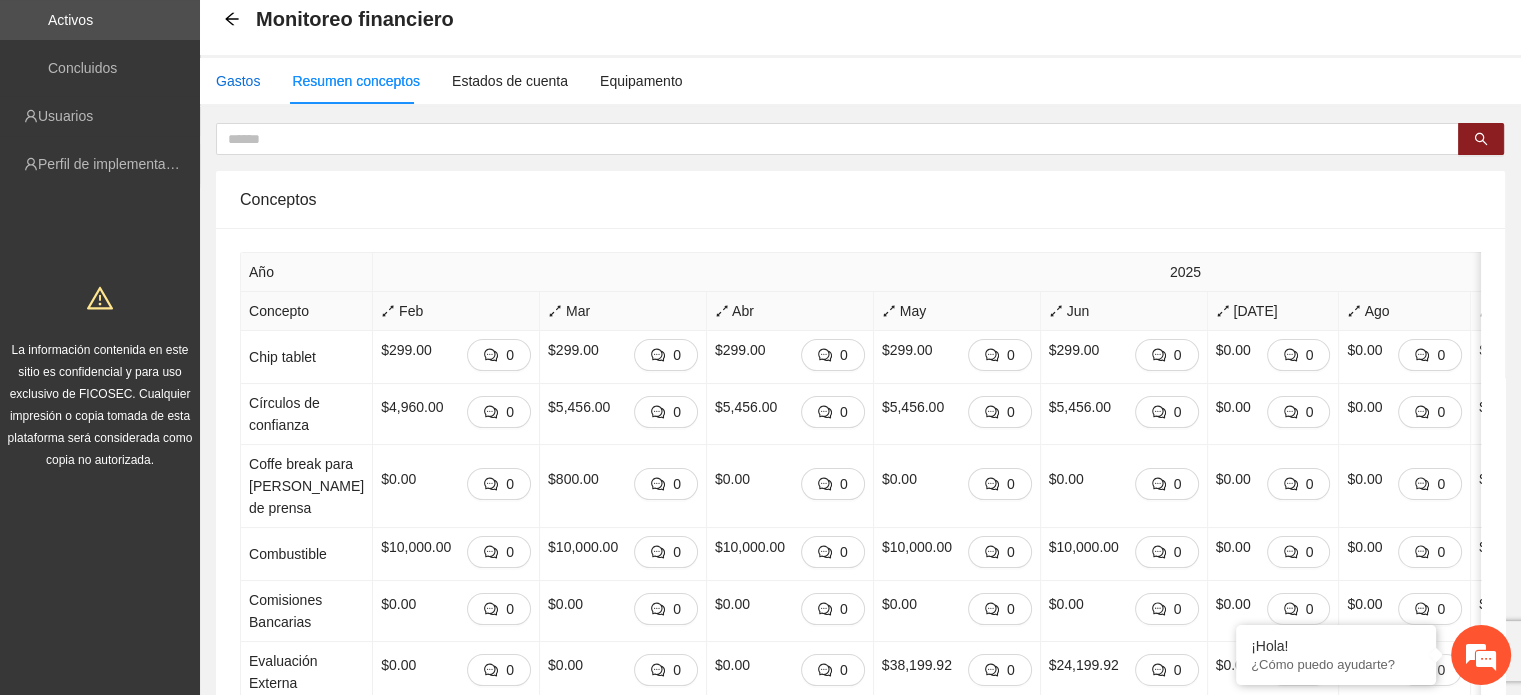 click on "Gastos" at bounding box center (238, 81) 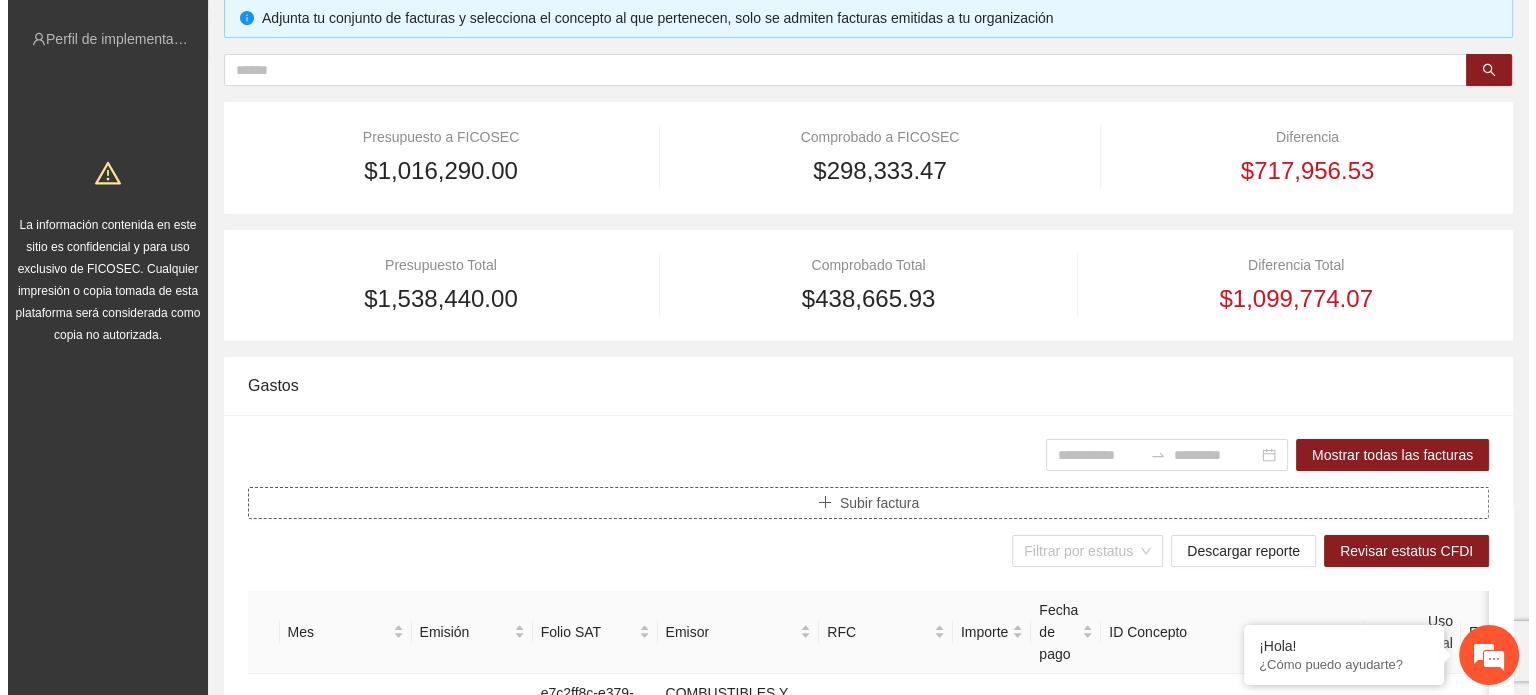 scroll, scrollTop: 400, scrollLeft: 0, axis: vertical 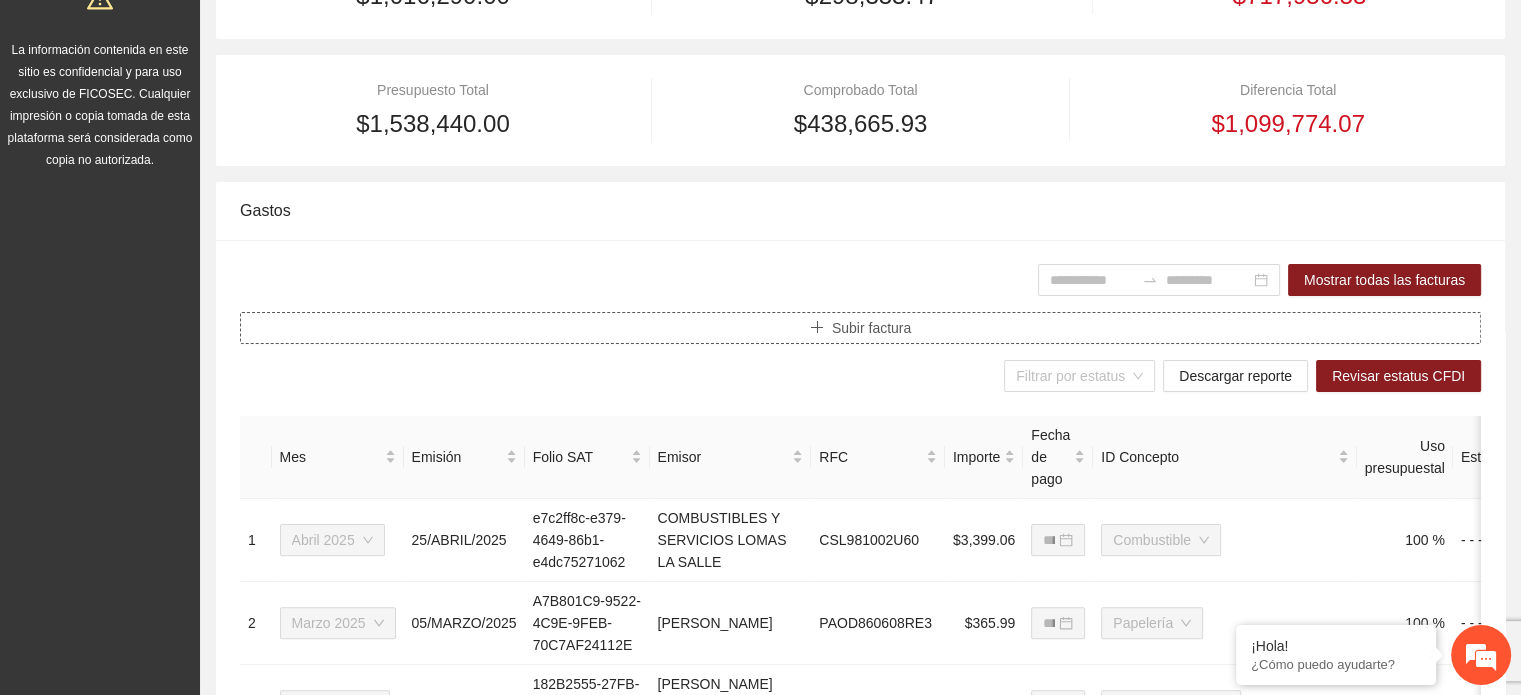 click on "Subir factura" at bounding box center [871, 328] 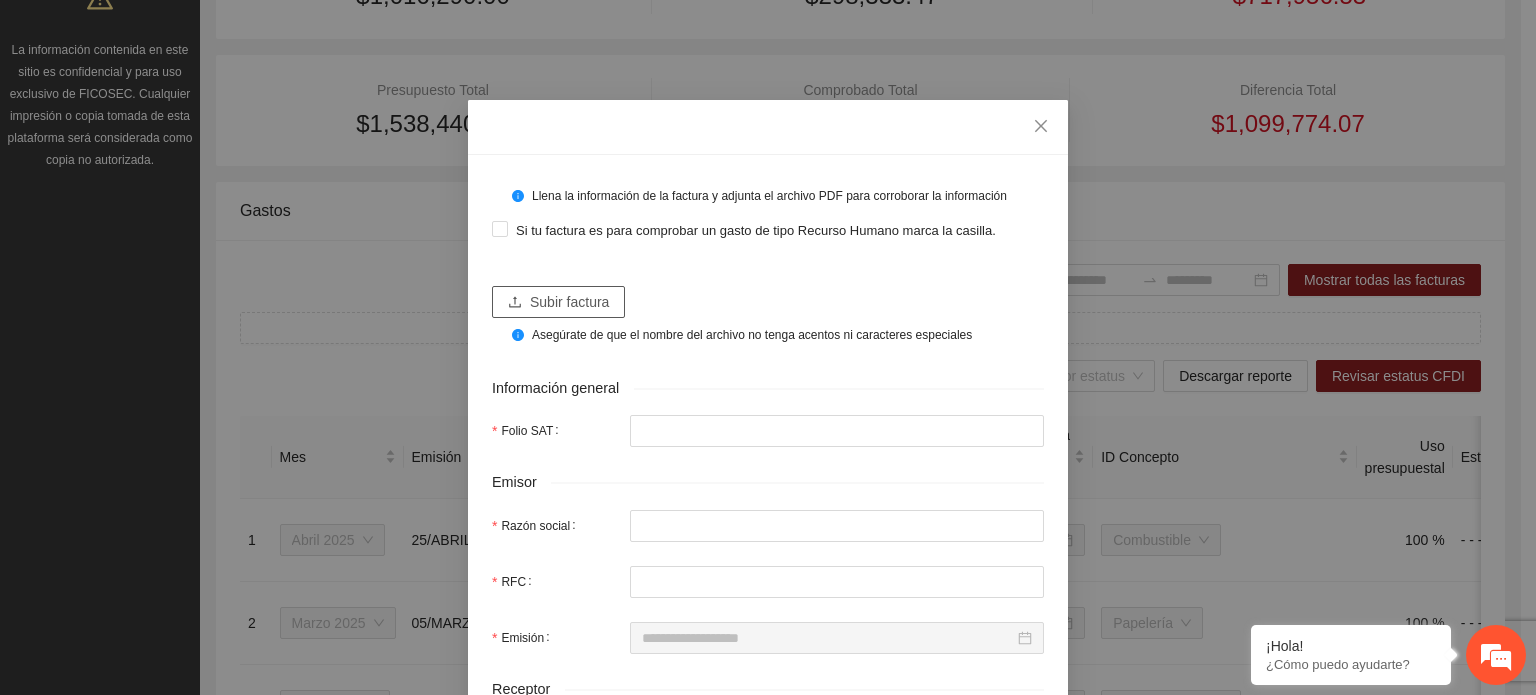 click on "Subir factura" at bounding box center (558, 302) 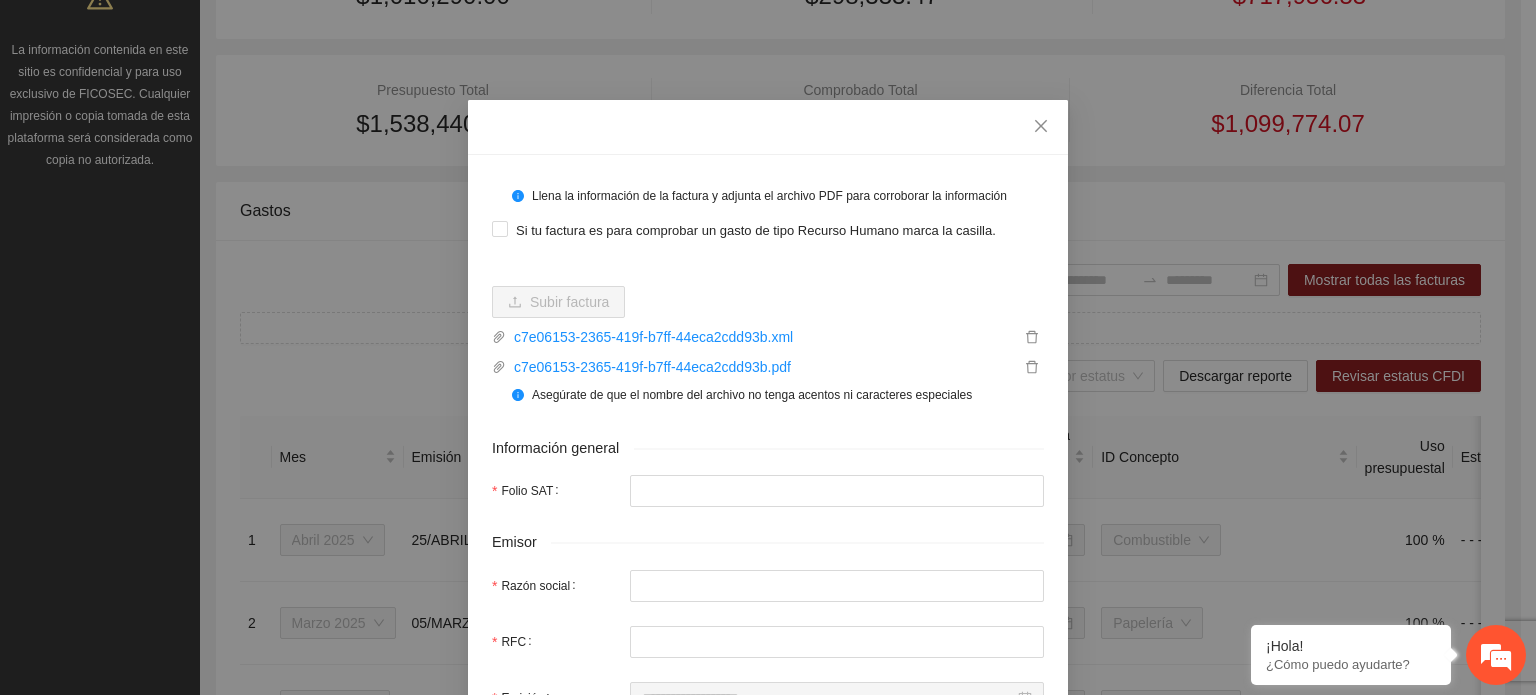 type on "**********" 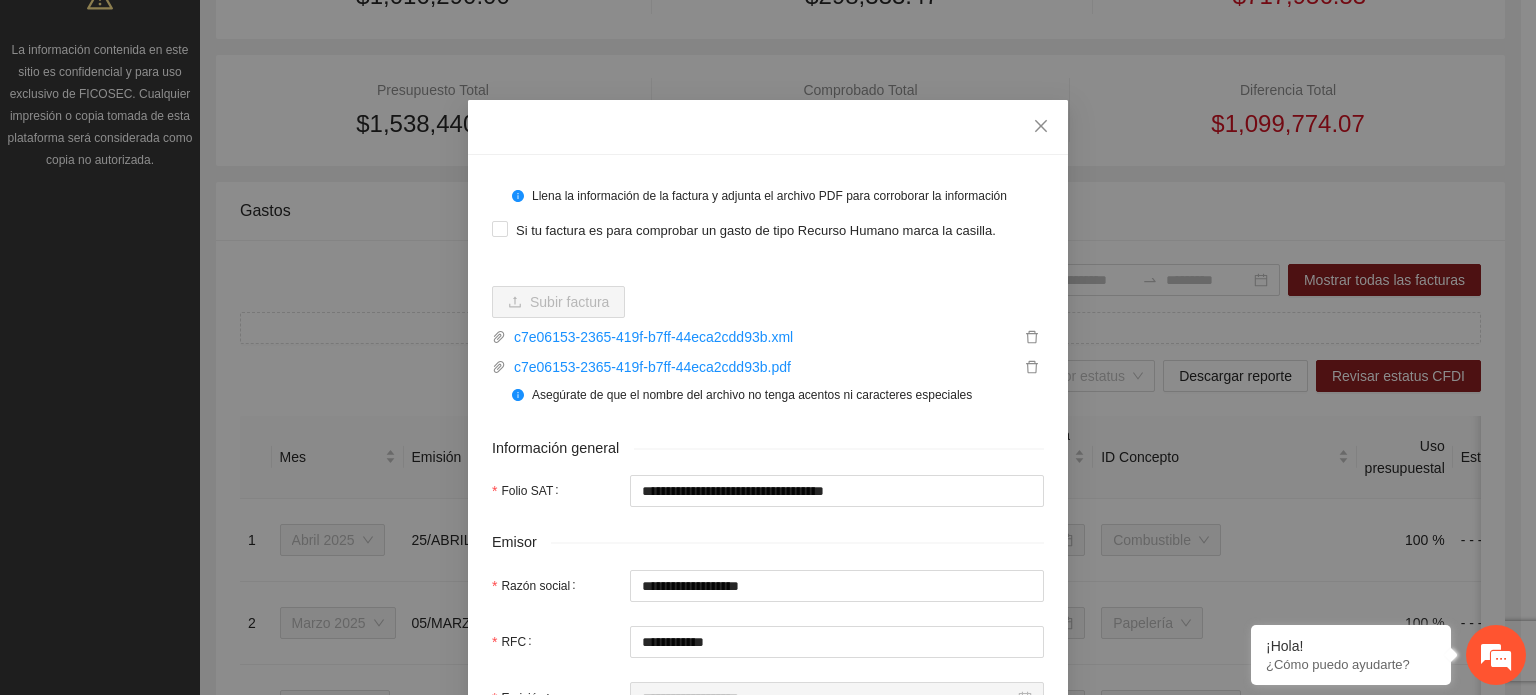 type on "**********" 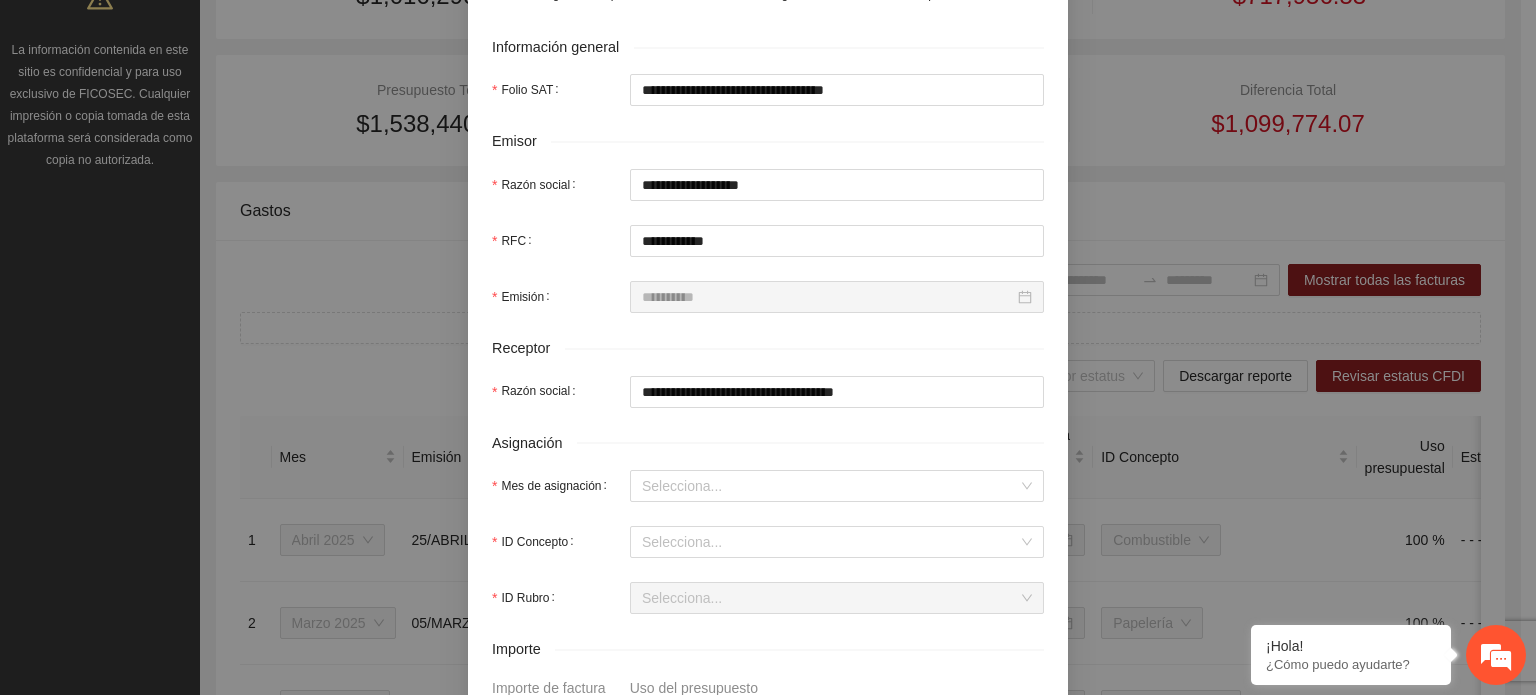 scroll, scrollTop: 200, scrollLeft: 0, axis: vertical 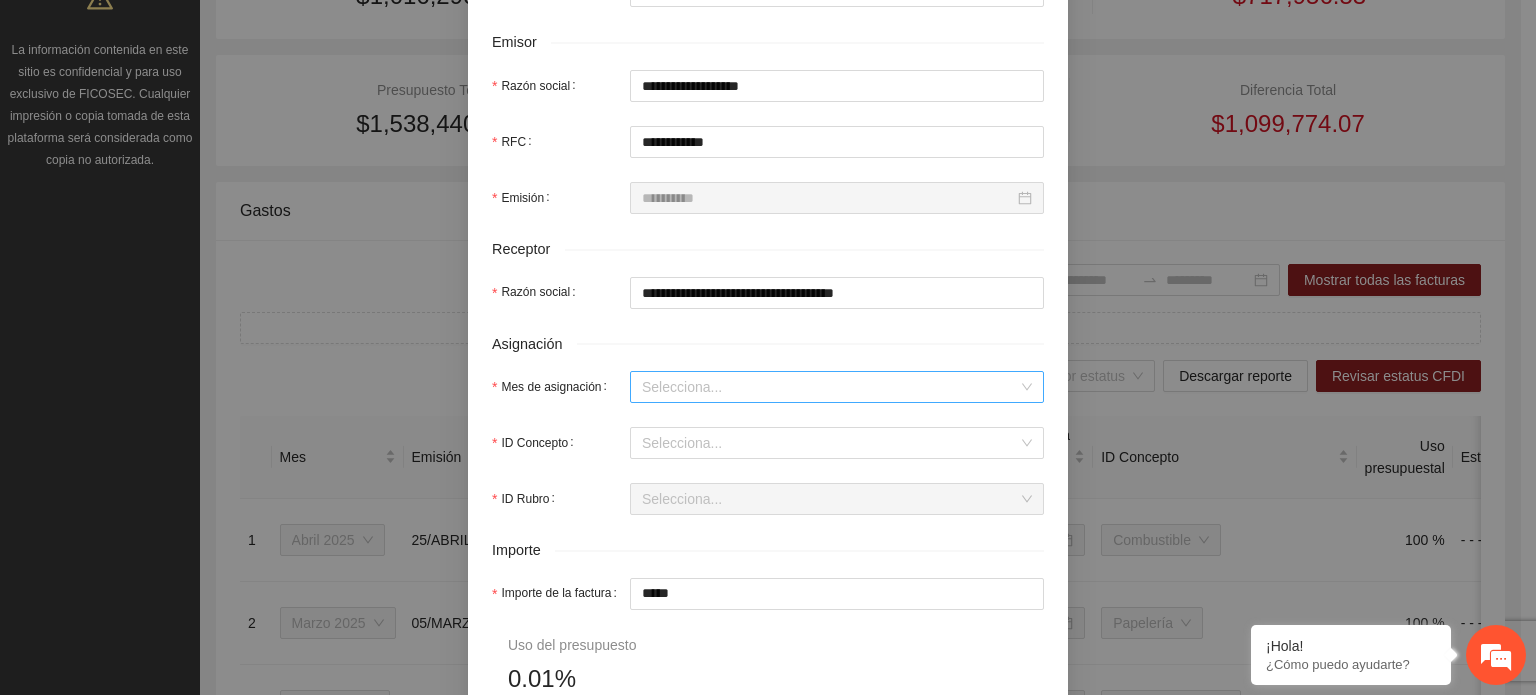 click on "Mes de asignación" at bounding box center (830, 387) 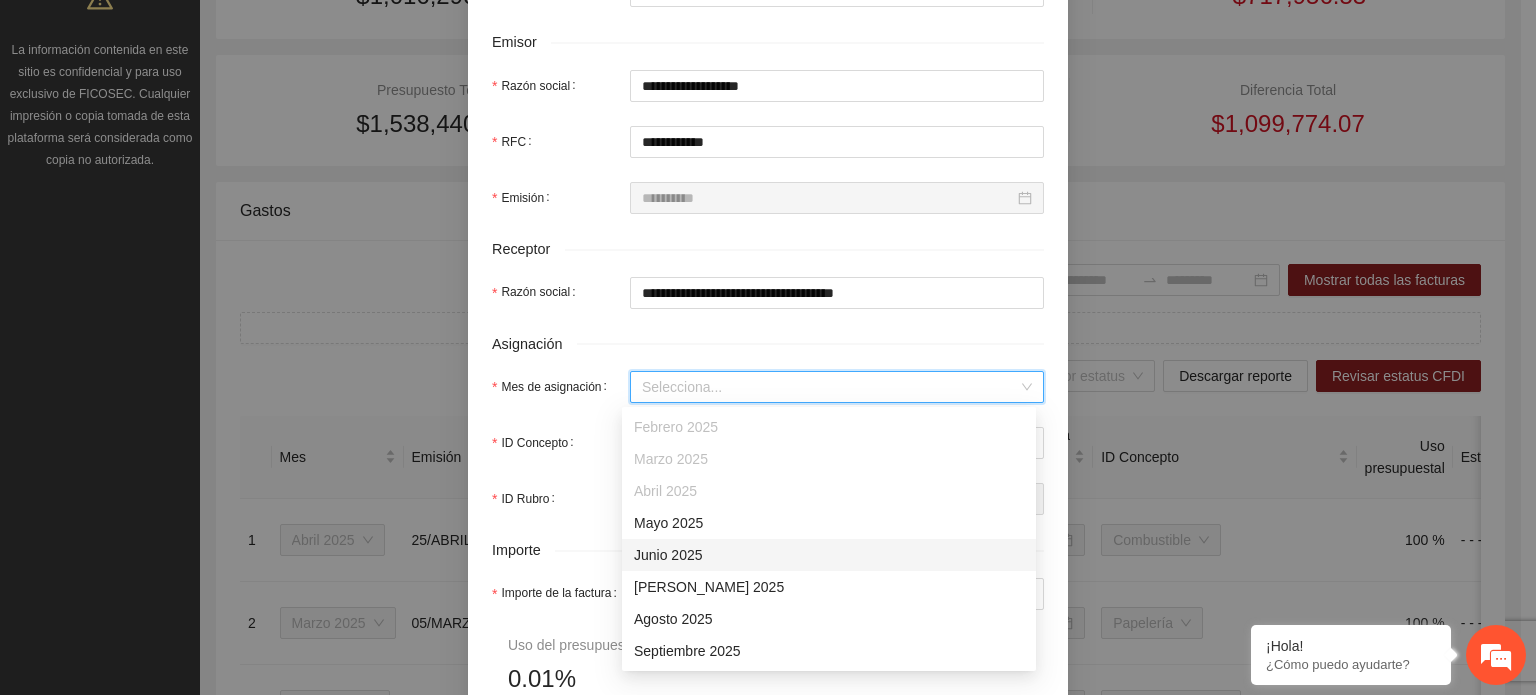 click on "Junio 2025" at bounding box center (829, 555) 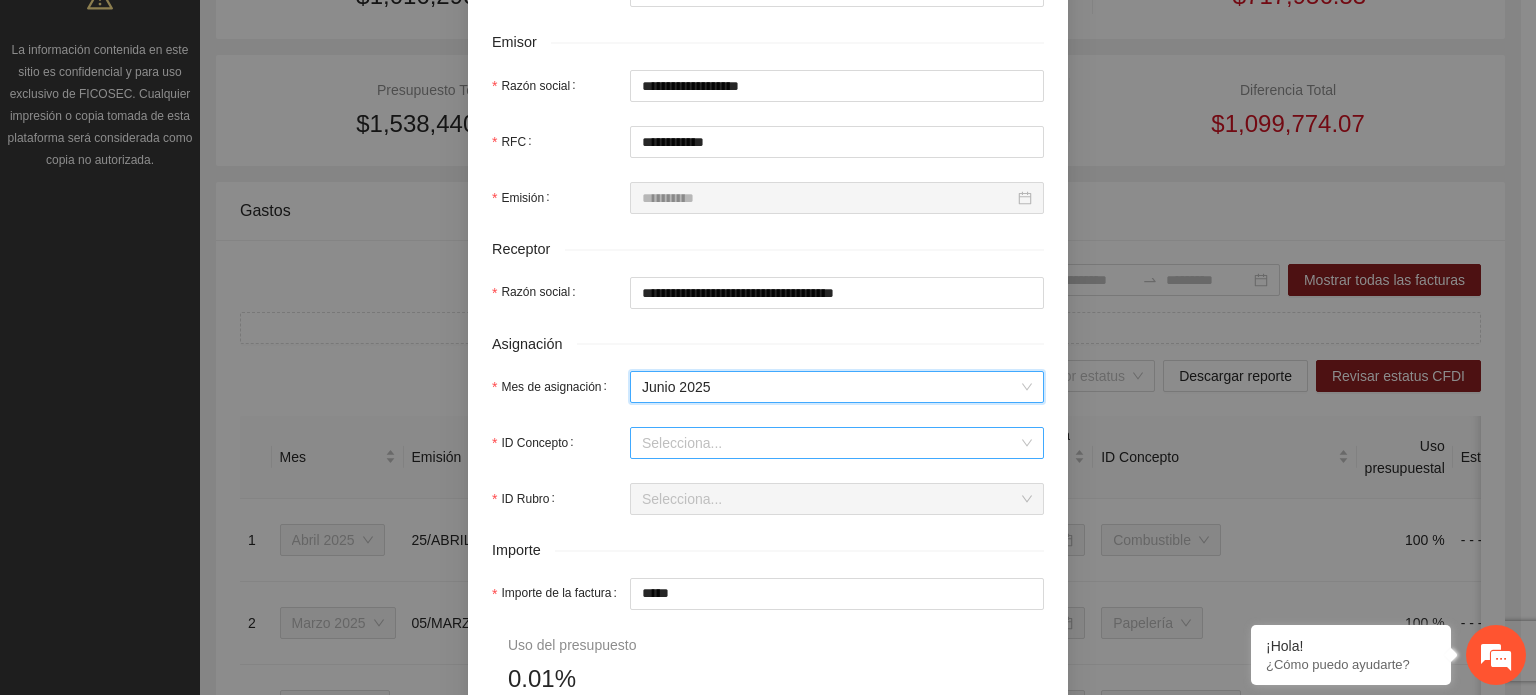 click on "ID Concepto" at bounding box center (830, 443) 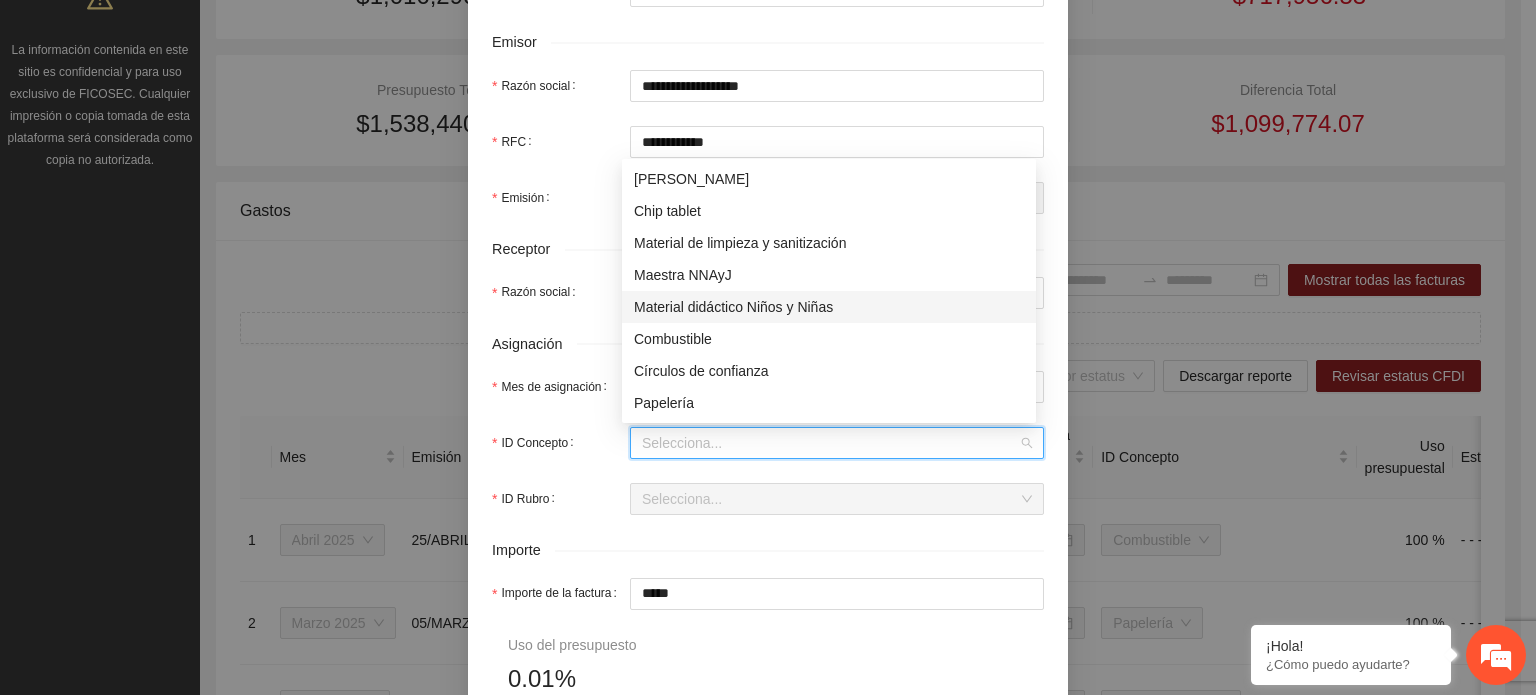 click on "Material didáctico Niños y Niñas" at bounding box center [829, 307] 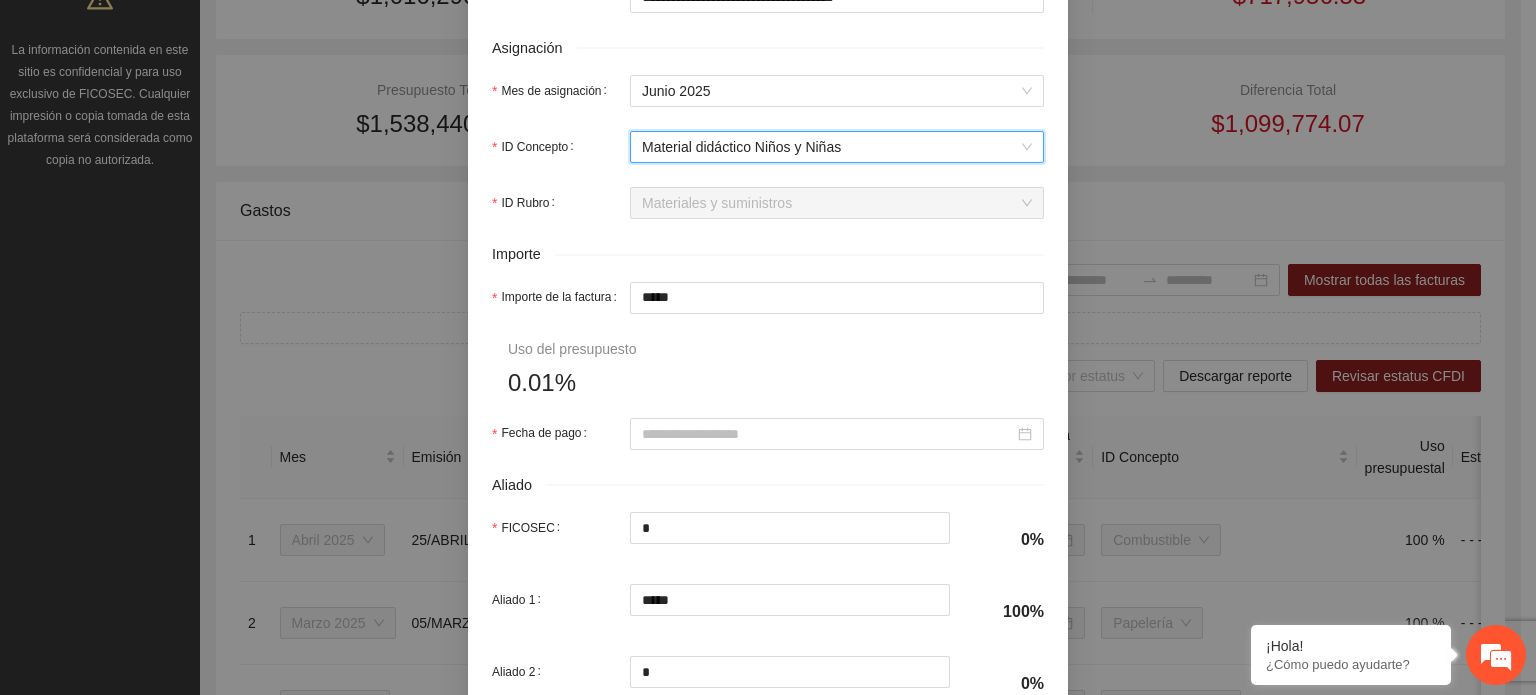 scroll, scrollTop: 800, scrollLeft: 0, axis: vertical 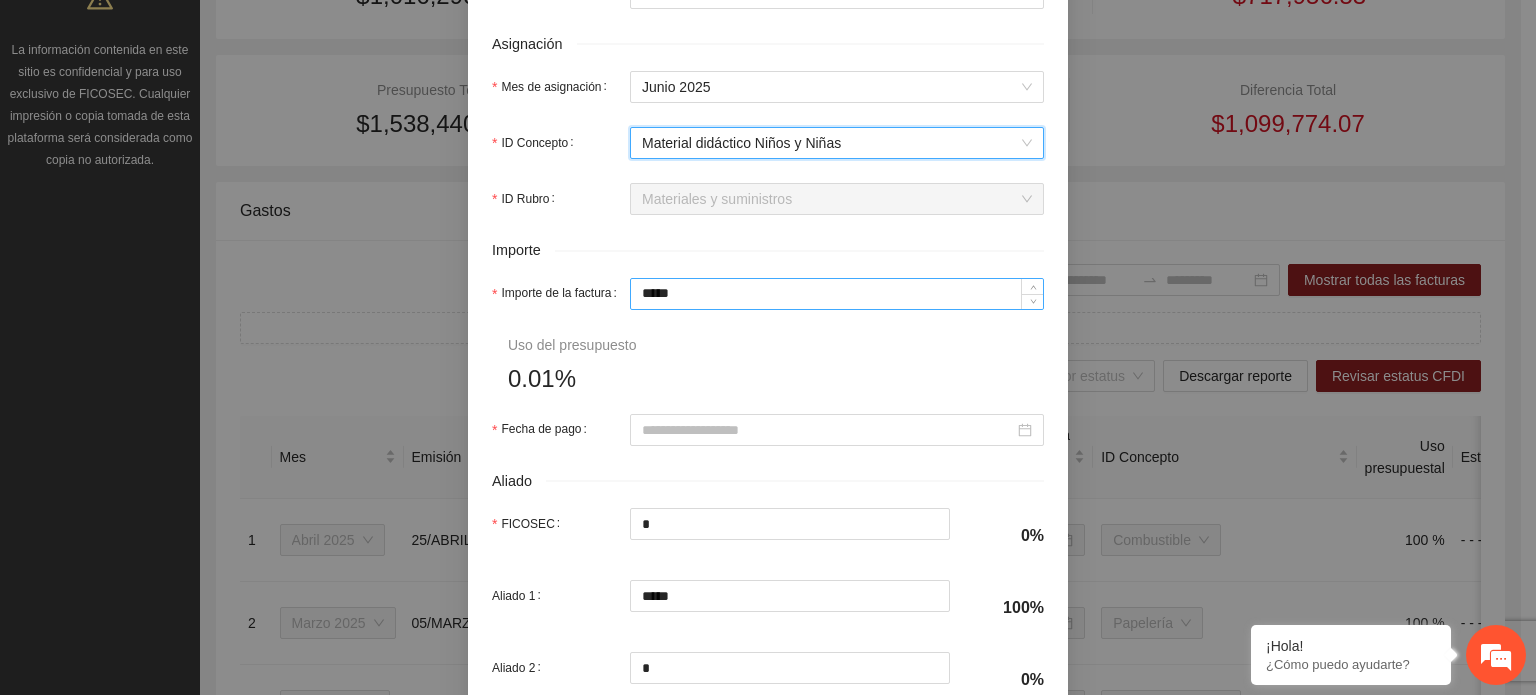 click on "*****" at bounding box center (837, 294) 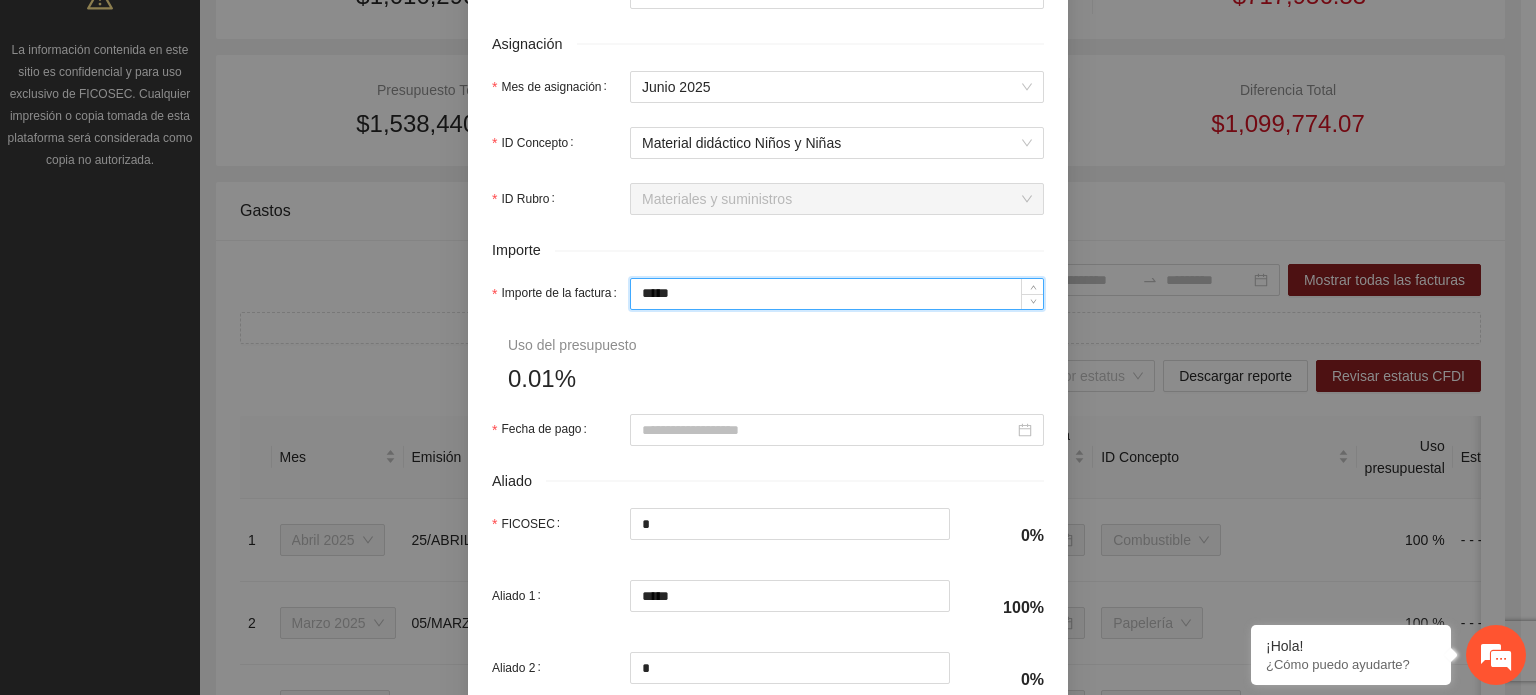 type on "***" 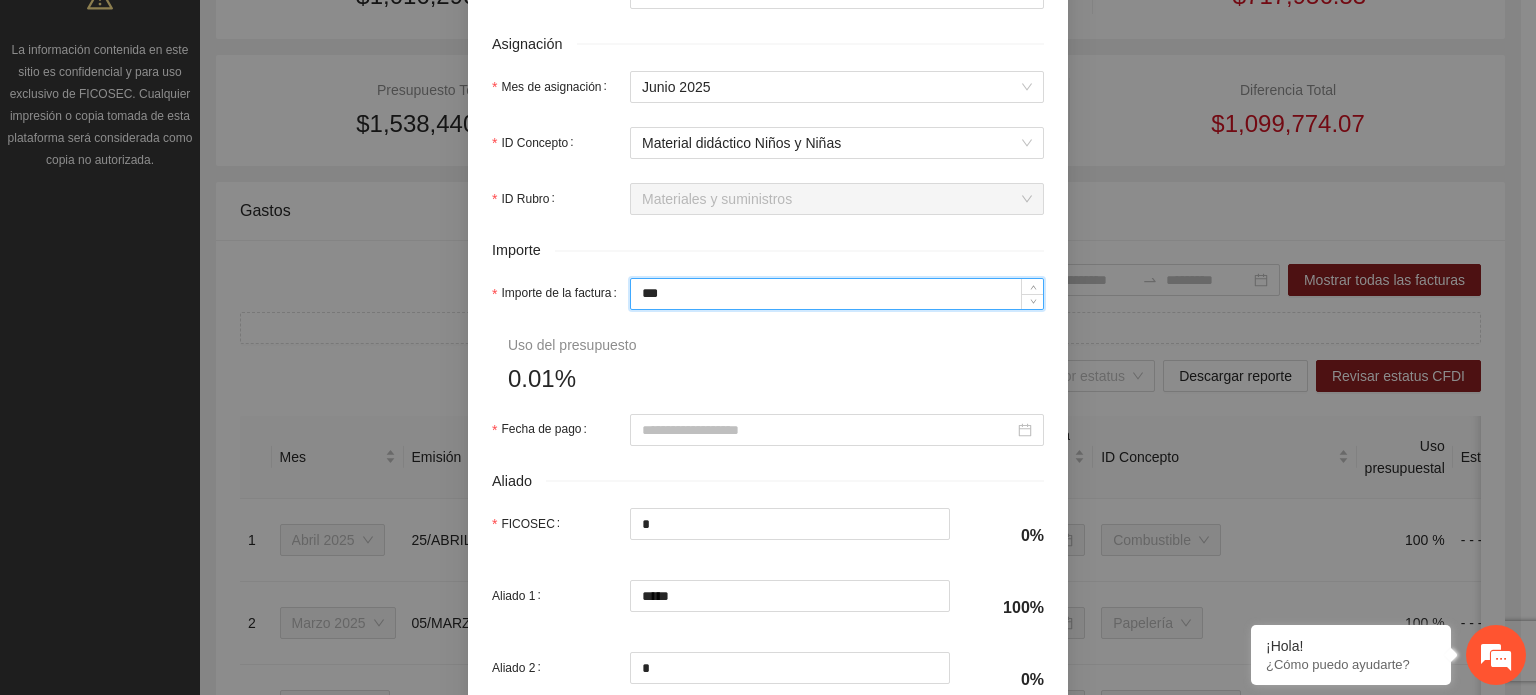 type on "***" 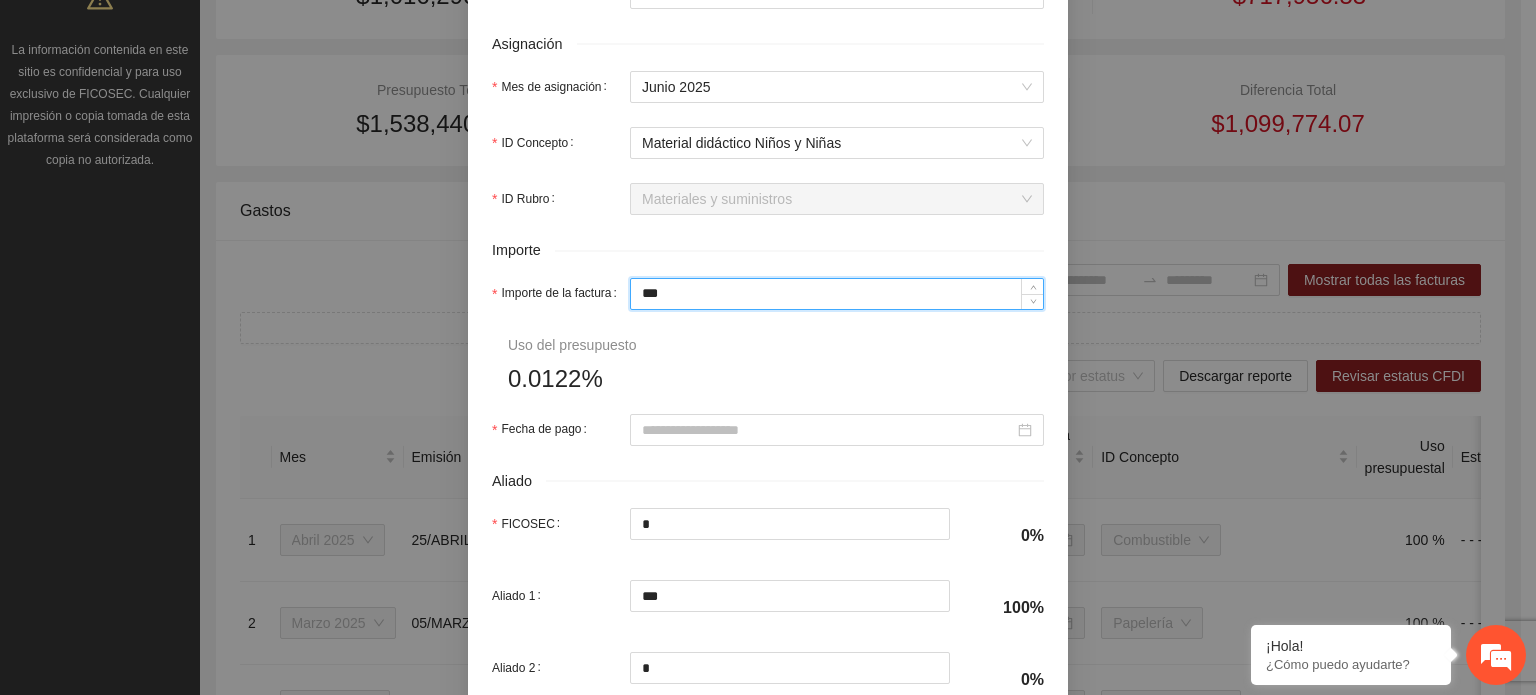 type on "**" 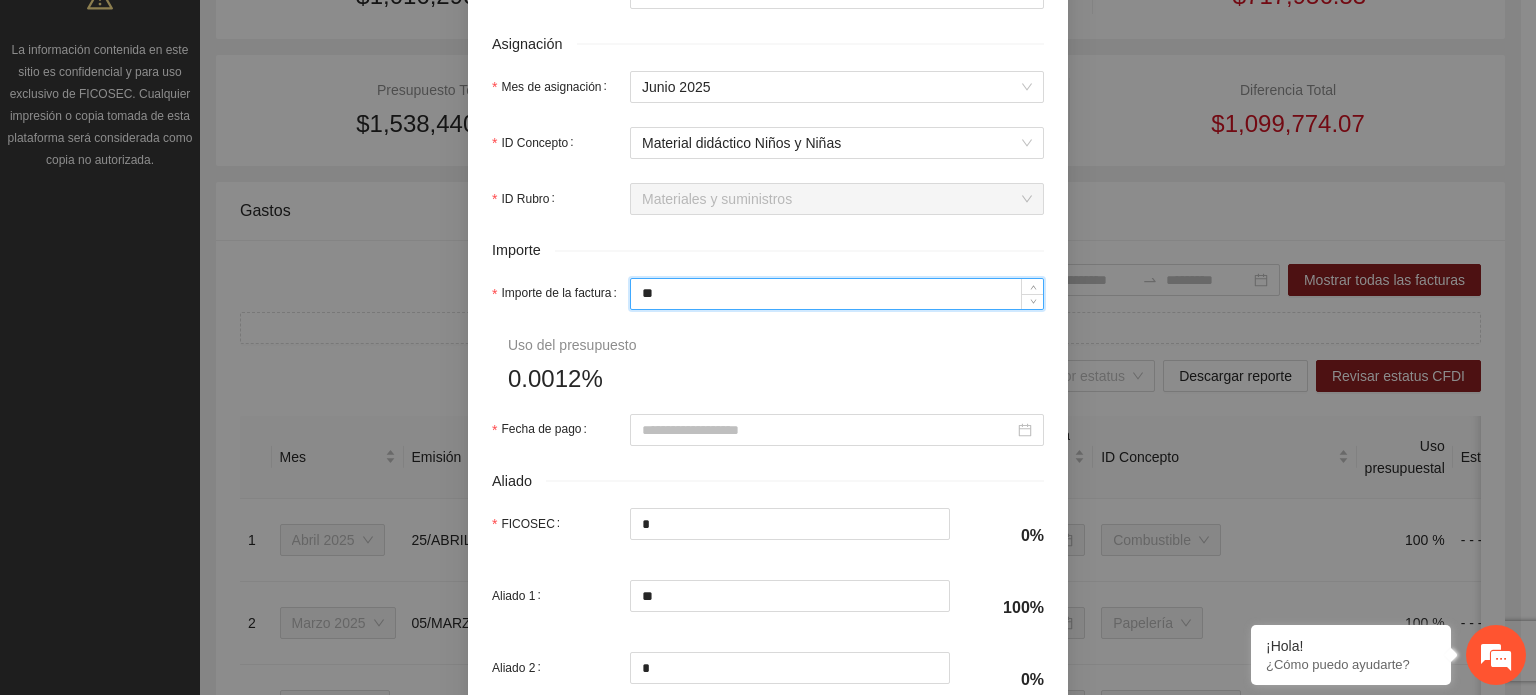 type on "*" 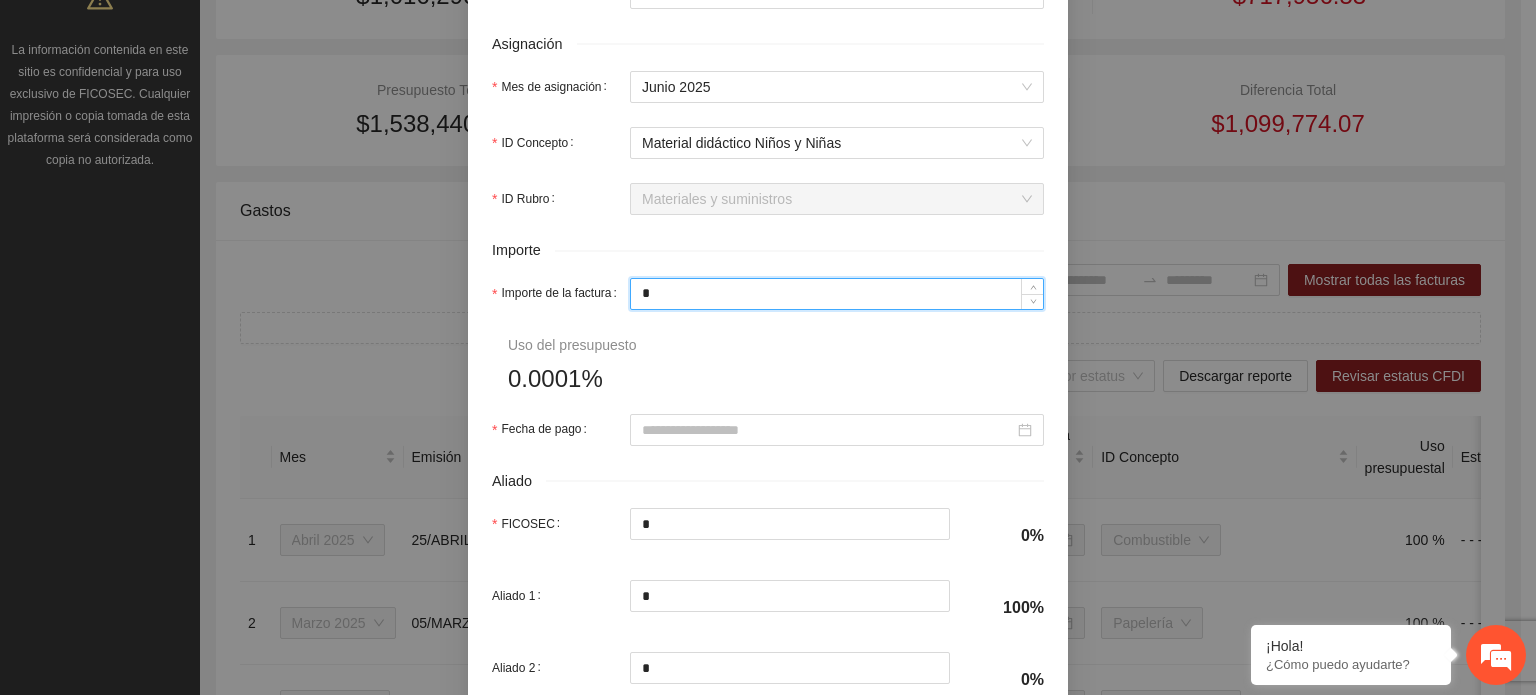 type on "**" 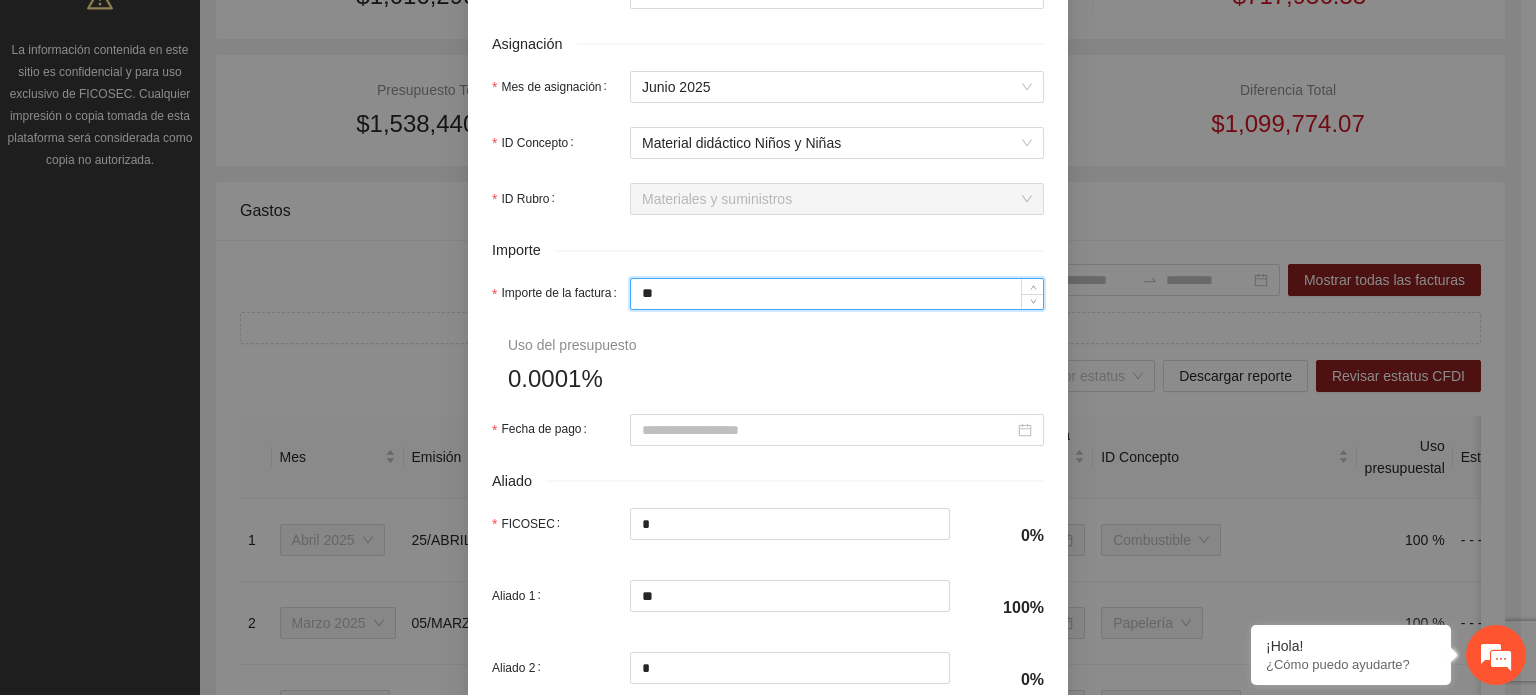 type on "***" 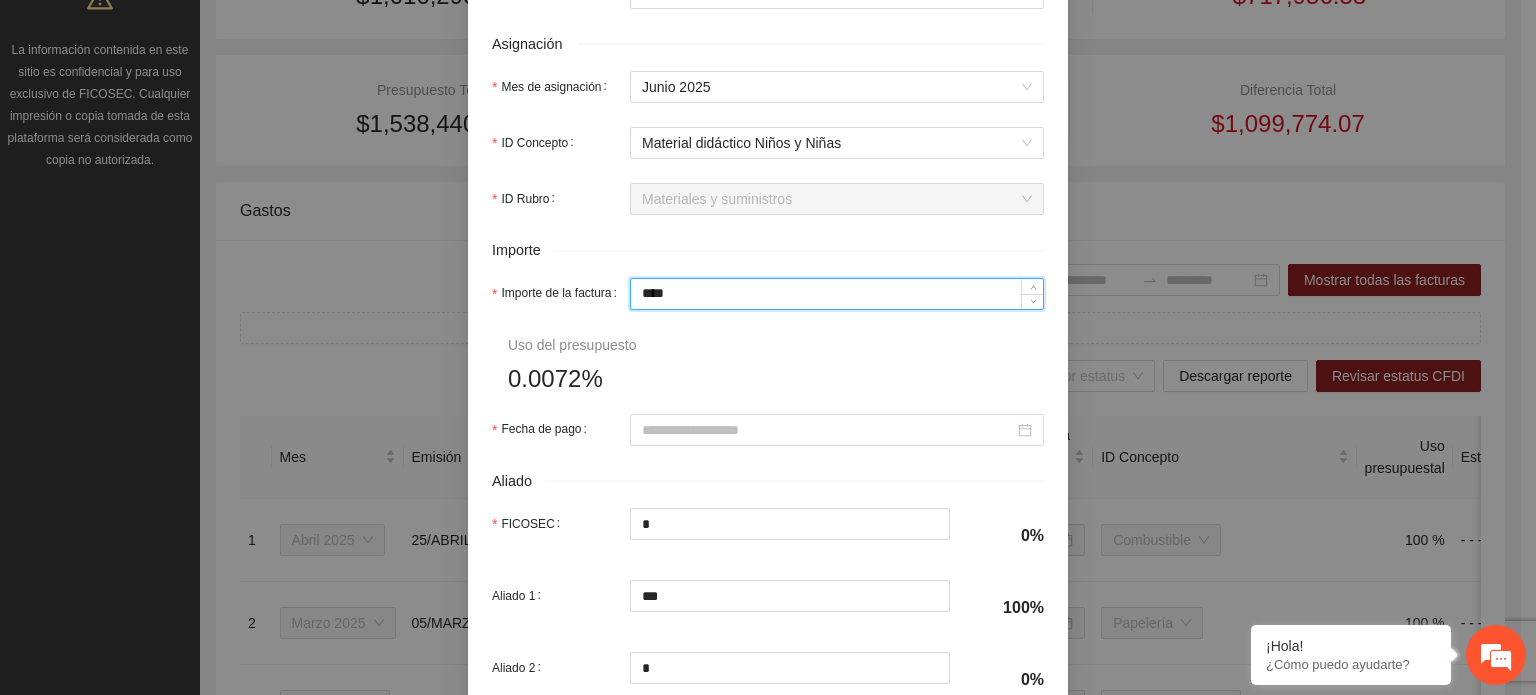 type on "*****" 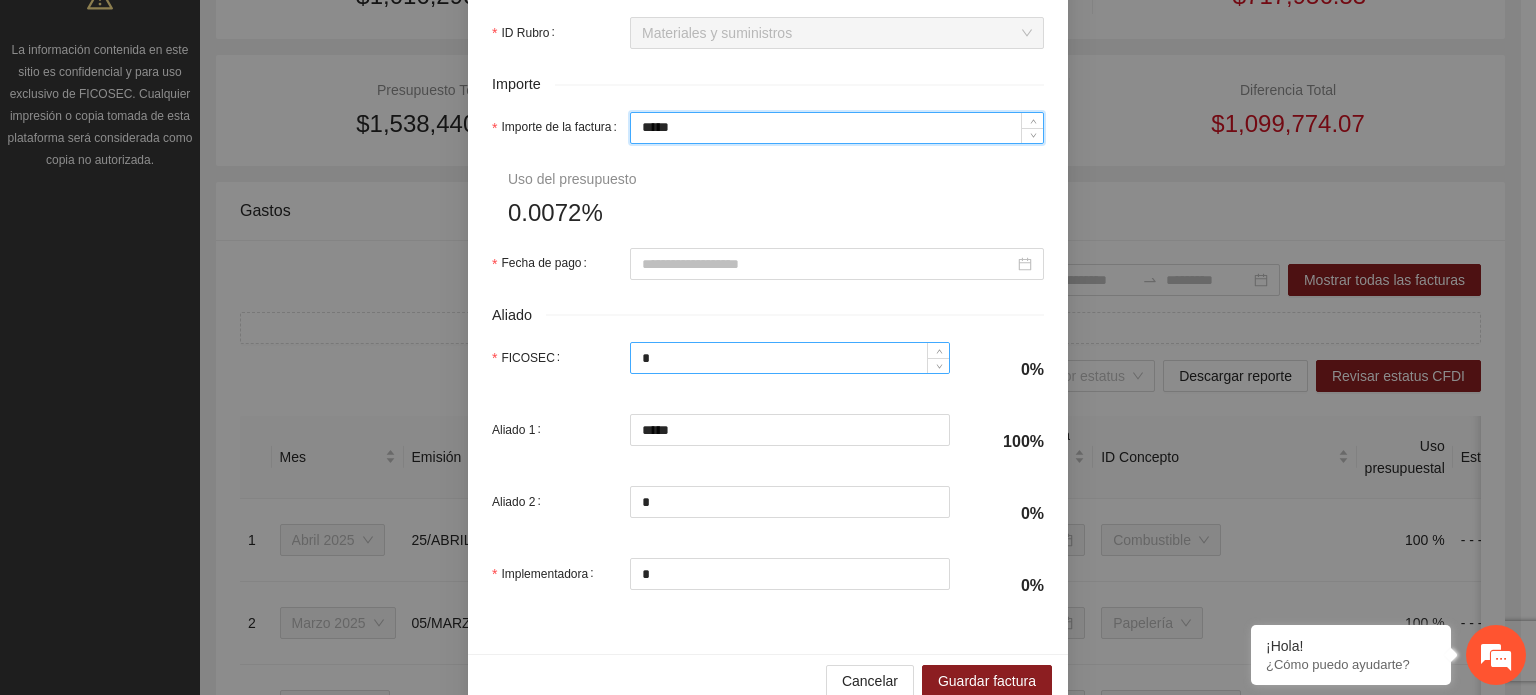 scroll, scrollTop: 1001, scrollLeft: 0, axis: vertical 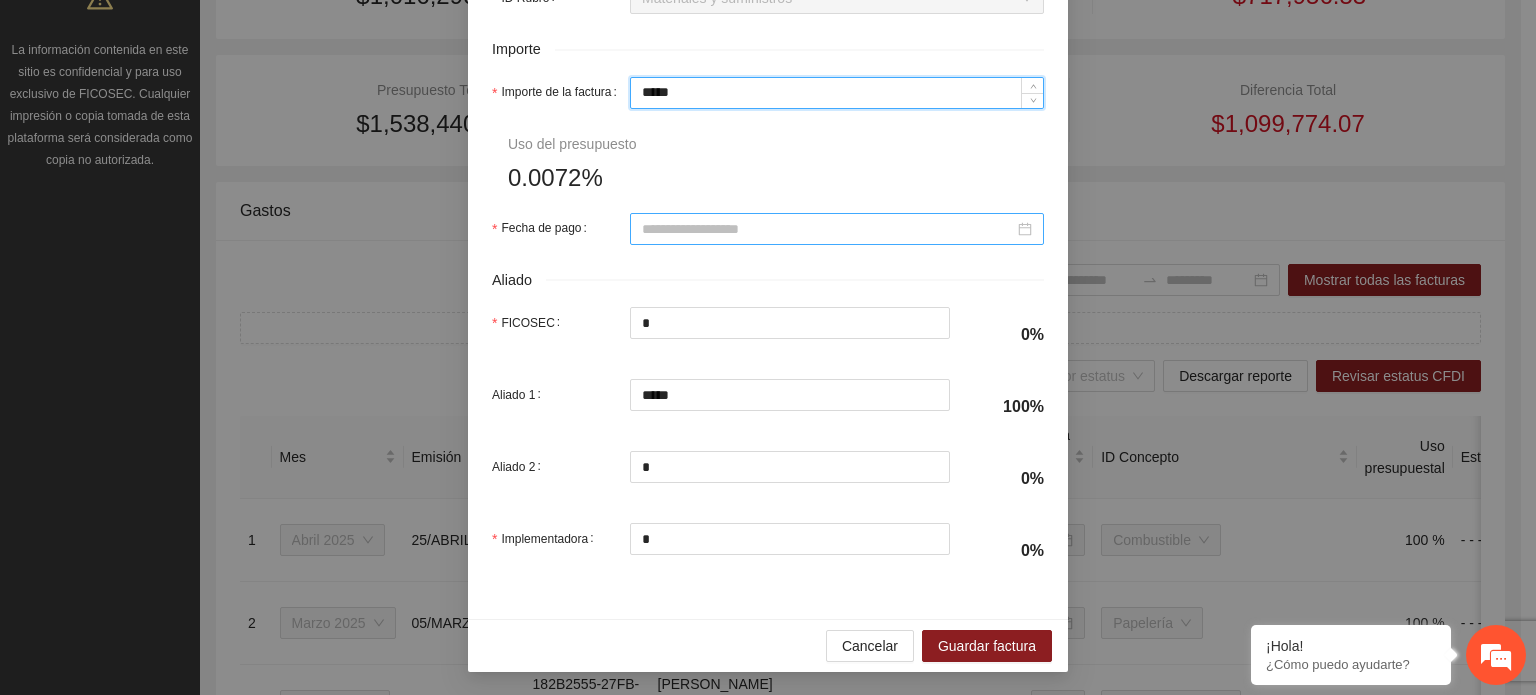 type on "*****" 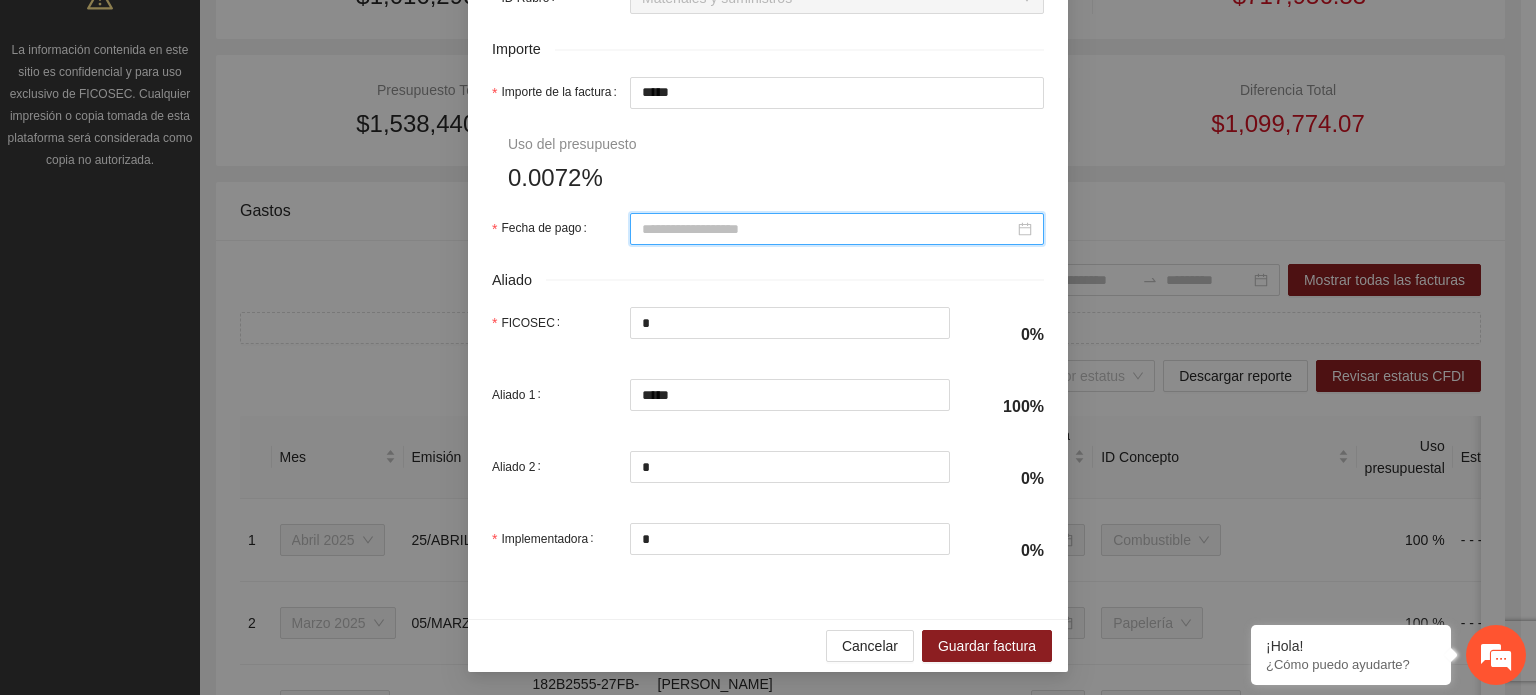 click on "Fecha de pago" at bounding box center [828, 229] 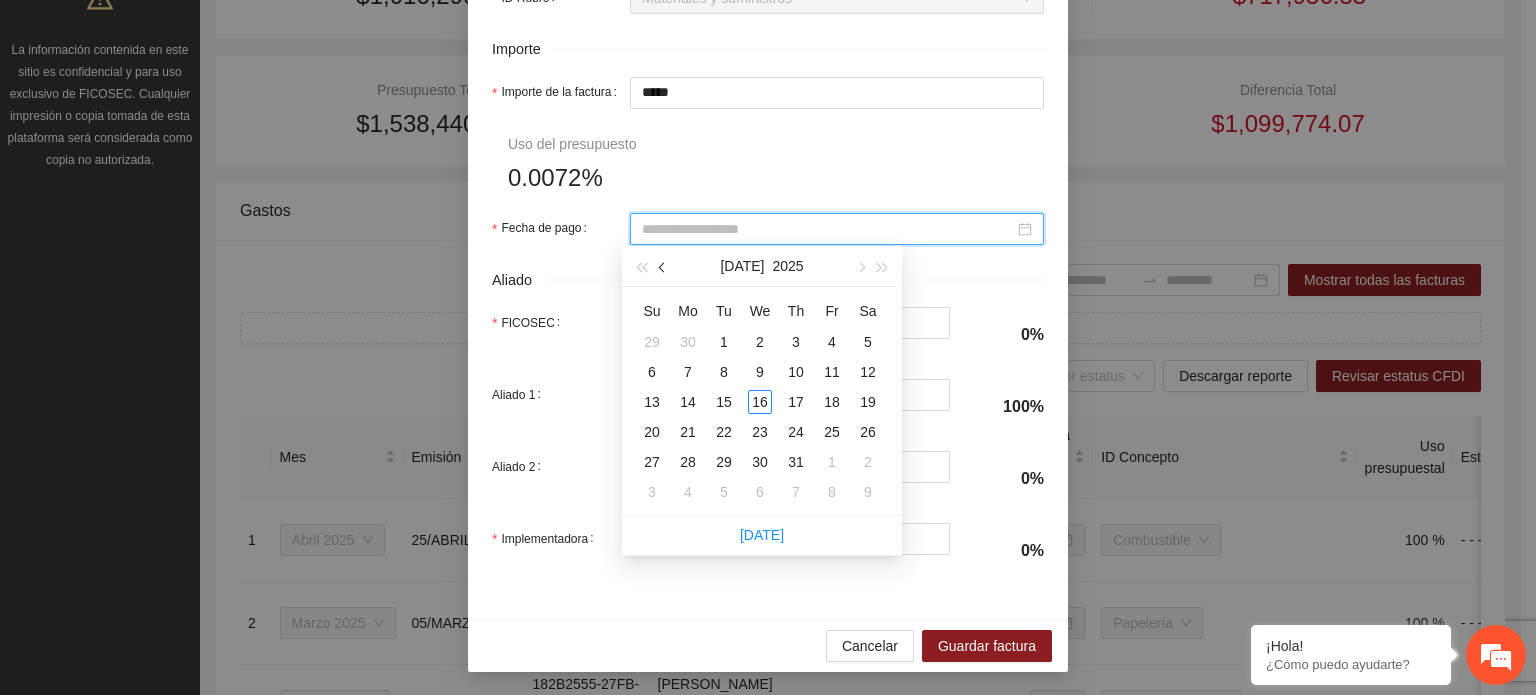 click at bounding box center (664, 268) 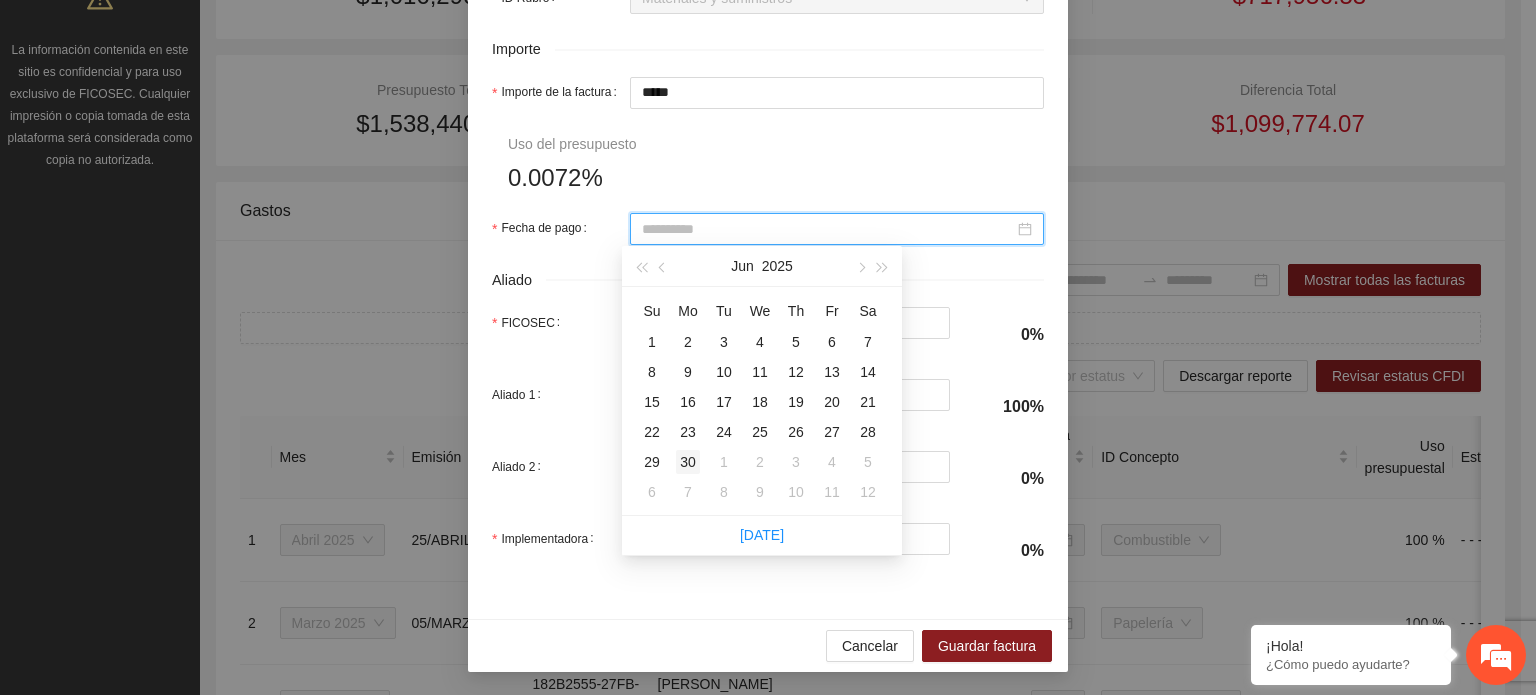 type on "**********" 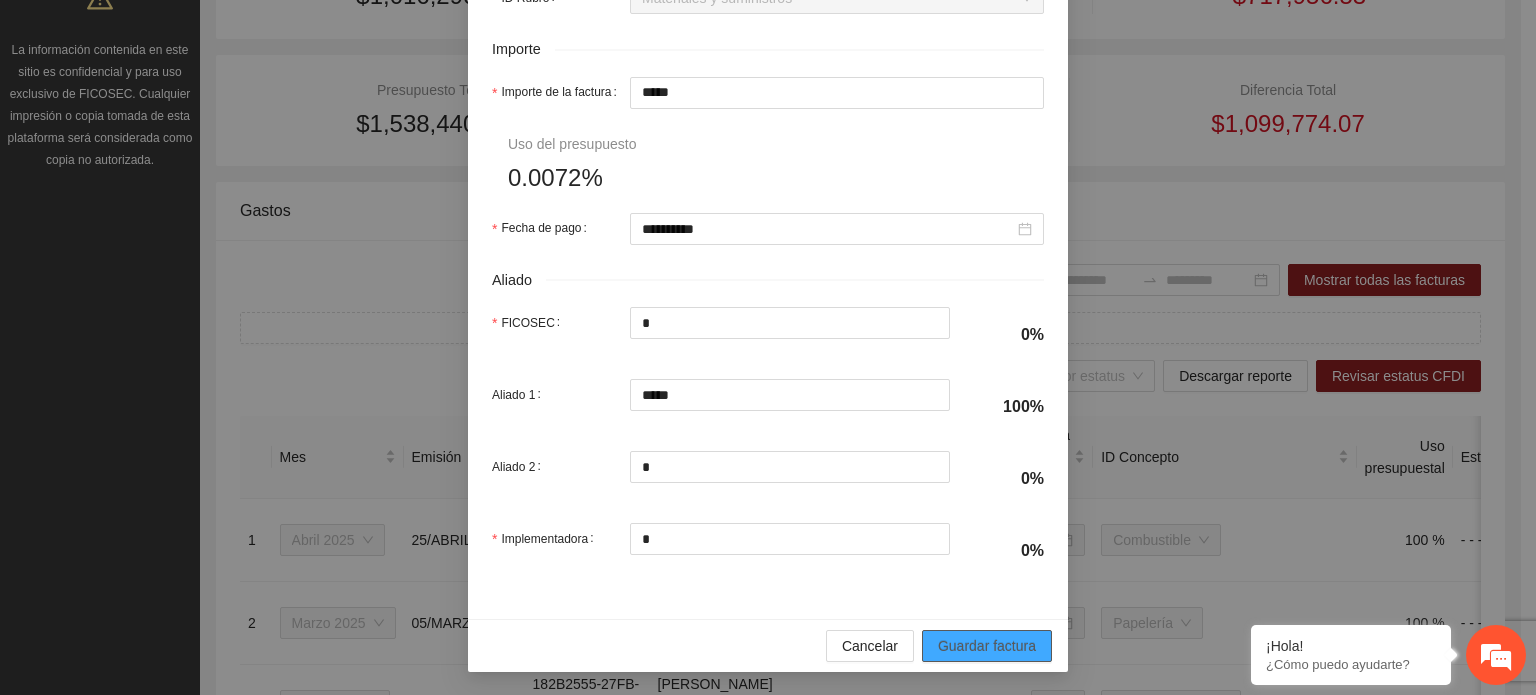 click on "Guardar factura" at bounding box center [987, 646] 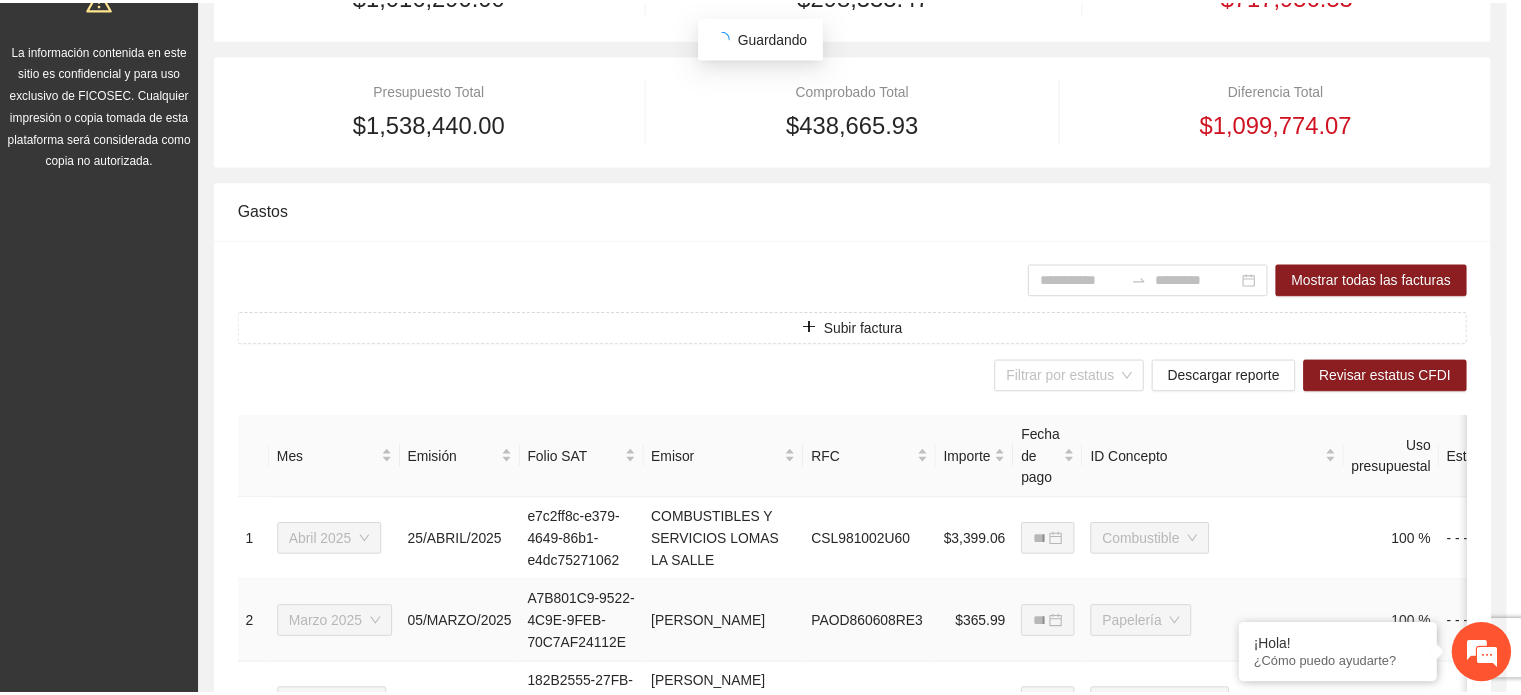 scroll, scrollTop: 841, scrollLeft: 0, axis: vertical 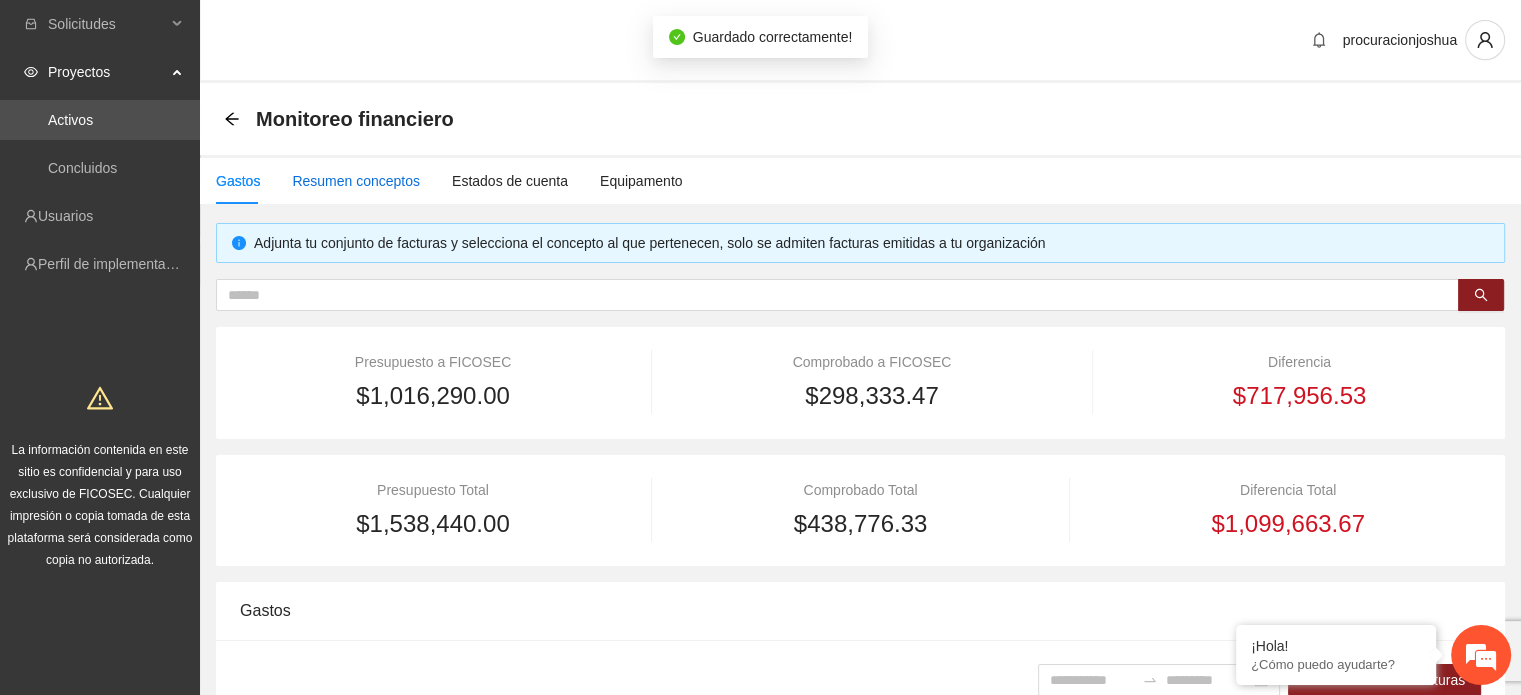click on "Resumen conceptos" at bounding box center [356, 181] 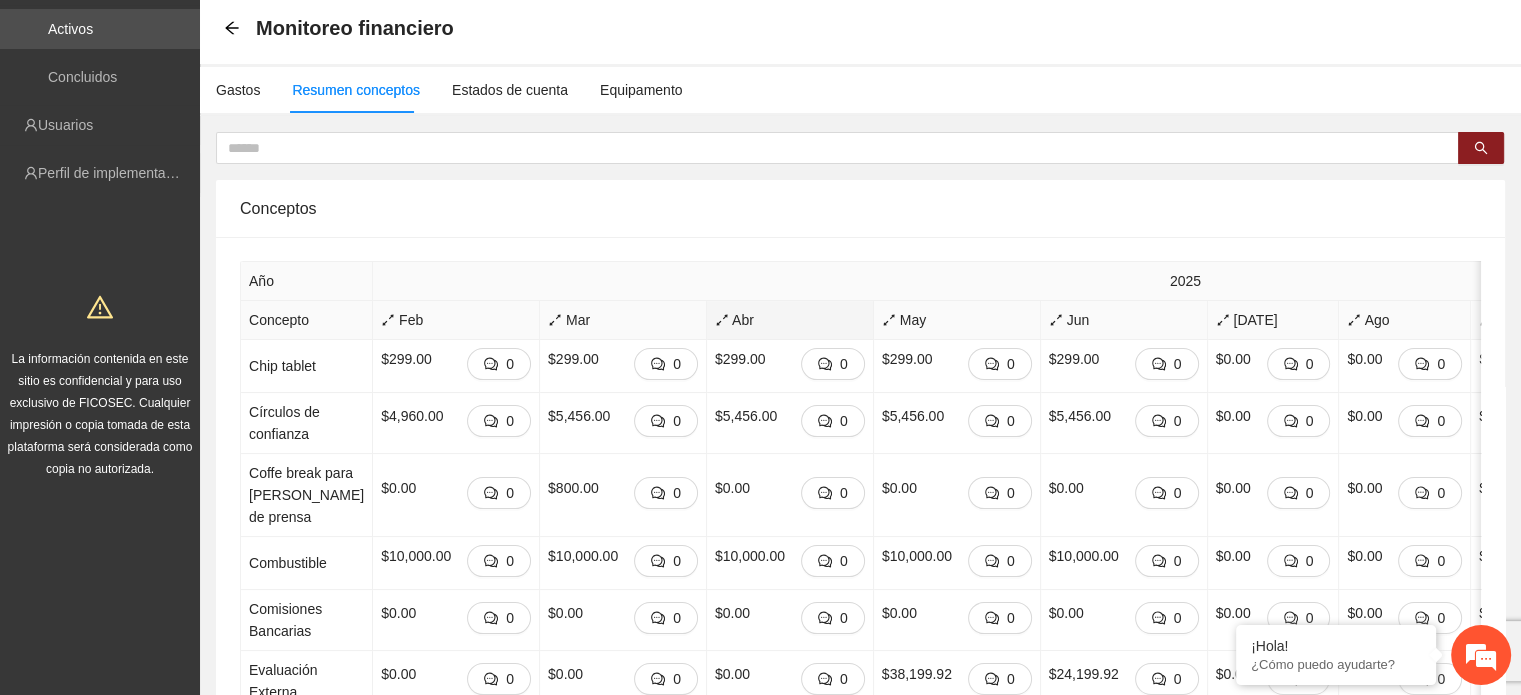 scroll, scrollTop: 0, scrollLeft: 0, axis: both 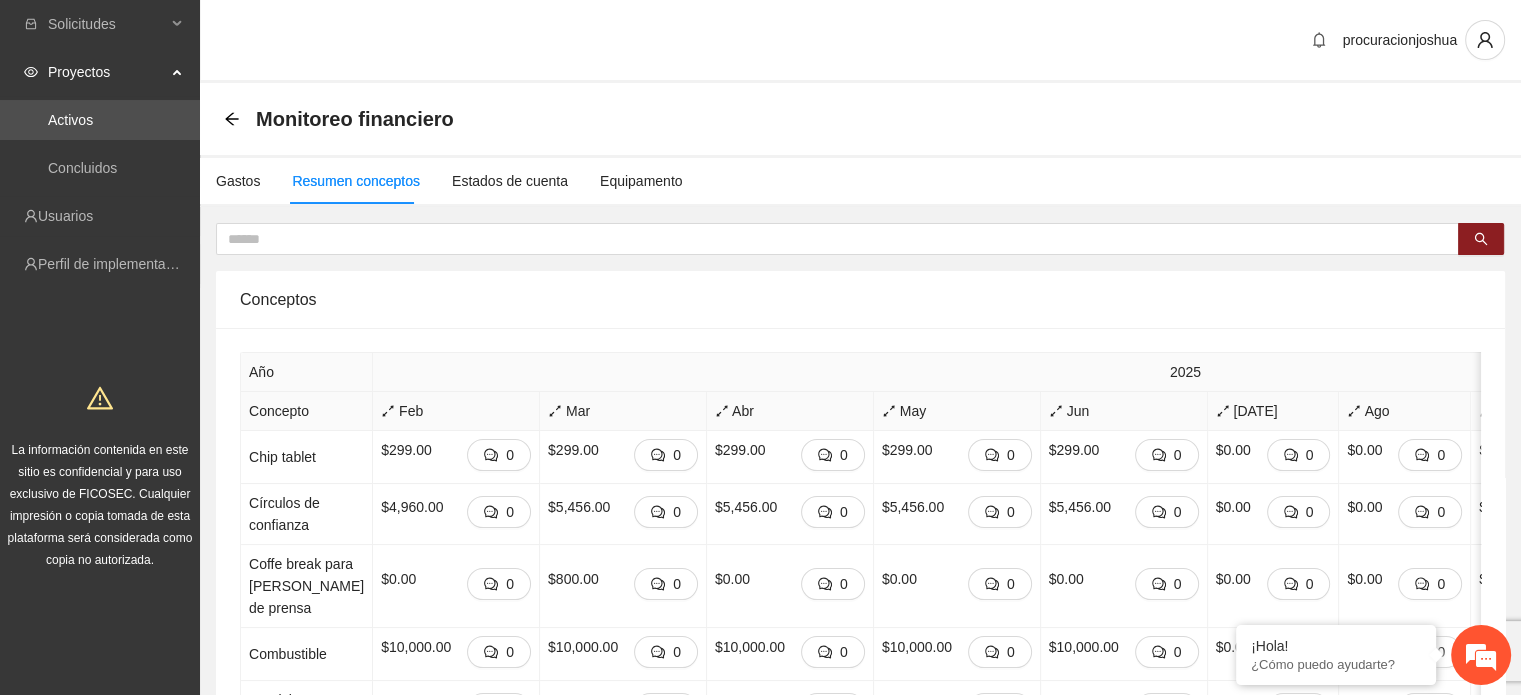 click on "Gastos Resumen conceptos Estados de cuenta Equipamento" at bounding box center (441, 181) 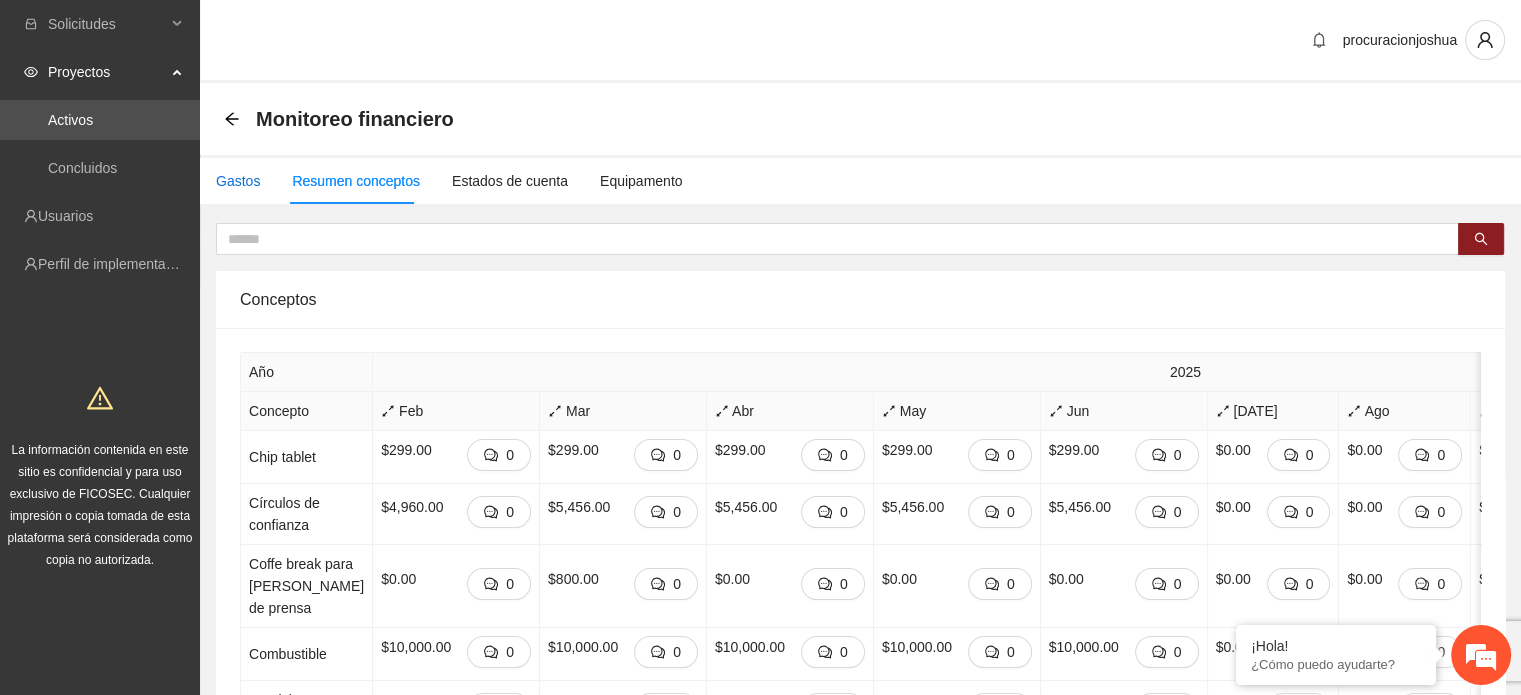 click on "Gastos" at bounding box center [238, 181] 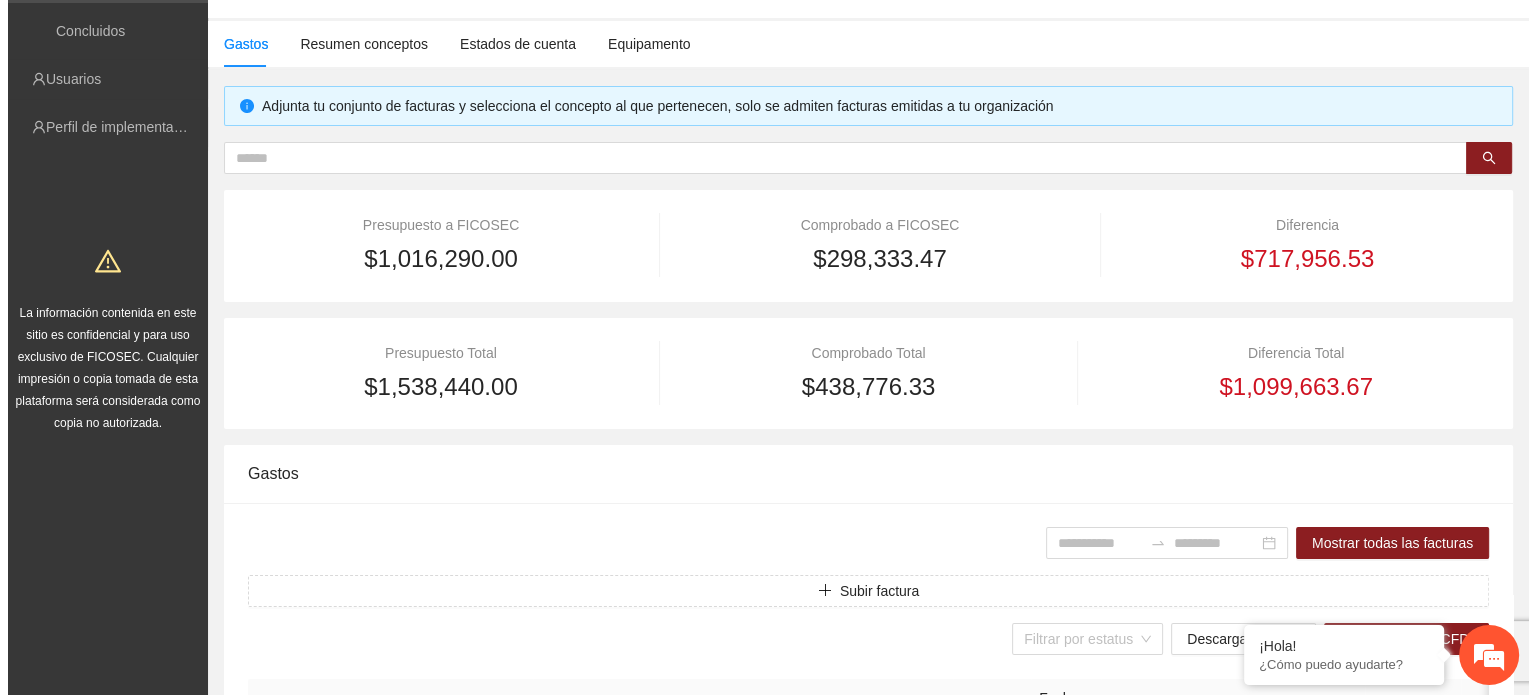 scroll, scrollTop: 200, scrollLeft: 0, axis: vertical 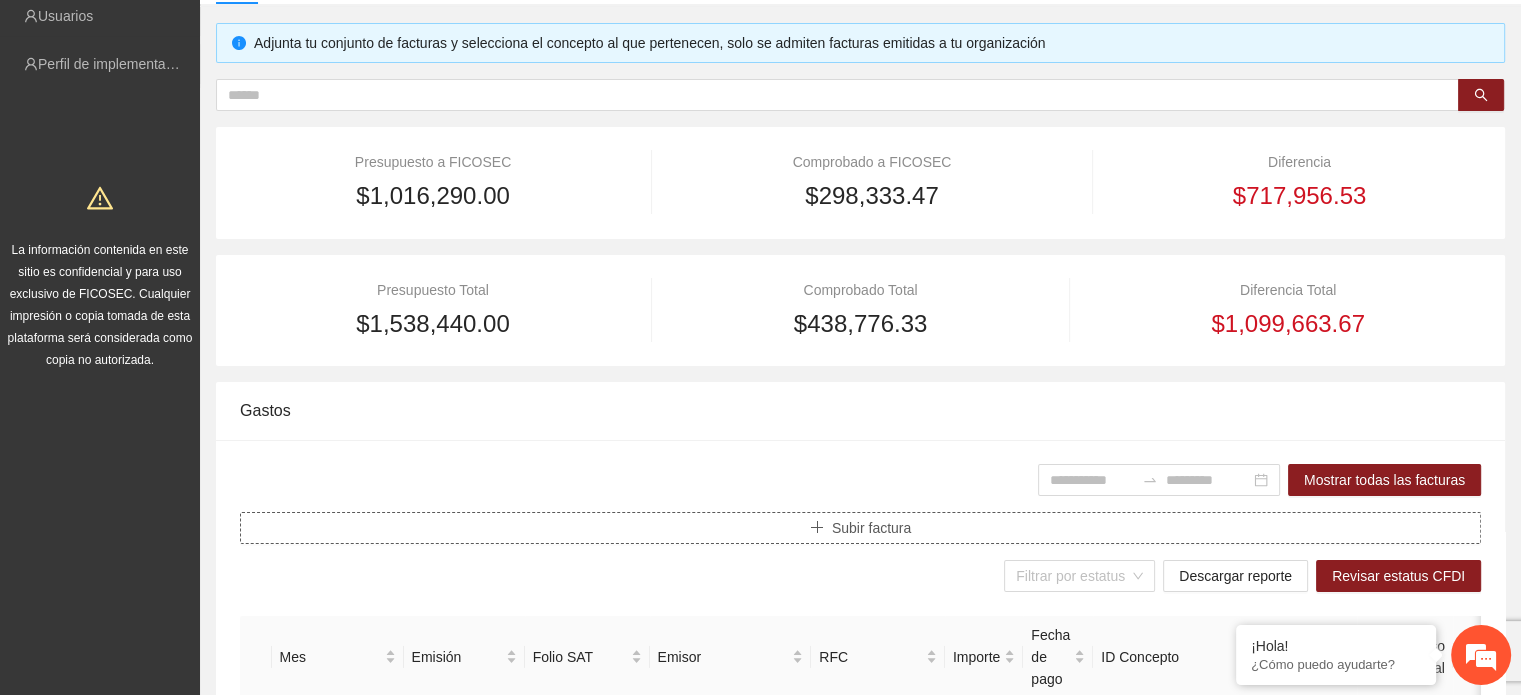 click on "Subir factura" at bounding box center [871, 528] 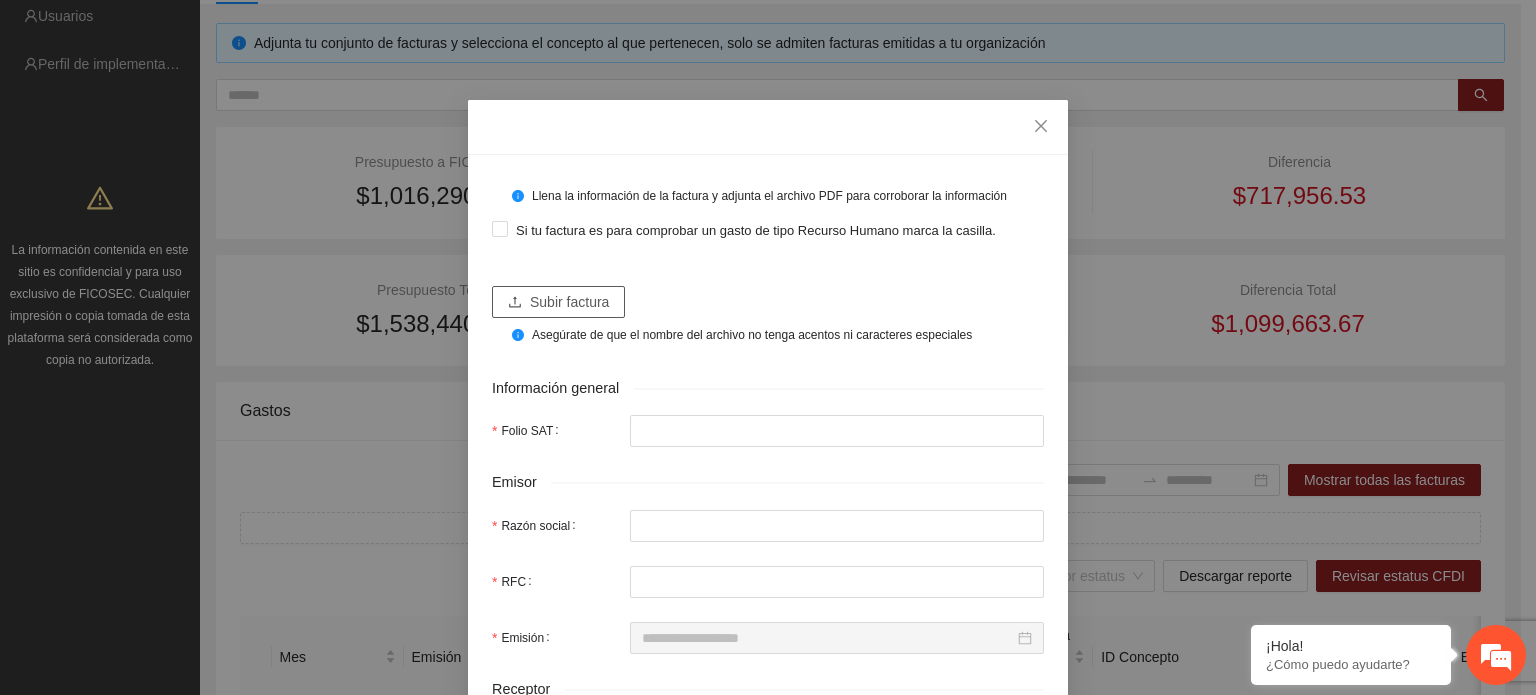 click on "Subir factura" at bounding box center (558, 302) 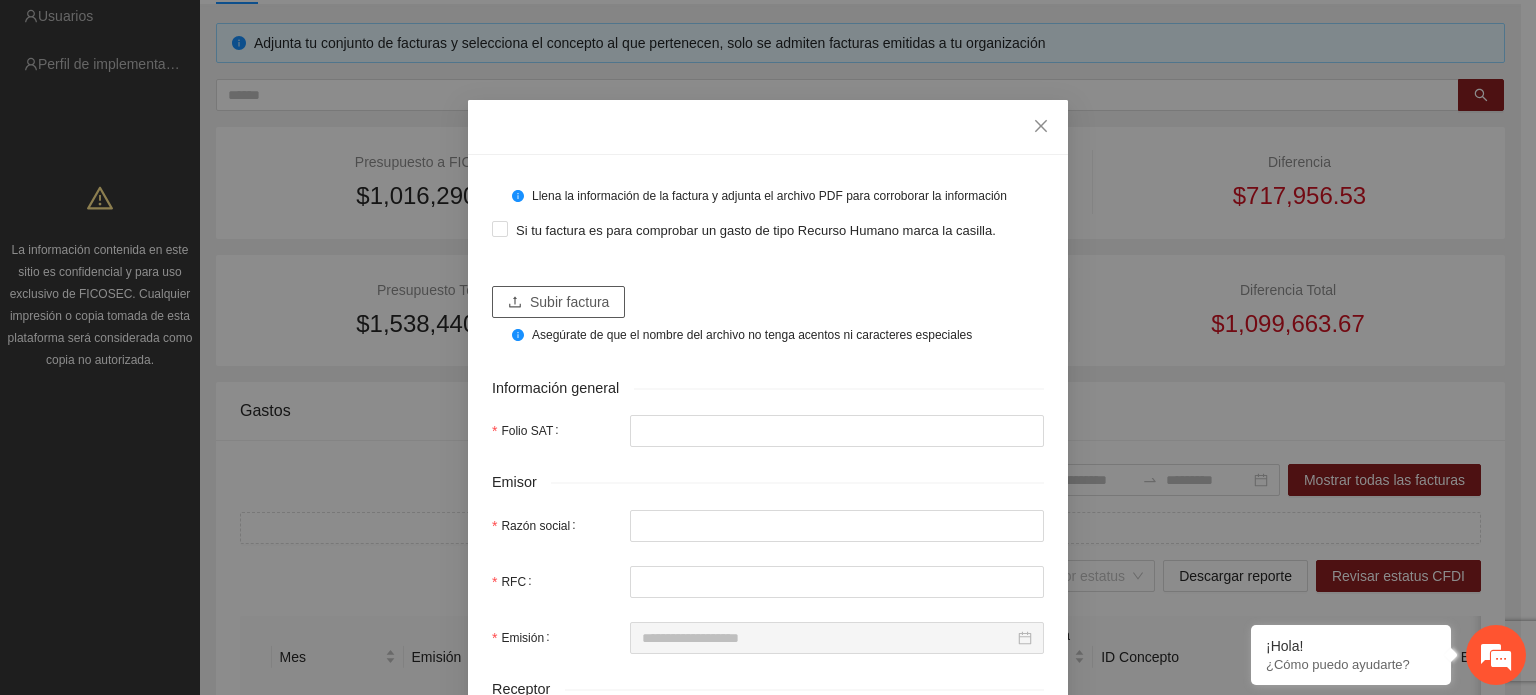 click on "Subir factura" at bounding box center [569, 302] 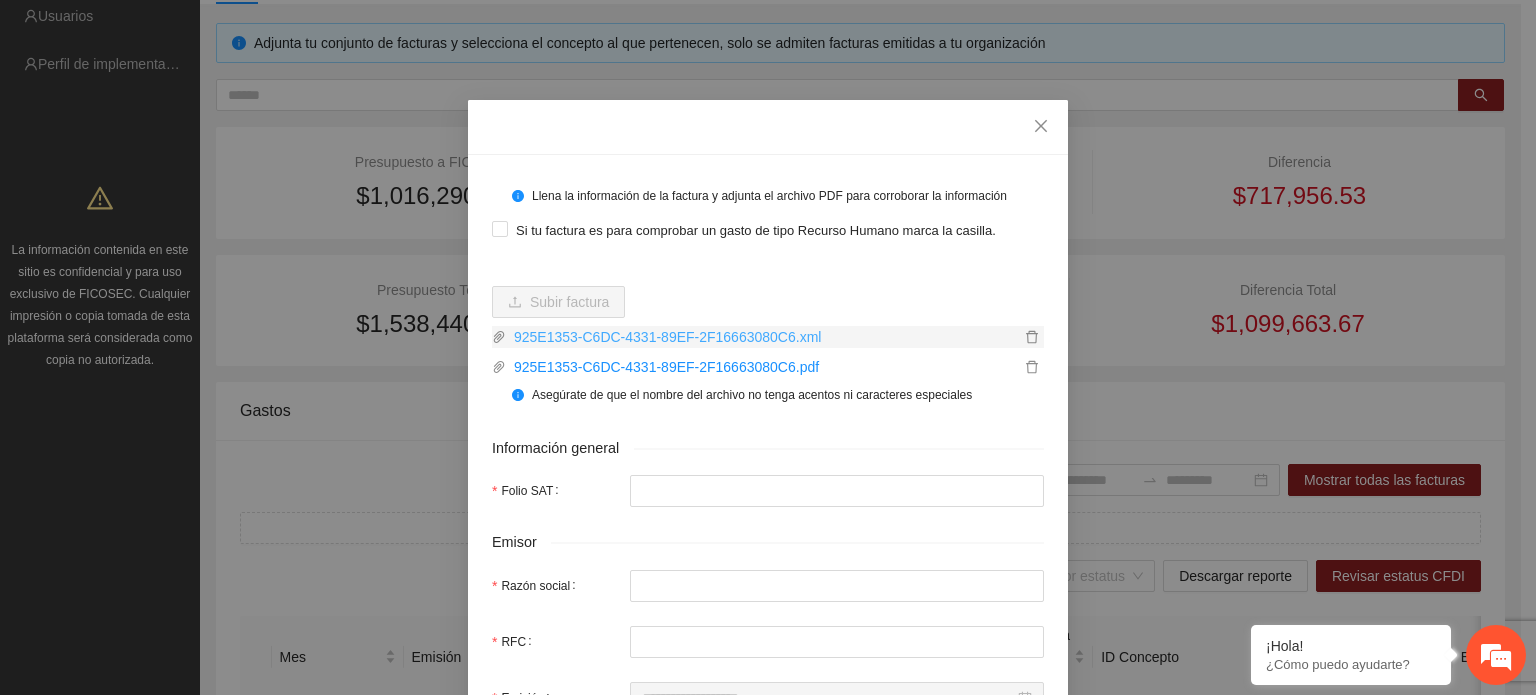 type on "**********" 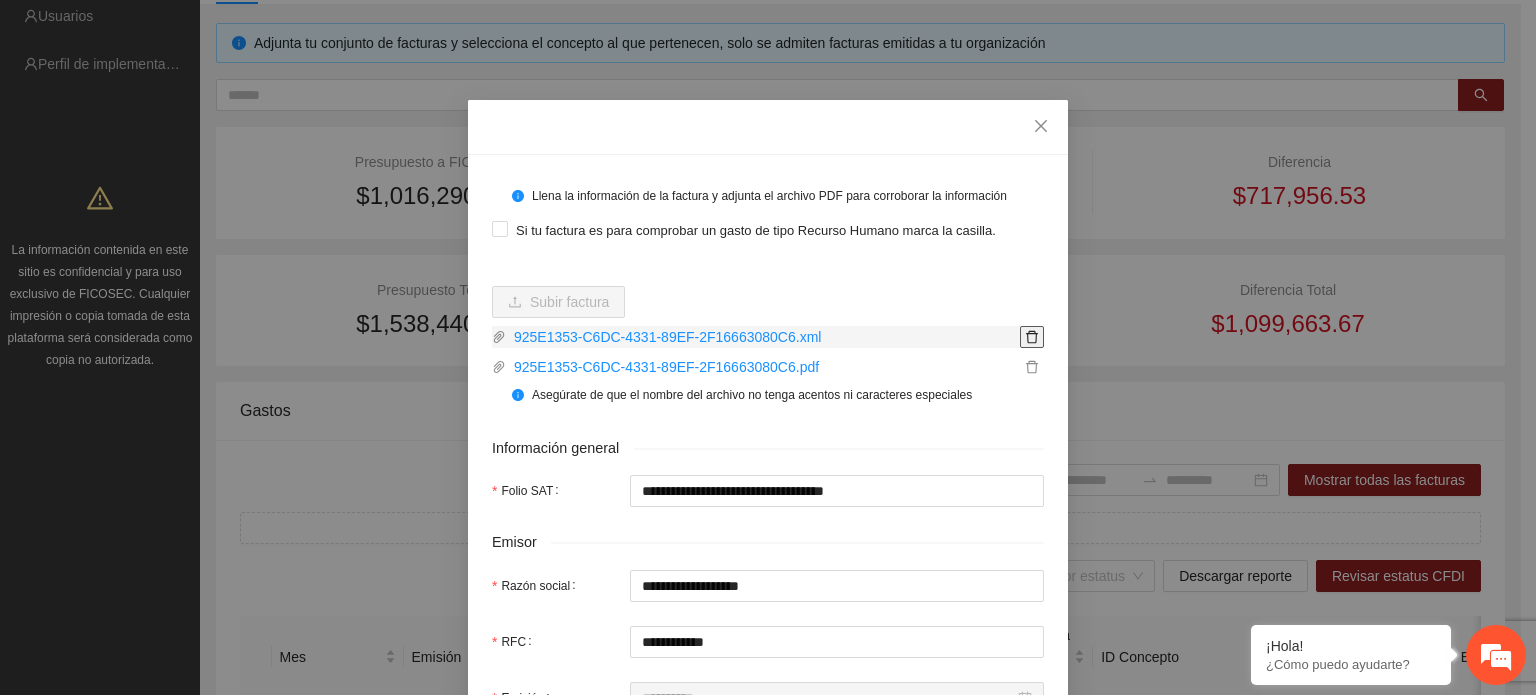 click 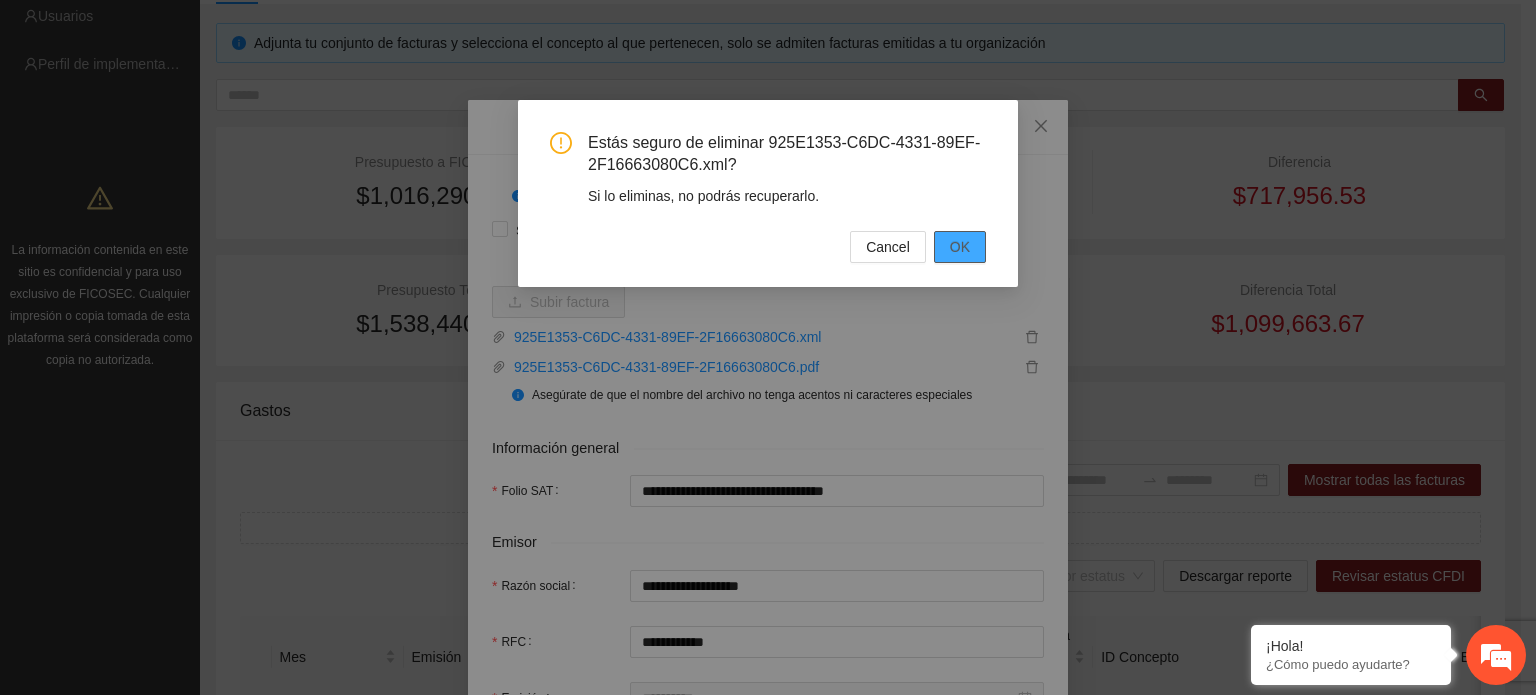 click on "OK" at bounding box center (960, 247) 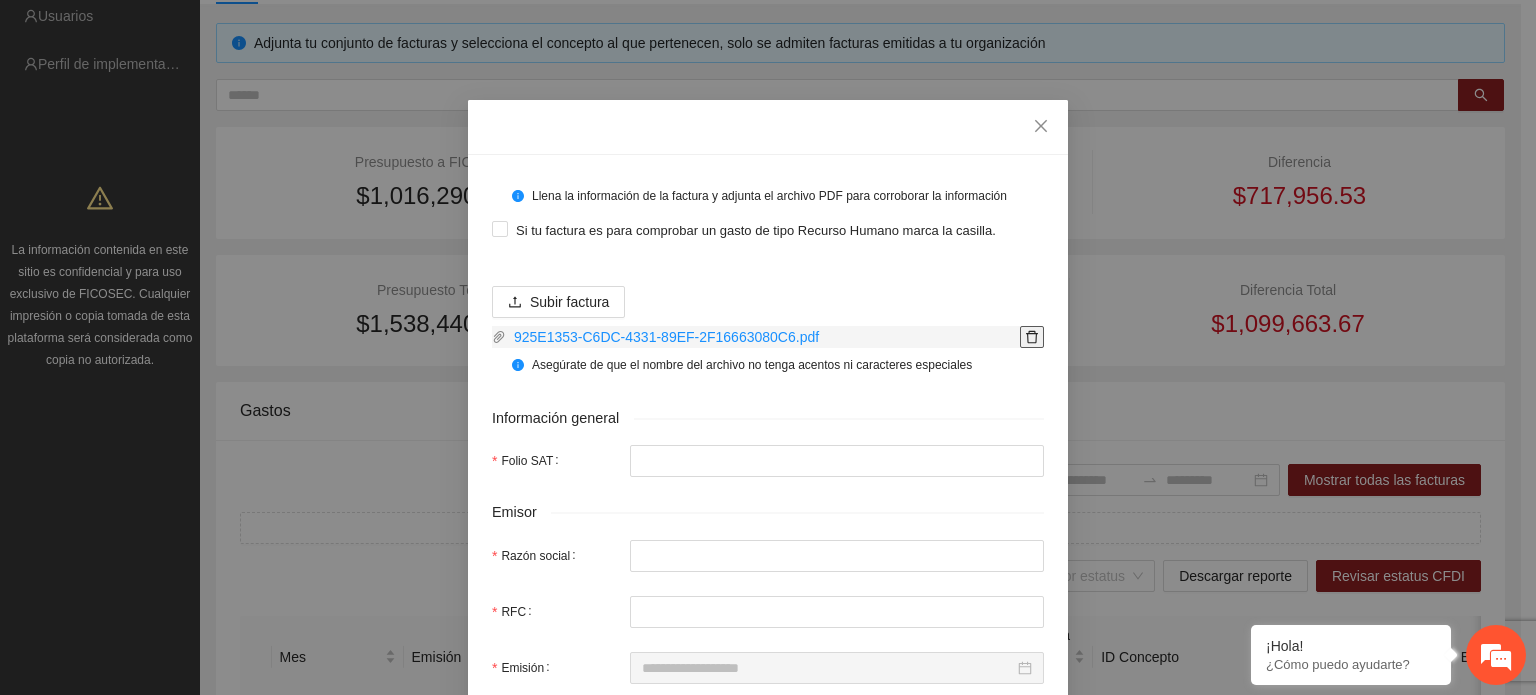 click 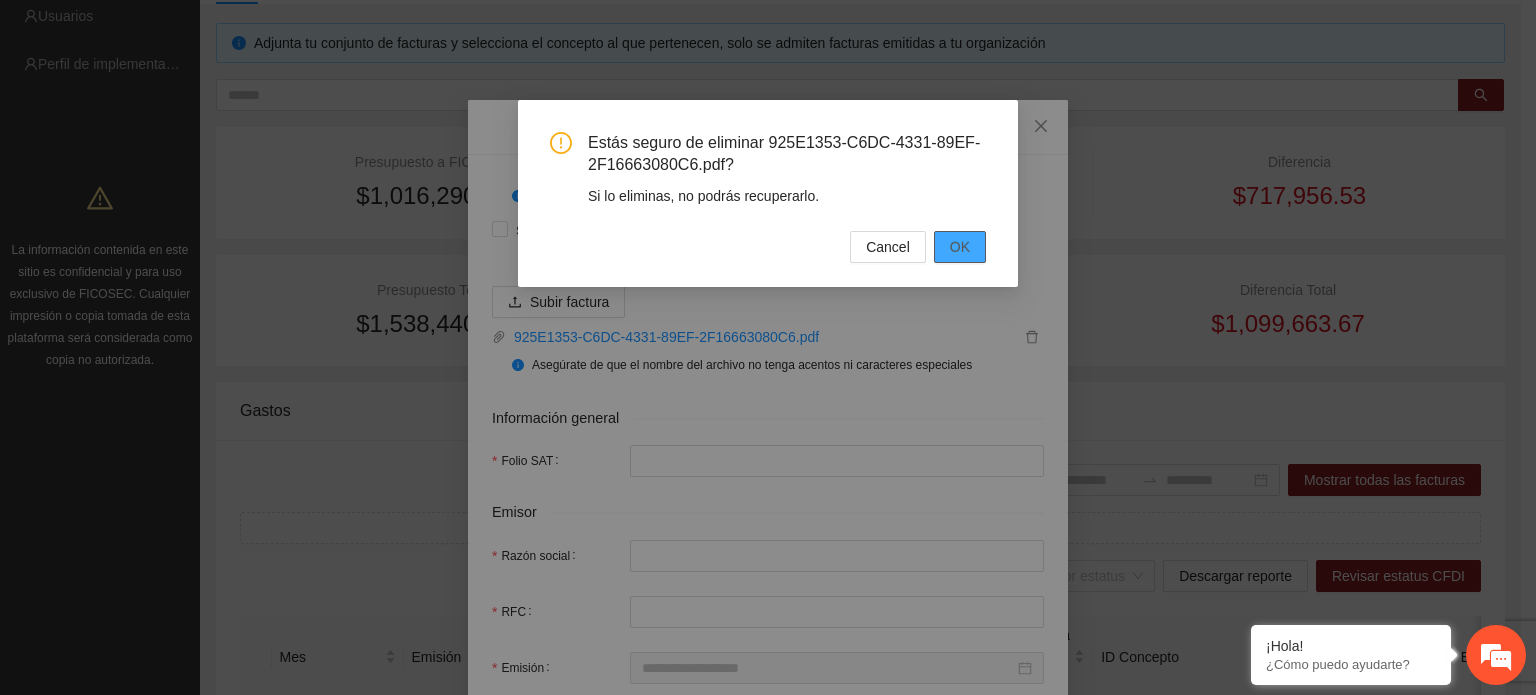 click on "OK" at bounding box center (960, 247) 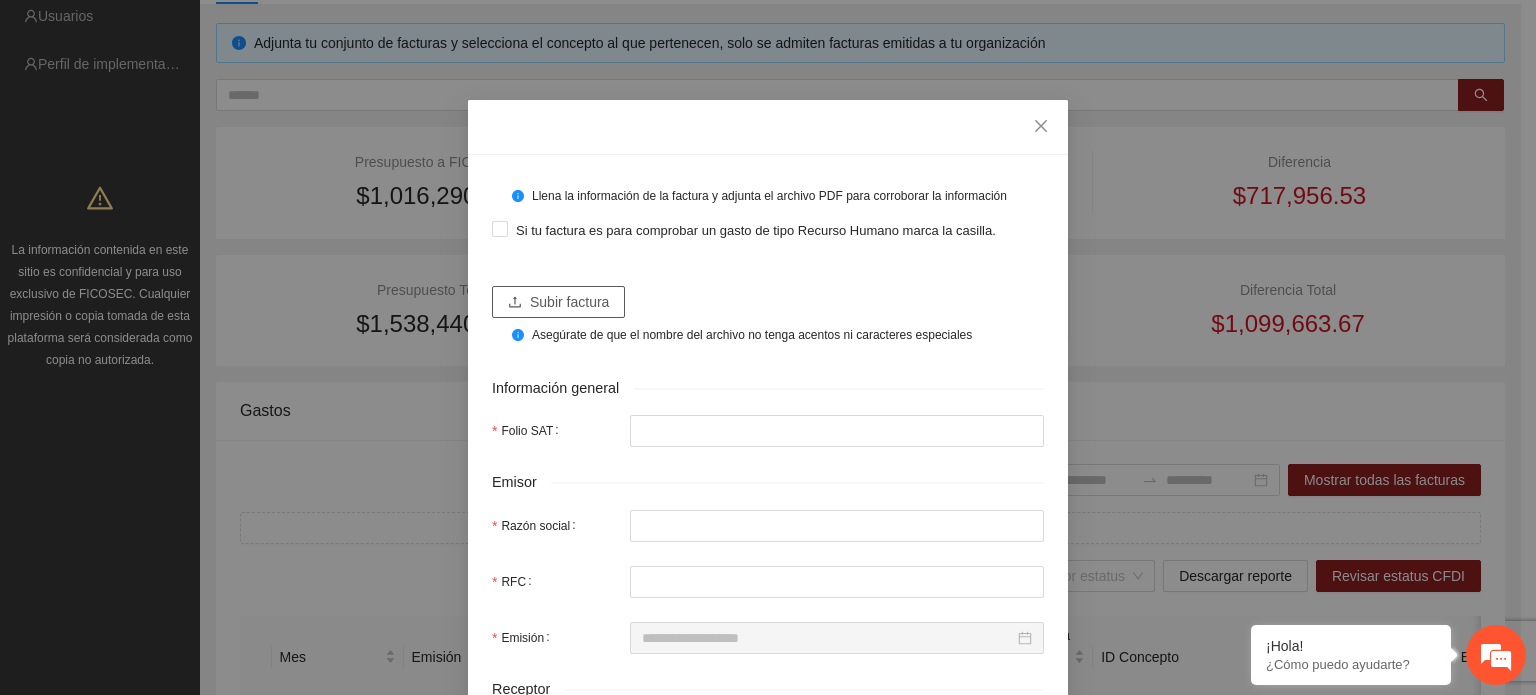 click on "Subir factura" at bounding box center (569, 302) 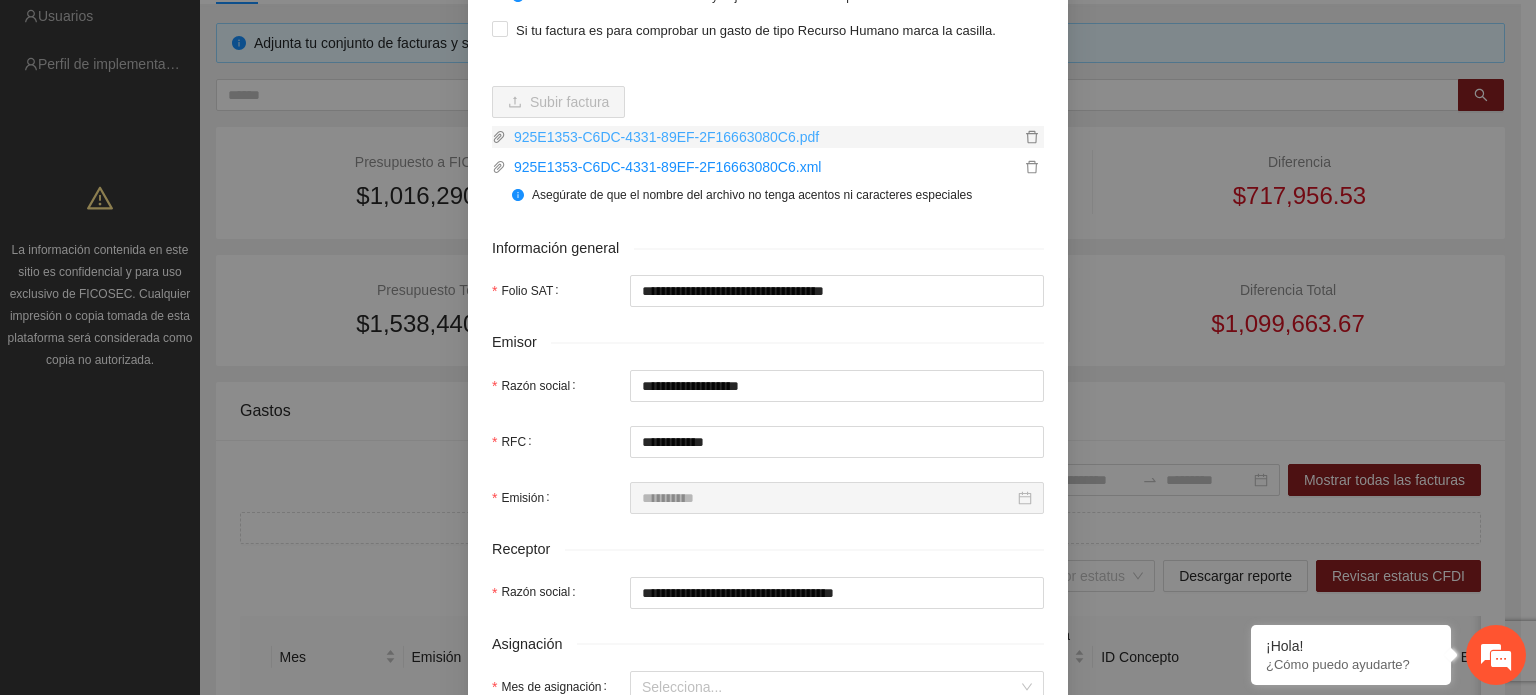 scroll, scrollTop: 600, scrollLeft: 0, axis: vertical 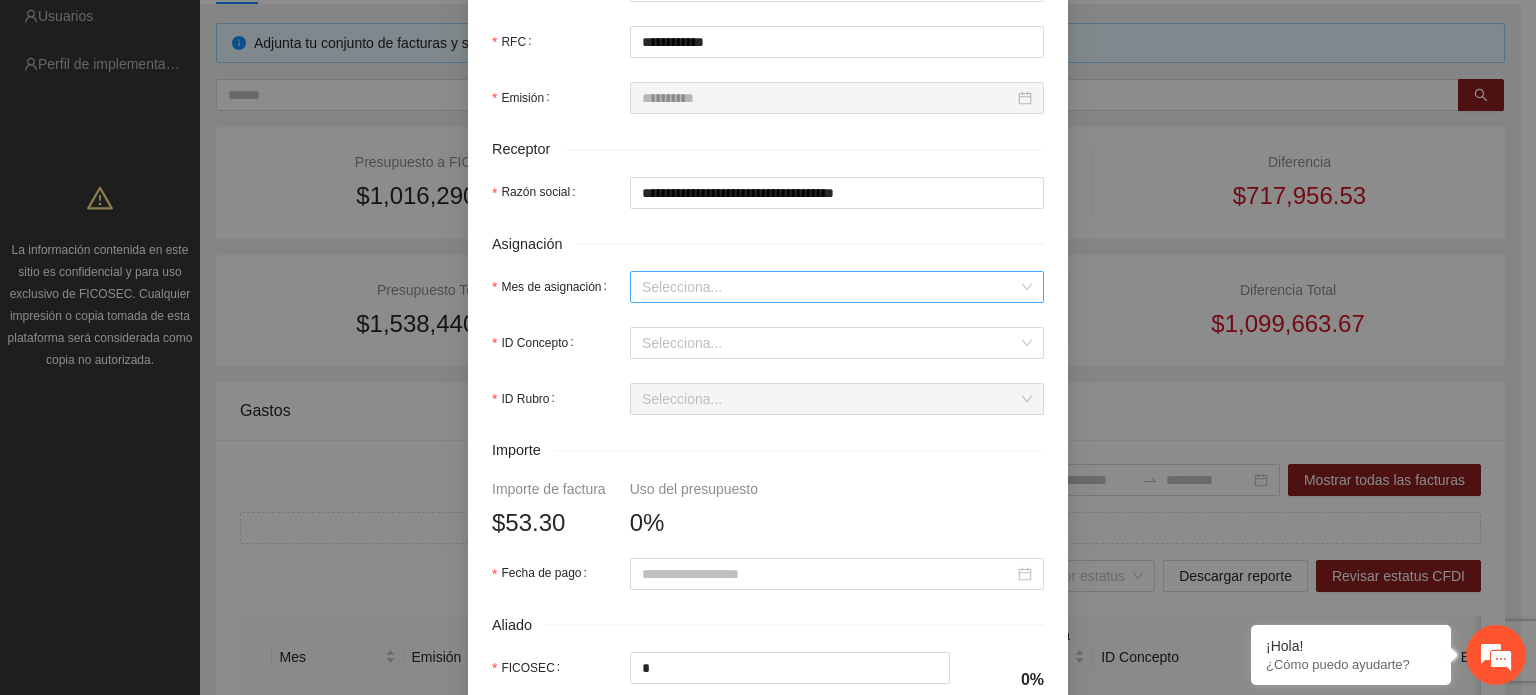 click on "Mes de asignación" at bounding box center (830, 287) 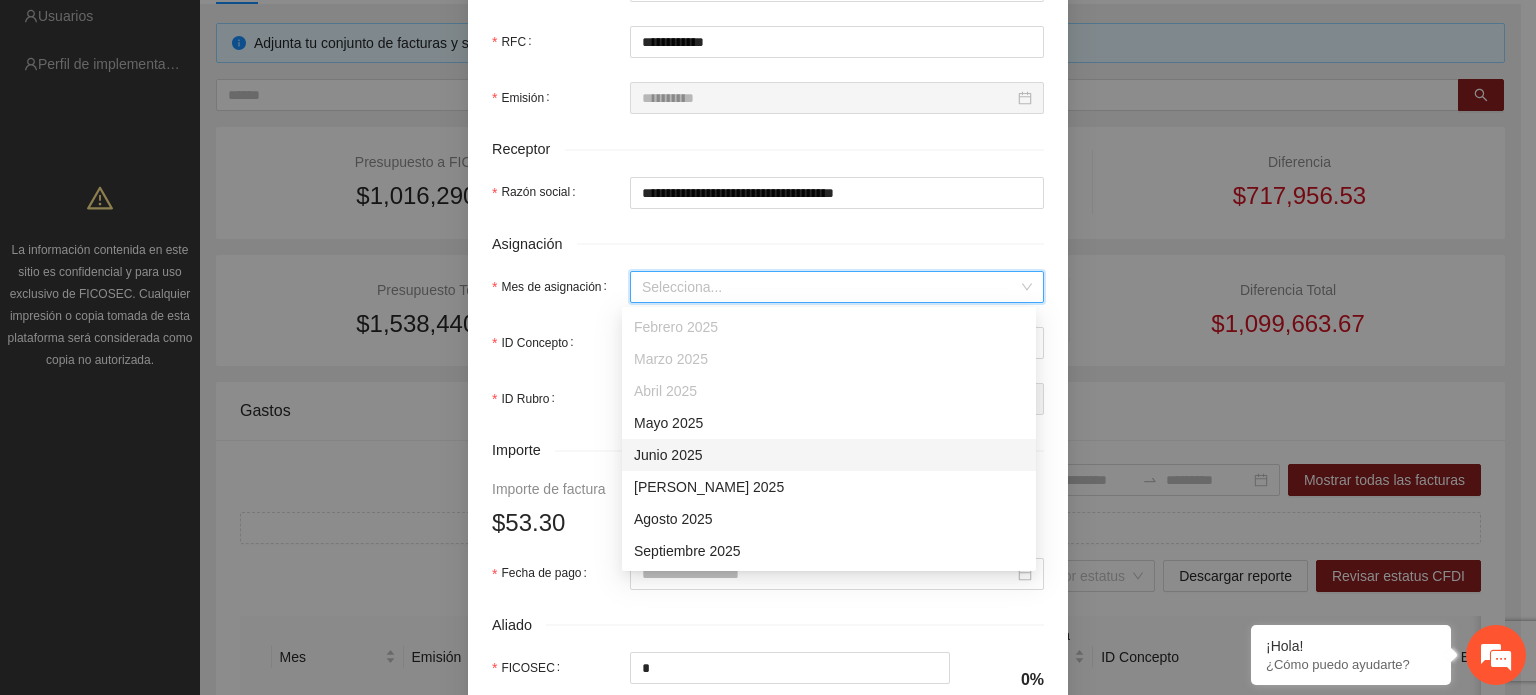 click on "Junio 2025" at bounding box center (829, 455) 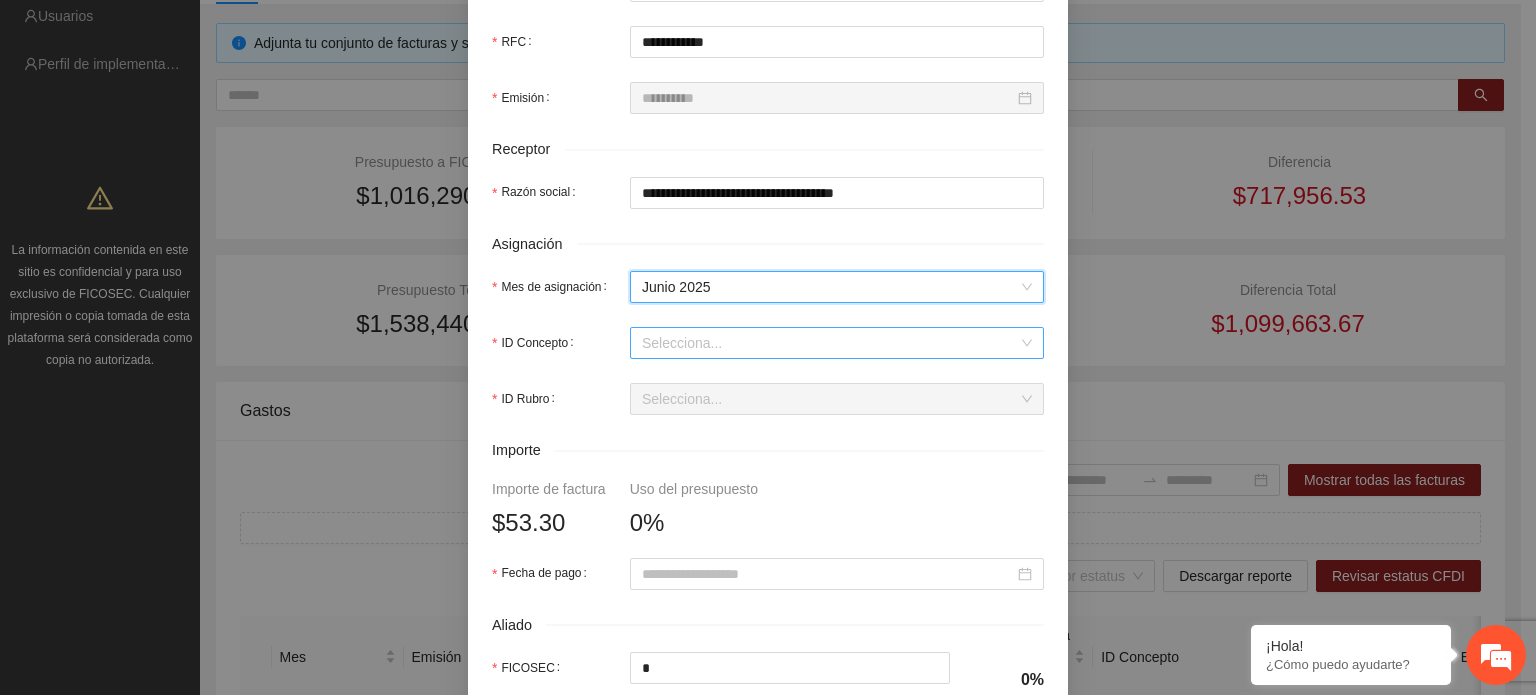 click on "ID Concepto" at bounding box center (830, 343) 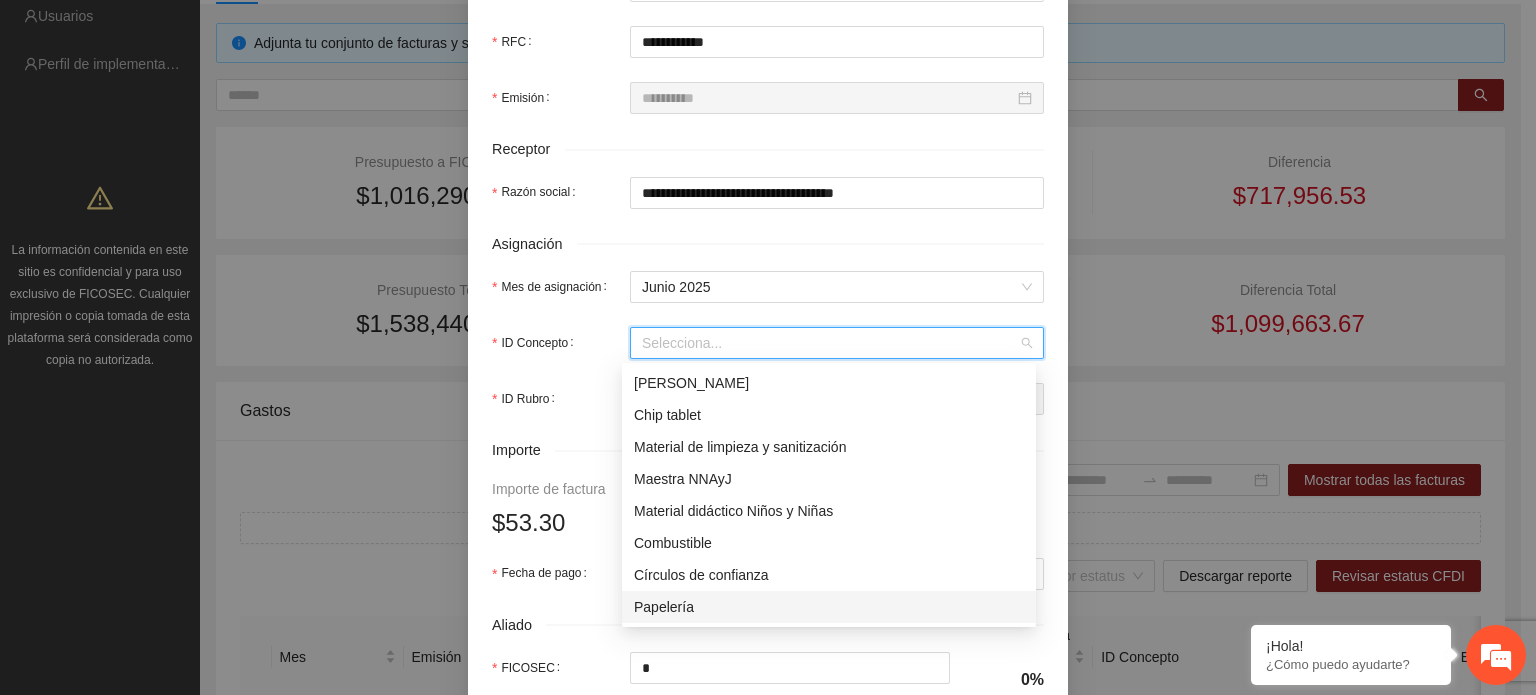 click on "Papelería" at bounding box center [829, 607] 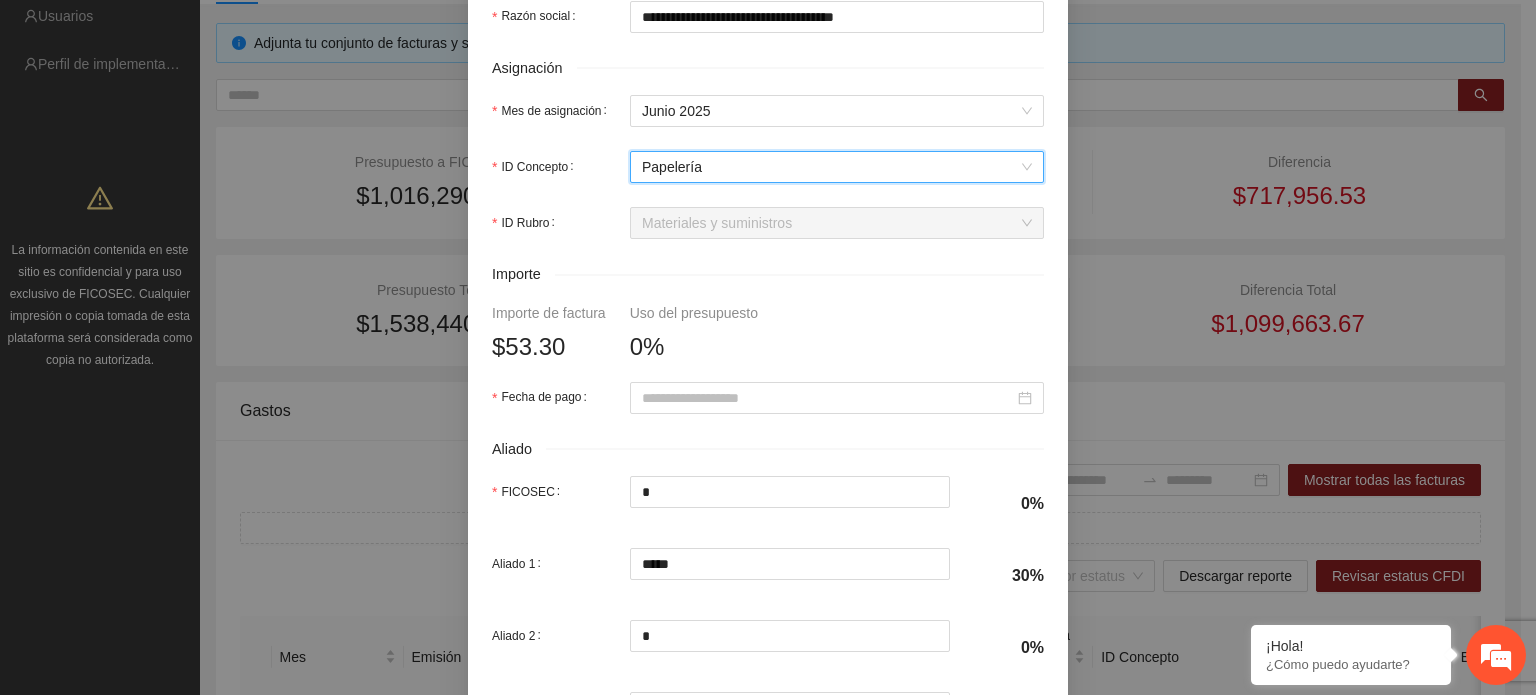 scroll, scrollTop: 800, scrollLeft: 0, axis: vertical 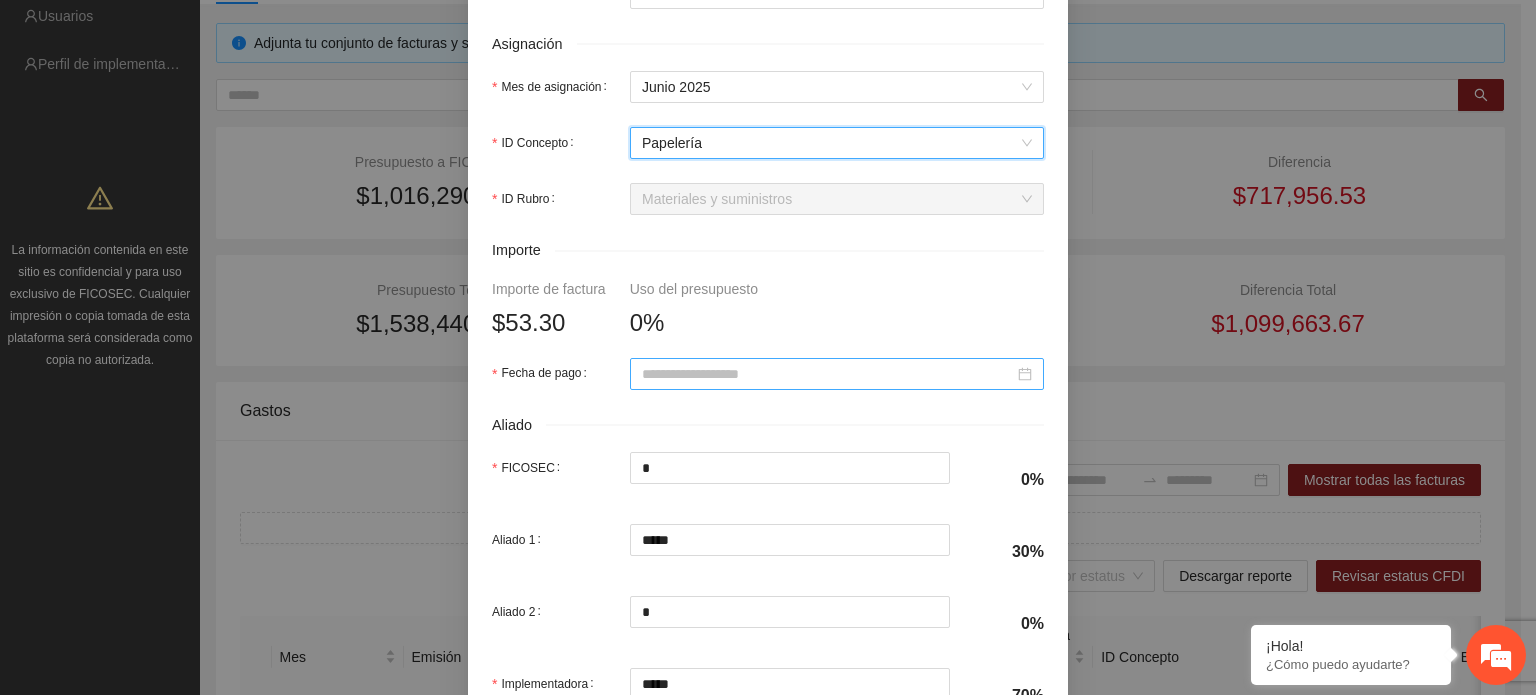 click on "Fecha de pago" at bounding box center (828, 374) 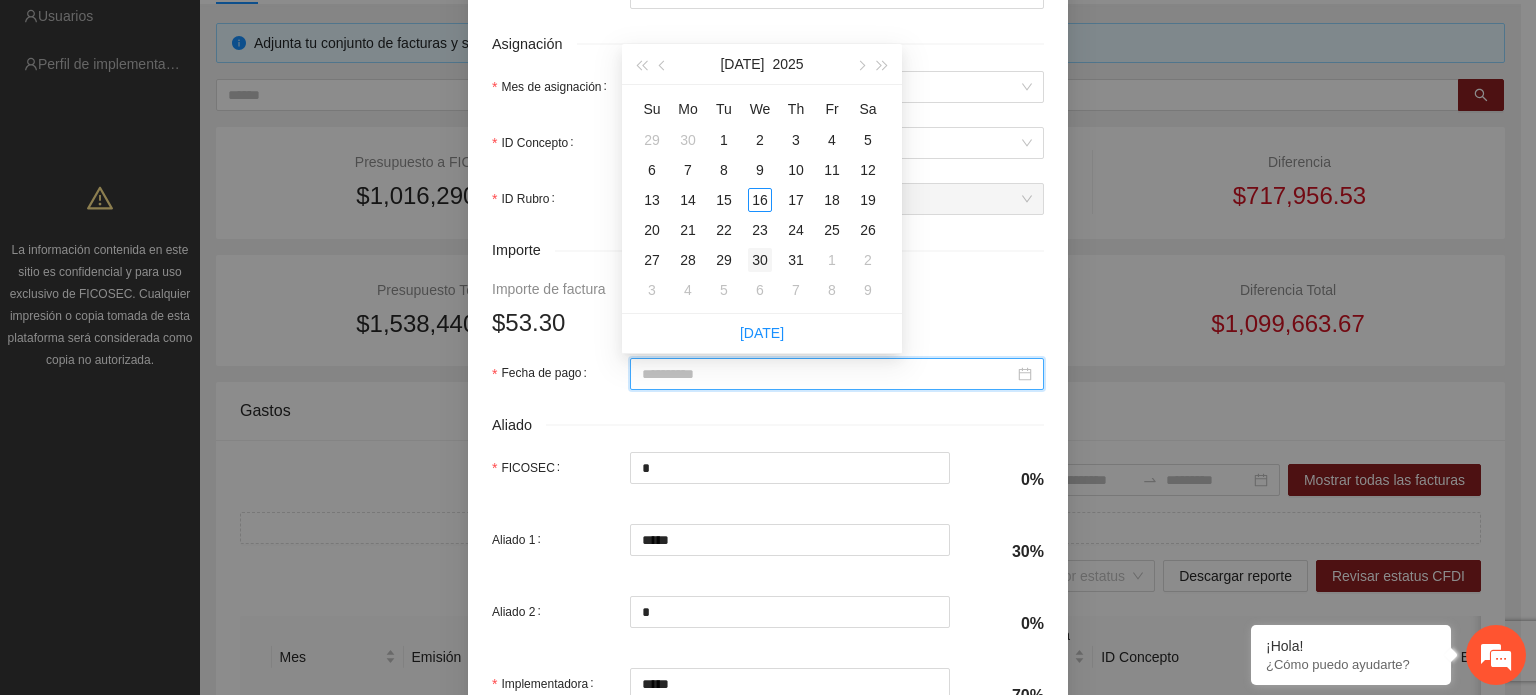click on "30" at bounding box center (760, 260) 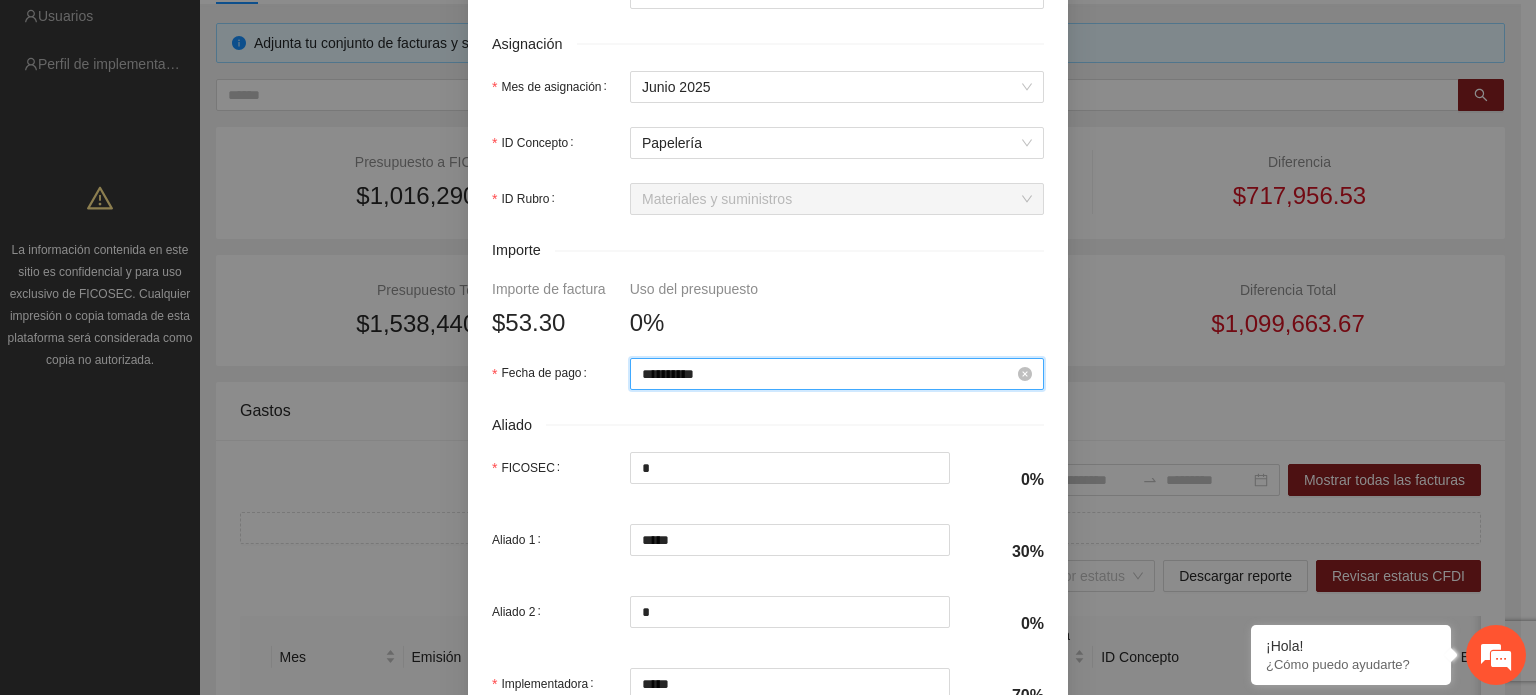 click on "**********" at bounding box center (828, 374) 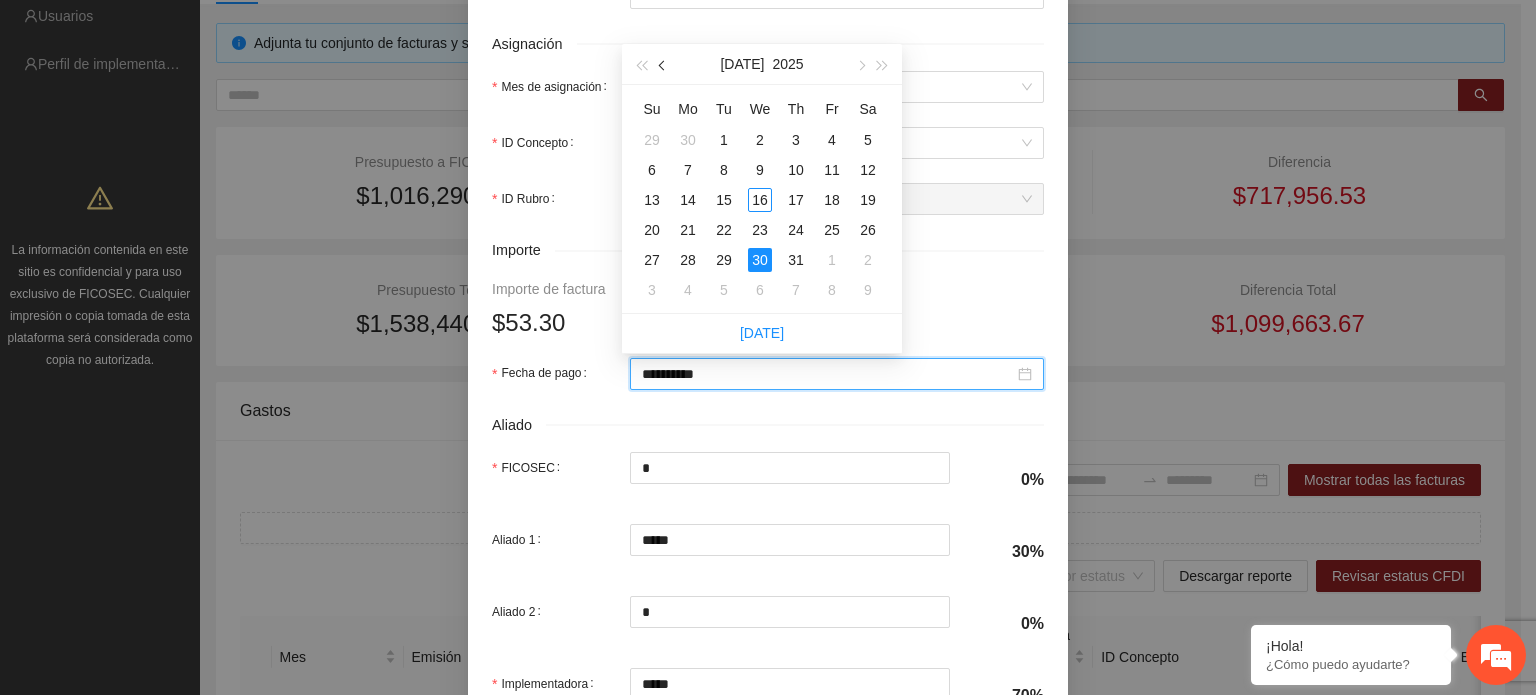 click at bounding box center [663, 64] 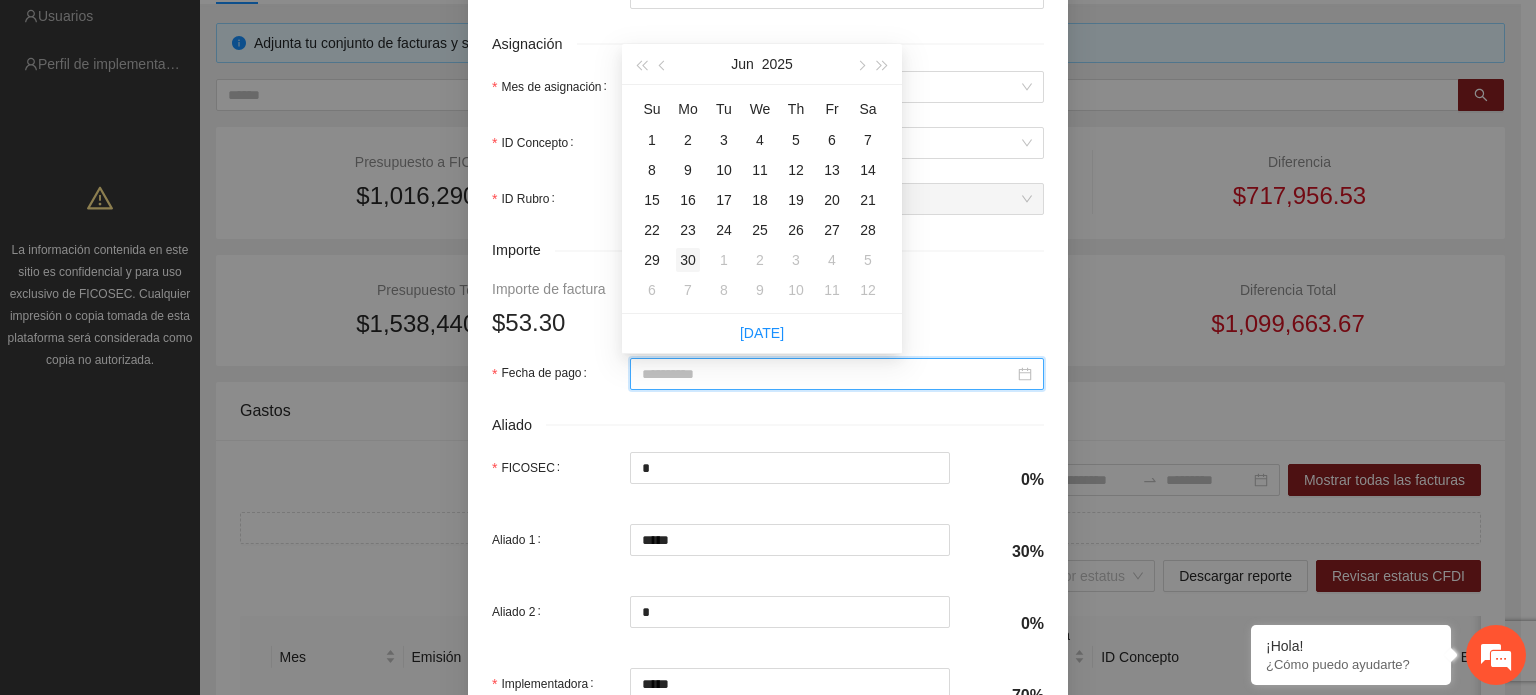 click on "30" at bounding box center (688, 260) 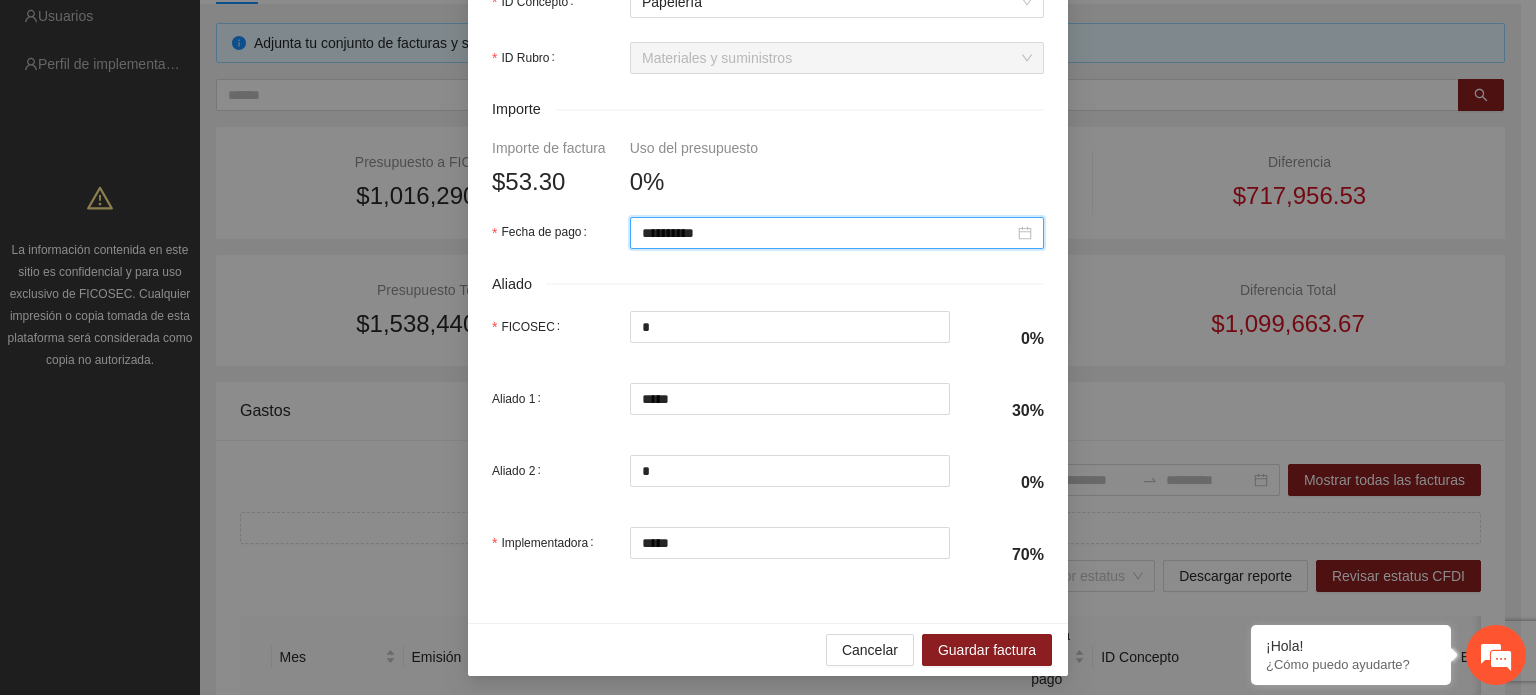 scroll, scrollTop: 945, scrollLeft: 0, axis: vertical 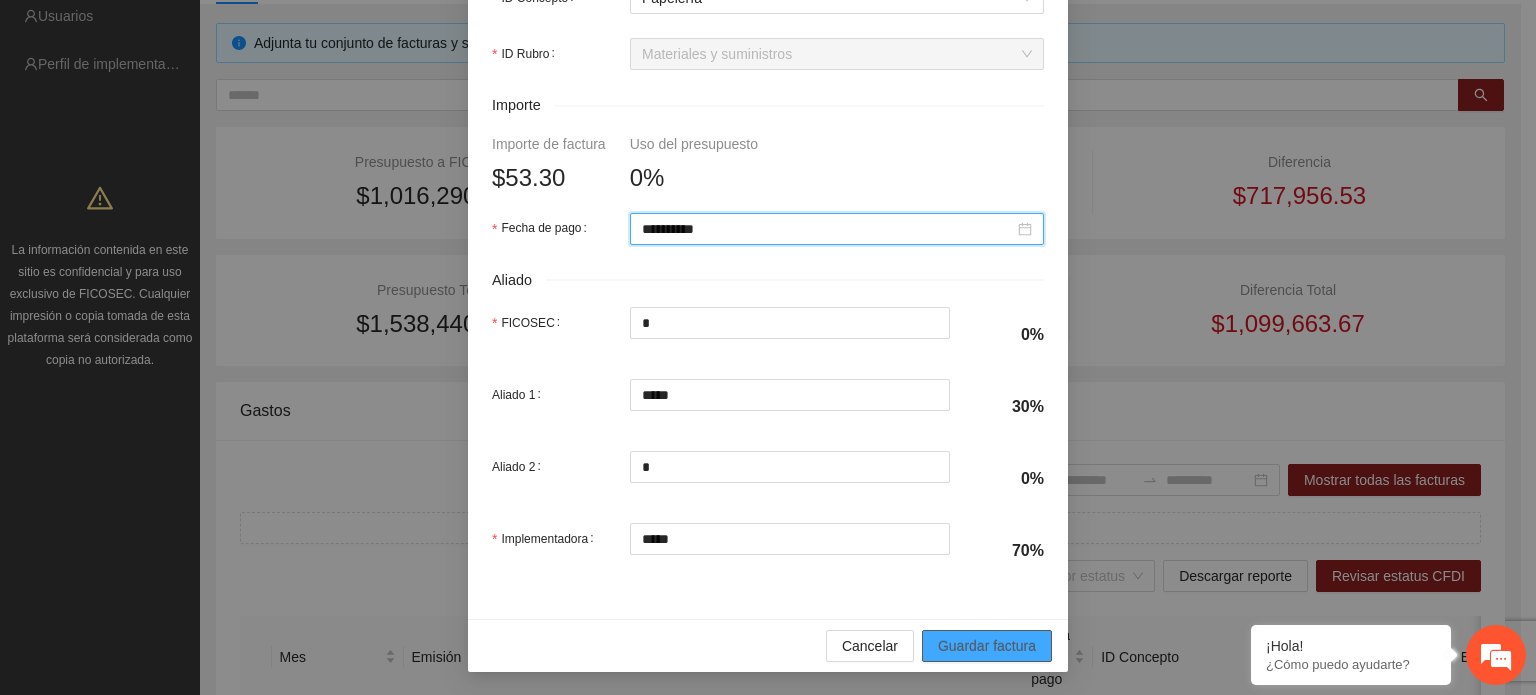click on "Guardar factura" at bounding box center [987, 646] 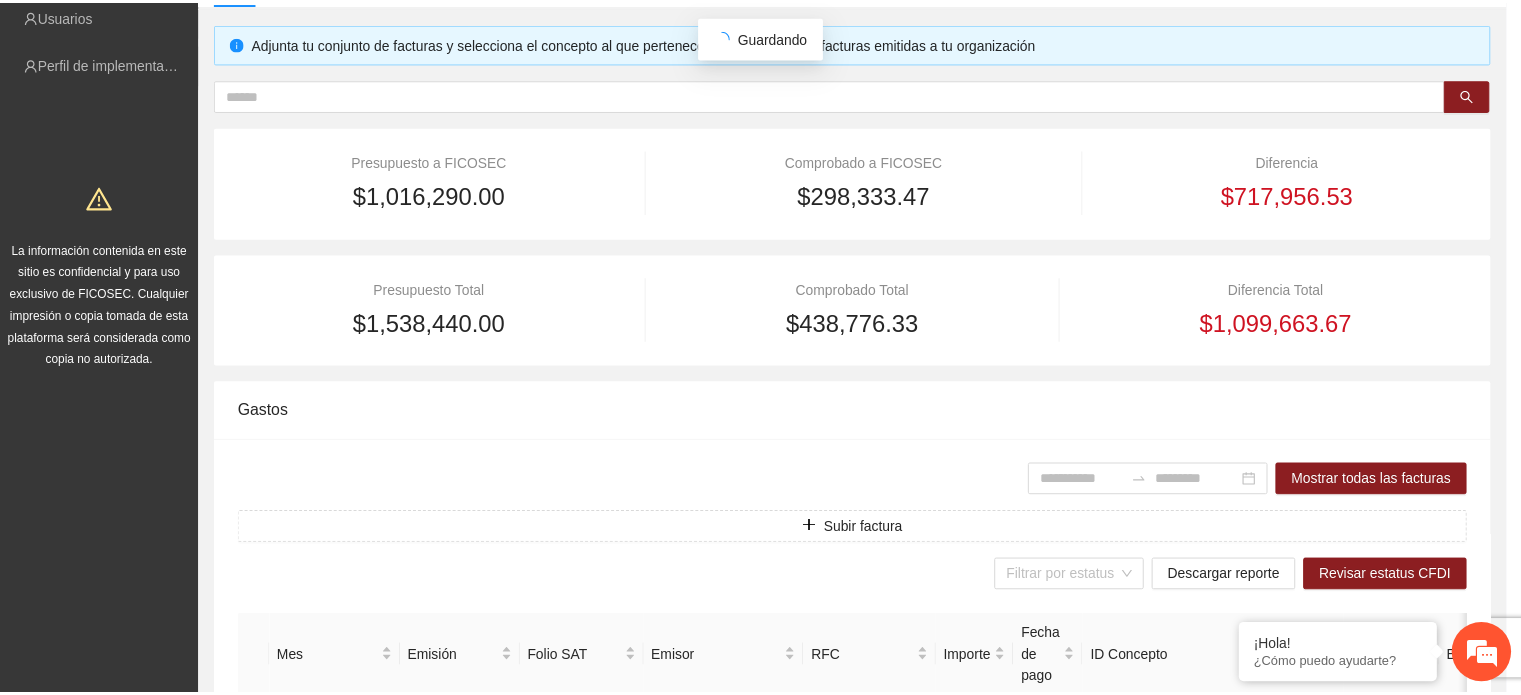 scroll, scrollTop: 785, scrollLeft: 0, axis: vertical 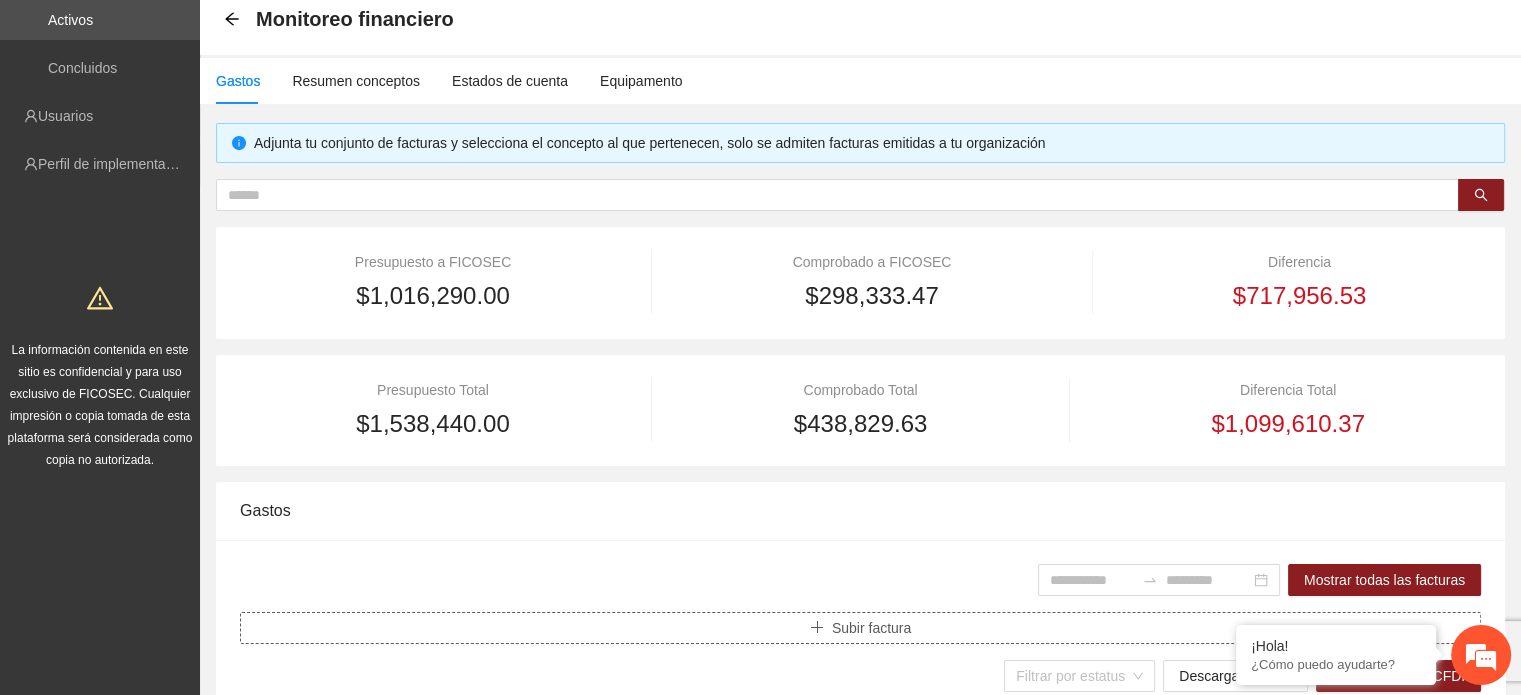 click on "Subir factura" at bounding box center (871, 628) 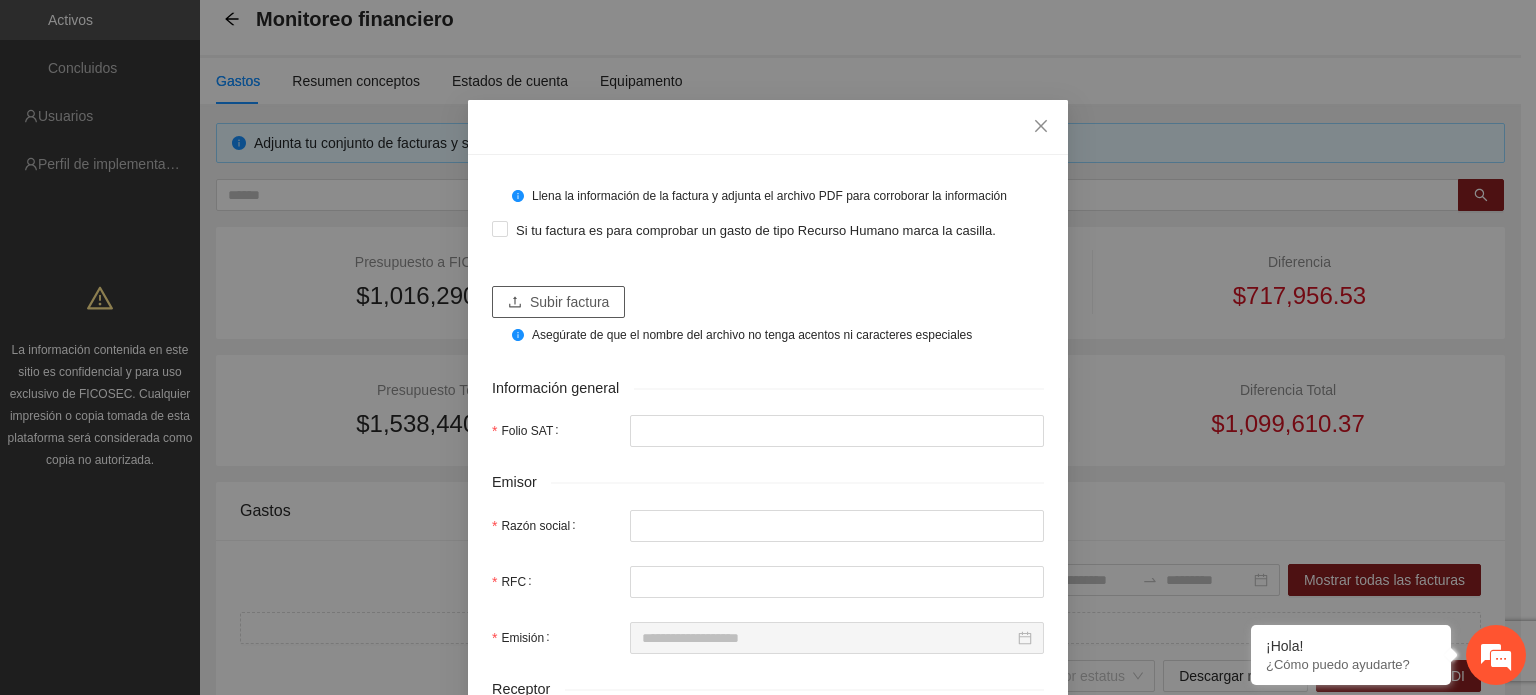 click on "Subir factura" at bounding box center (569, 302) 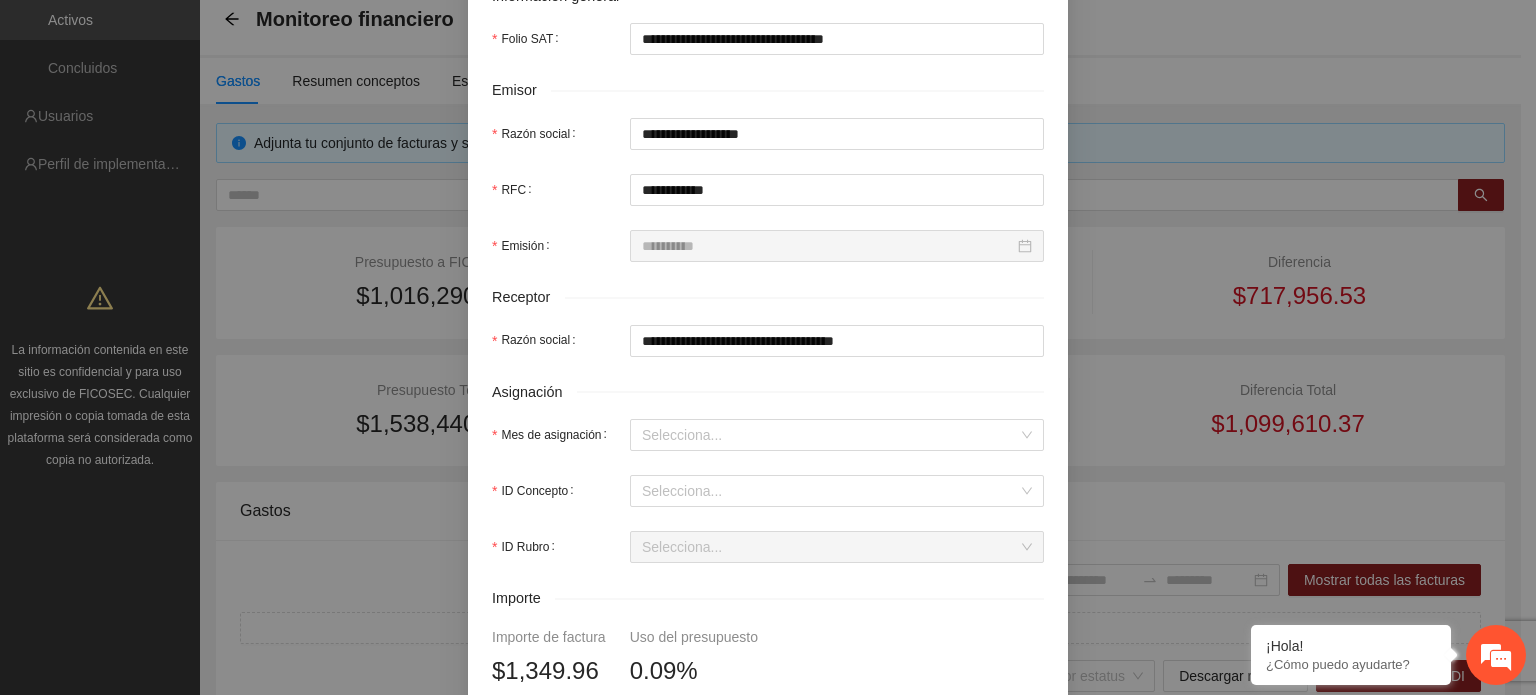 scroll, scrollTop: 400, scrollLeft: 0, axis: vertical 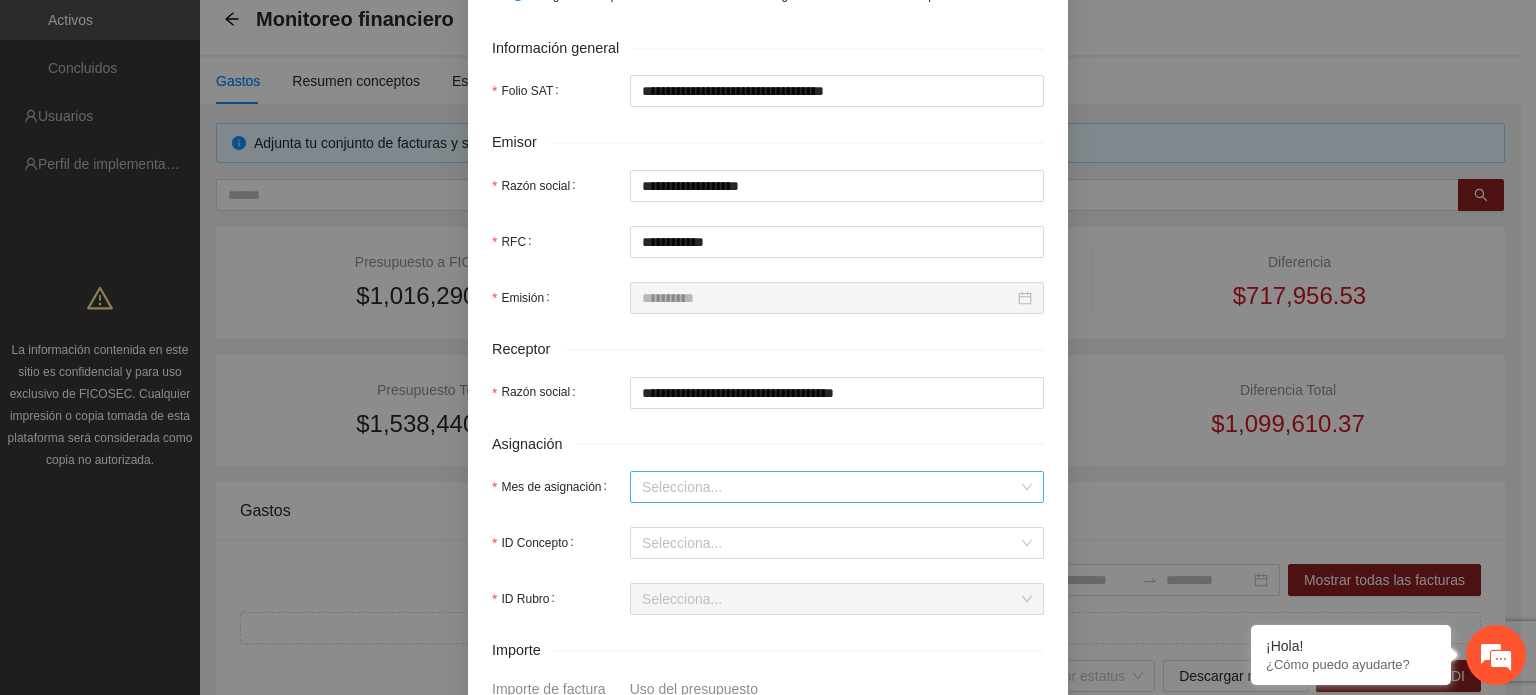 click on "Mes de asignación" at bounding box center [830, 487] 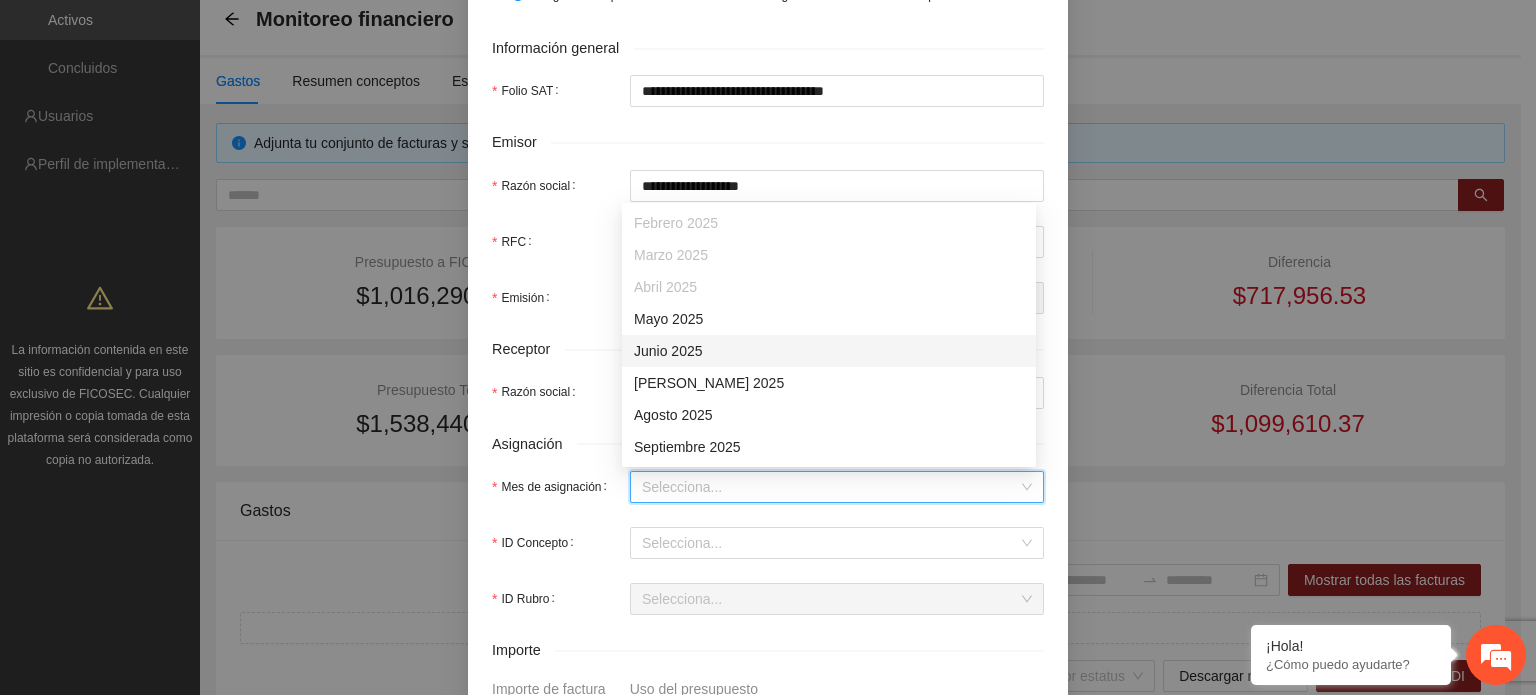 click on "Junio 2025" at bounding box center (829, 351) 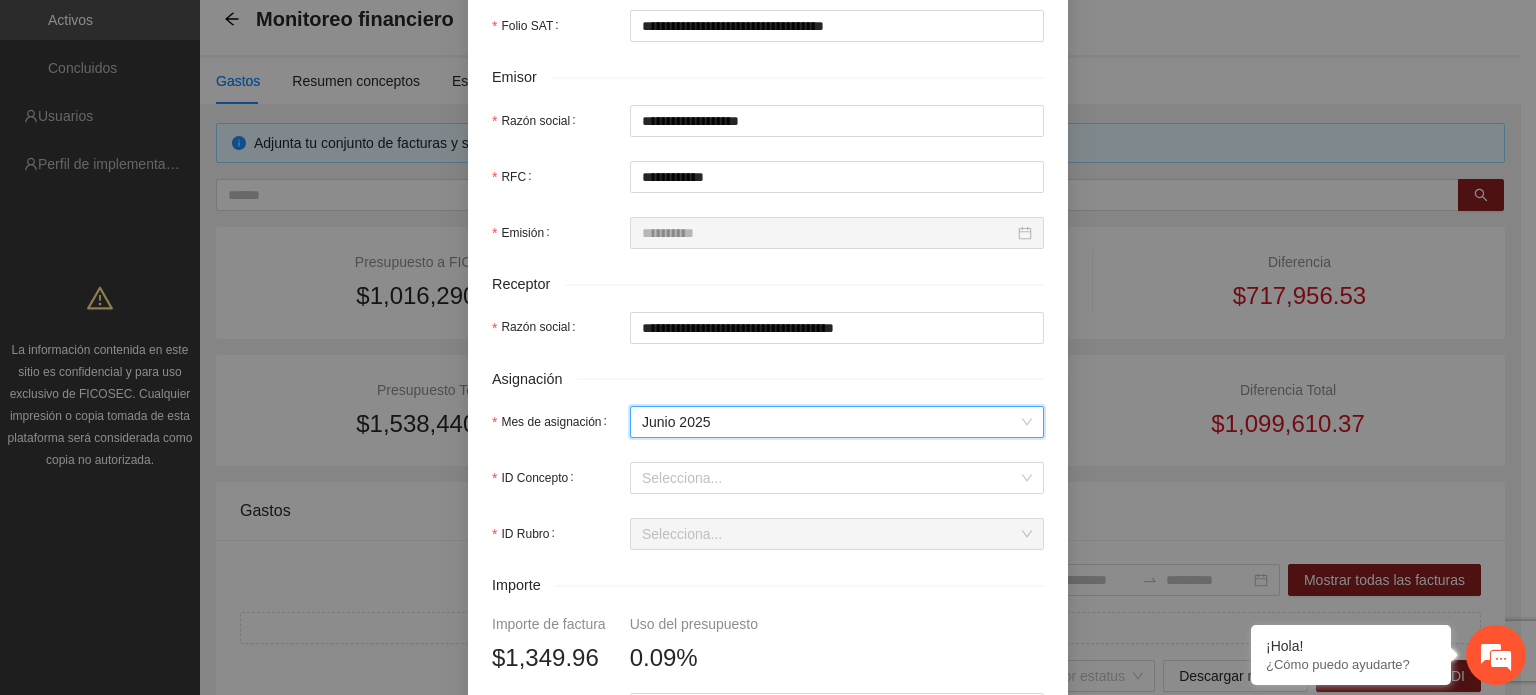 scroll, scrollTop: 600, scrollLeft: 0, axis: vertical 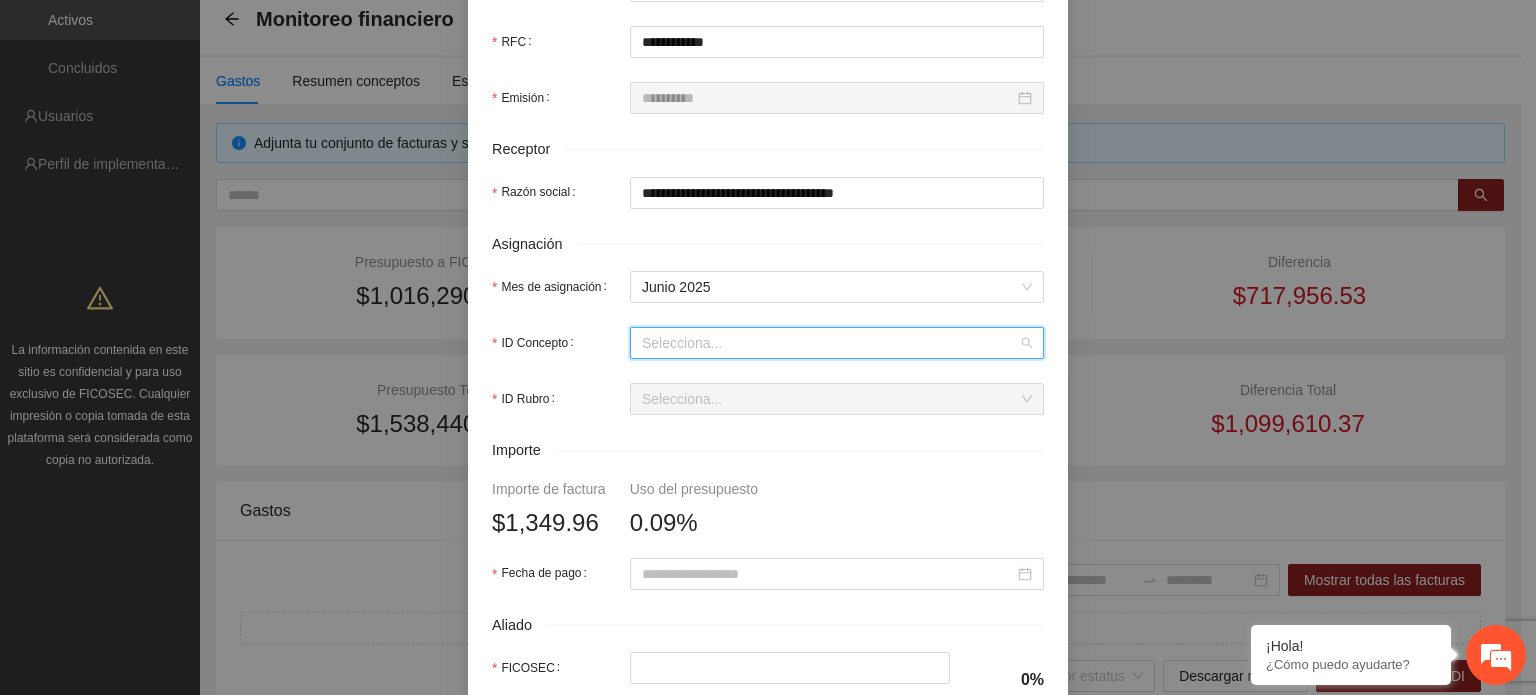 click on "ID Concepto" at bounding box center (830, 343) 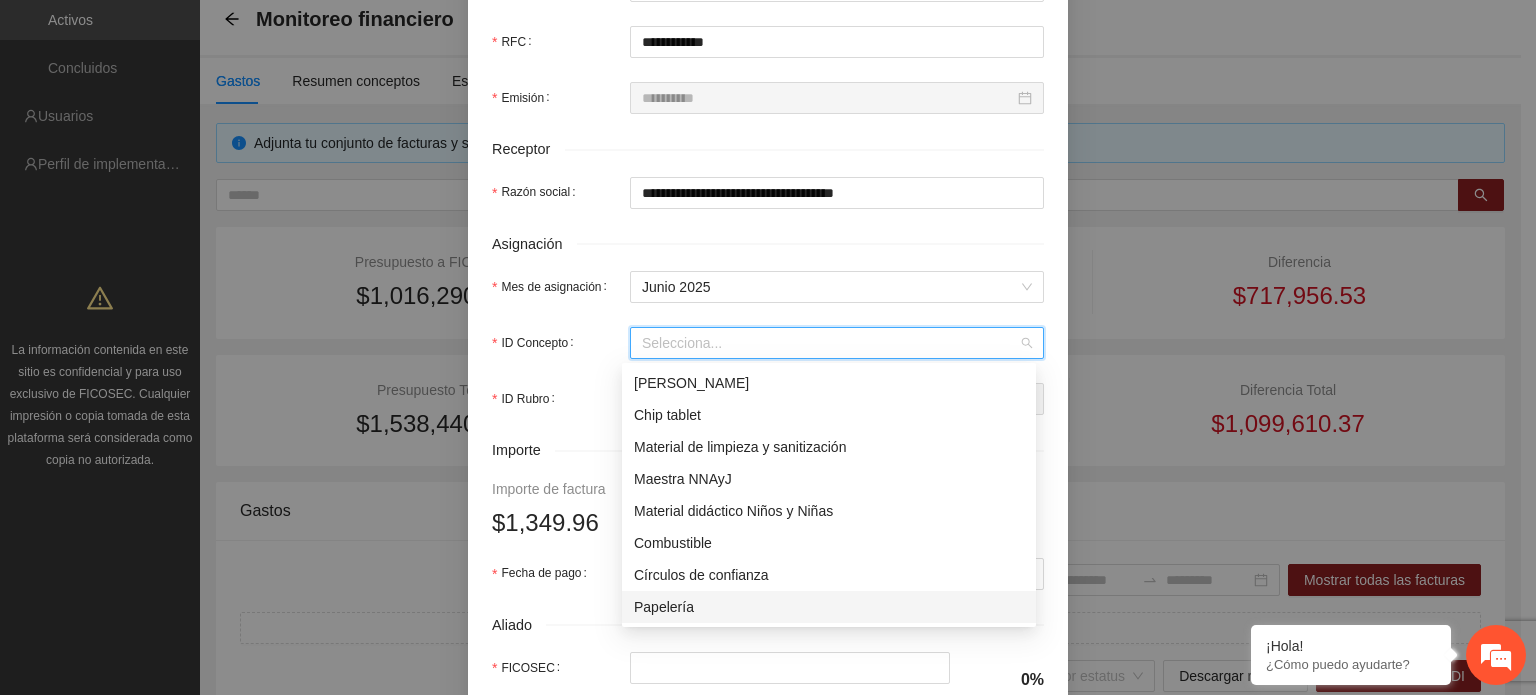 click on "Papelería" at bounding box center [829, 607] 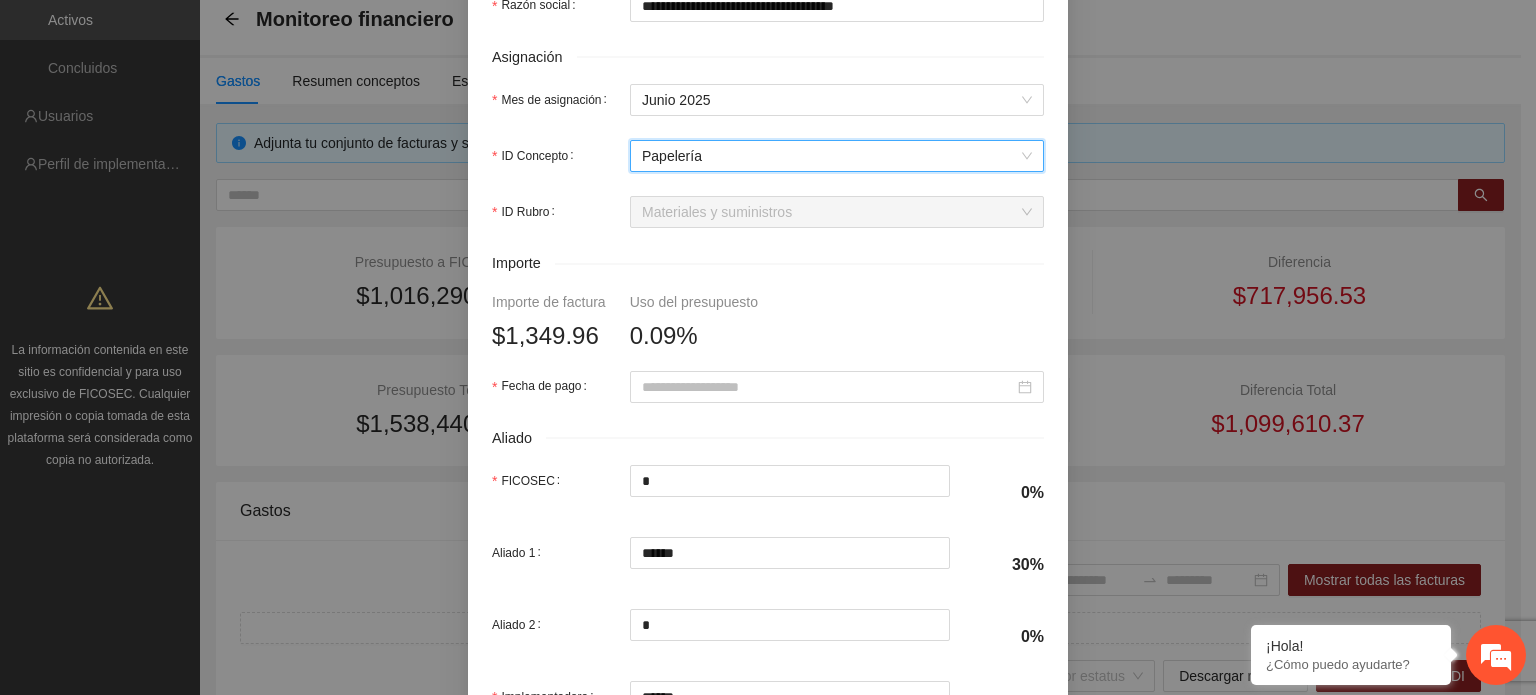 scroll, scrollTop: 800, scrollLeft: 0, axis: vertical 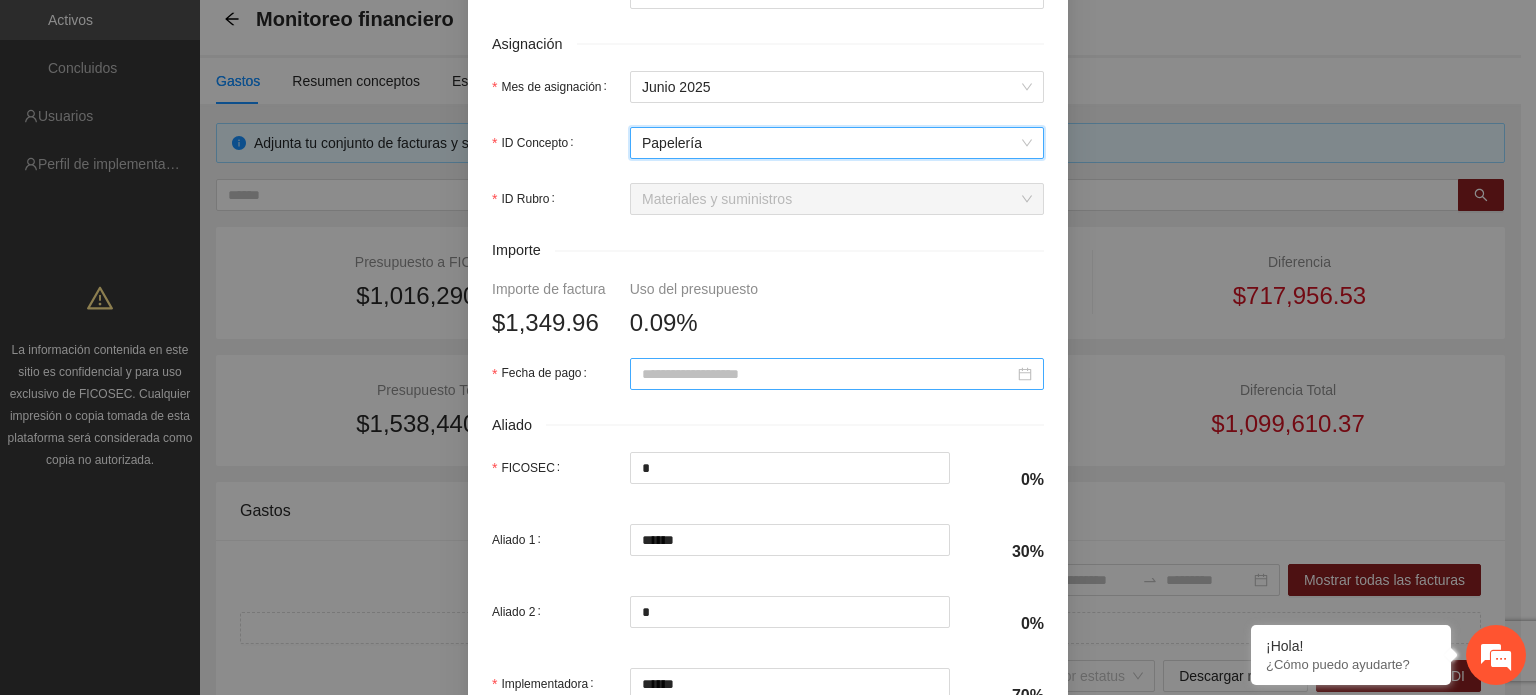 click on "Fecha de pago" at bounding box center [828, 374] 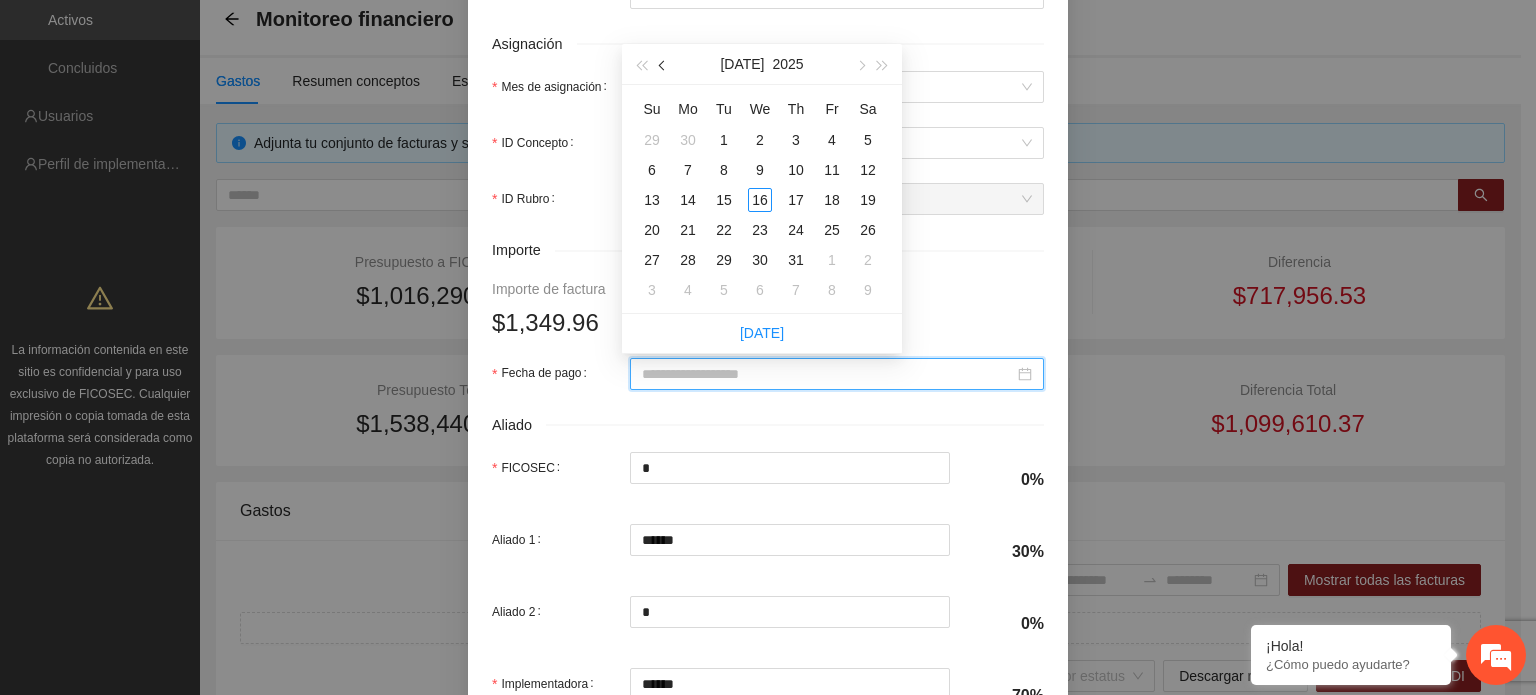 click at bounding box center (663, 64) 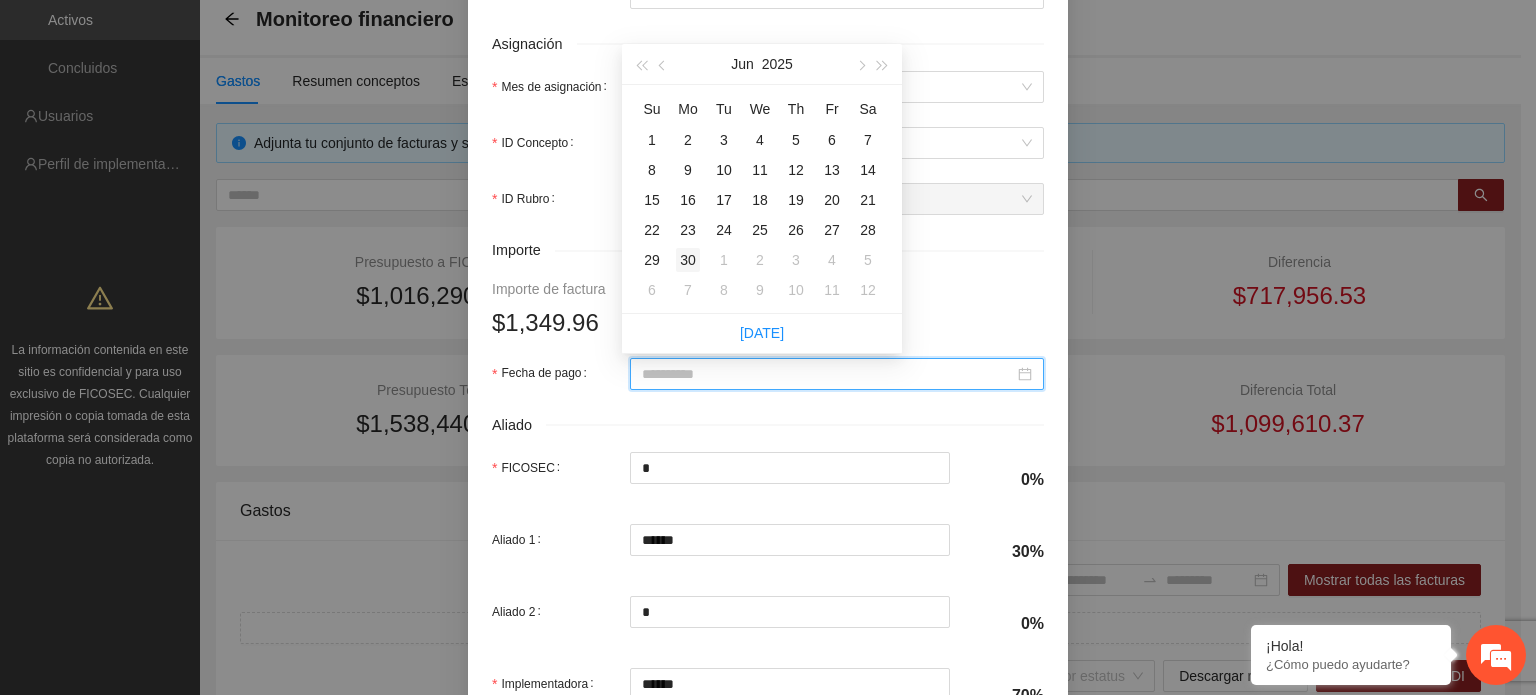click on "30" at bounding box center [688, 260] 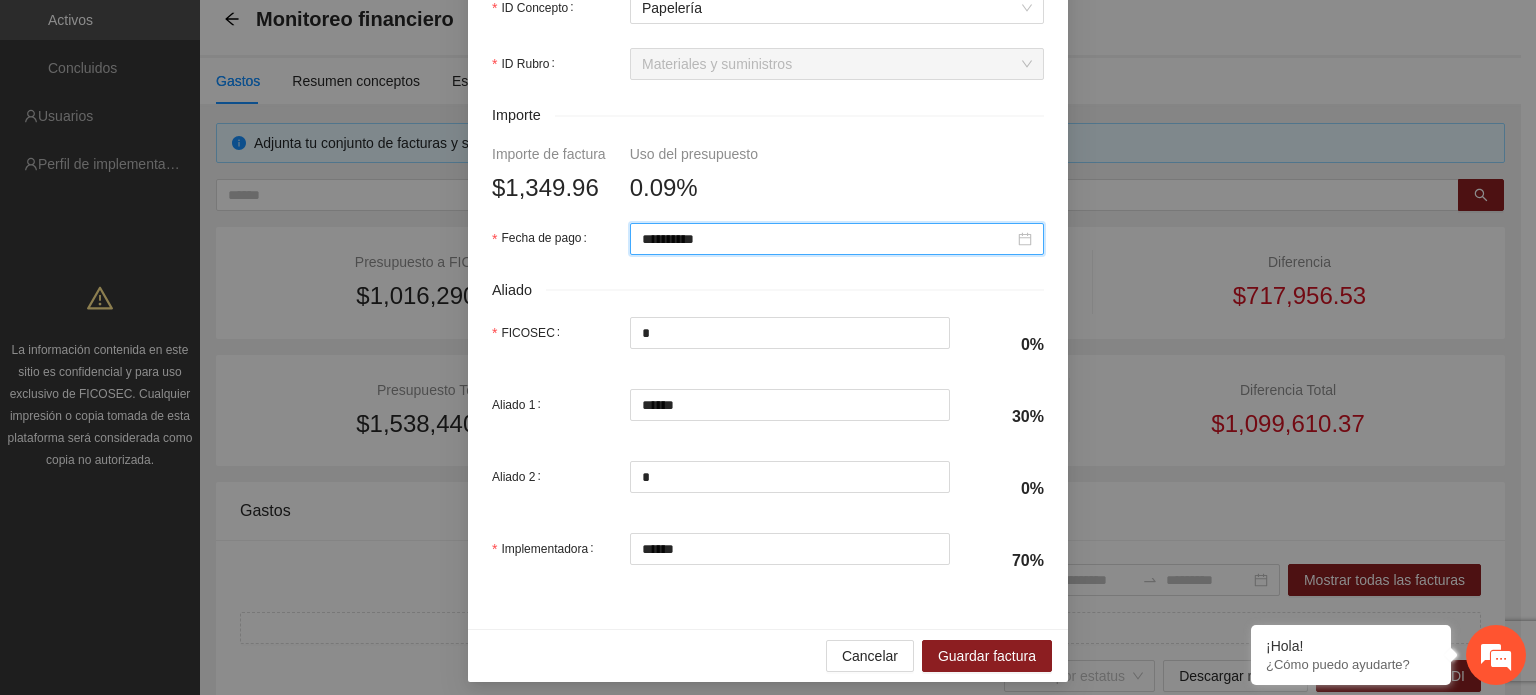 scroll, scrollTop: 945, scrollLeft: 0, axis: vertical 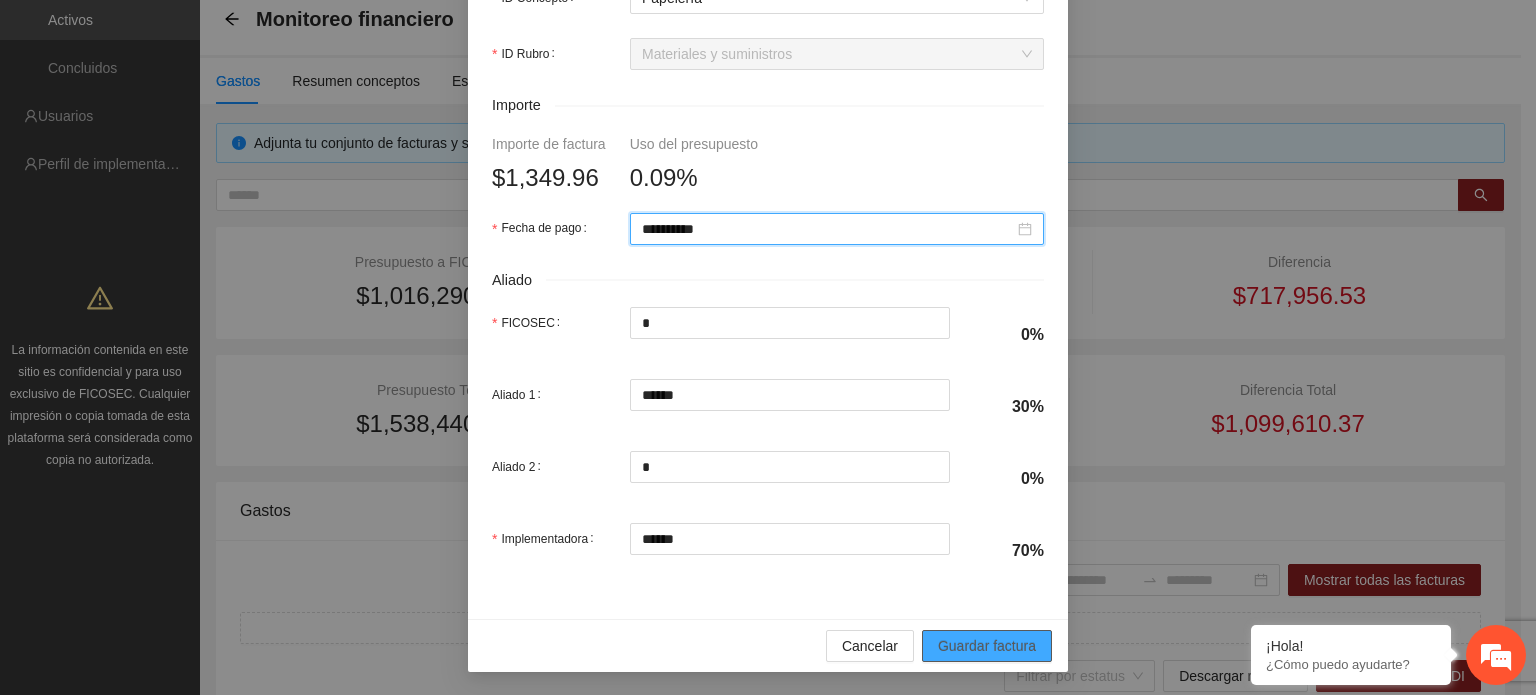 click on "Guardar factura" at bounding box center [987, 646] 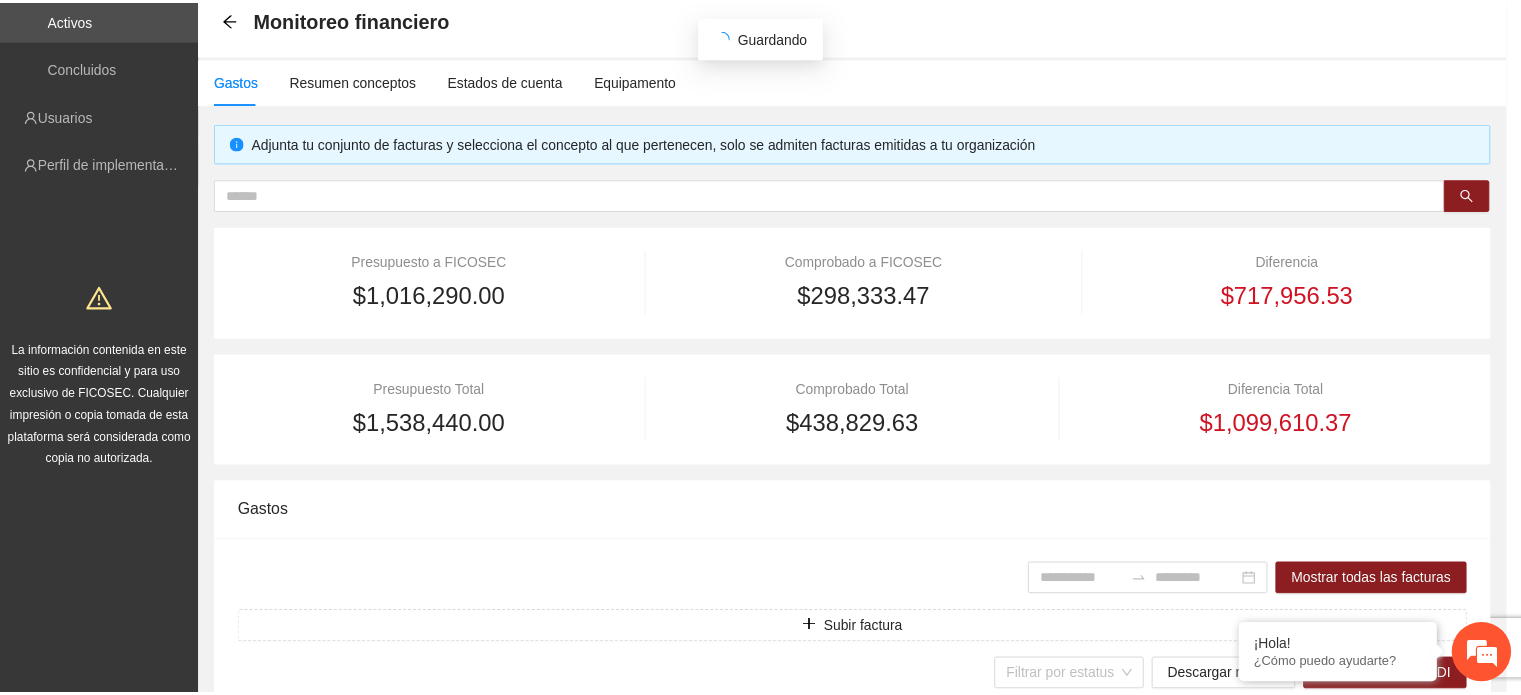 scroll, scrollTop: 785, scrollLeft: 0, axis: vertical 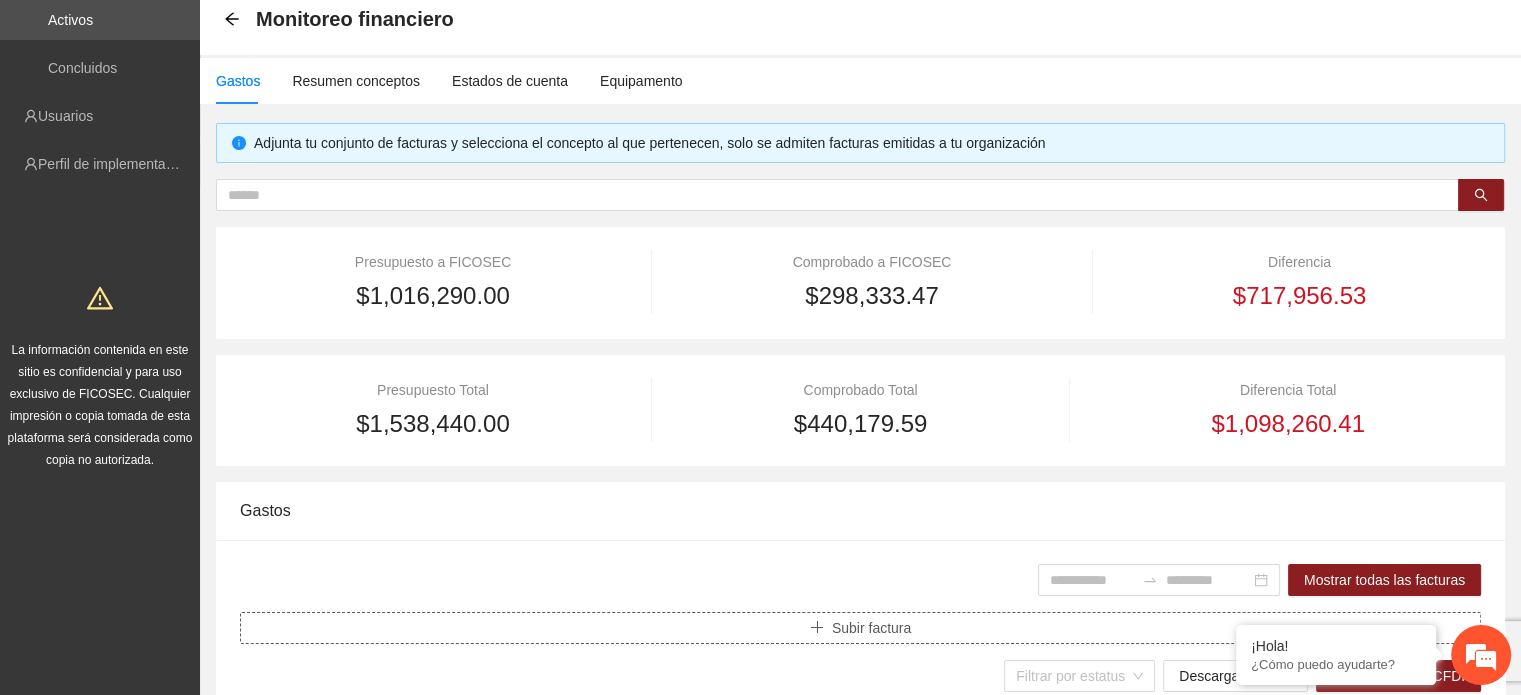 click on "Subir factura" at bounding box center (871, 628) 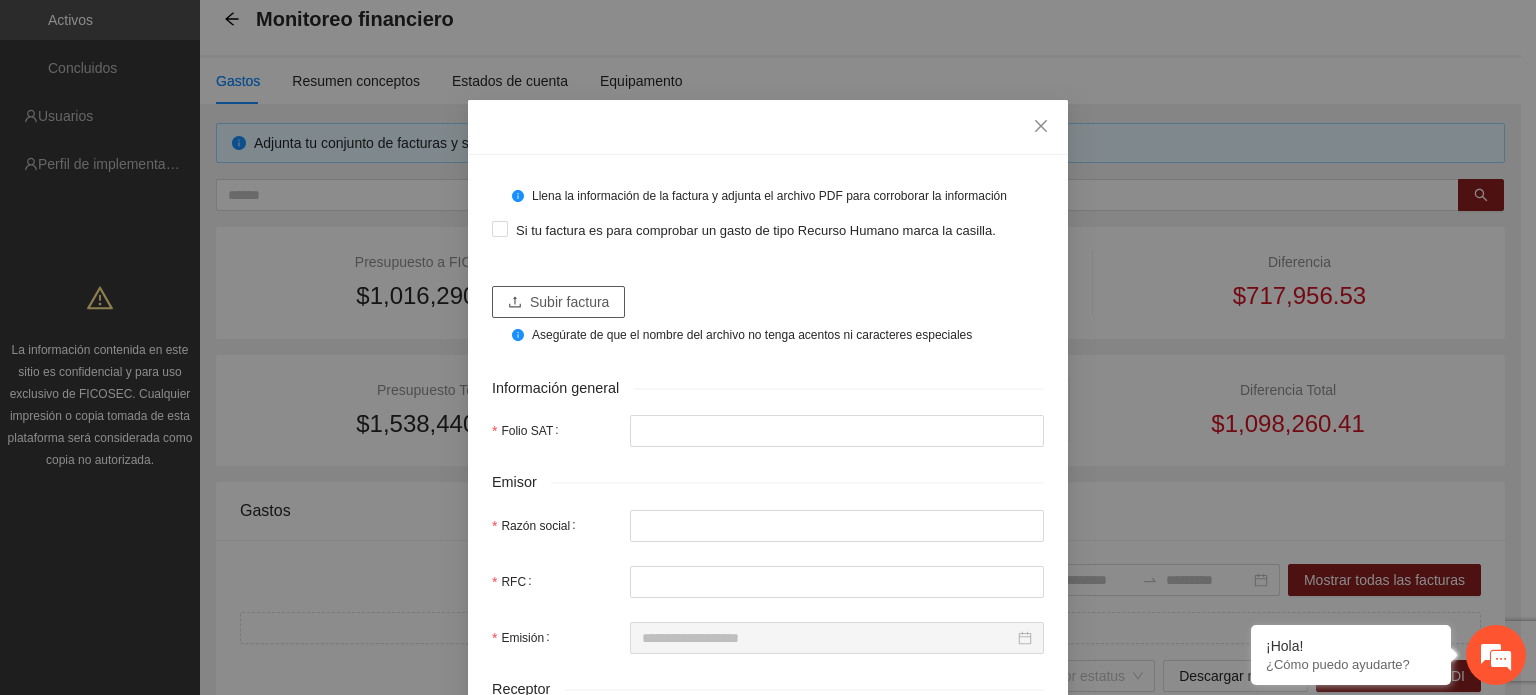 click on "Subir factura" at bounding box center (569, 302) 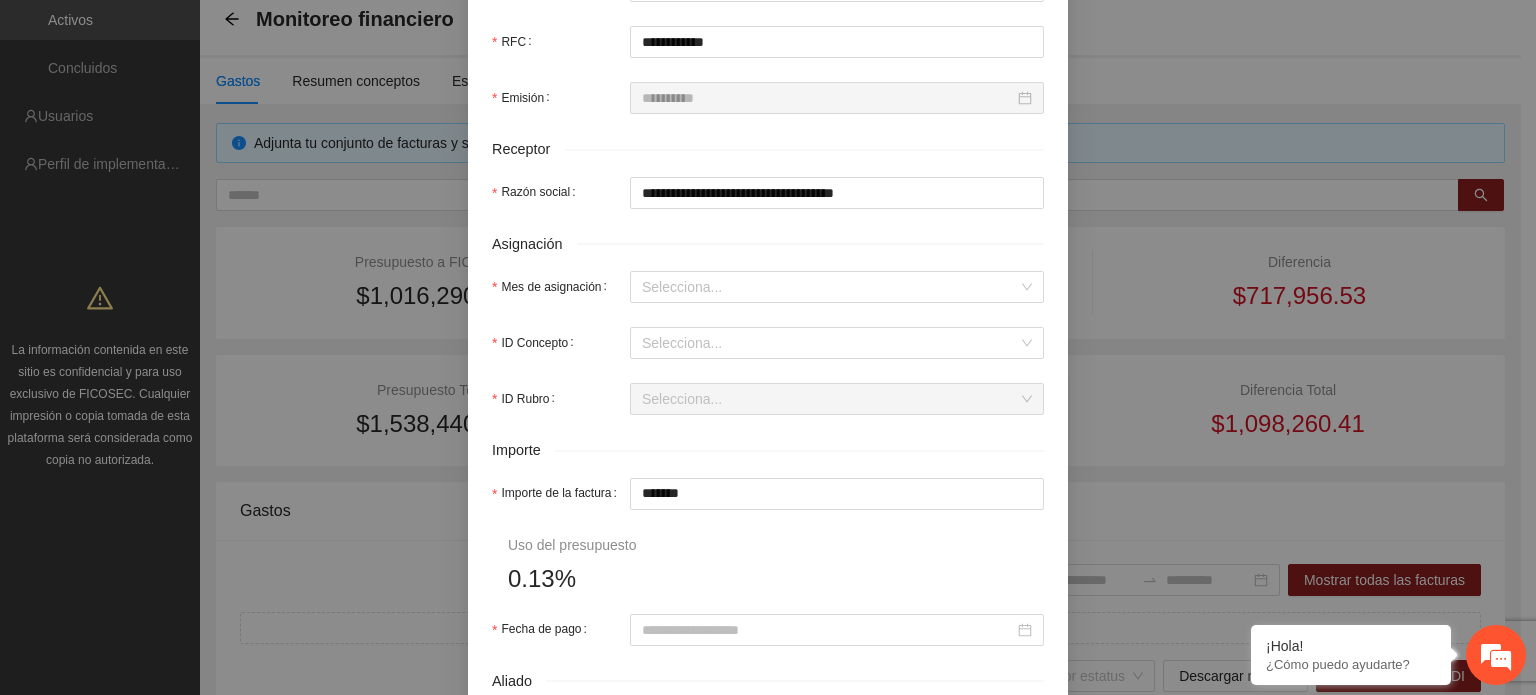 scroll, scrollTop: 700, scrollLeft: 0, axis: vertical 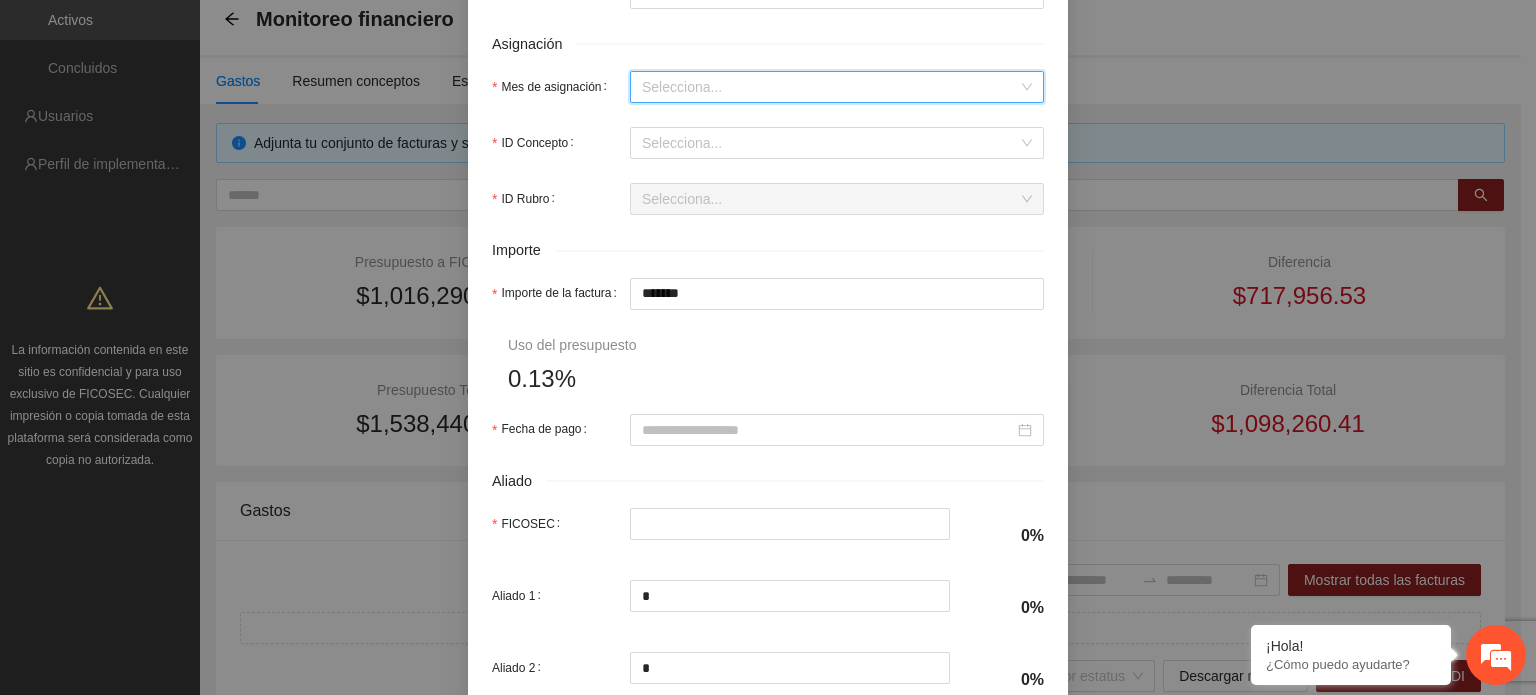 click on "Mes de asignación" at bounding box center (830, 87) 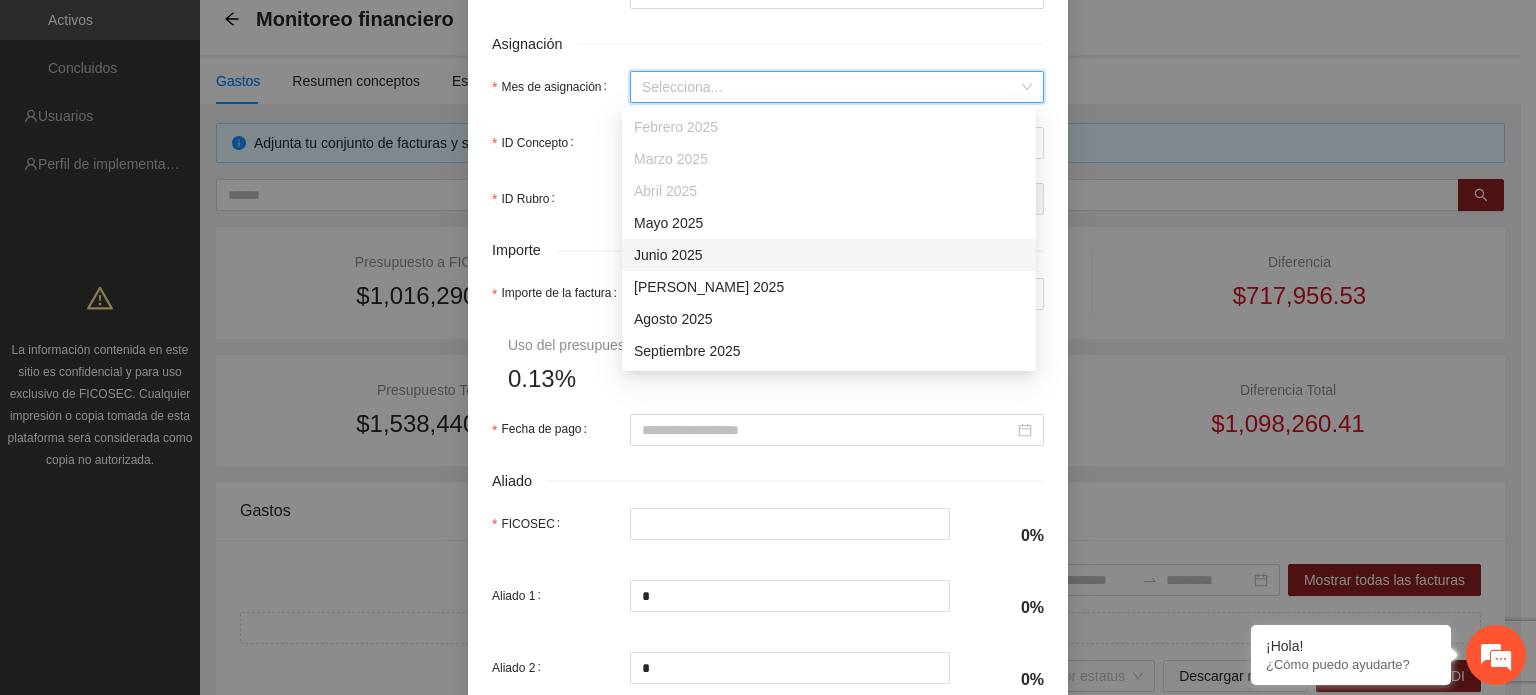 click on "Junio 2025" at bounding box center (829, 255) 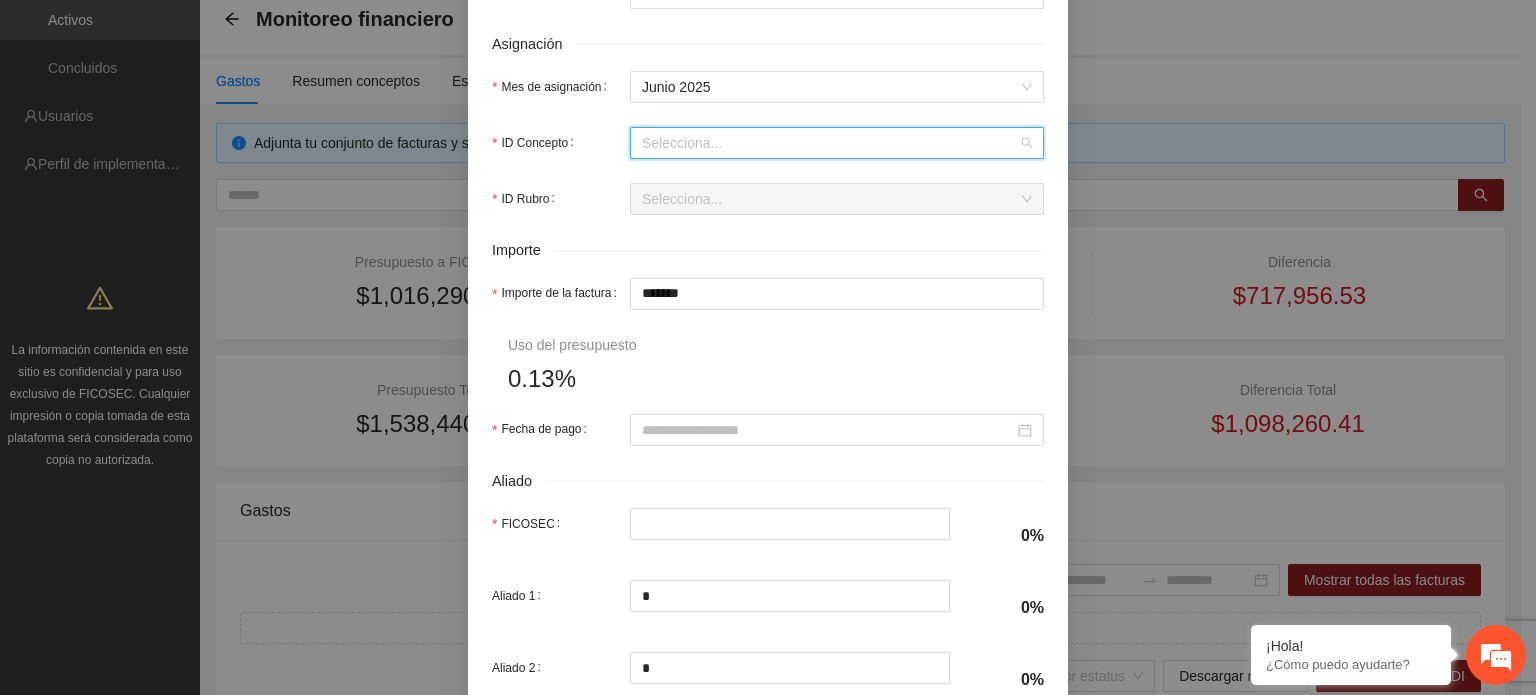 click on "ID Concepto" at bounding box center (830, 143) 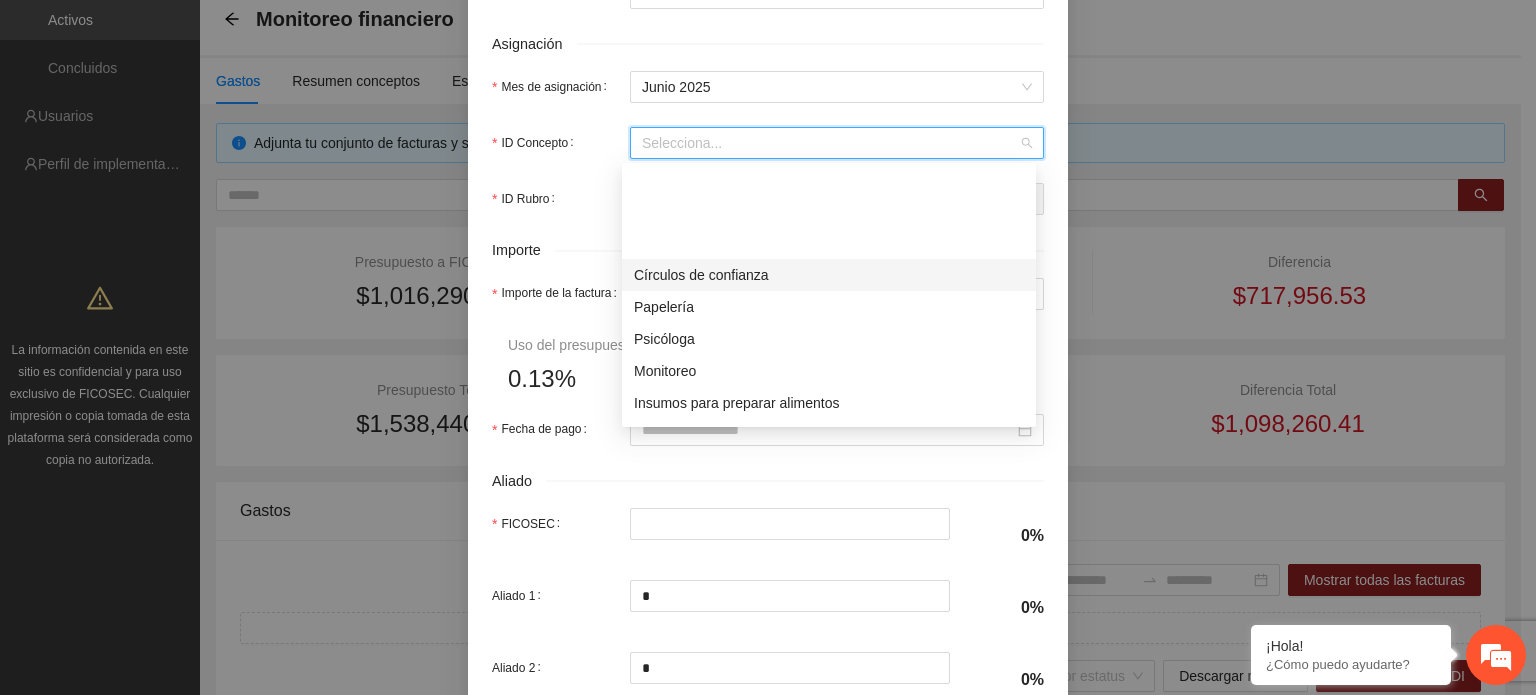 scroll, scrollTop: 200, scrollLeft: 0, axis: vertical 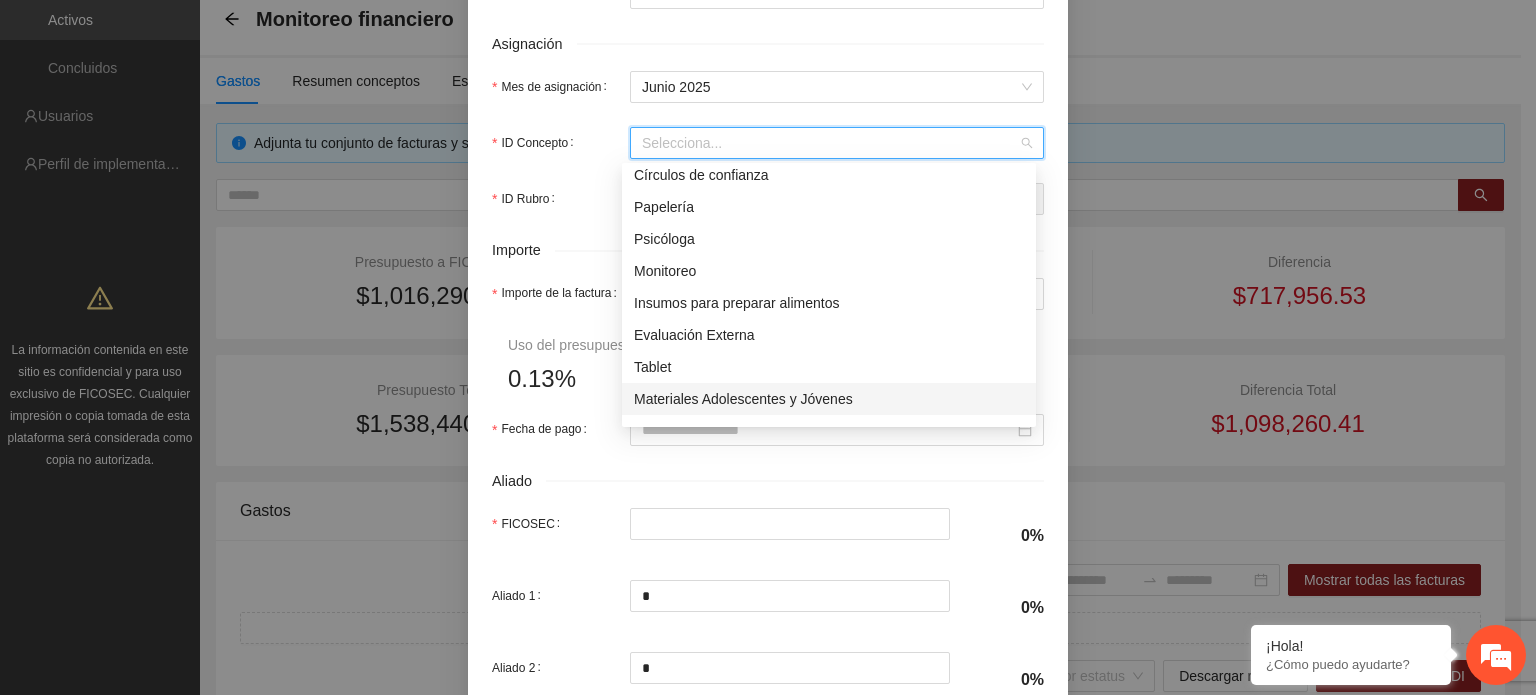 click on "Materiales Adolescentes y Jóvenes" at bounding box center [829, 399] 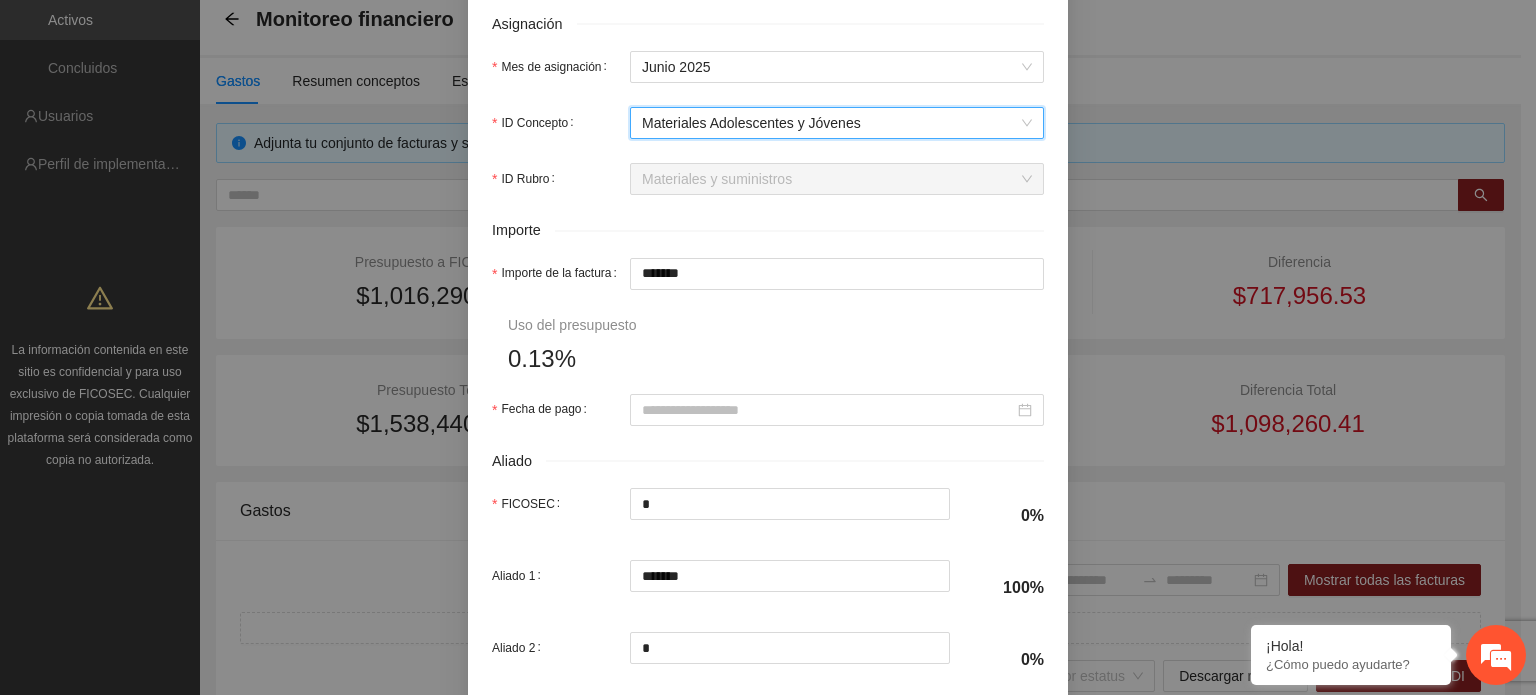 scroll, scrollTop: 800, scrollLeft: 0, axis: vertical 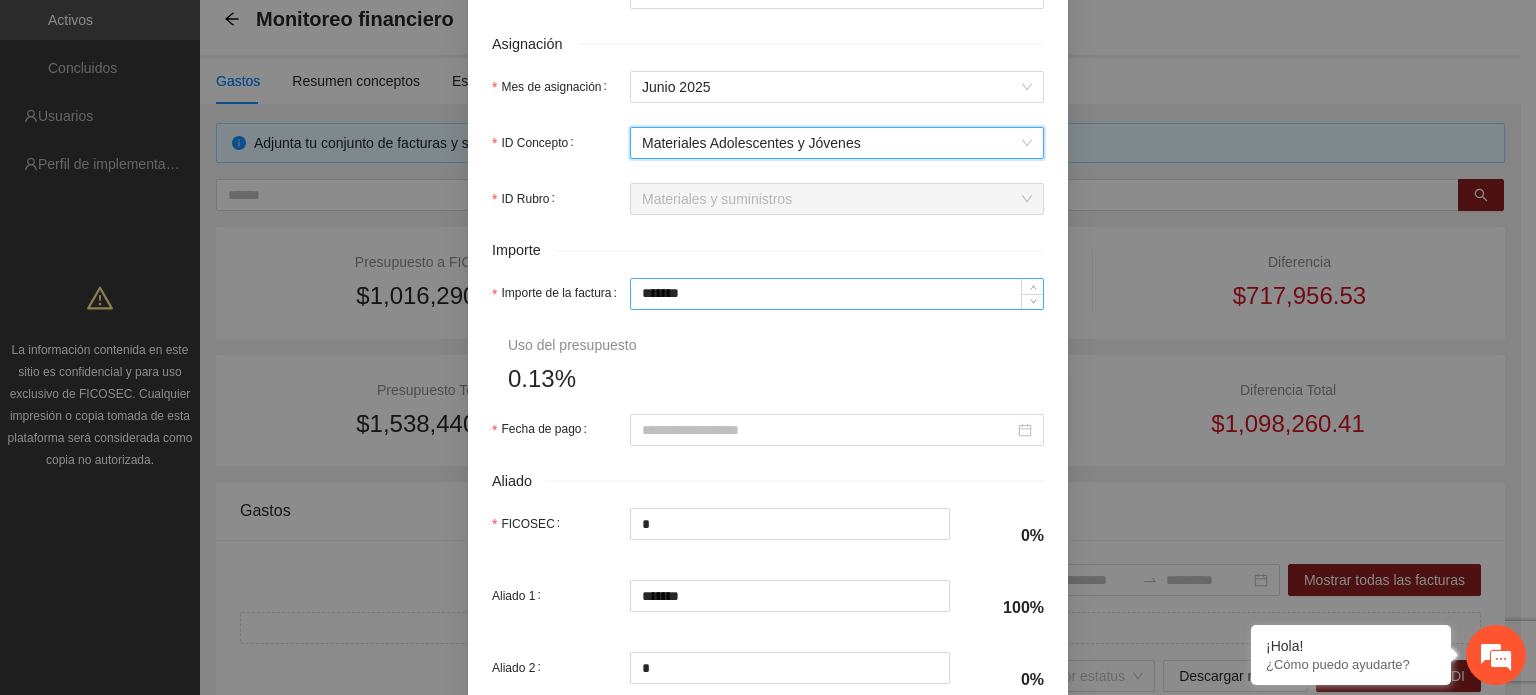 click on "*******" at bounding box center (837, 294) 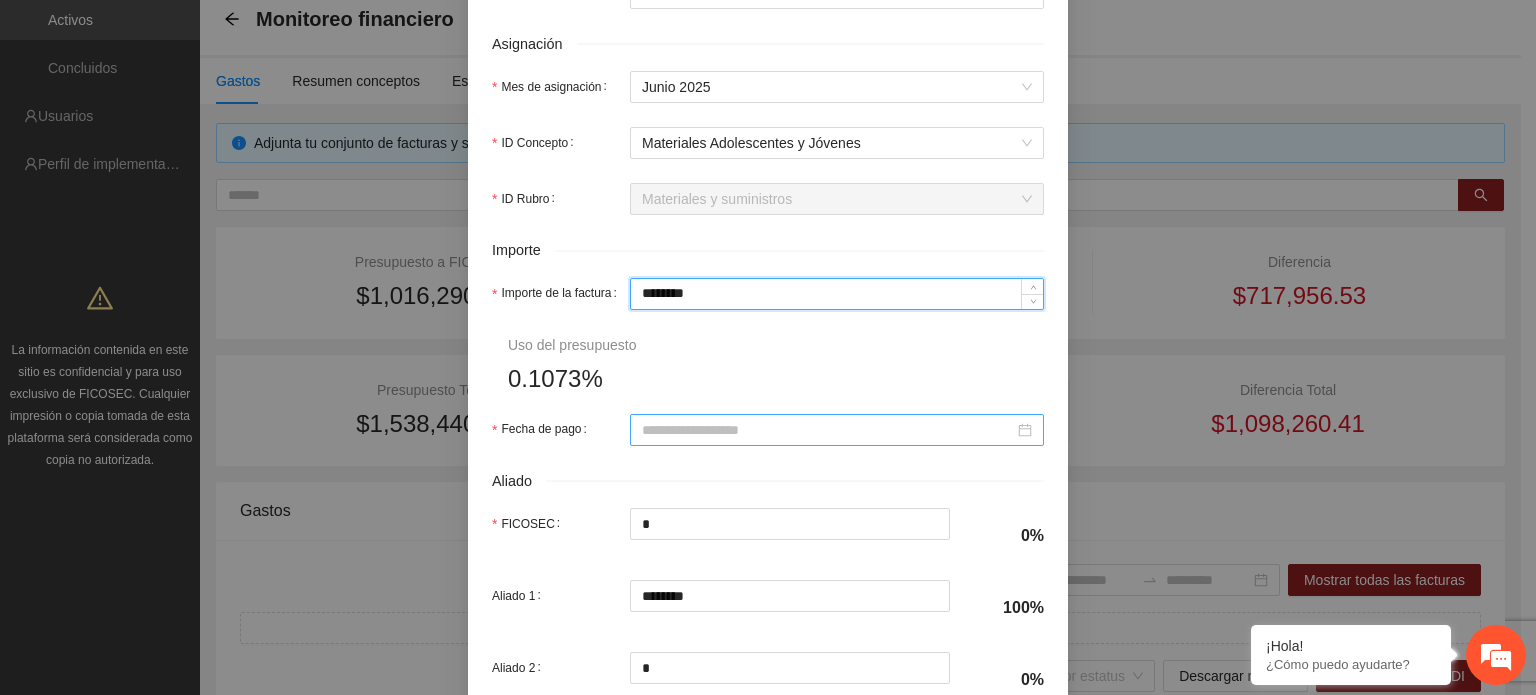 click on "Fecha de pago" at bounding box center [828, 430] 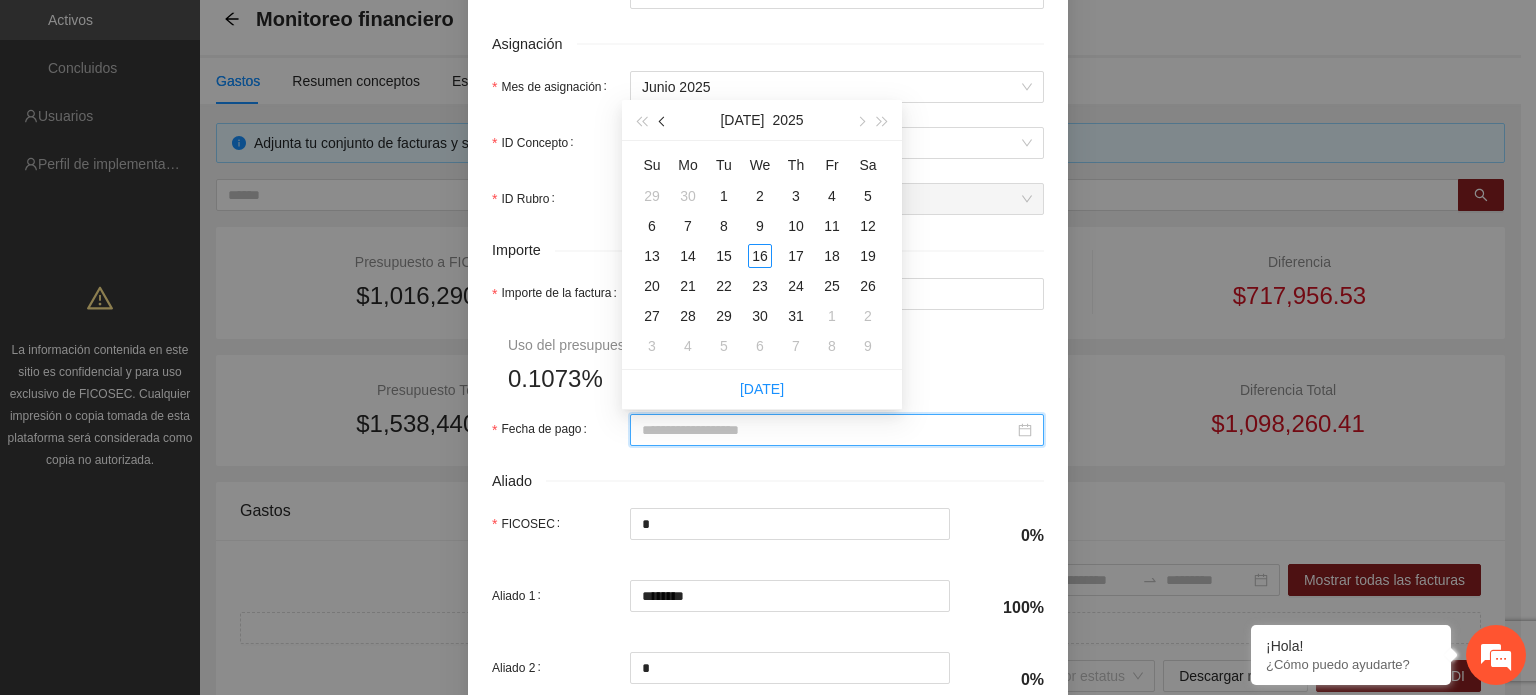click at bounding box center [664, 122] 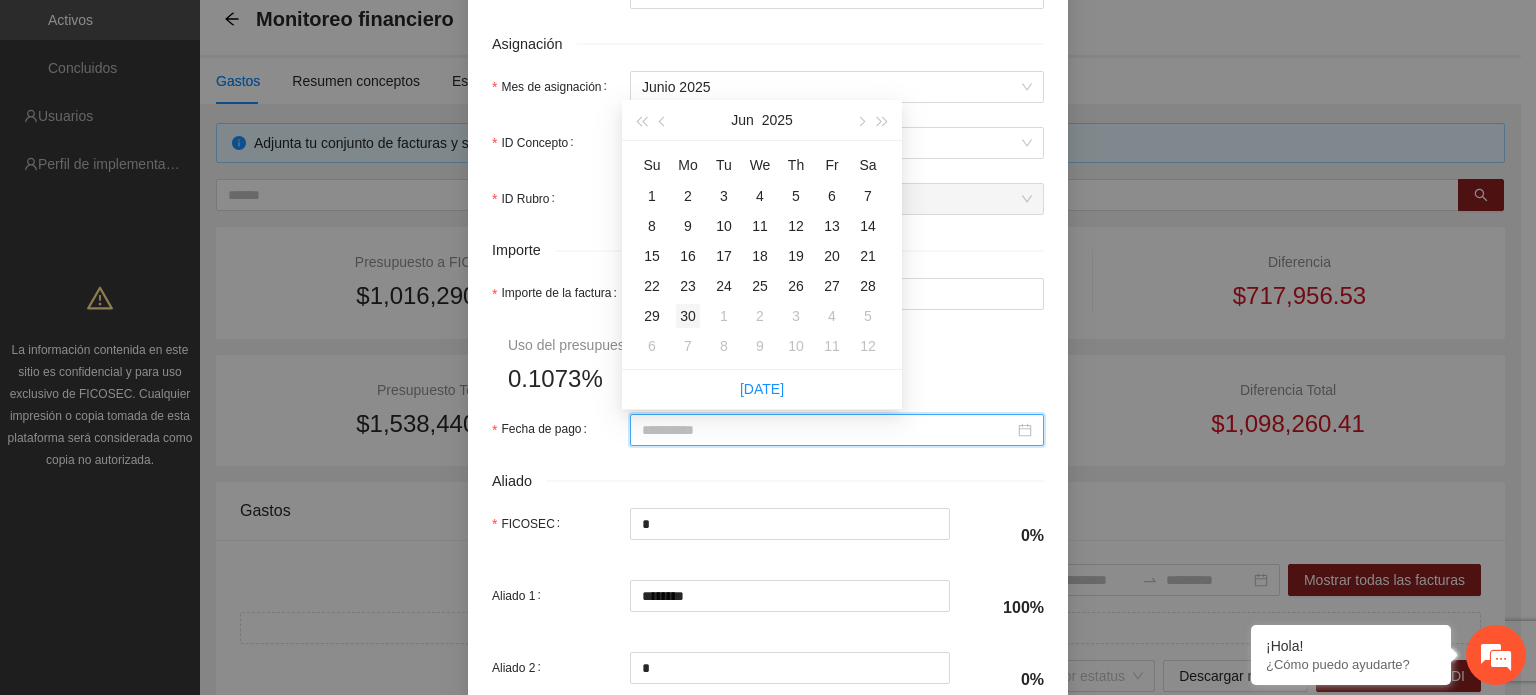 click on "30" at bounding box center (688, 316) 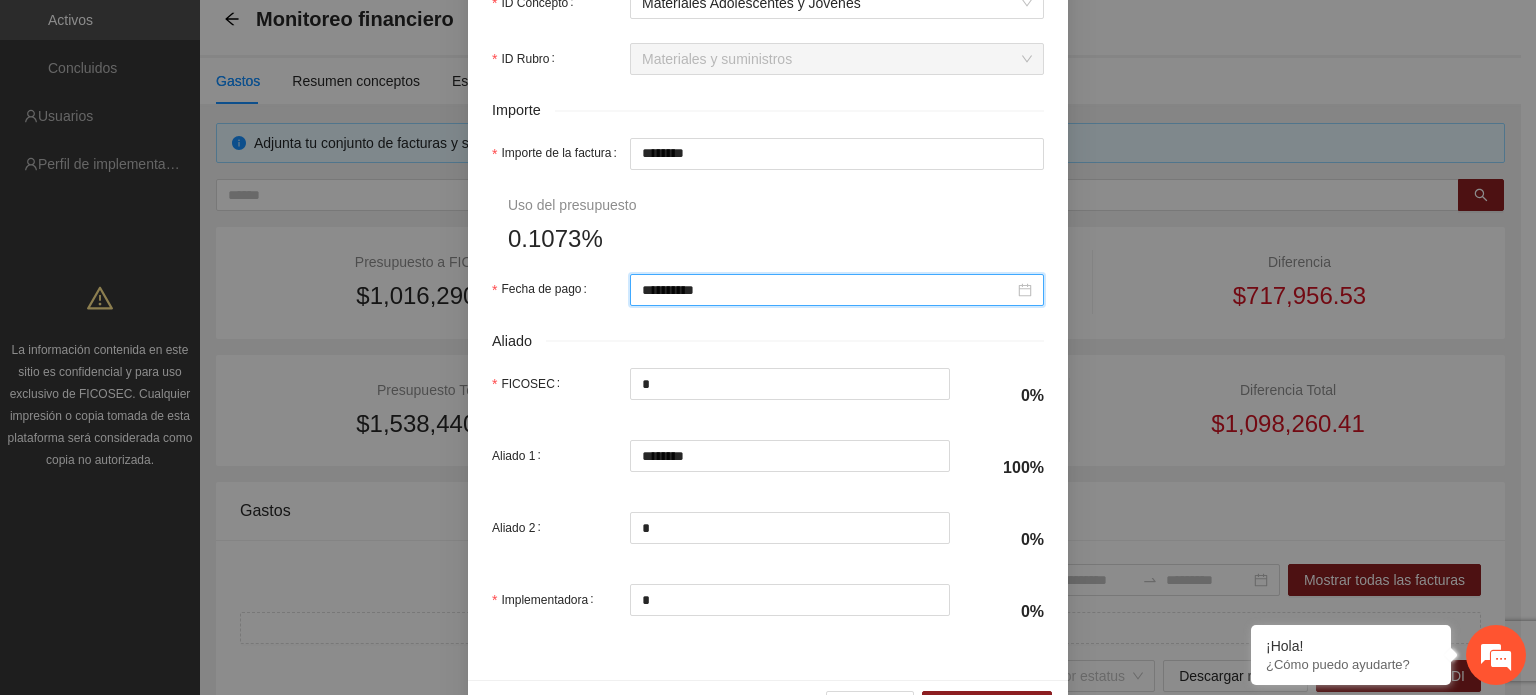 scroll, scrollTop: 1001, scrollLeft: 0, axis: vertical 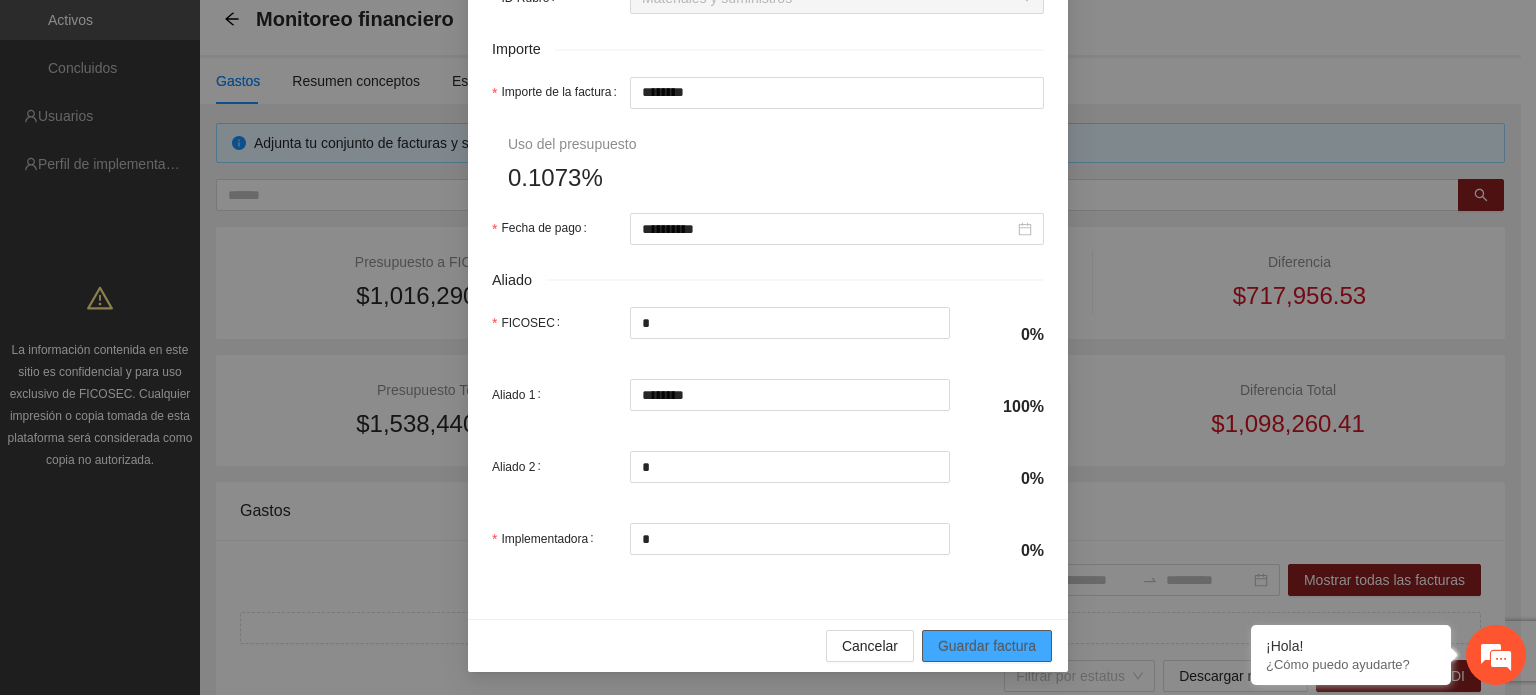 click on "Guardar factura" at bounding box center (987, 646) 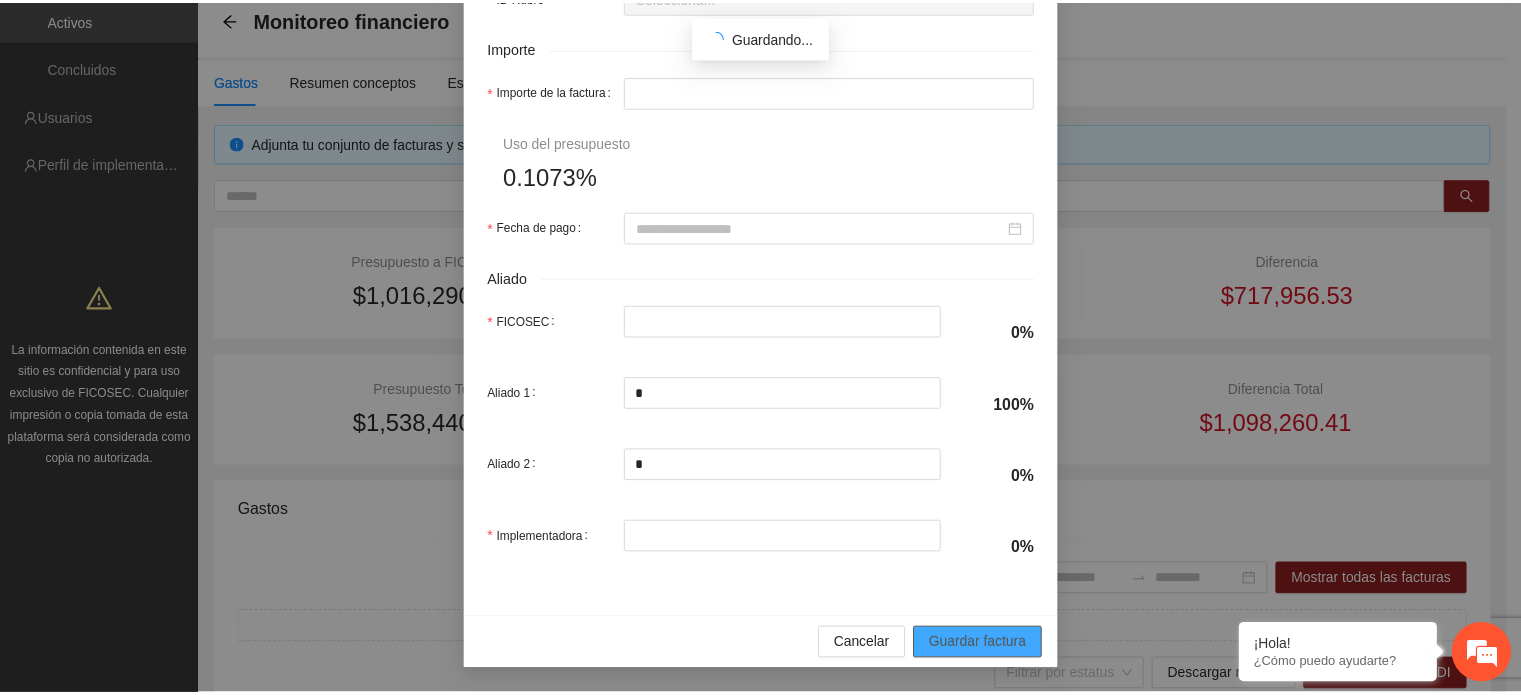 scroll, scrollTop: 841, scrollLeft: 0, axis: vertical 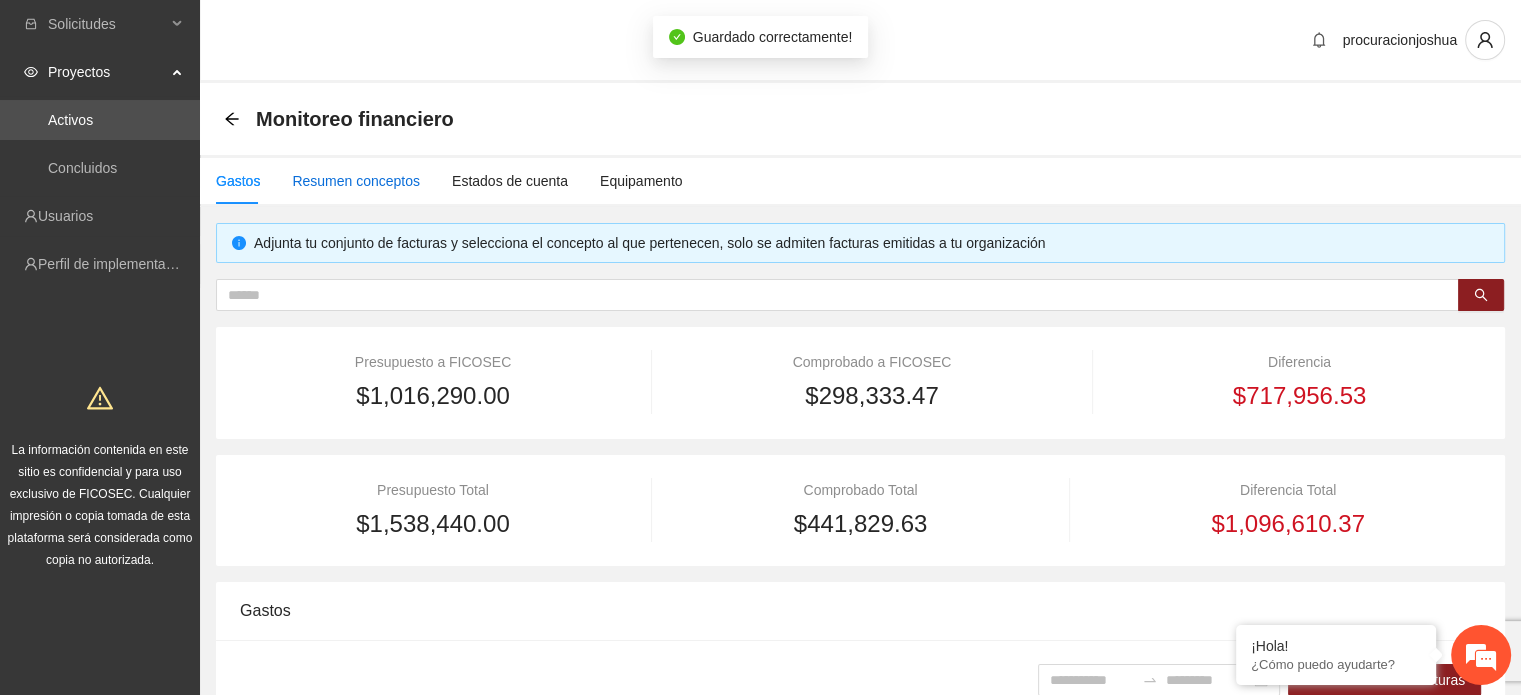 click on "Resumen conceptos" at bounding box center [356, 181] 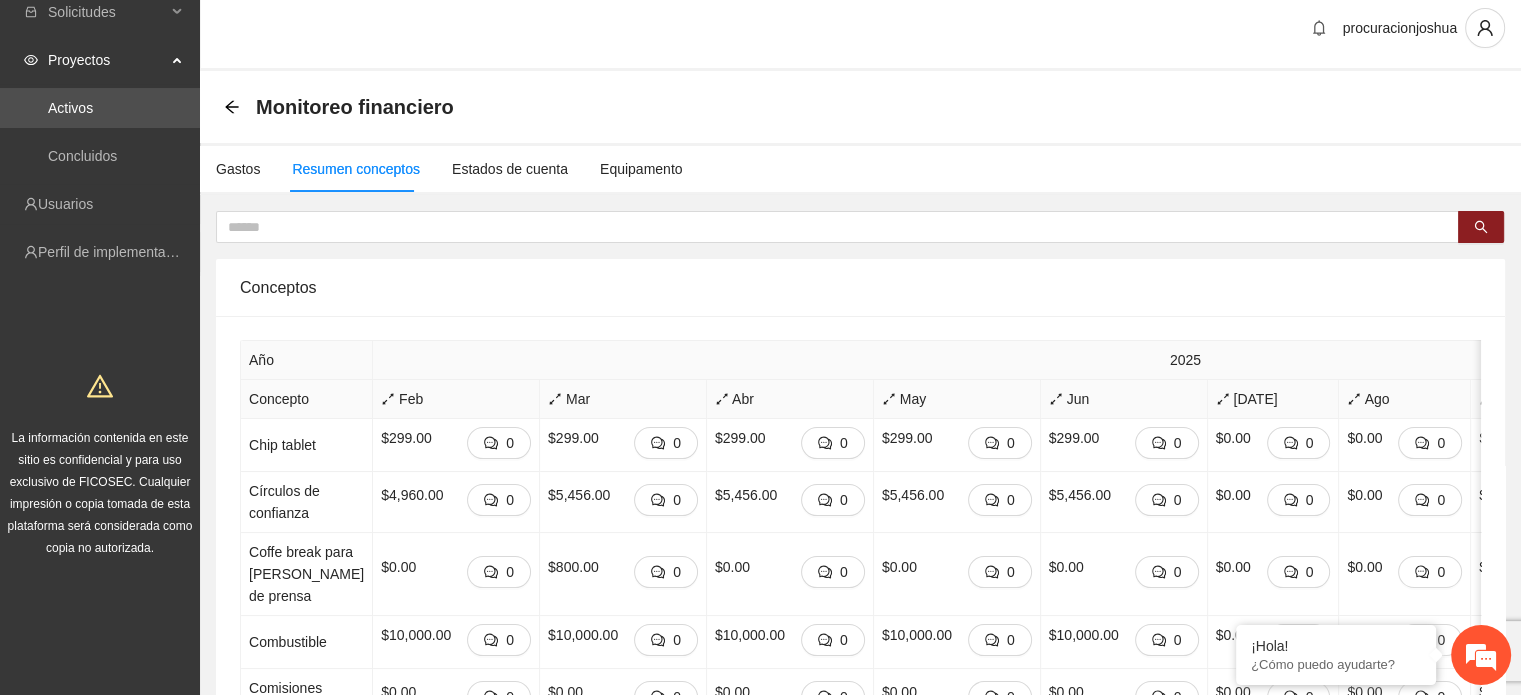 scroll, scrollTop: 0, scrollLeft: 0, axis: both 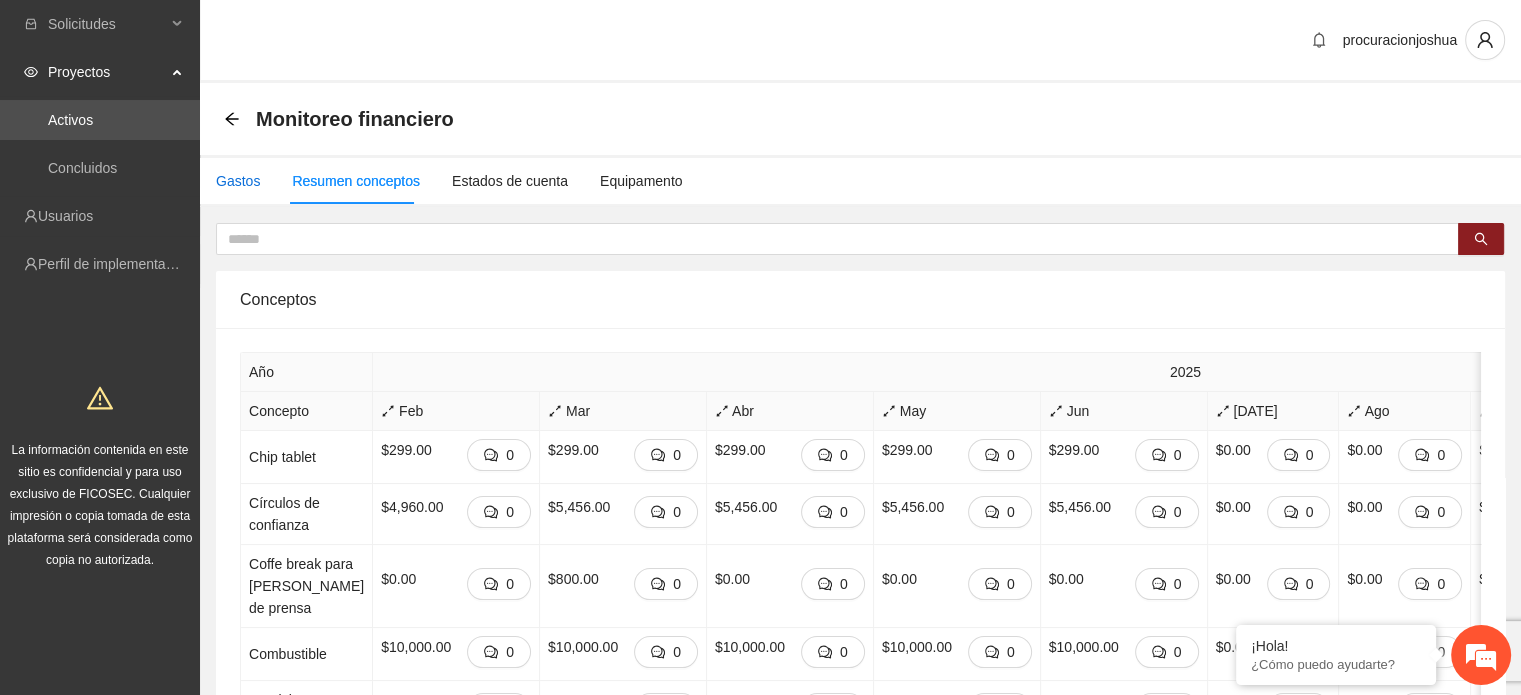 click on "Gastos" at bounding box center (238, 181) 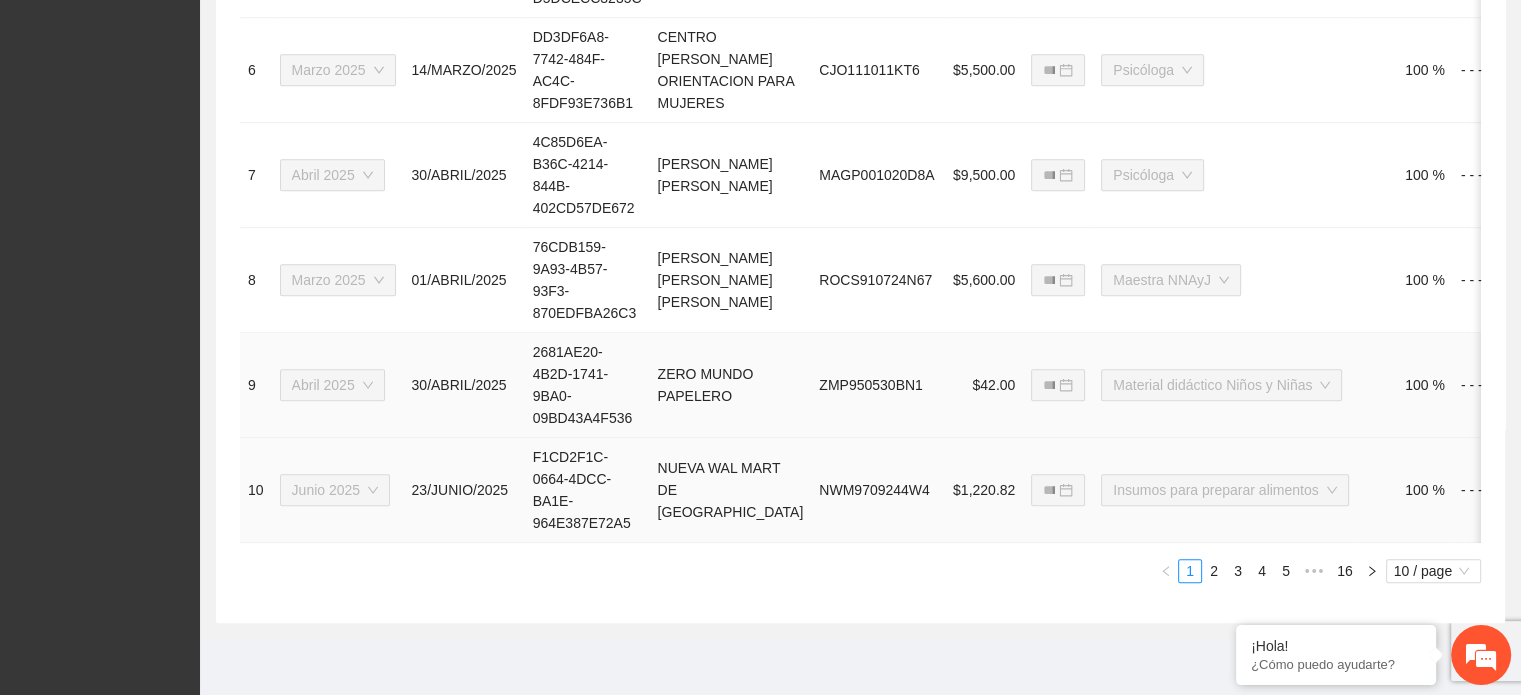 scroll, scrollTop: 1416, scrollLeft: 0, axis: vertical 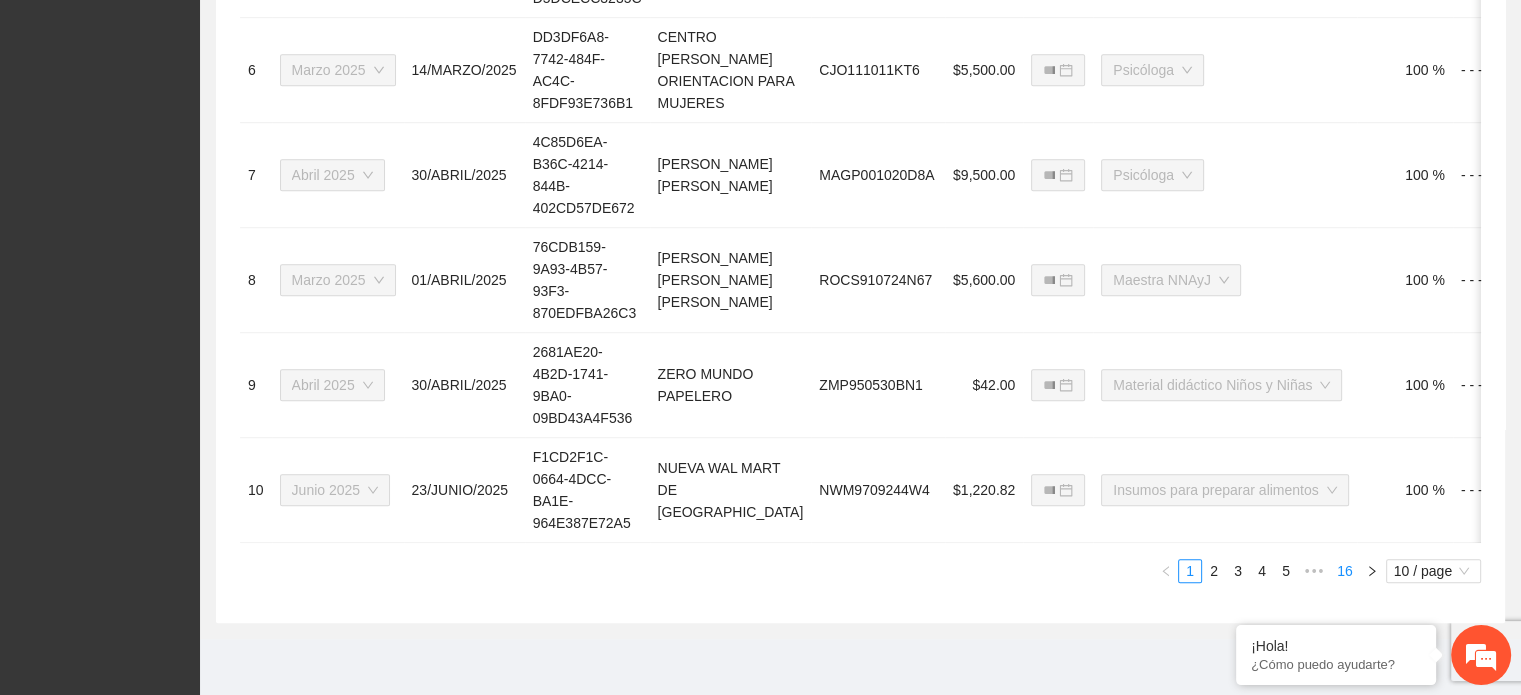 click on "16" at bounding box center (1345, 571) 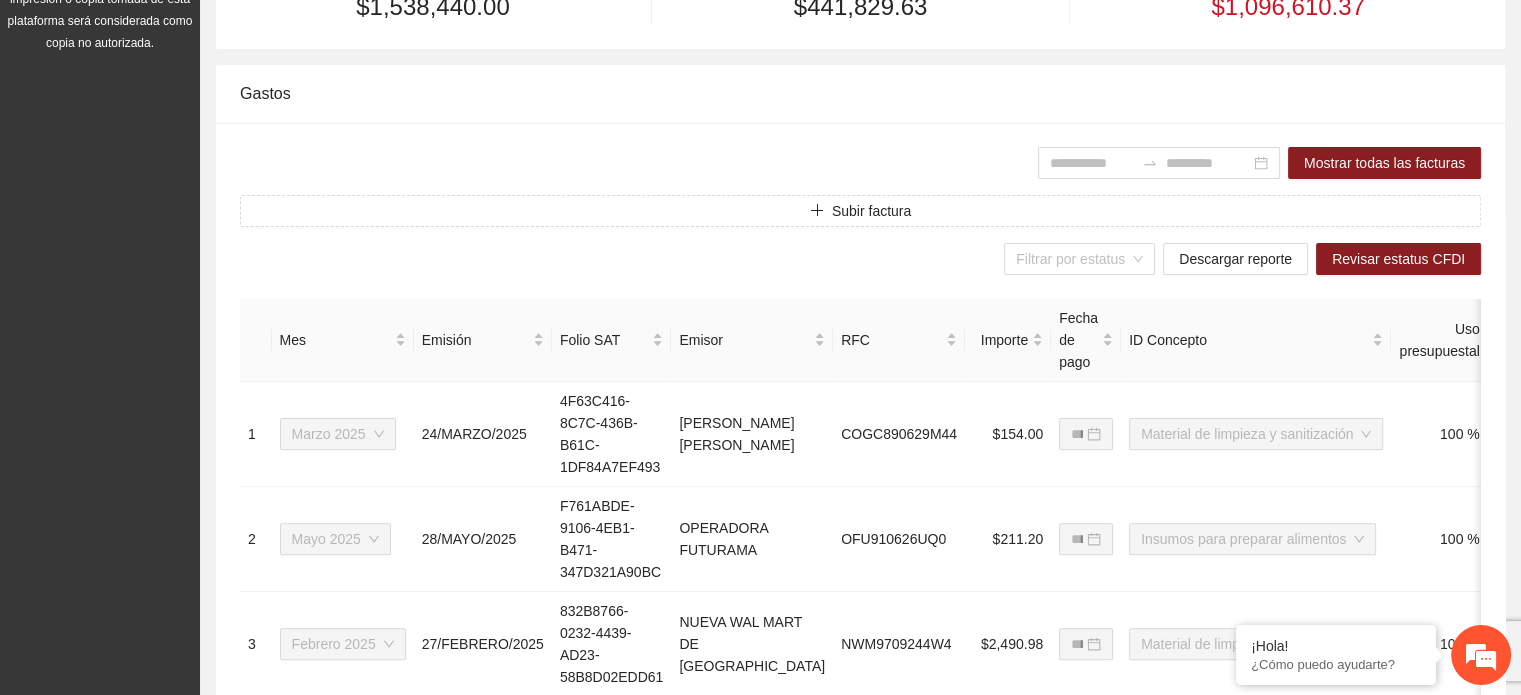 scroll, scrollTop: 516, scrollLeft: 0, axis: vertical 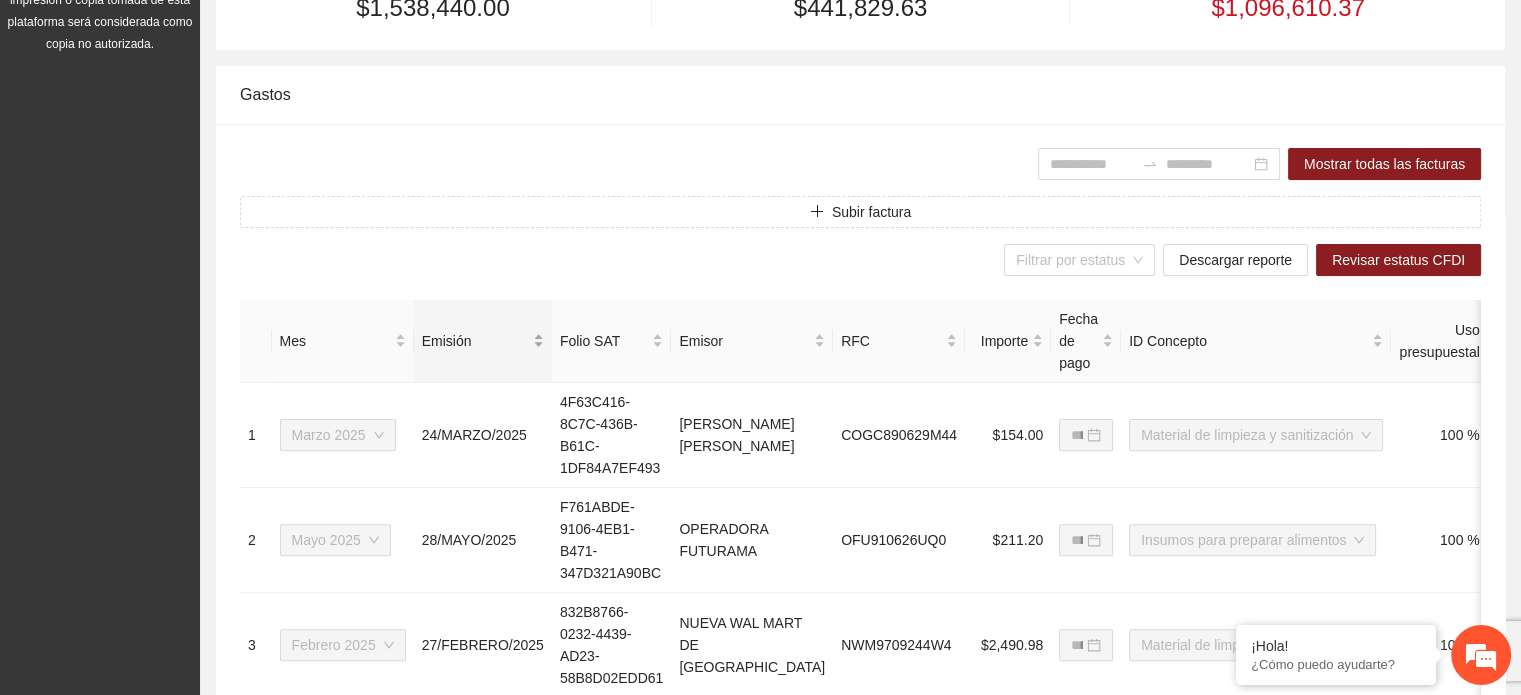click on "Emisión" at bounding box center [475, 341] 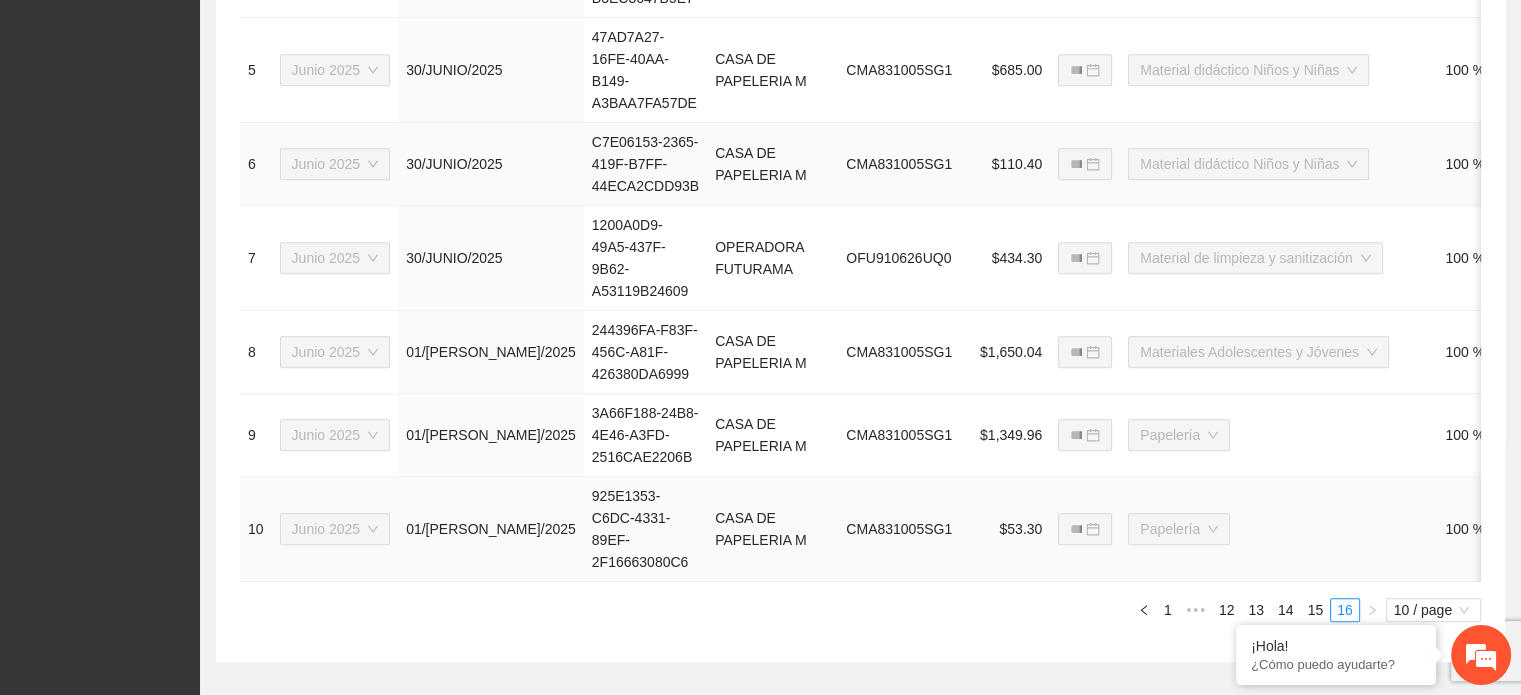 scroll, scrollTop: 1416, scrollLeft: 0, axis: vertical 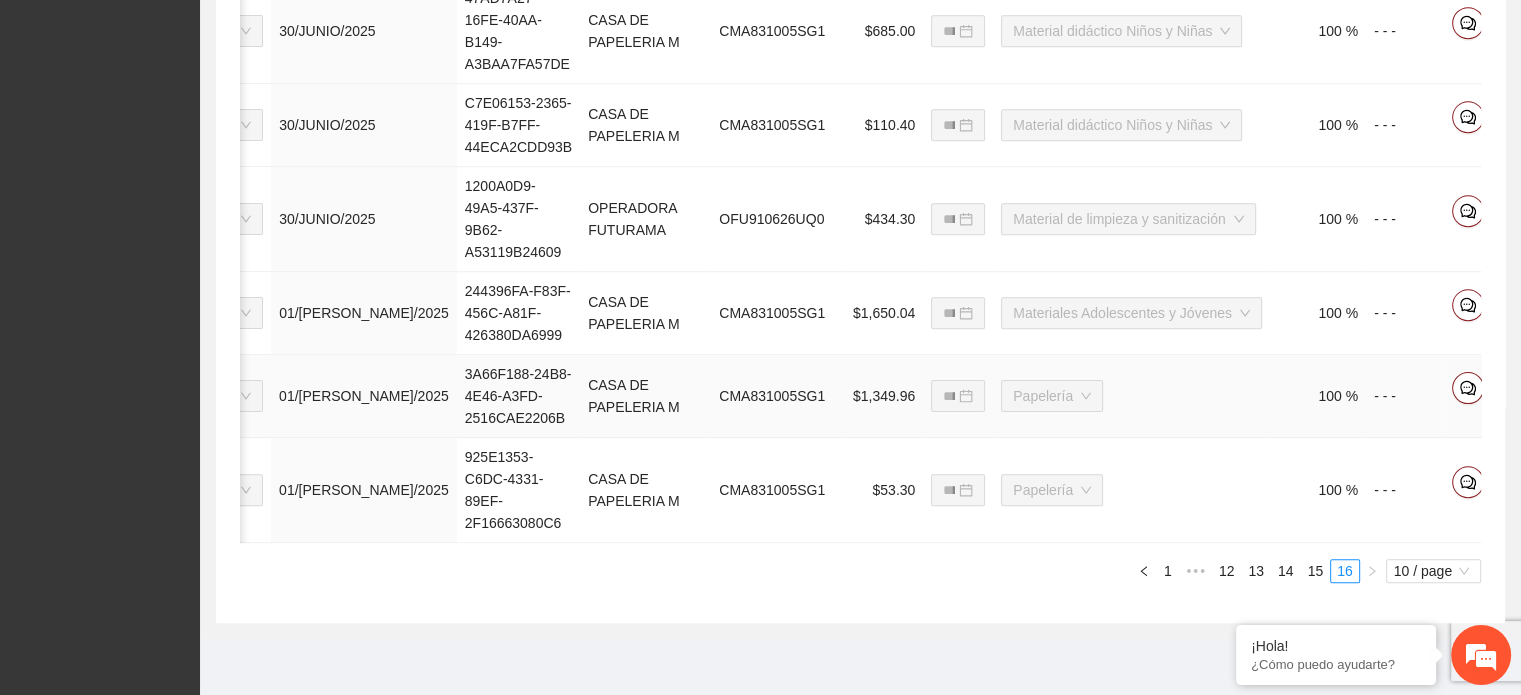 click 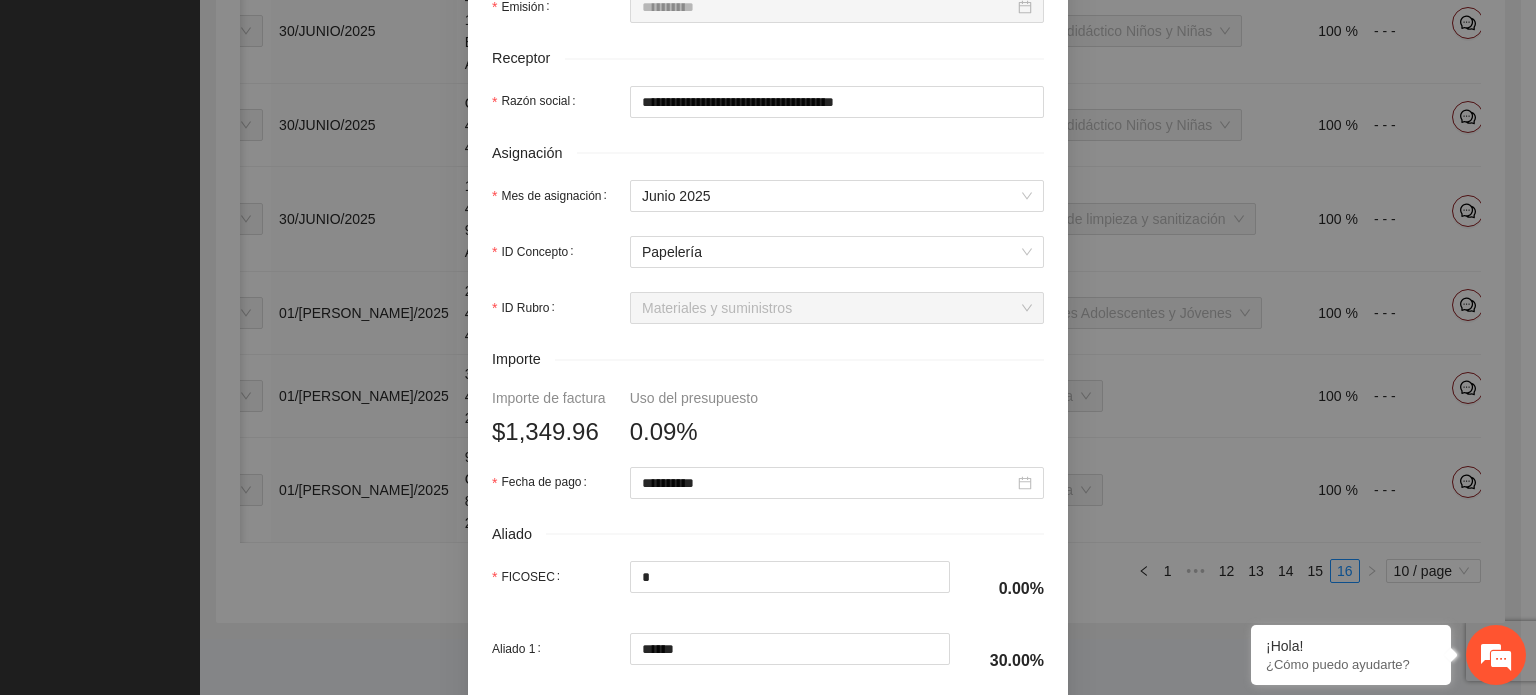 scroll, scrollTop: 700, scrollLeft: 0, axis: vertical 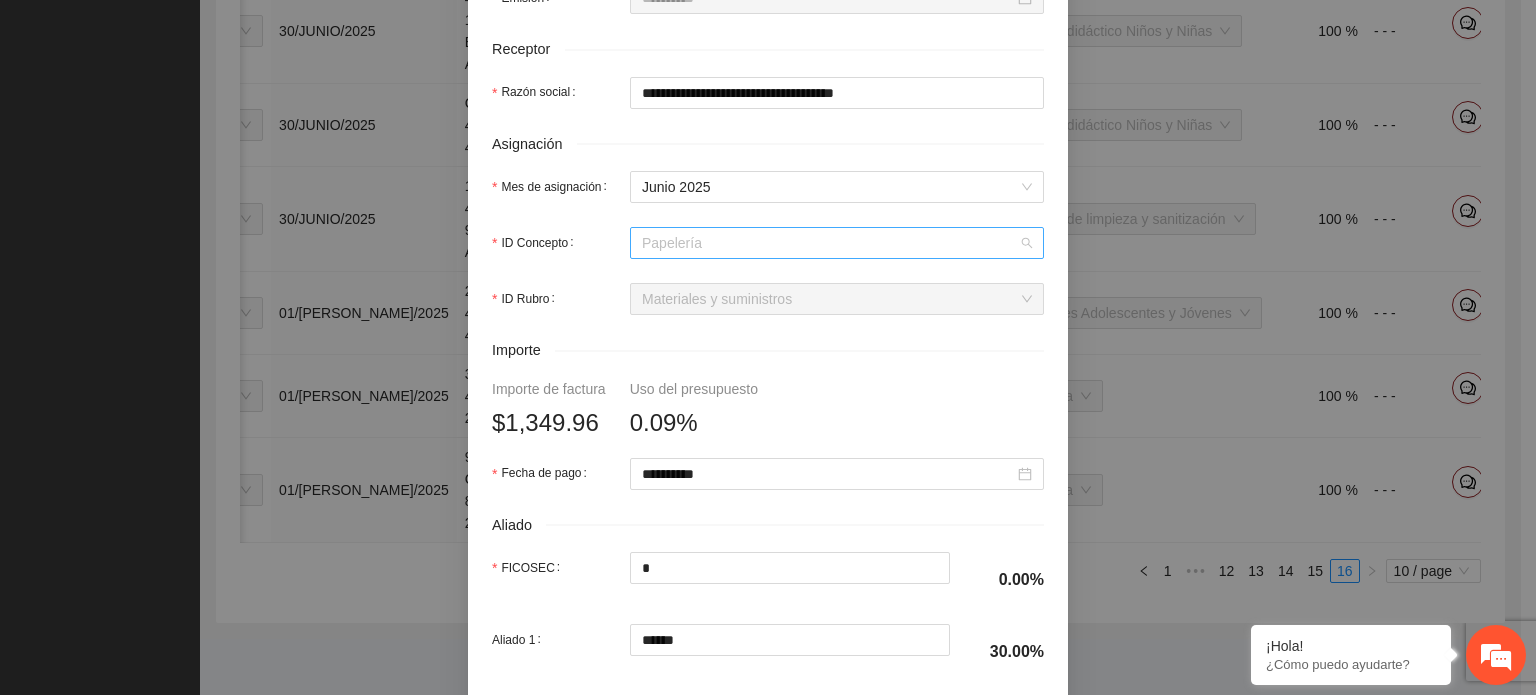 click on "Papelería" at bounding box center [837, 243] 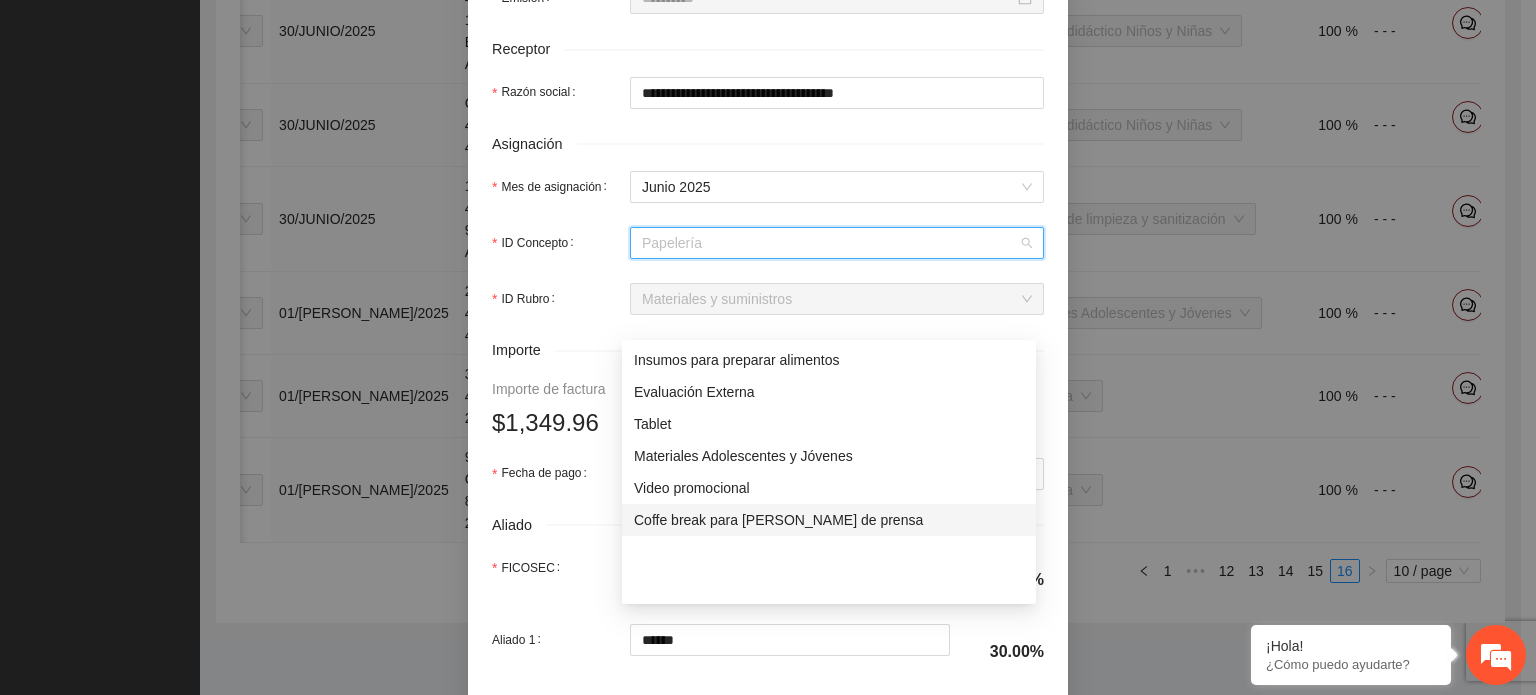 scroll, scrollTop: 220, scrollLeft: 0, axis: vertical 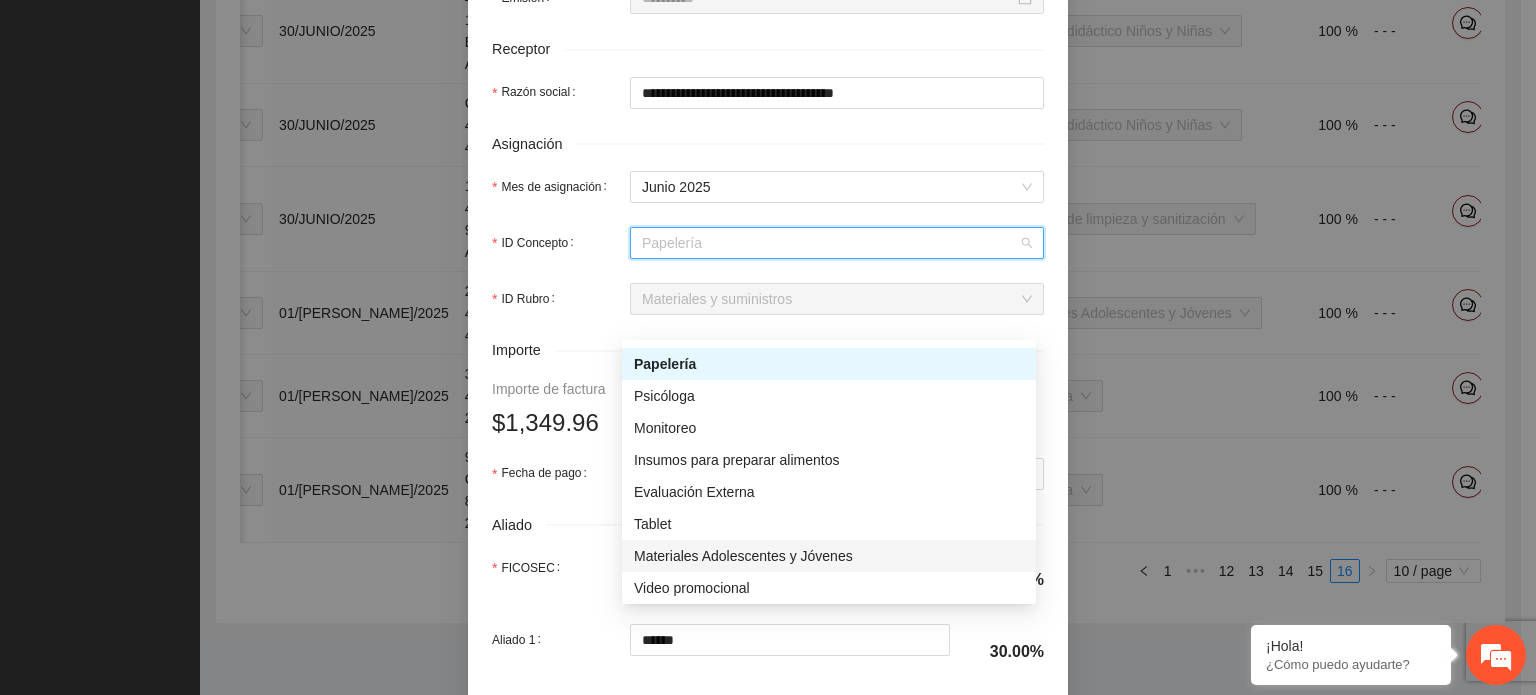 click on "Materiales Adolescentes y Jóvenes" at bounding box center (829, 556) 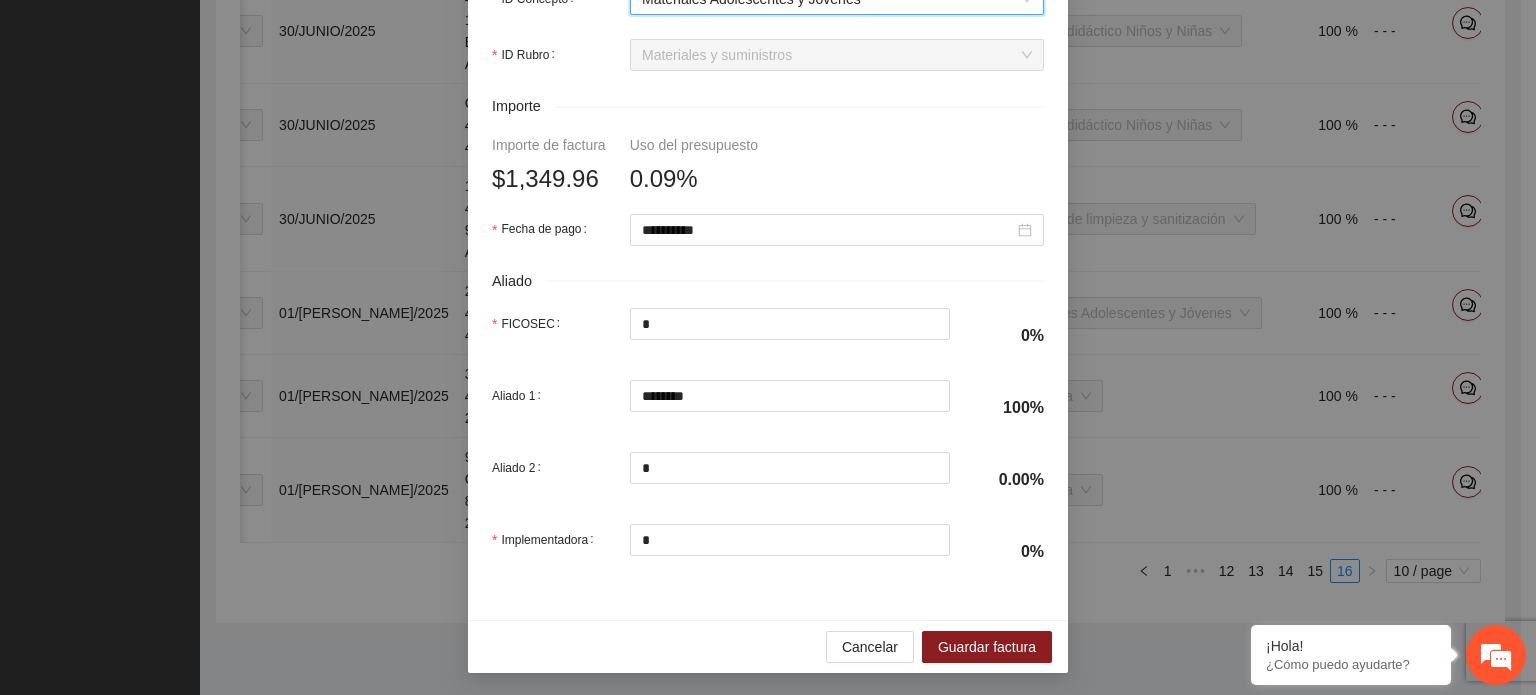 scroll, scrollTop: 945, scrollLeft: 0, axis: vertical 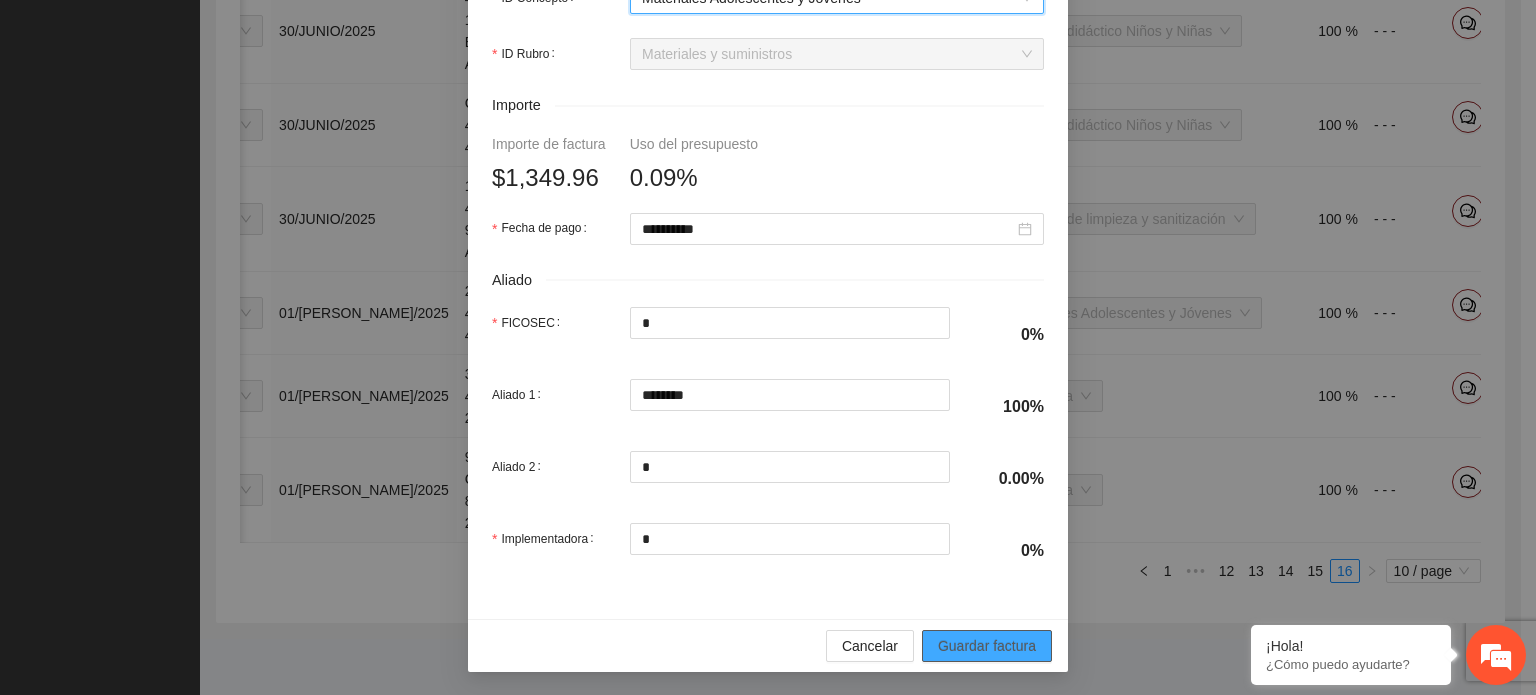click on "Guardar factura" at bounding box center [987, 646] 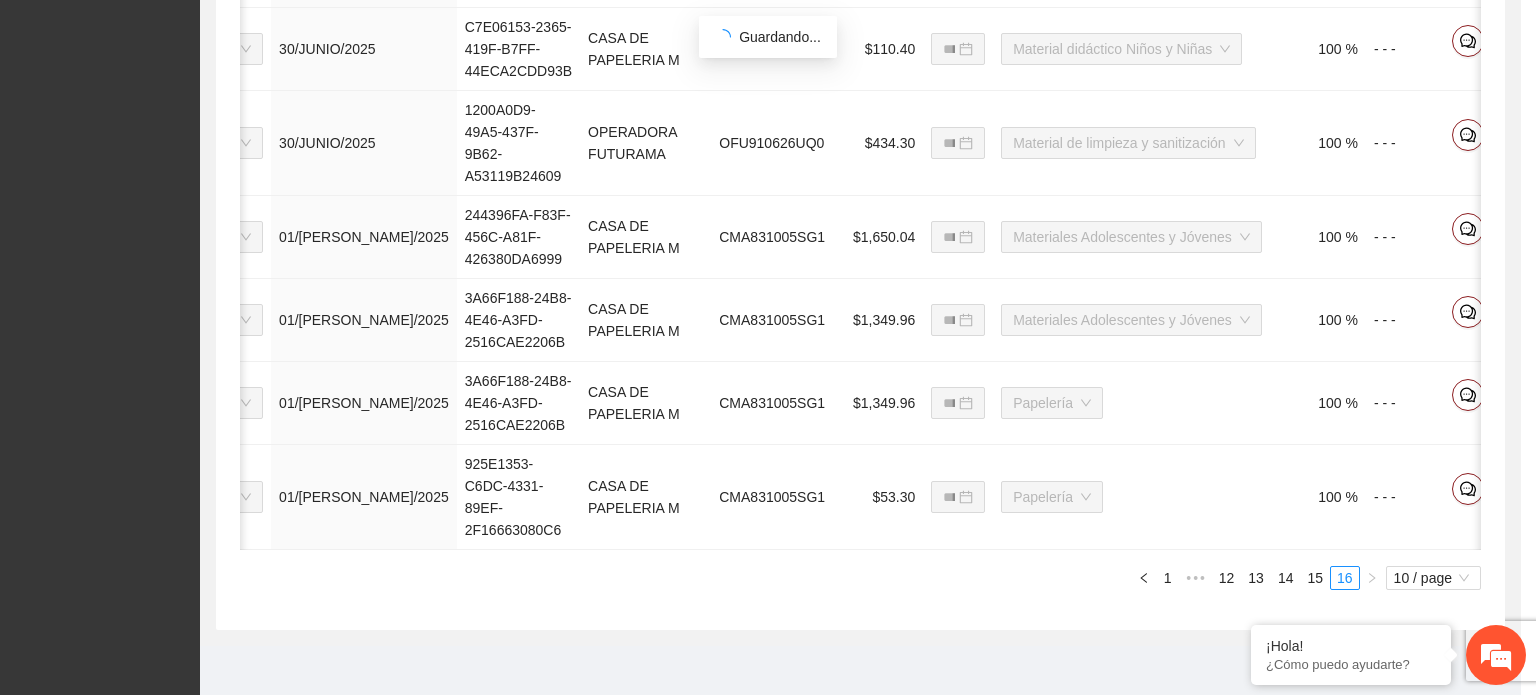 scroll, scrollTop: 0, scrollLeft: 123, axis: horizontal 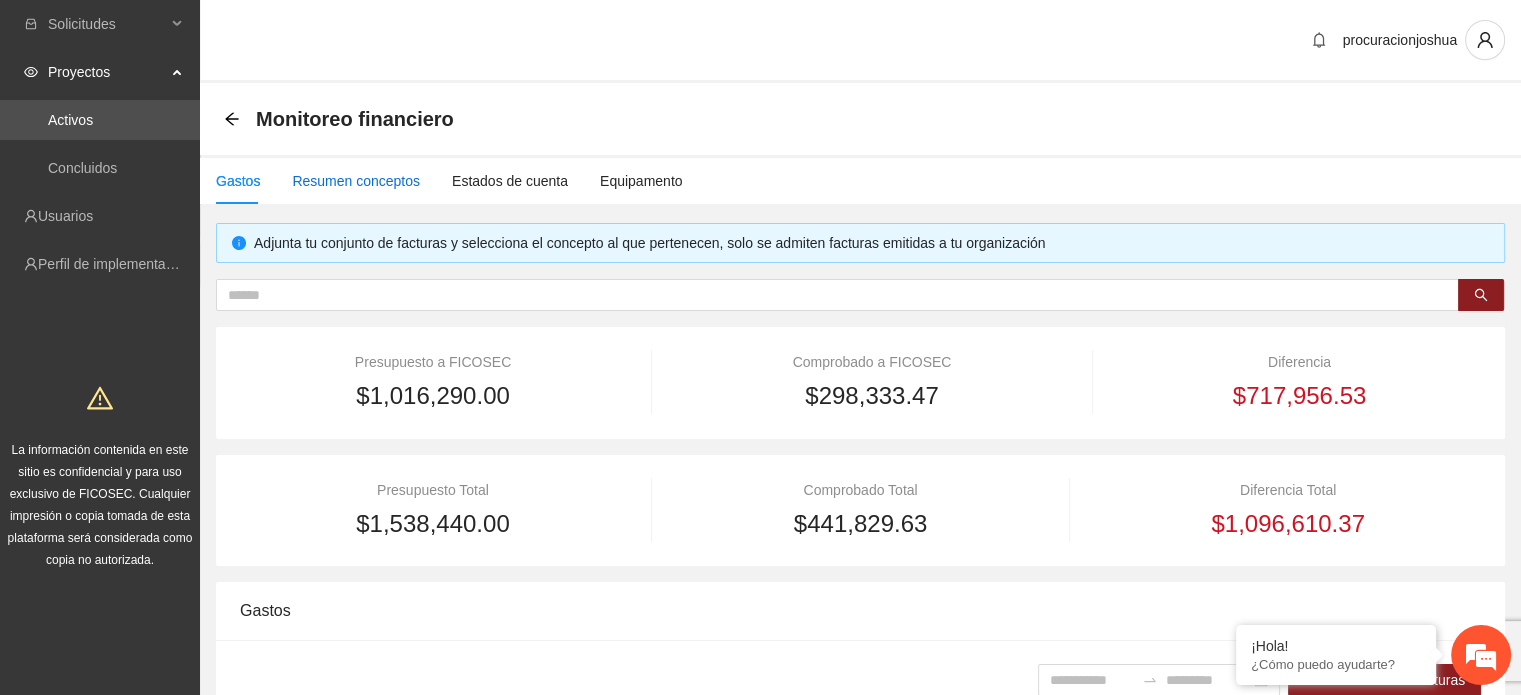 click on "Resumen conceptos" at bounding box center (356, 181) 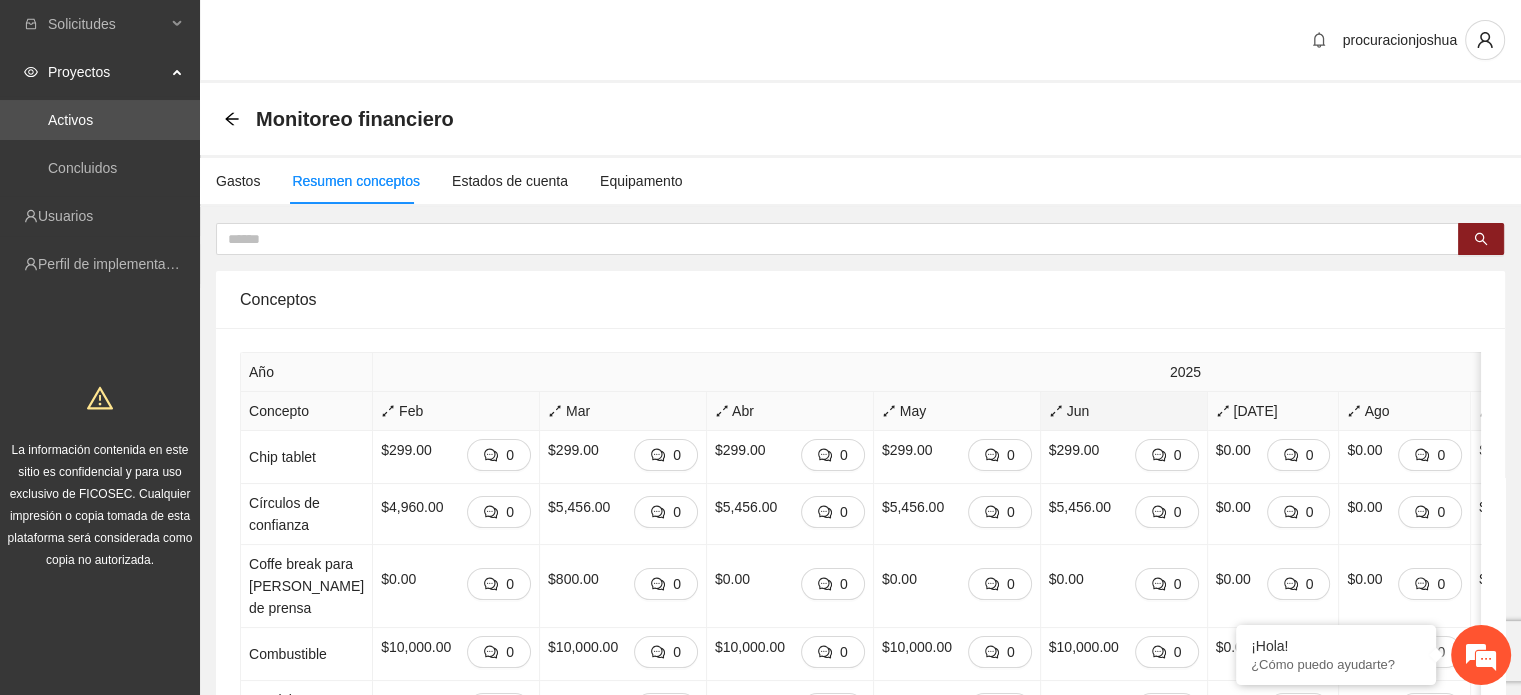 click on "Jun" at bounding box center (1124, 411) 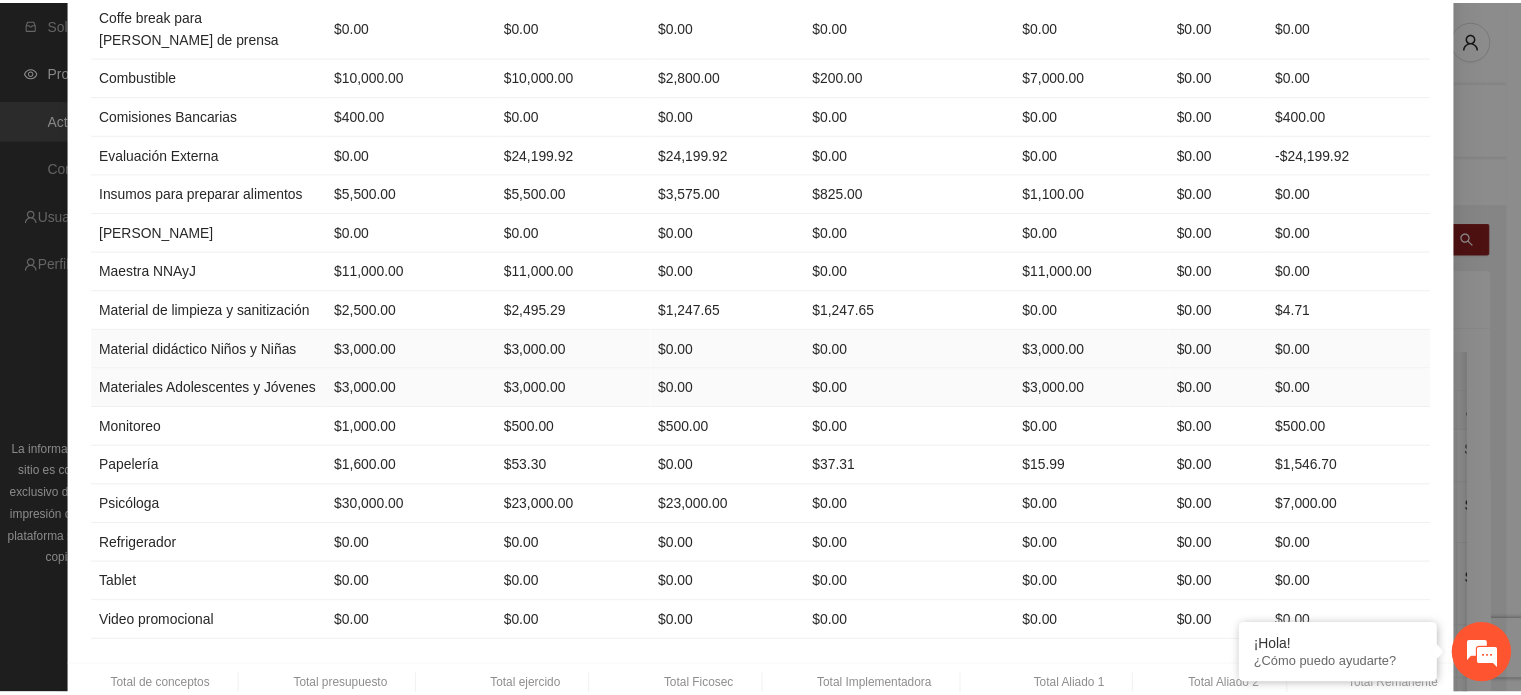 scroll, scrollTop: 0, scrollLeft: 0, axis: both 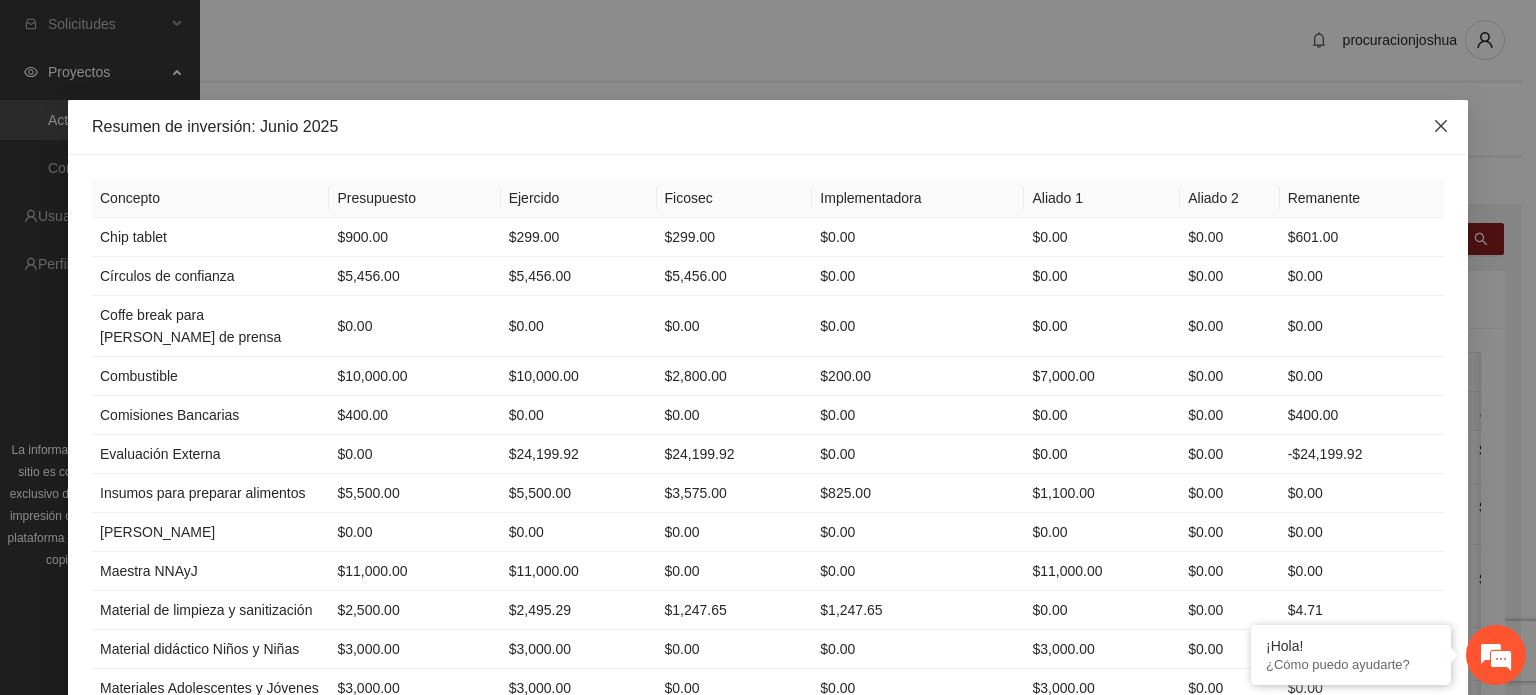 click 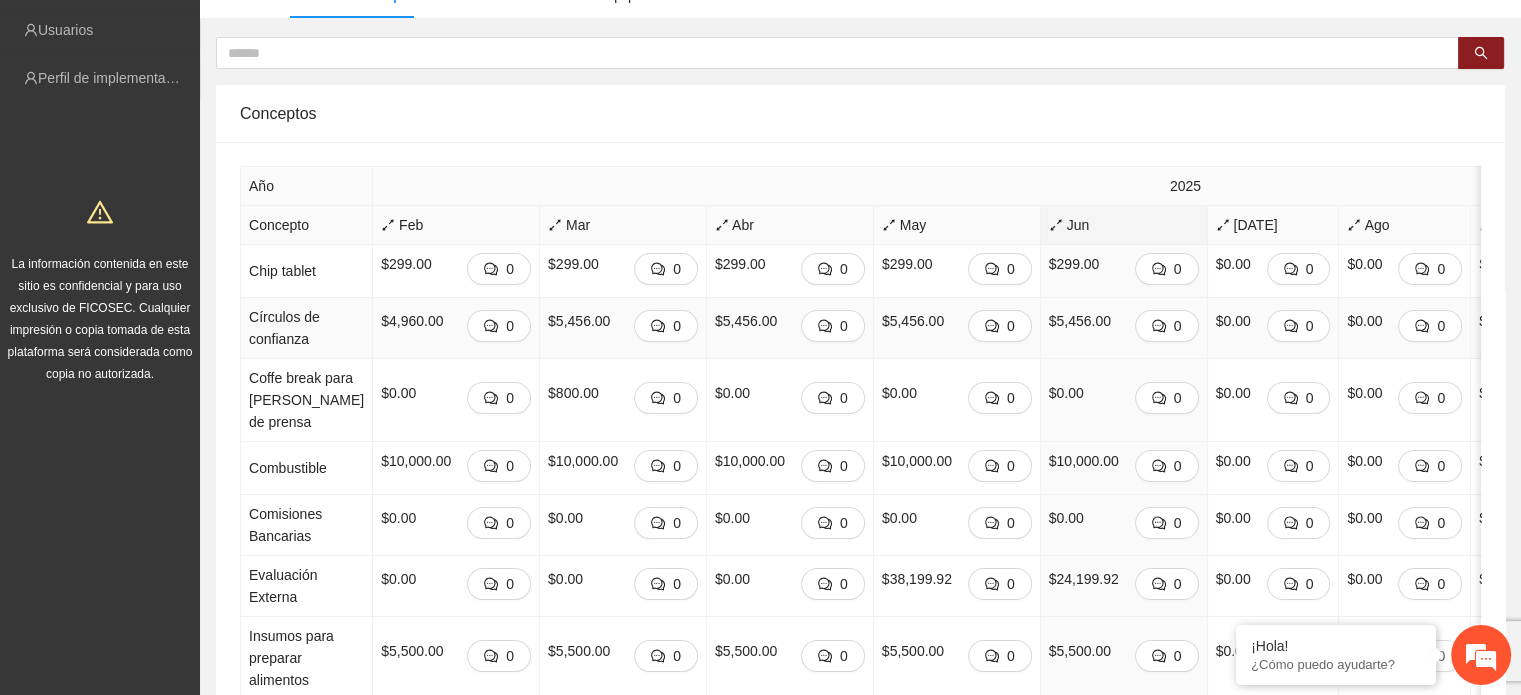scroll, scrollTop: 0, scrollLeft: 0, axis: both 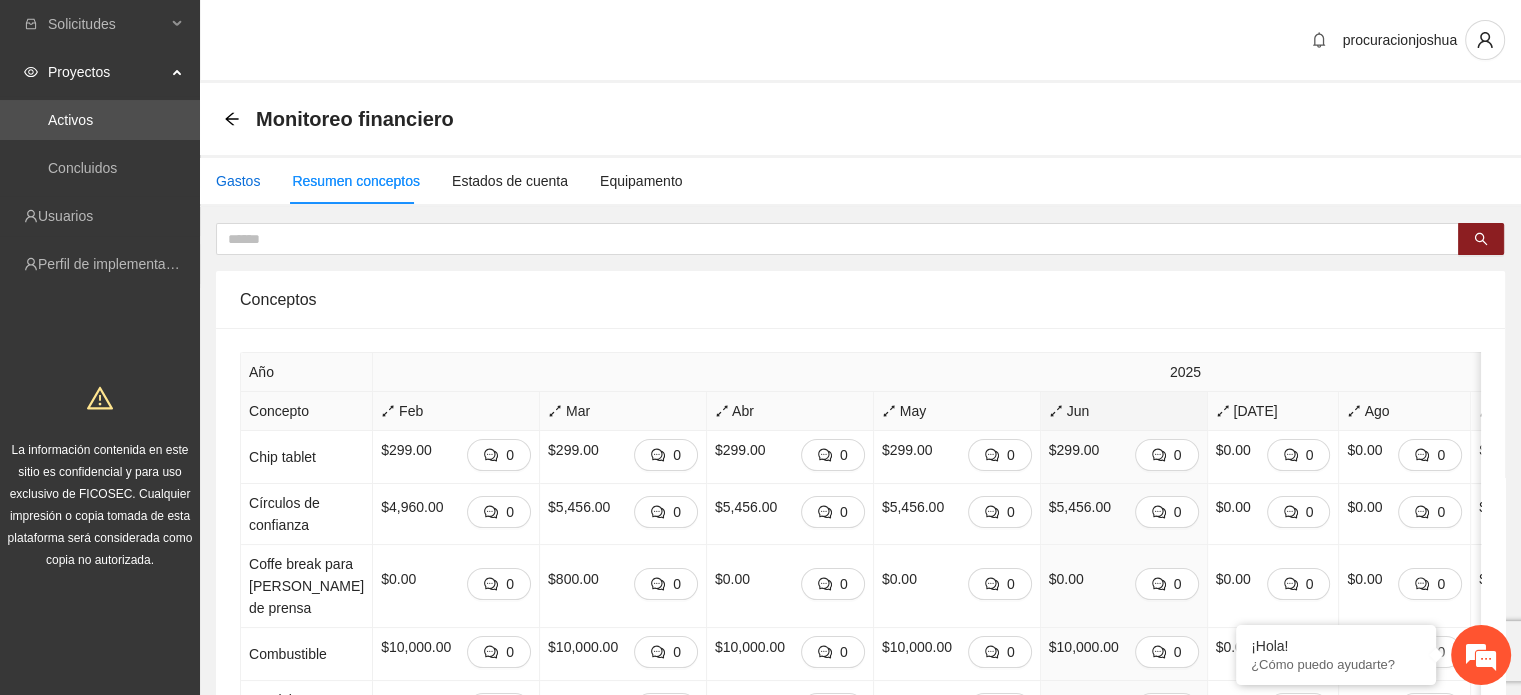 click on "Gastos" at bounding box center (238, 181) 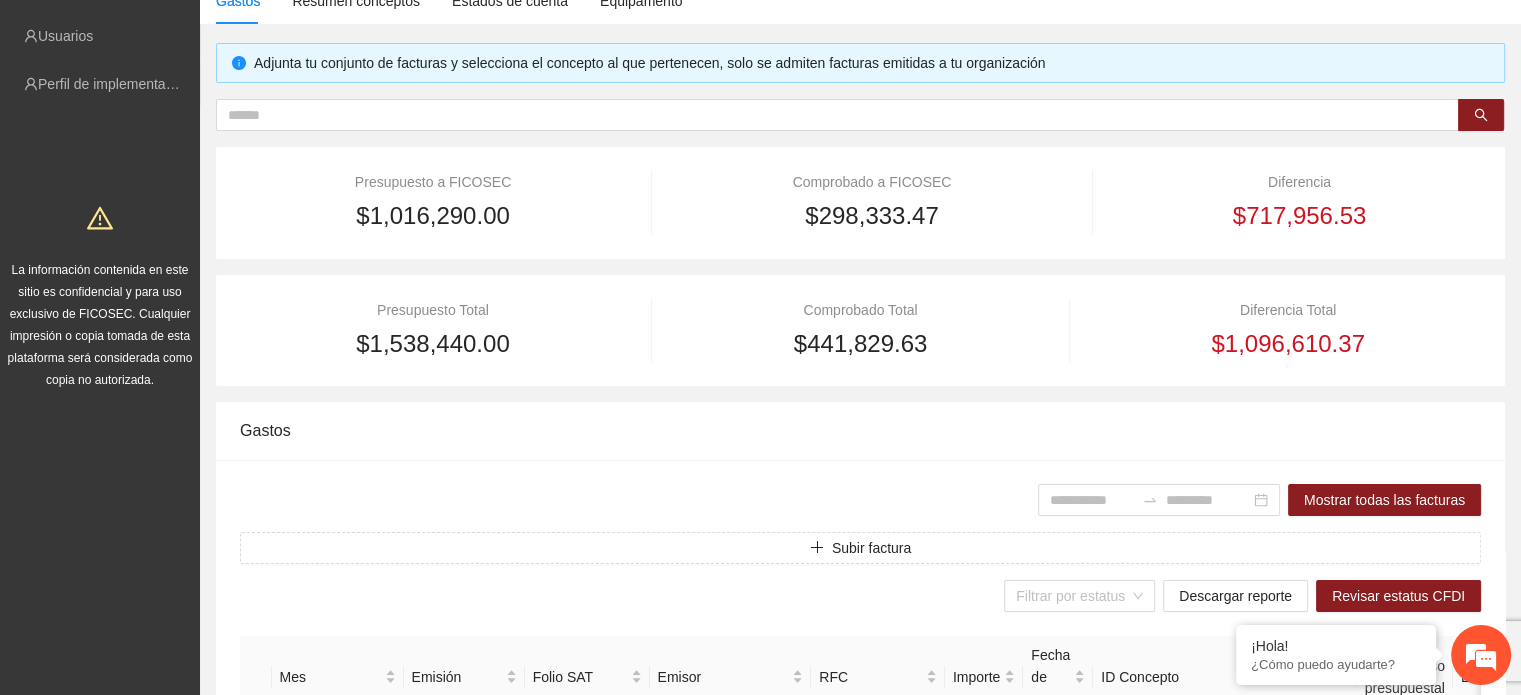 scroll, scrollTop: 0, scrollLeft: 0, axis: both 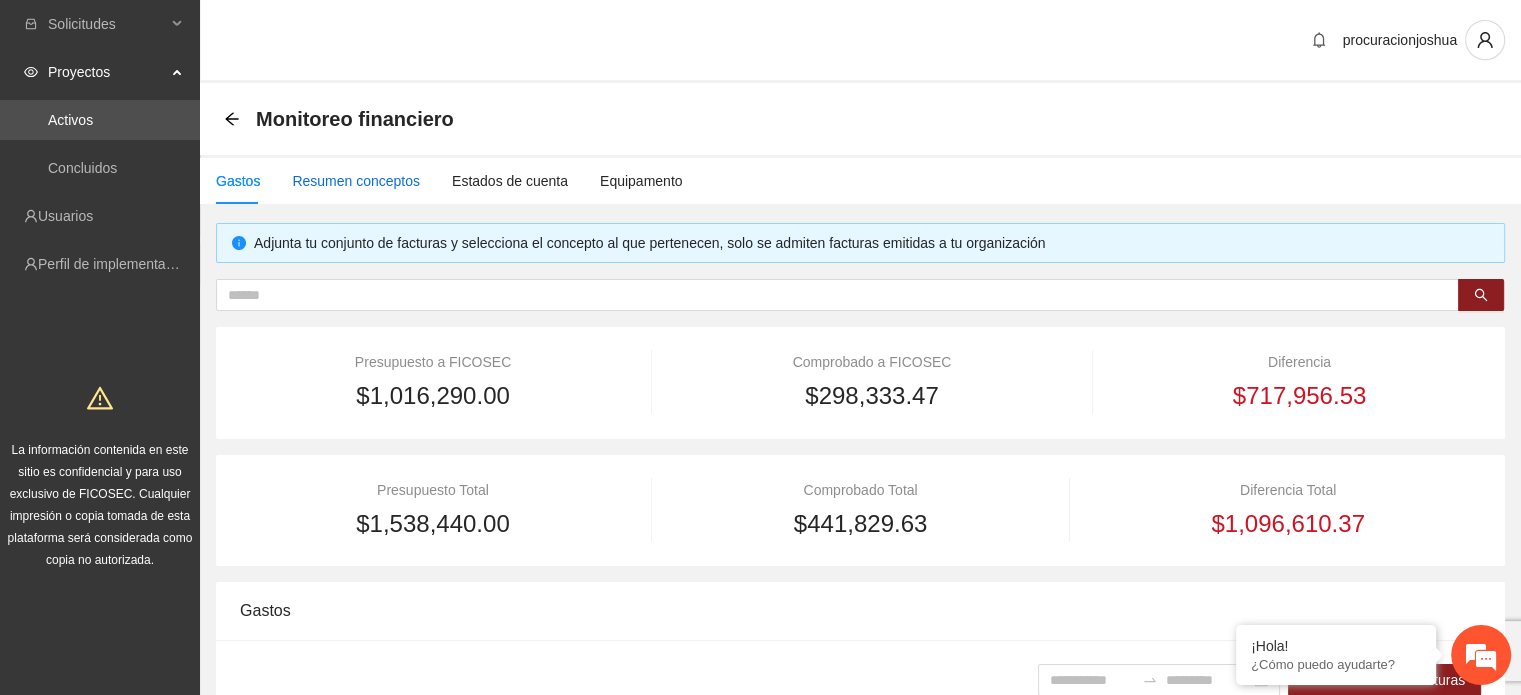 click on "Resumen conceptos" at bounding box center (356, 181) 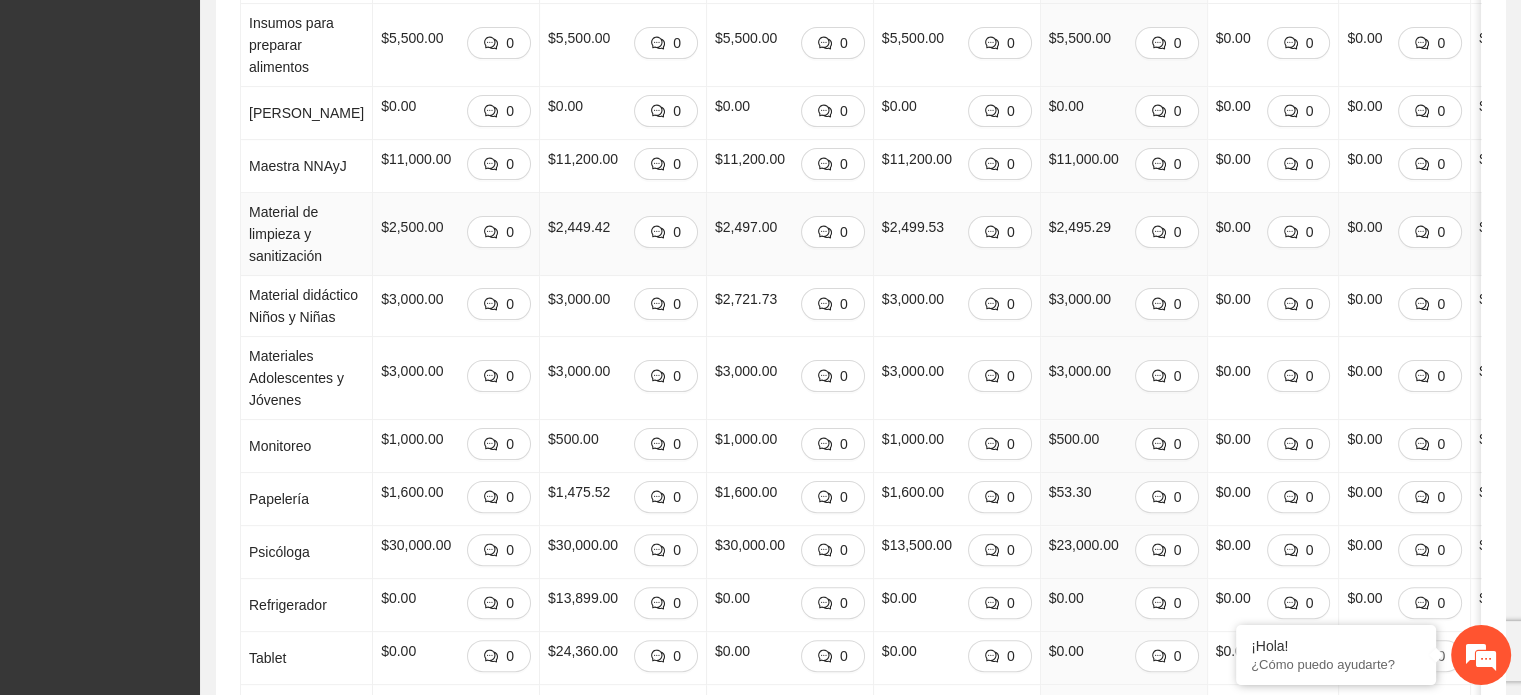 scroll, scrollTop: 800, scrollLeft: 0, axis: vertical 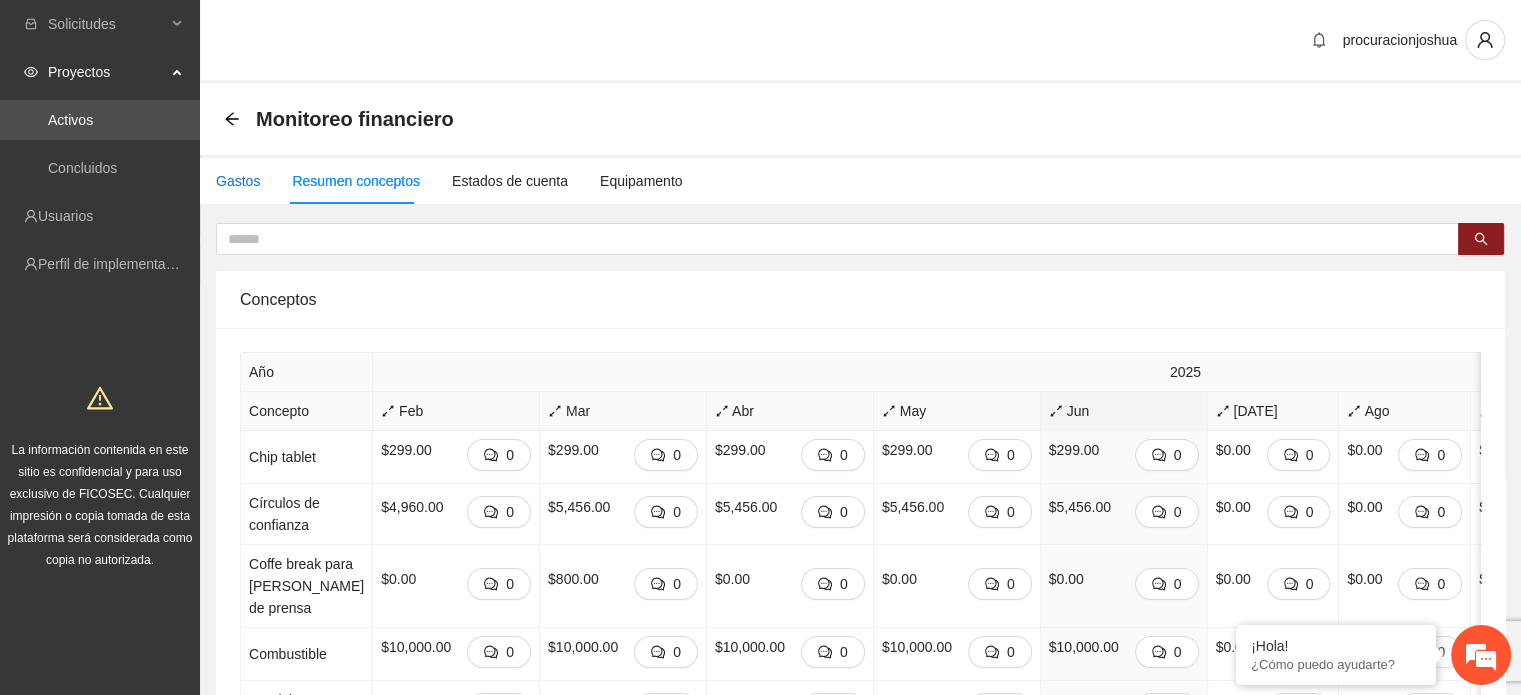click on "Gastos" at bounding box center [238, 181] 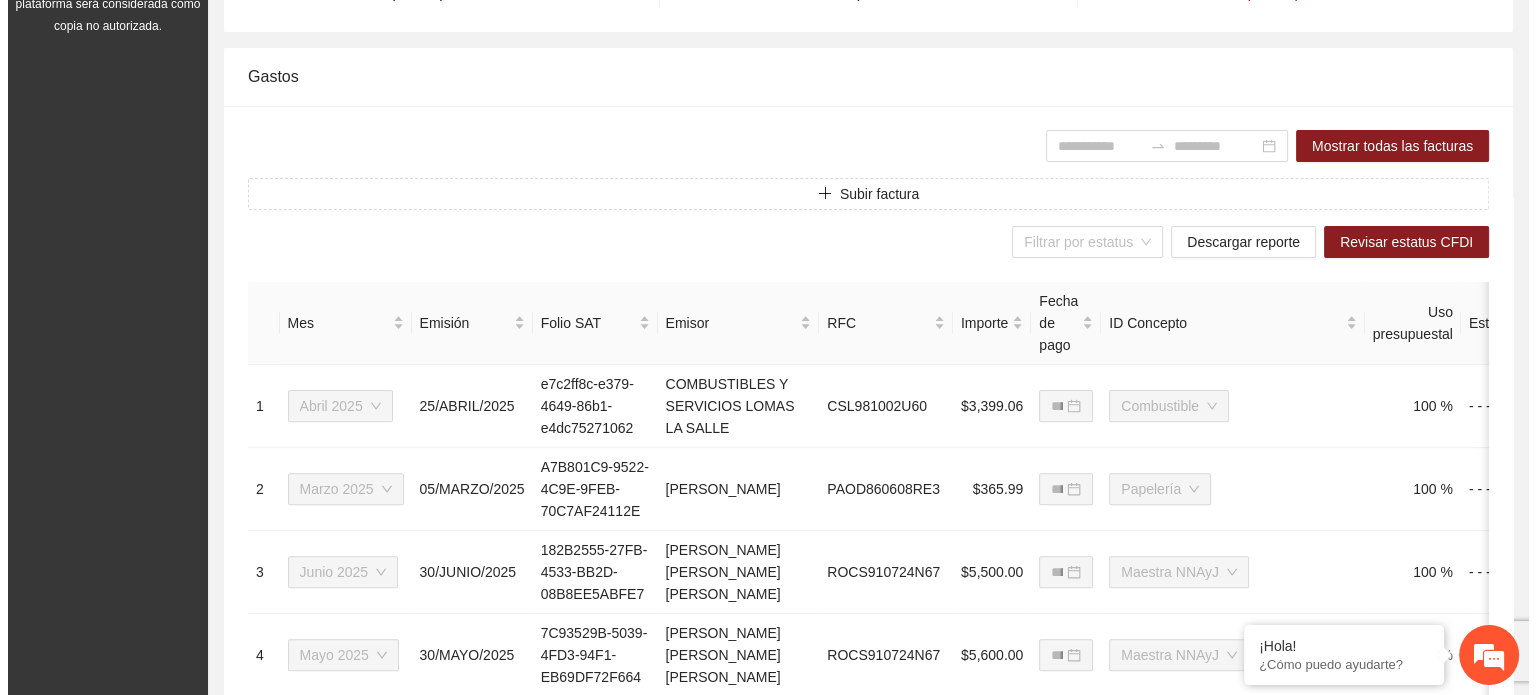 scroll, scrollTop: 500, scrollLeft: 0, axis: vertical 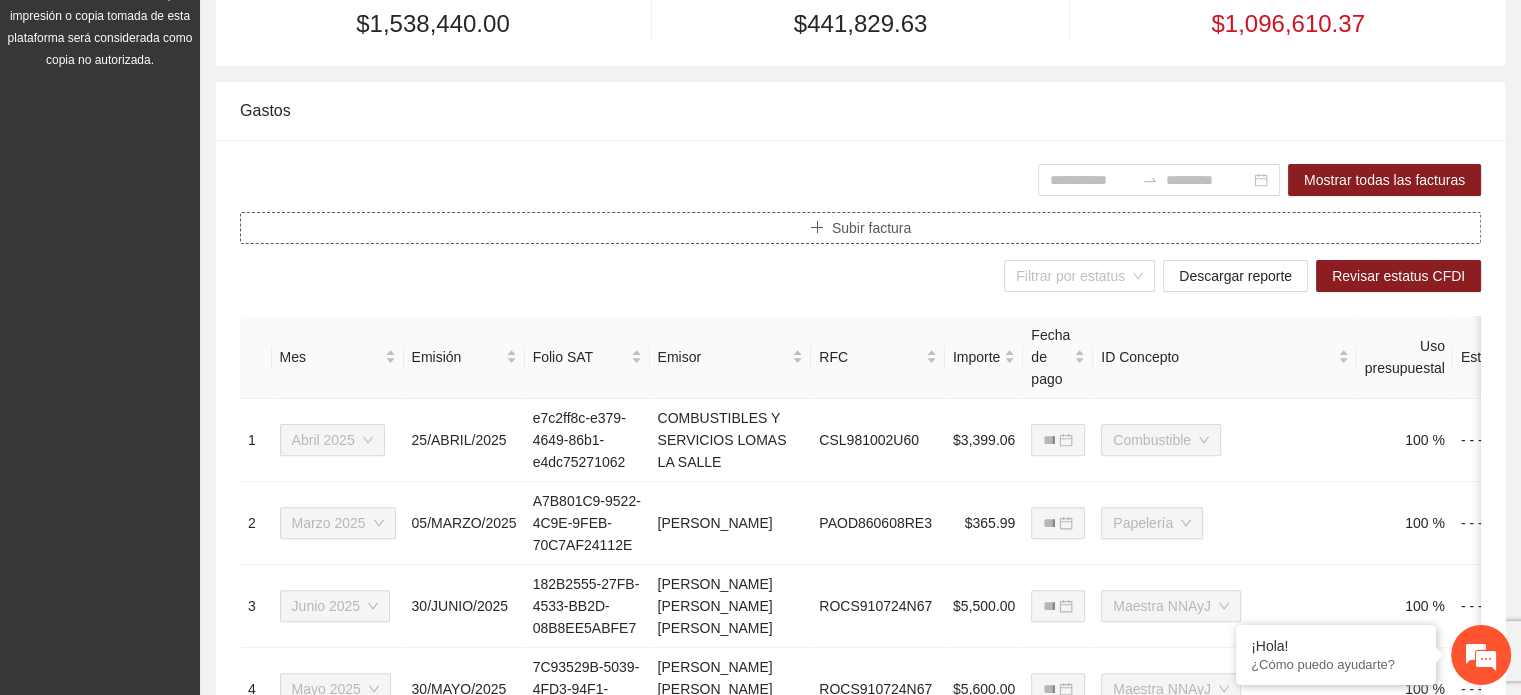 click on "Subir factura" at bounding box center (871, 228) 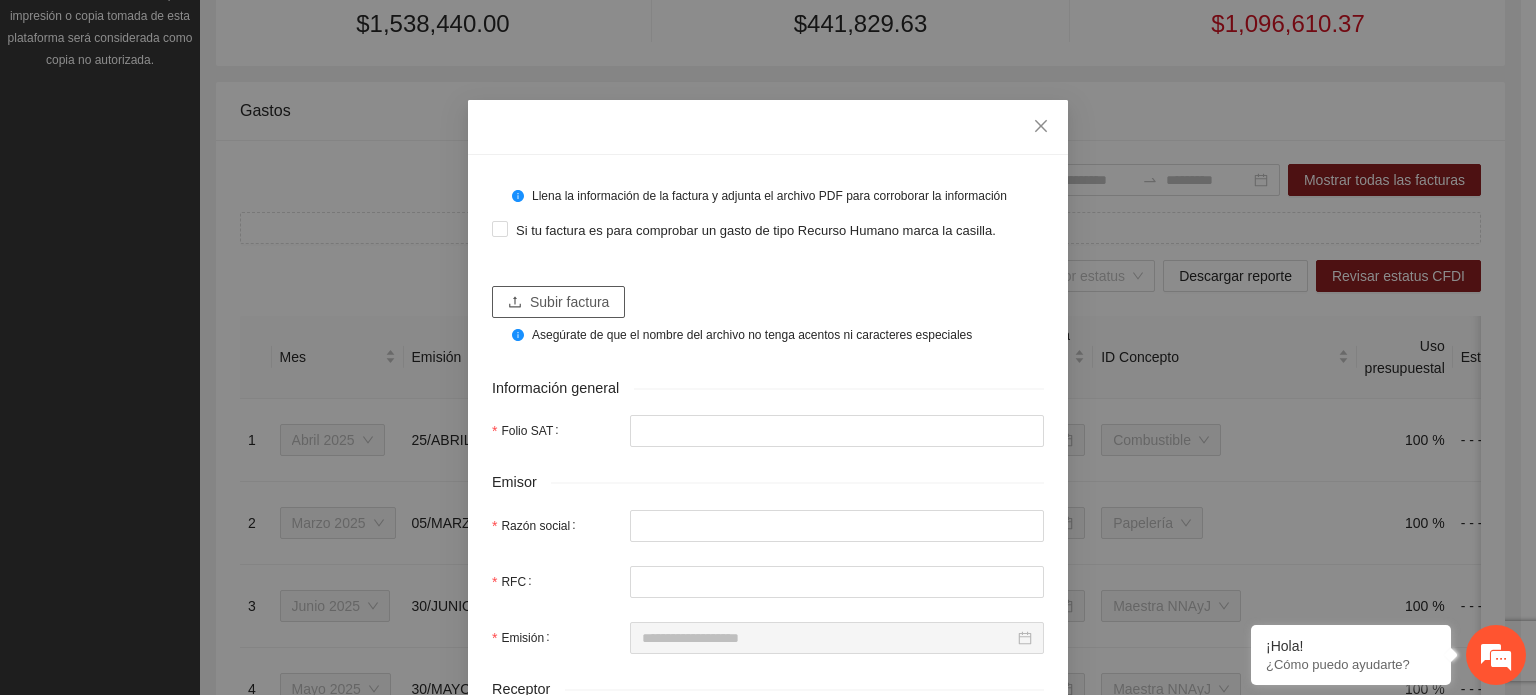 click on "Subir factura" at bounding box center (569, 302) 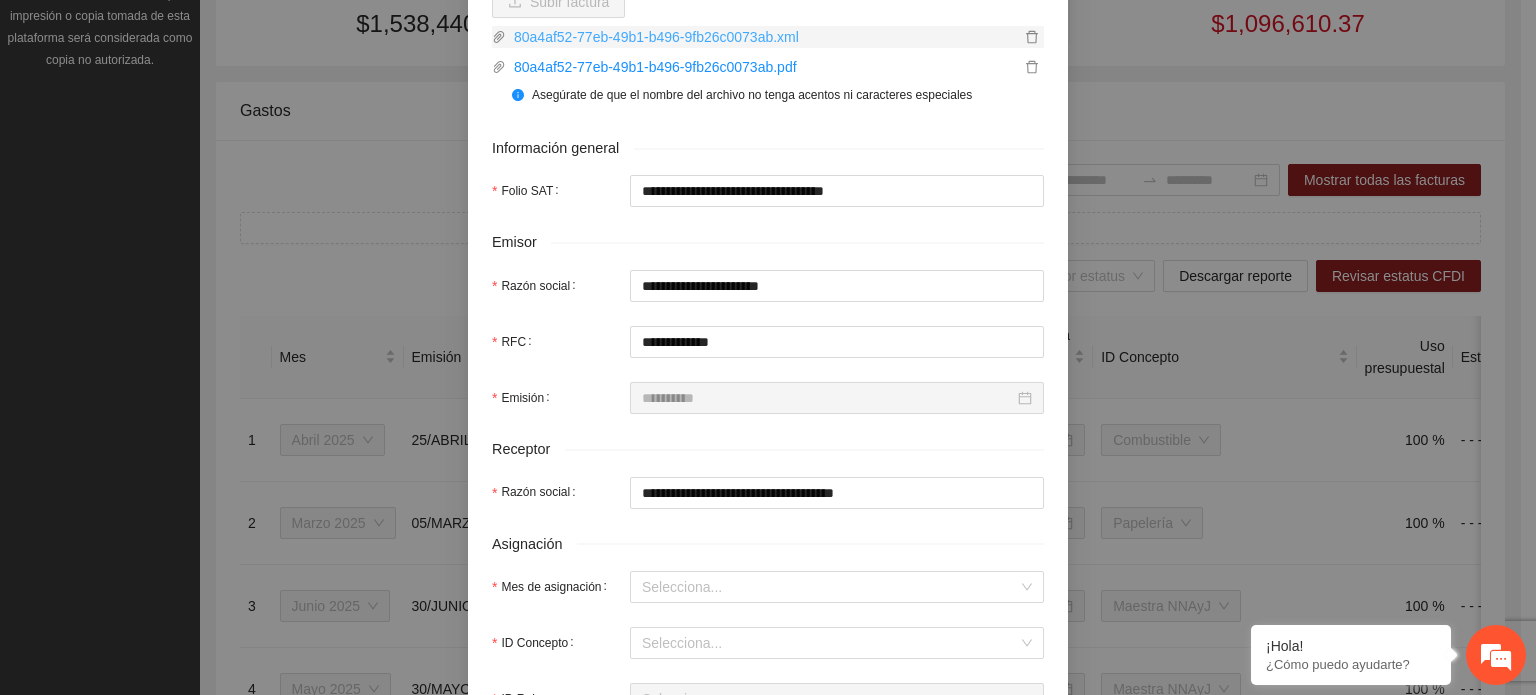 scroll, scrollTop: 400, scrollLeft: 0, axis: vertical 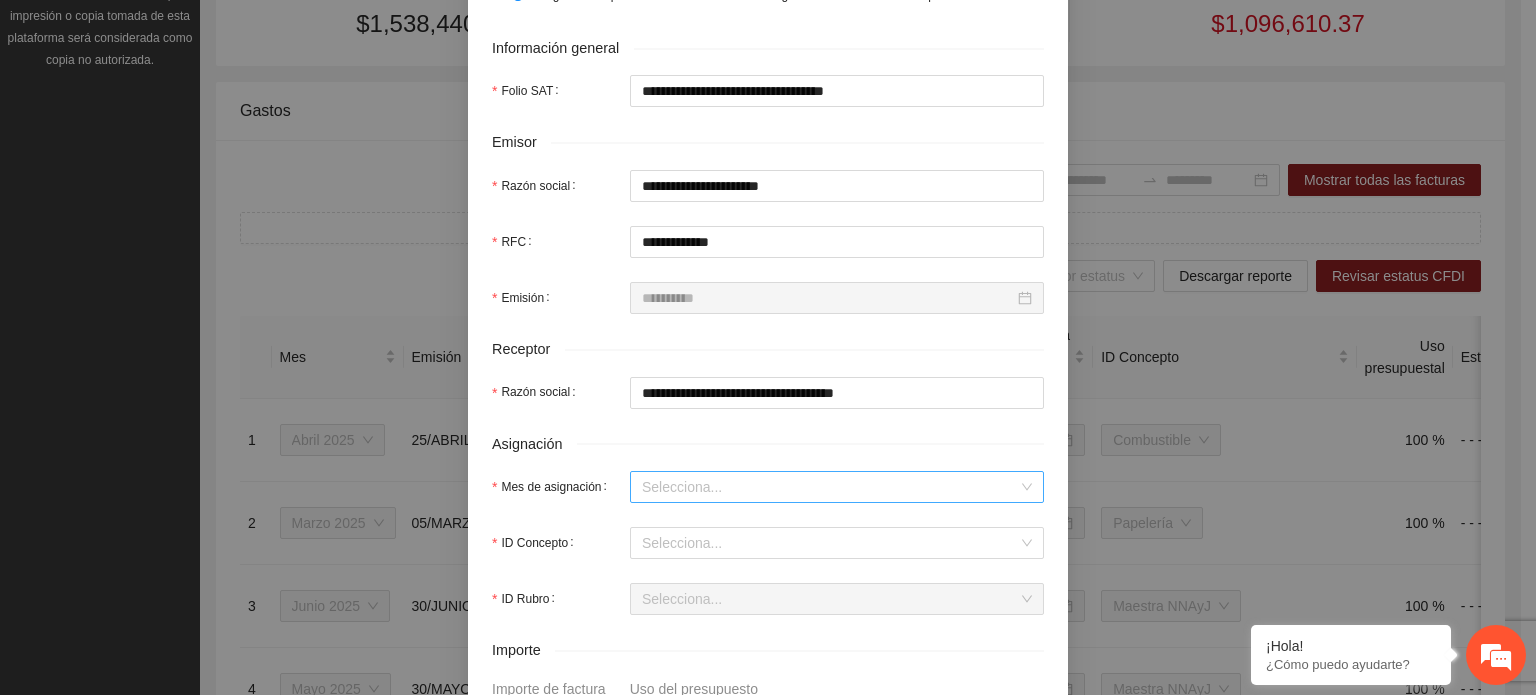 click on "Mes de asignación" at bounding box center [830, 487] 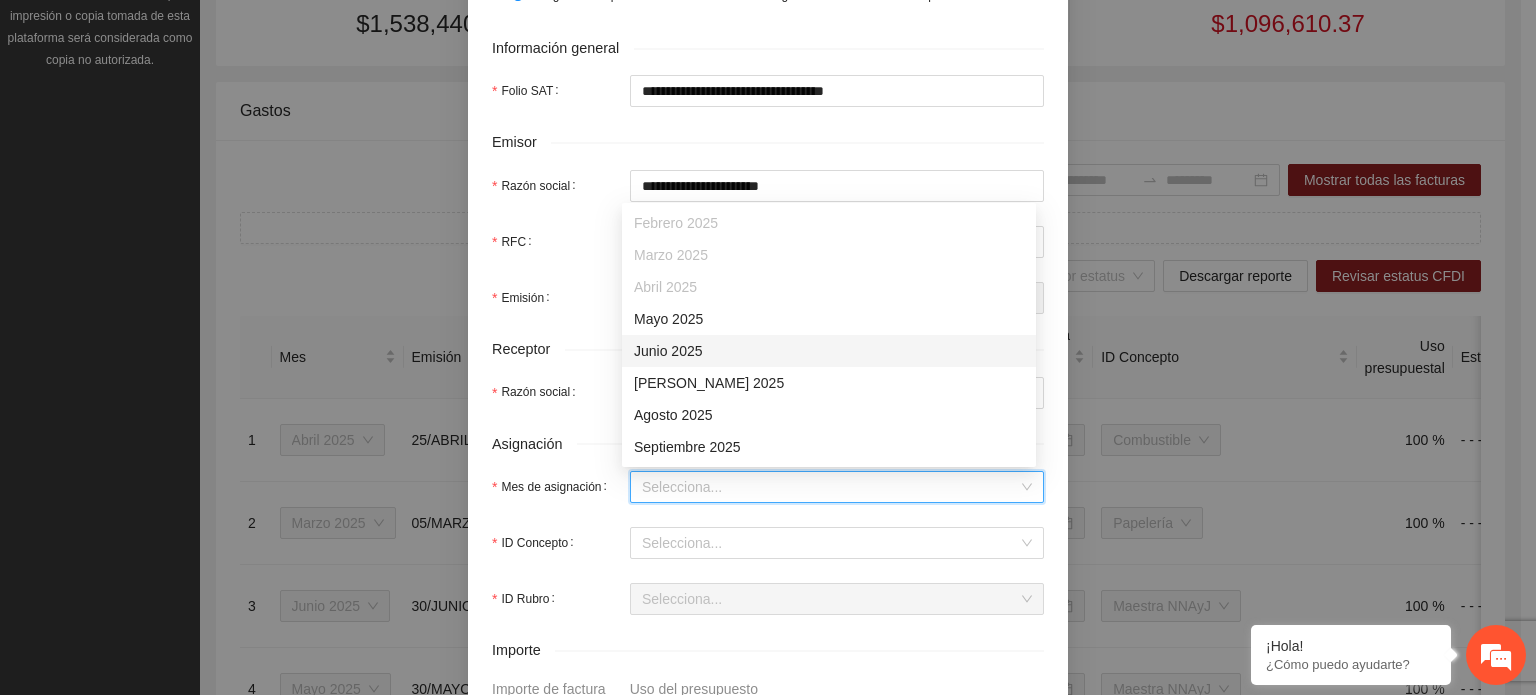 click on "Junio 2025" at bounding box center [829, 351] 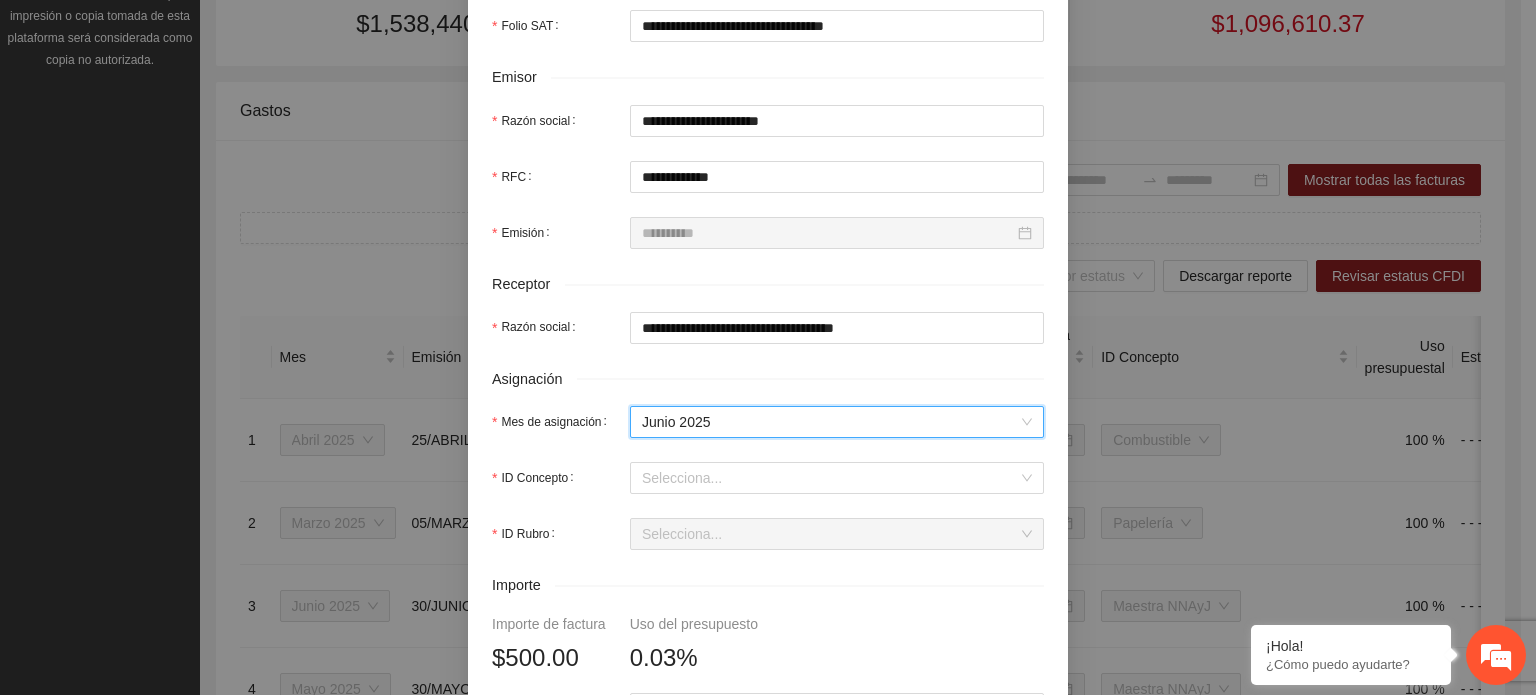 scroll, scrollTop: 500, scrollLeft: 0, axis: vertical 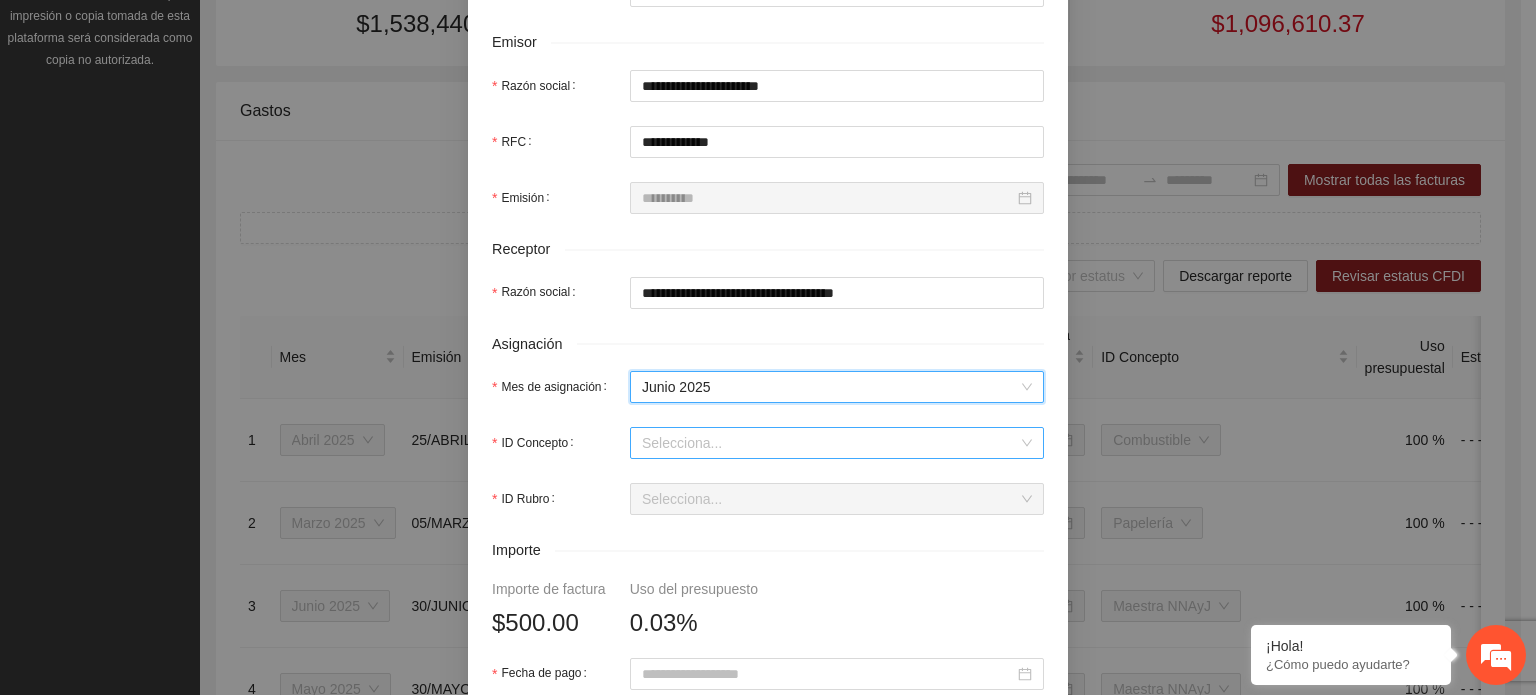 click on "ID Concepto" at bounding box center (830, 443) 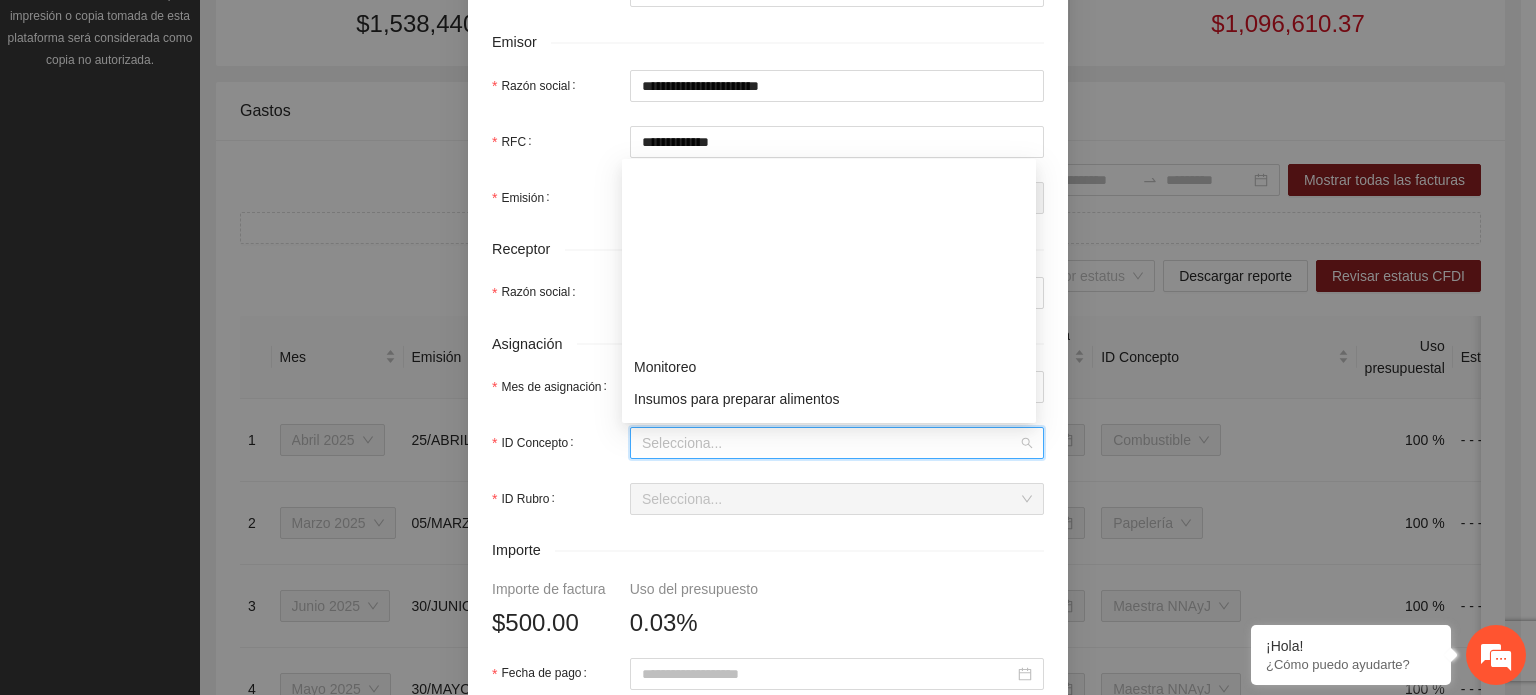 scroll, scrollTop: 300, scrollLeft: 0, axis: vertical 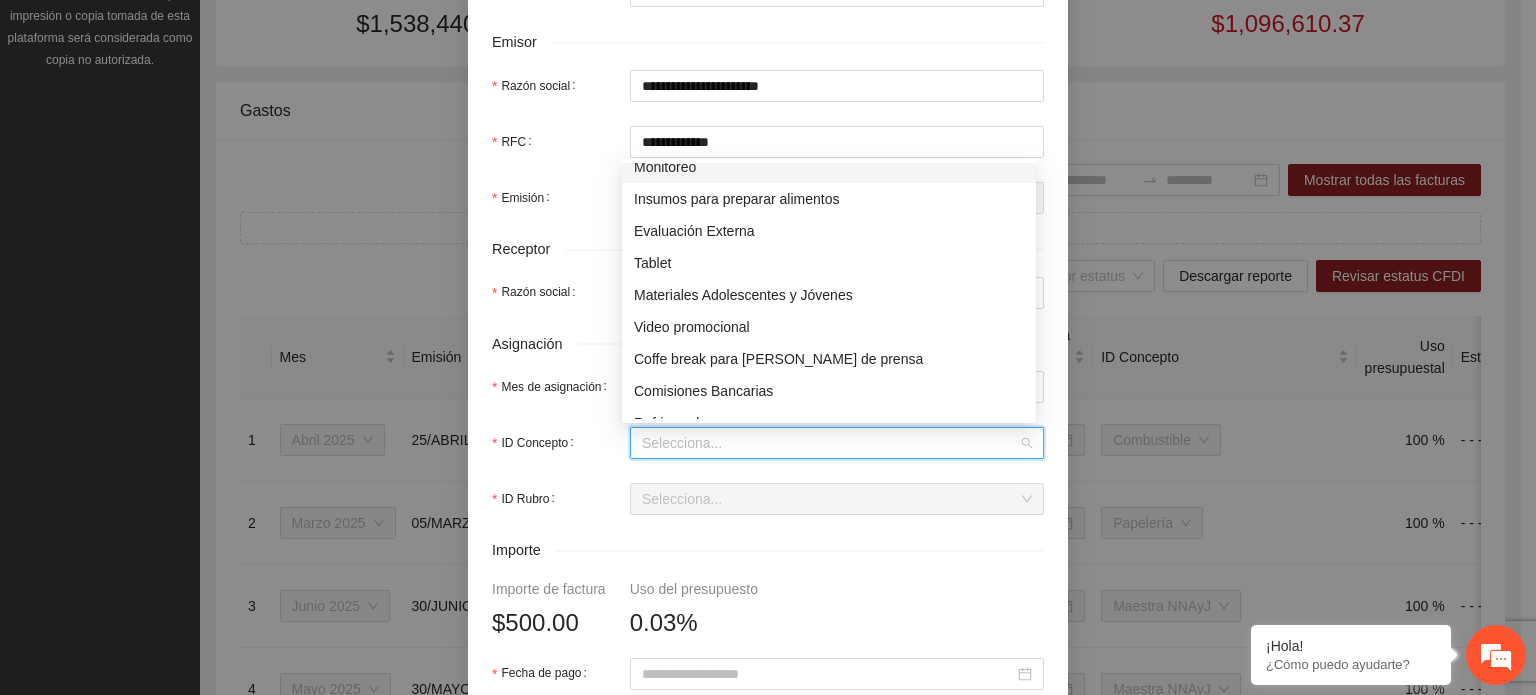 click on "Monitoreo" at bounding box center (829, 167) 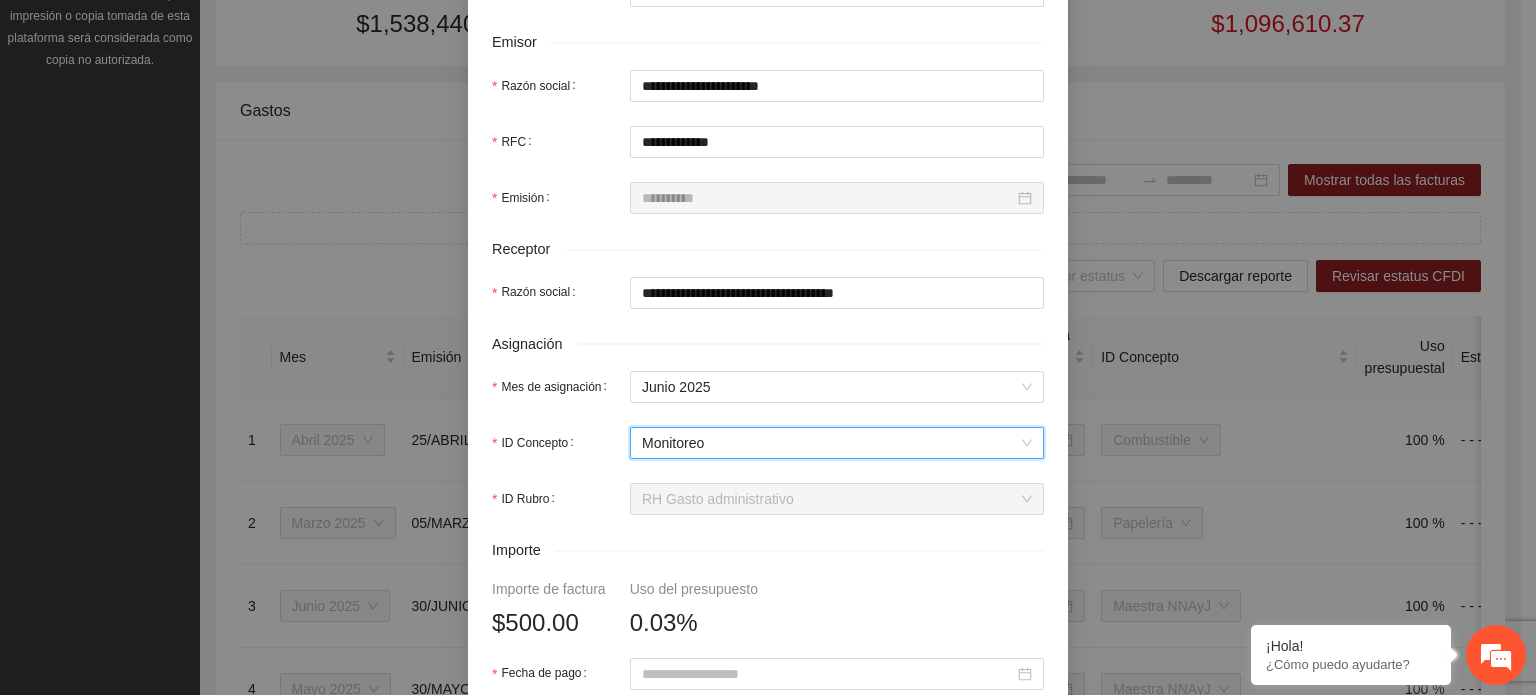 scroll, scrollTop: 700, scrollLeft: 0, axis: vertical 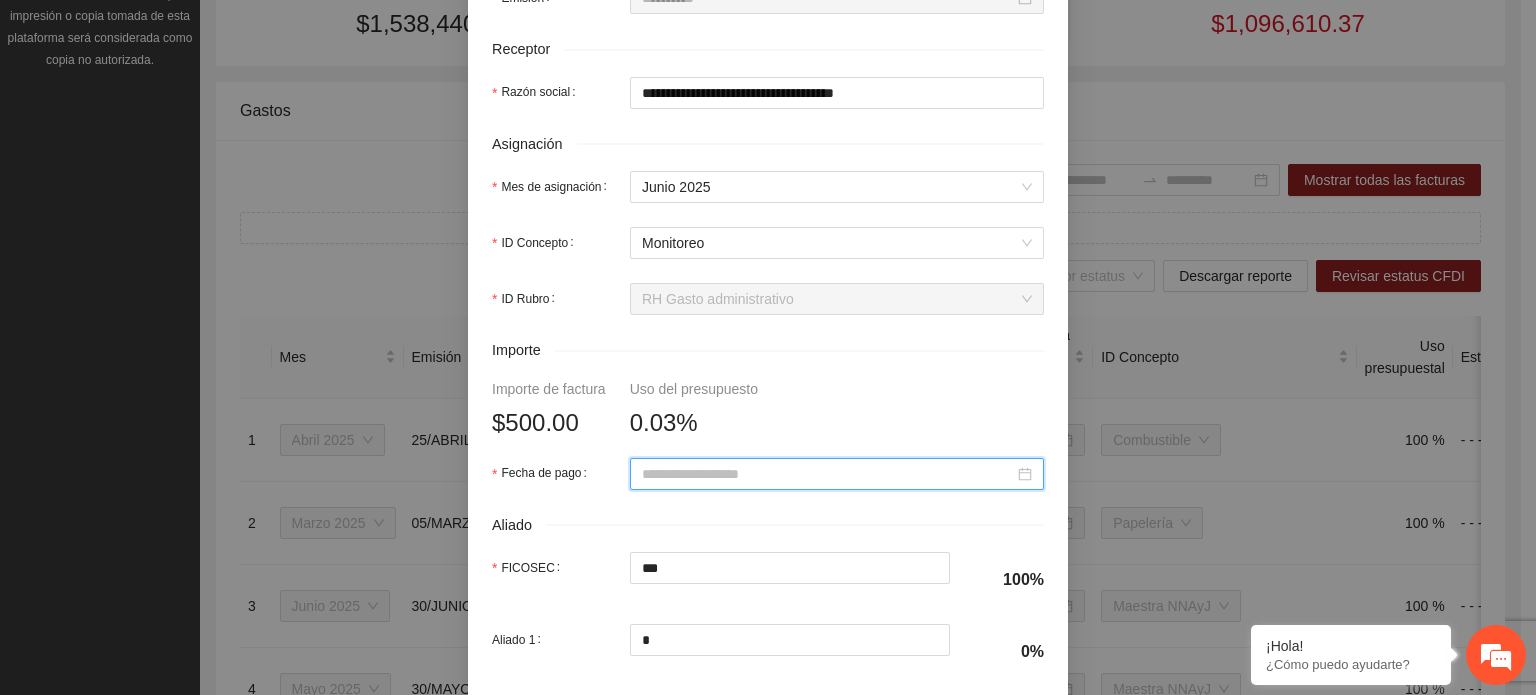 click on "Fecha de pago" at bounding box center [828, 474] 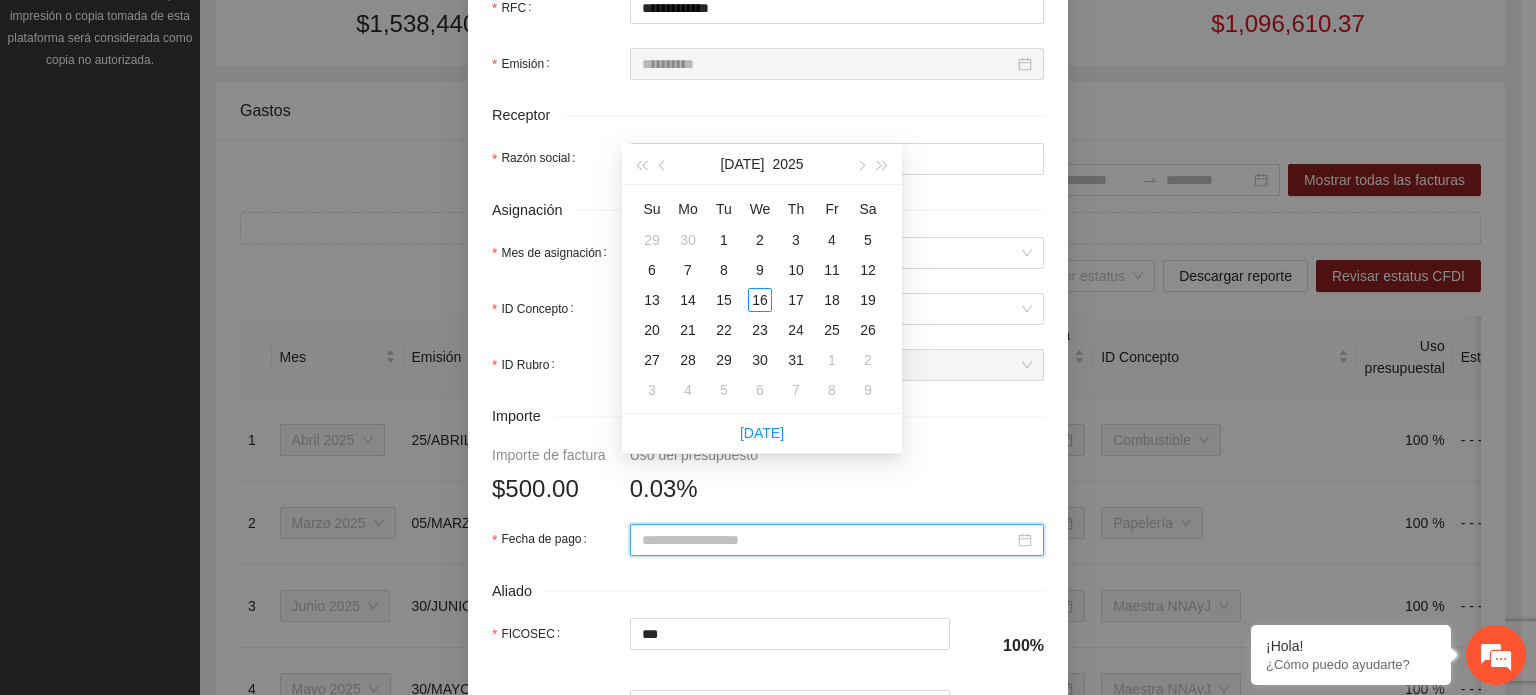 scroll, scrollTop: 600, scrollLeft: 0, axis: vertical 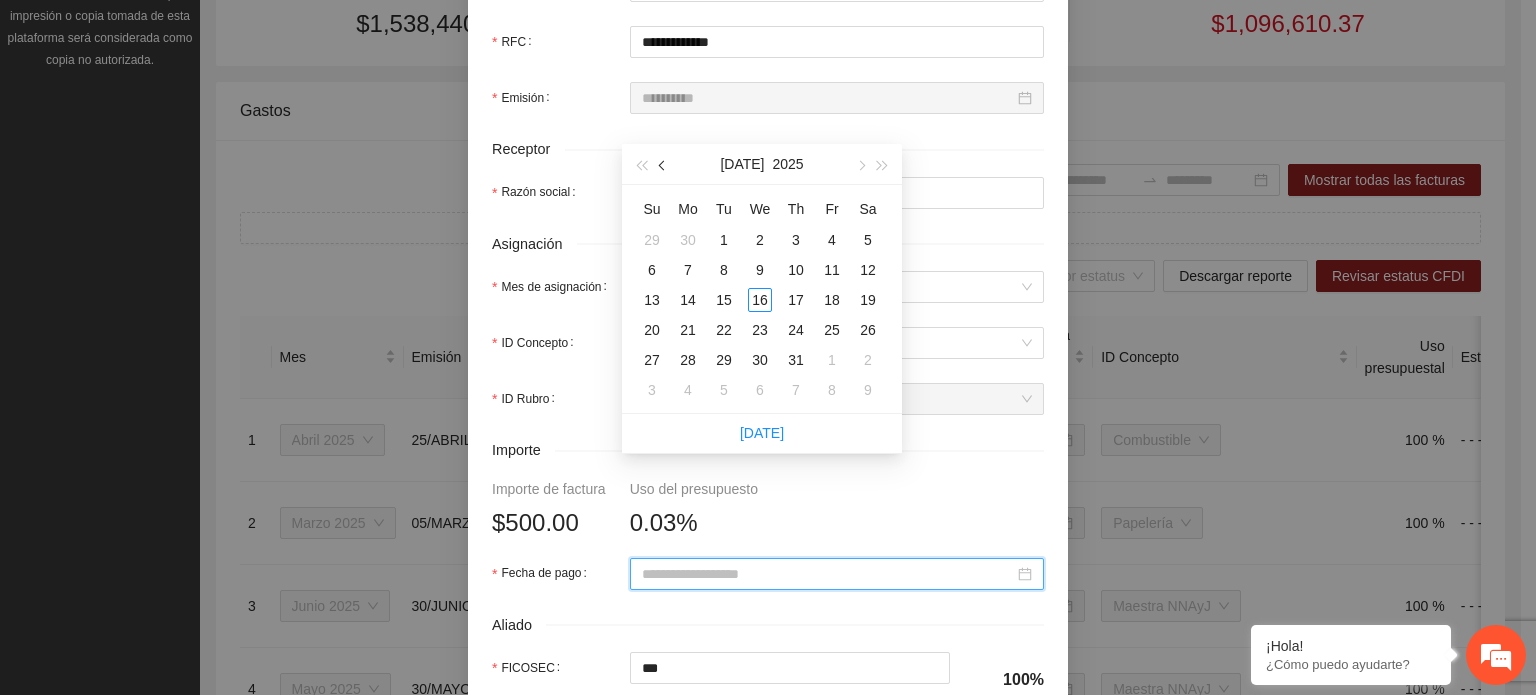 click at bounding box center [664, 166] 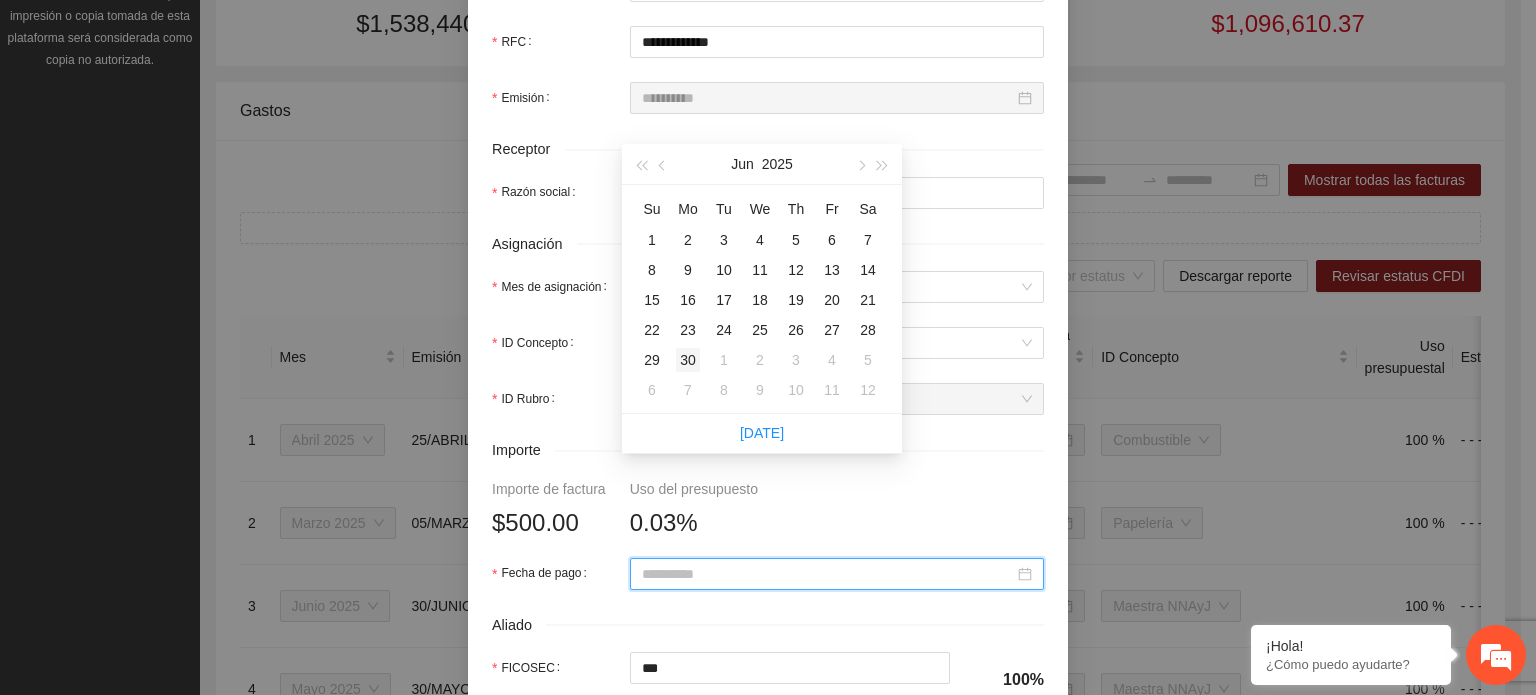 click on "30" at bounding box center [688, 360] 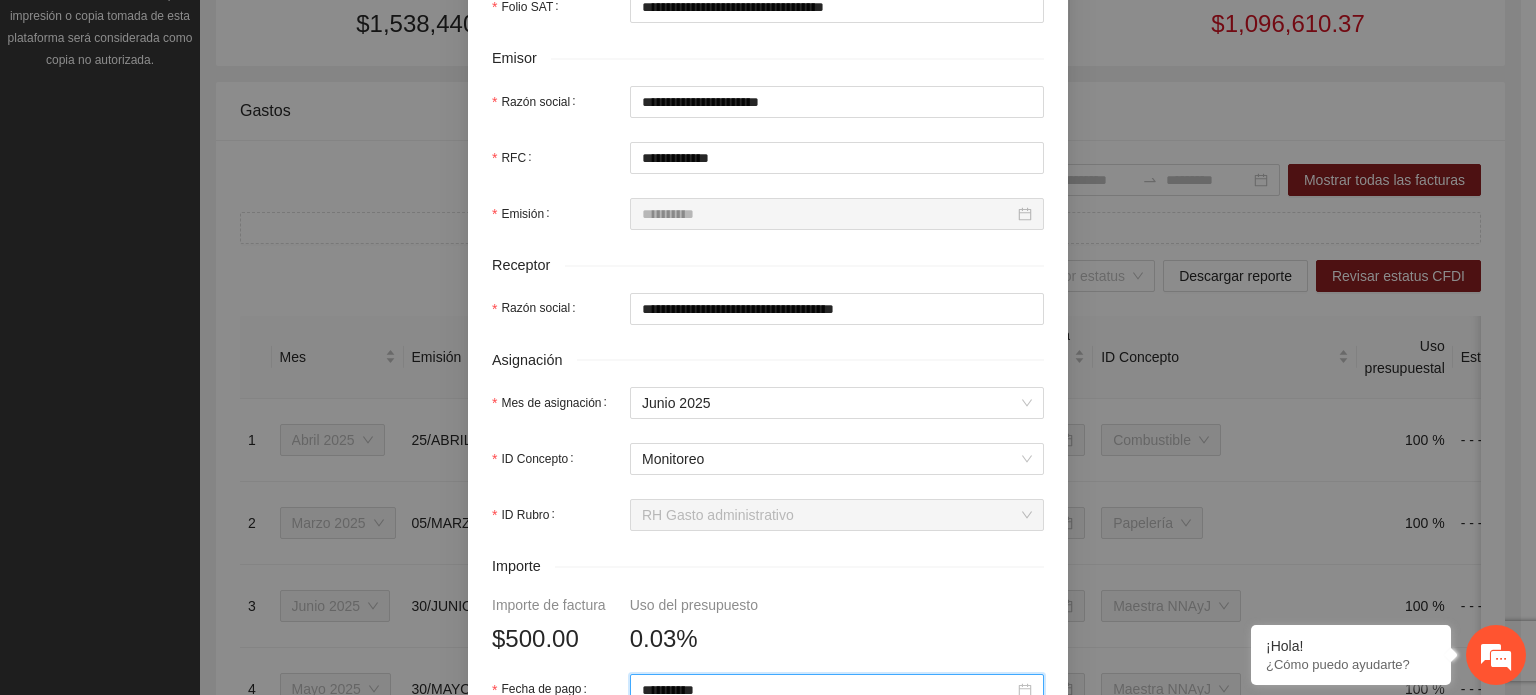 scroll, scrollTop: 945, scrollLeft: 0, axis: vertical 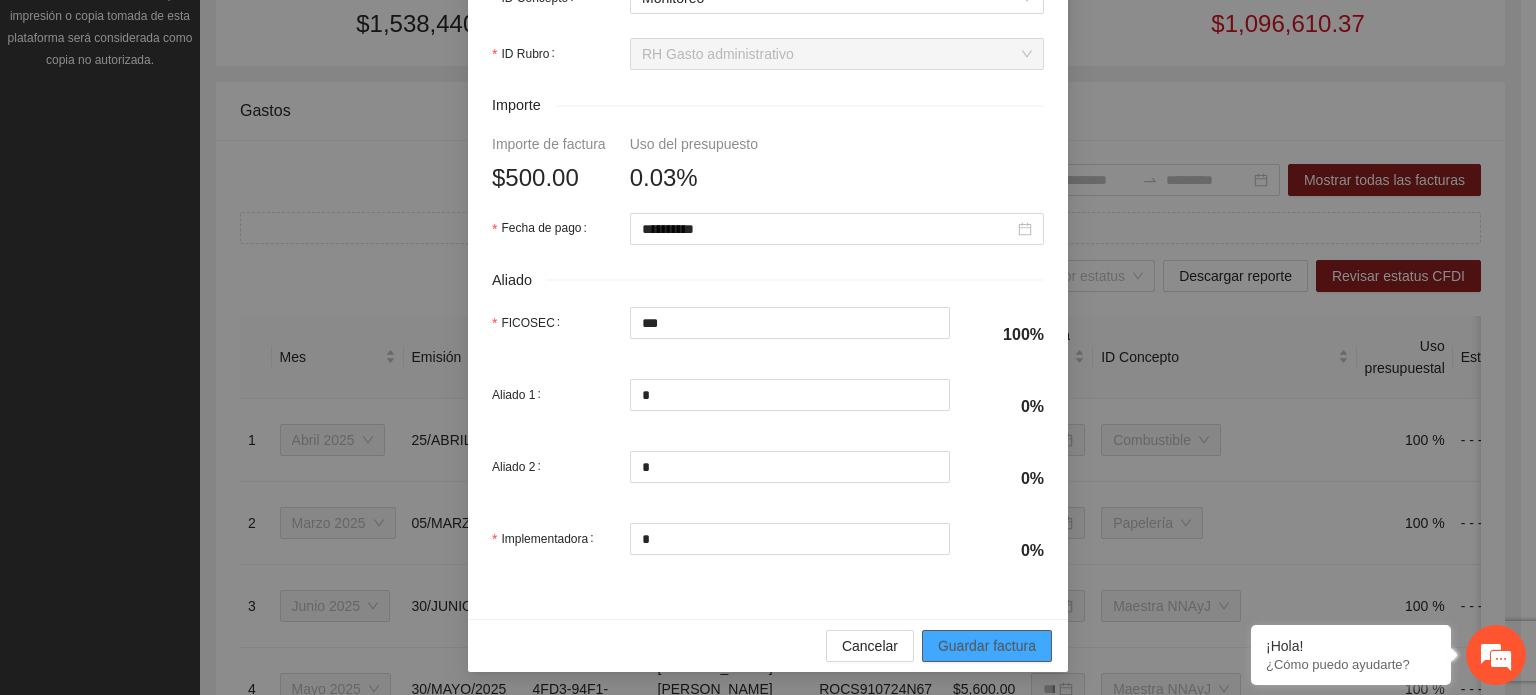 click on "Guardar factura" at bounding box center (987, 646) 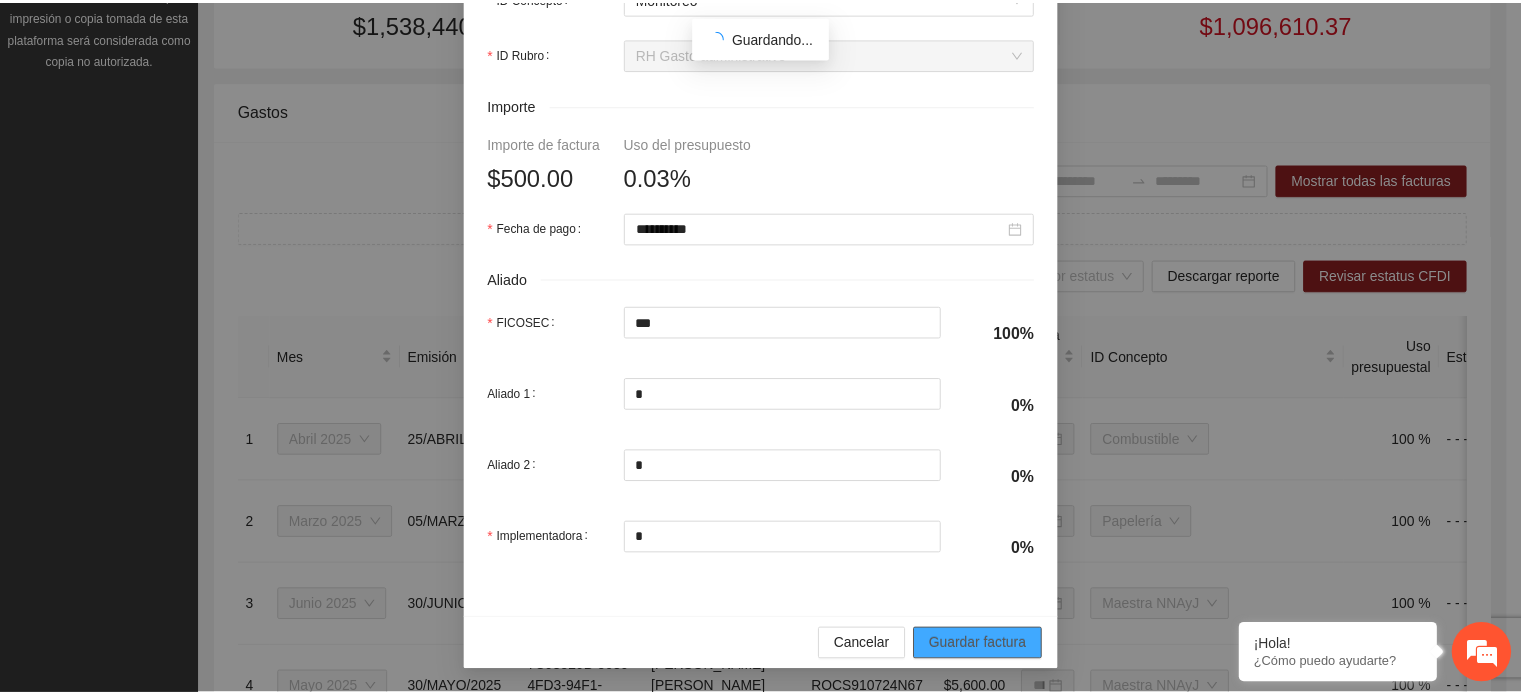 scroll, scrollTop: 885, scrollLeft: 0, axis: vertical 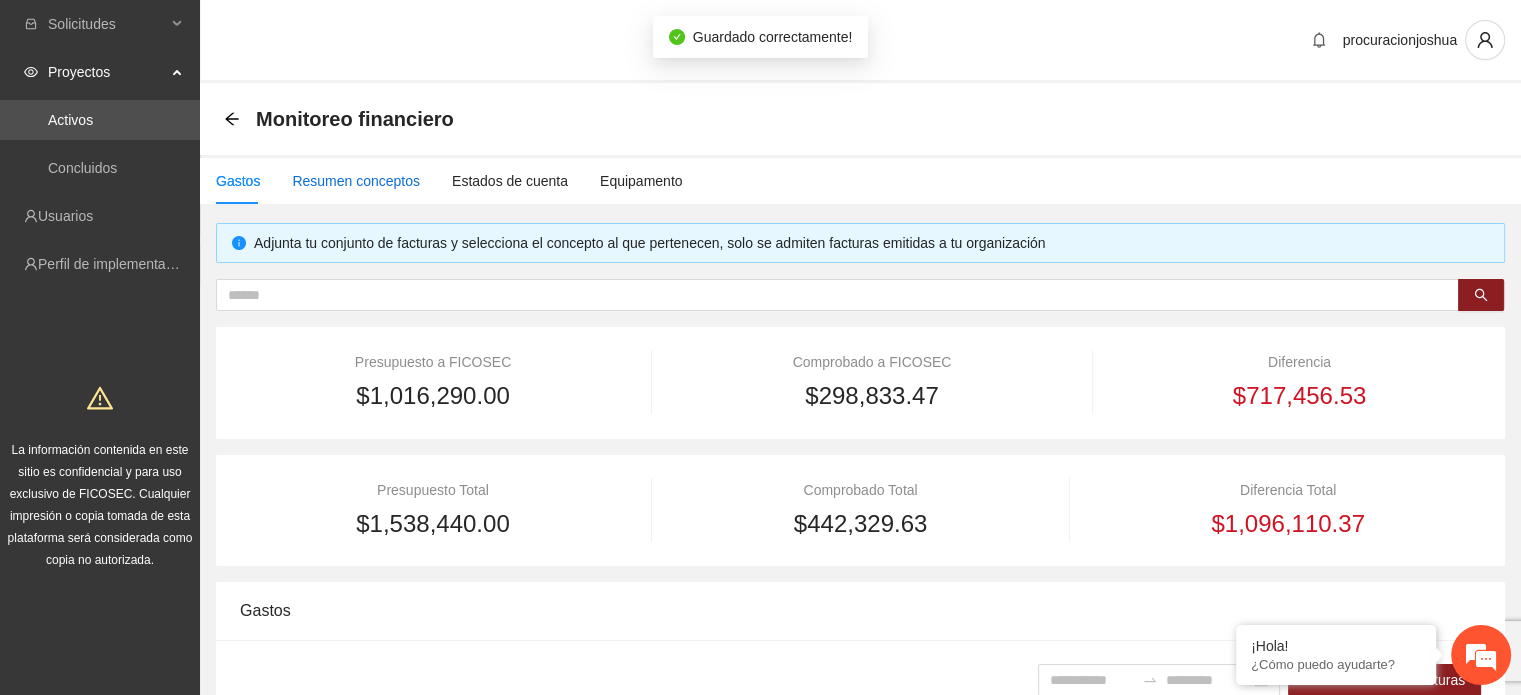 click on "Resumen conceptos" at bounding box center [356, 181] 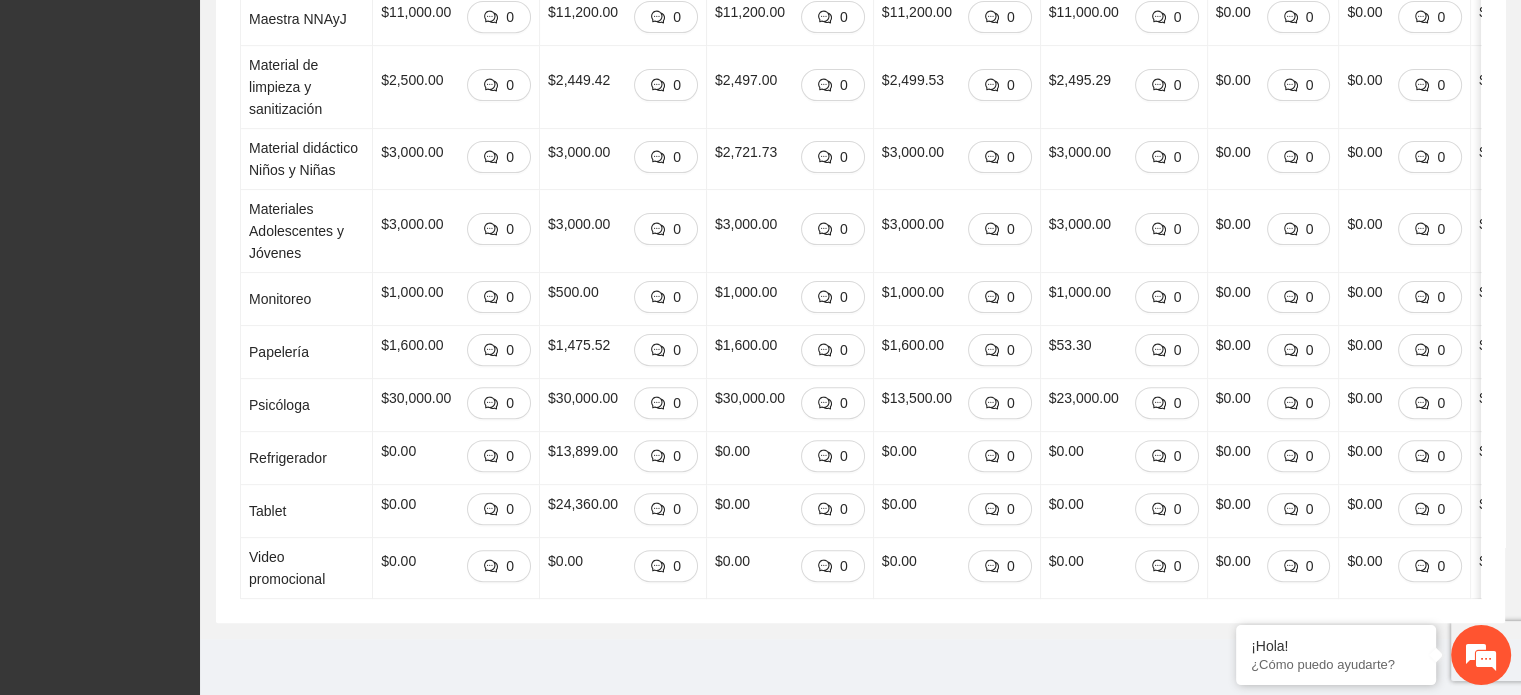 scroll, scrollTop: 300, scrollLeft: 0, axis: vertical 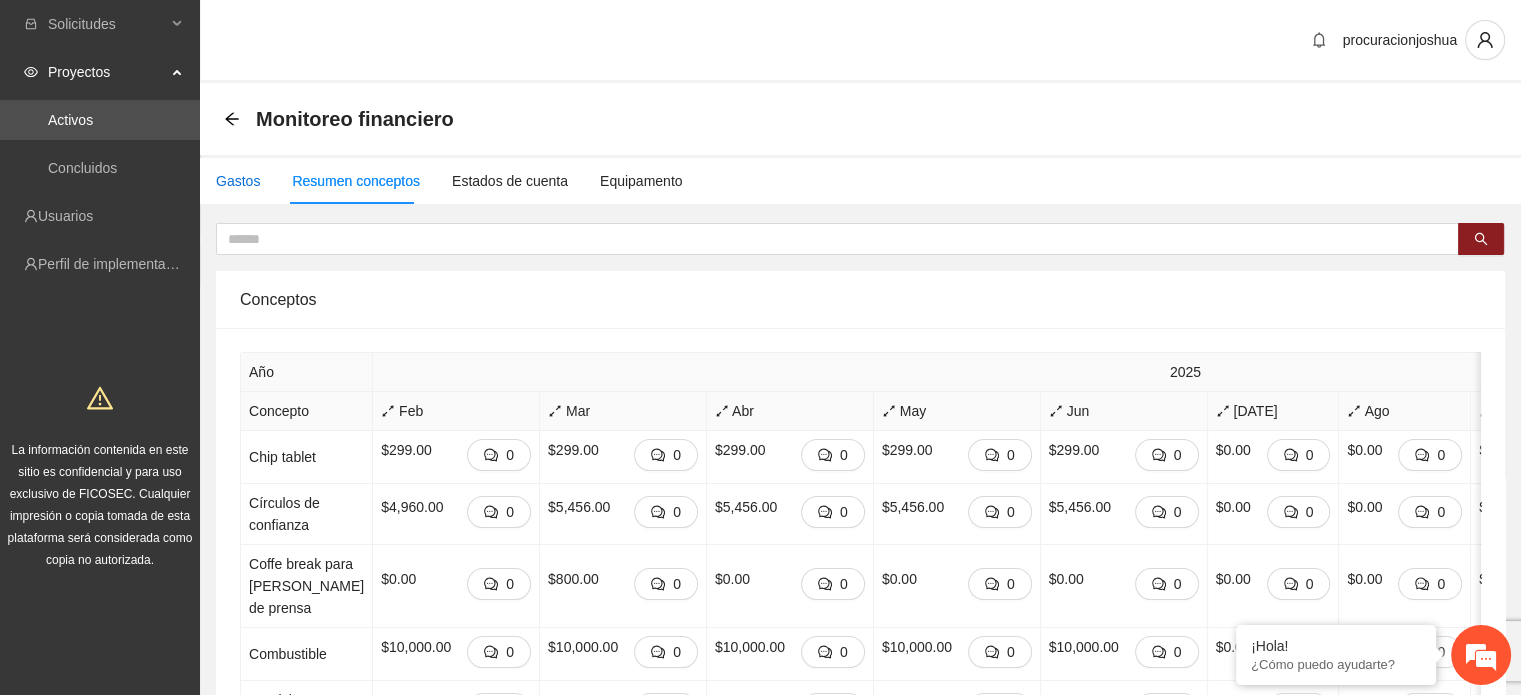 click on "Gastos" at bounding box center [238, 181] 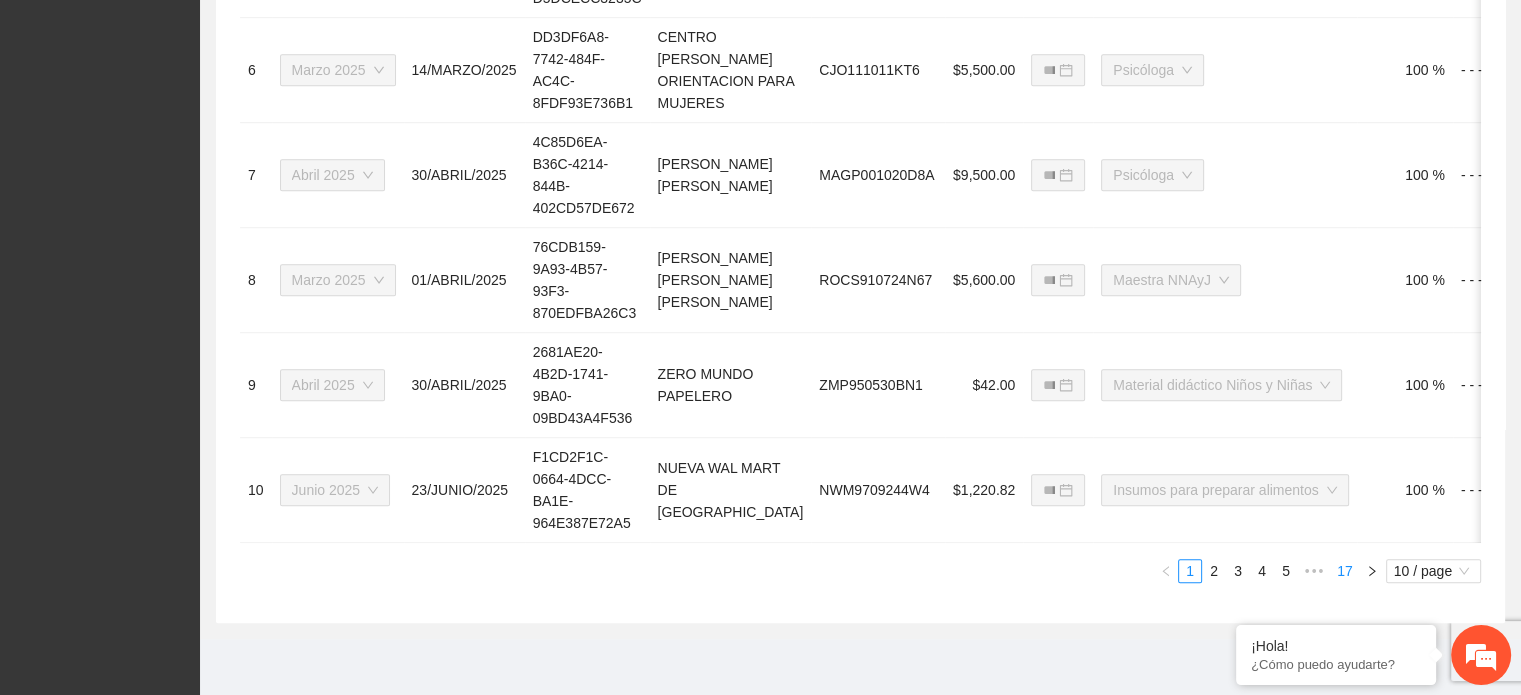 click on "17" at bounding box center [1345, 571] 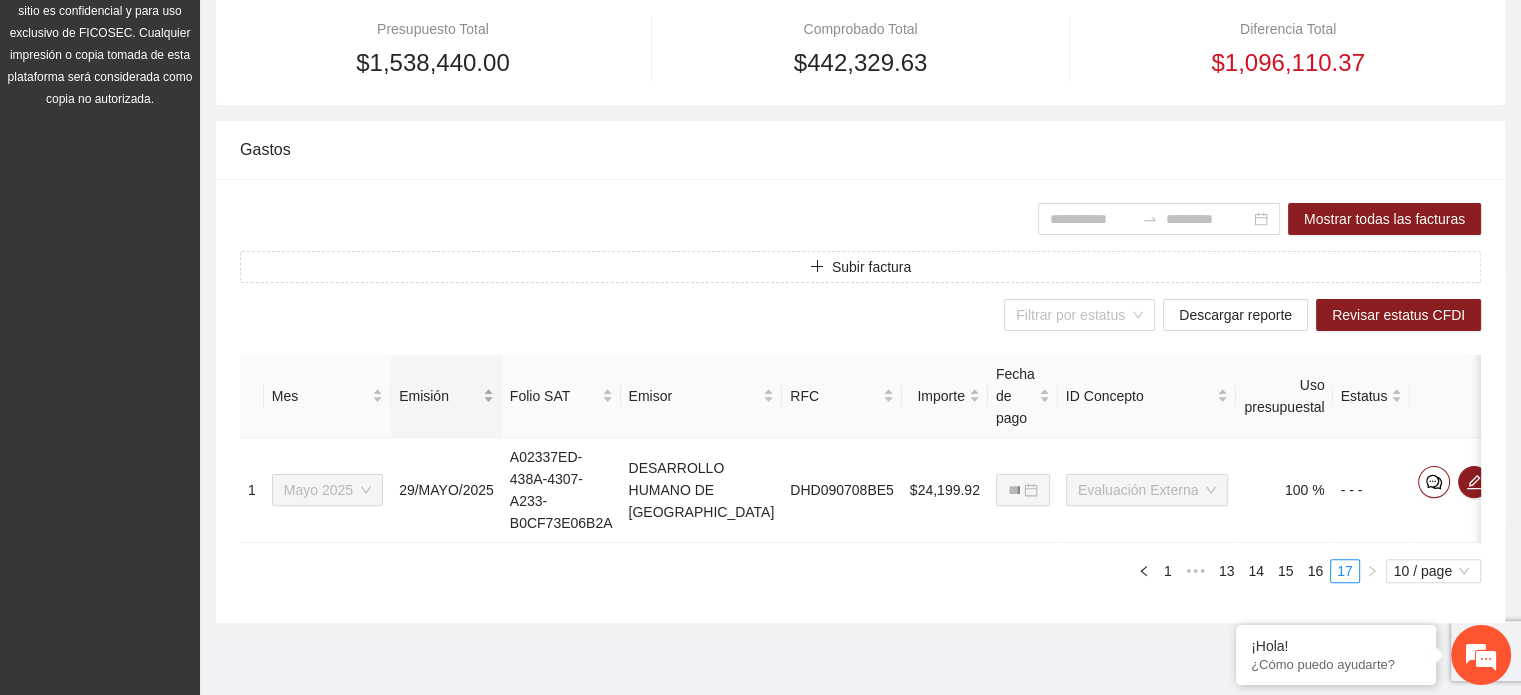 click on "Emisión" at bounding box center [439, 396] 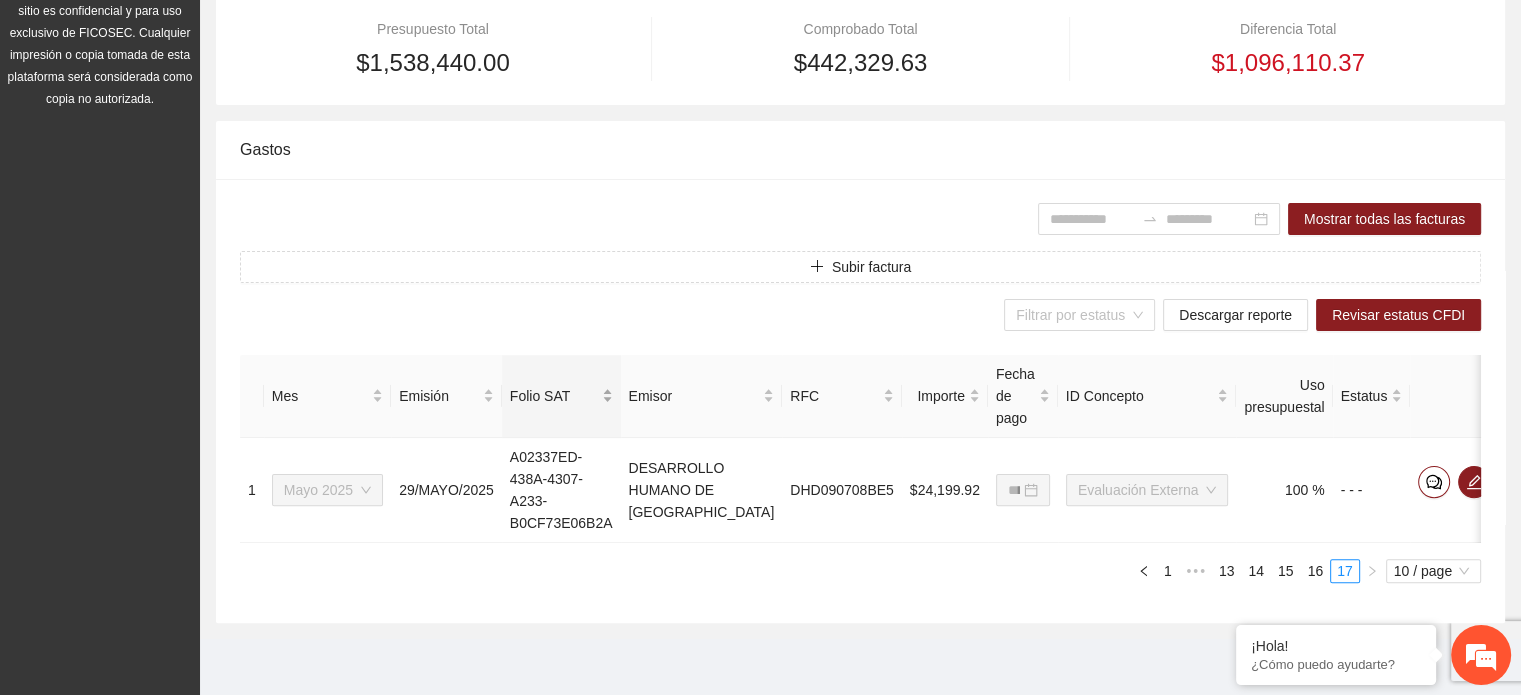 scroll, scrollTop: 436, scrollLeft: 0, axis: vertical 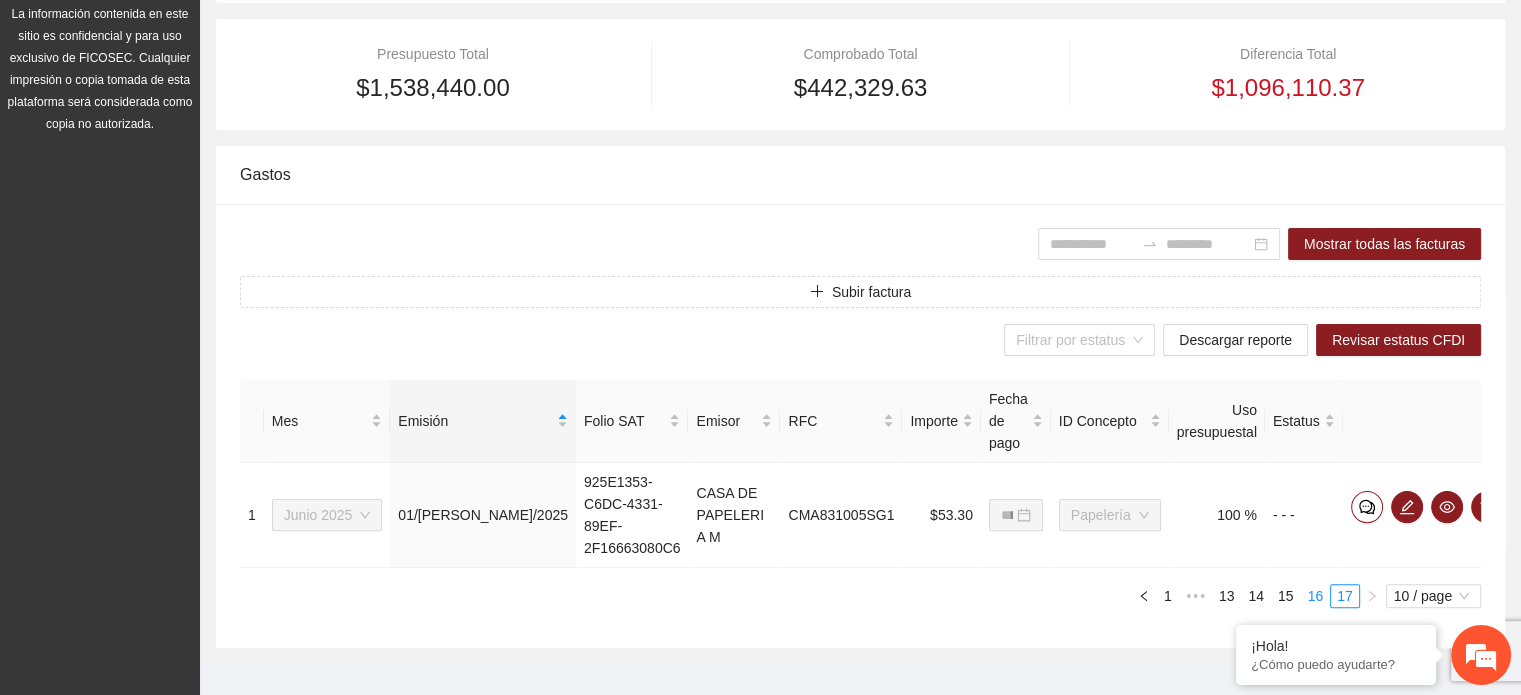 click on "16" at bounding box center (1315, 596) 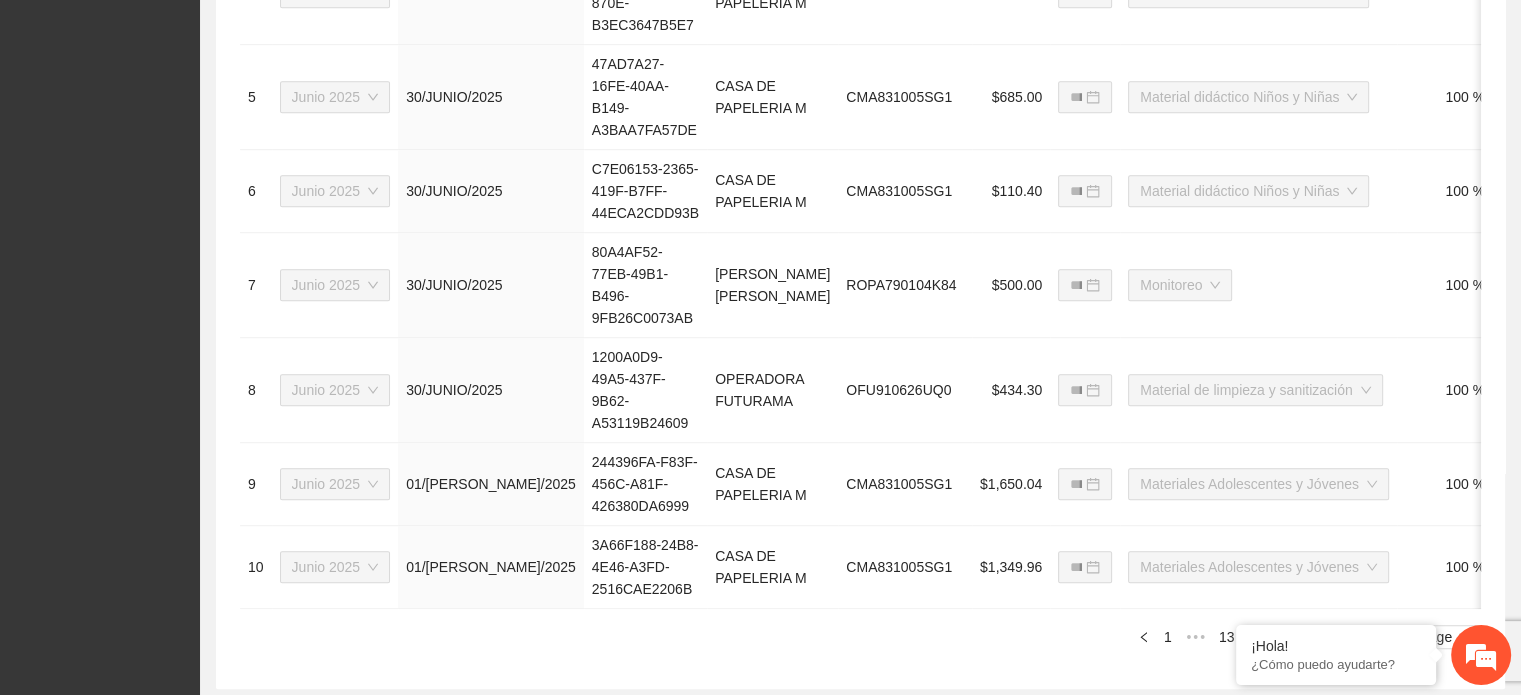 scroll, scrollTop: 1416, scrollLeft: 0, axis: vertical 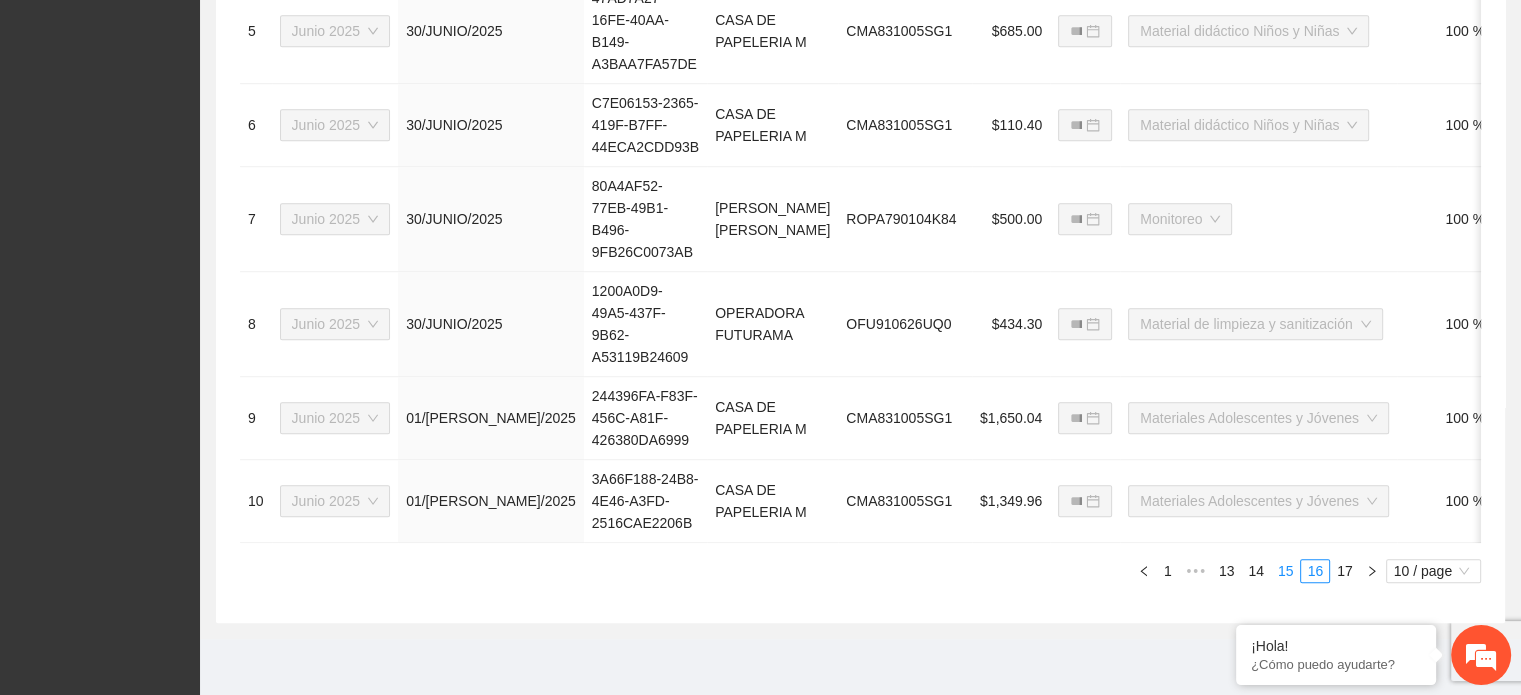 click on "15" at bounding box center [1286, 571] 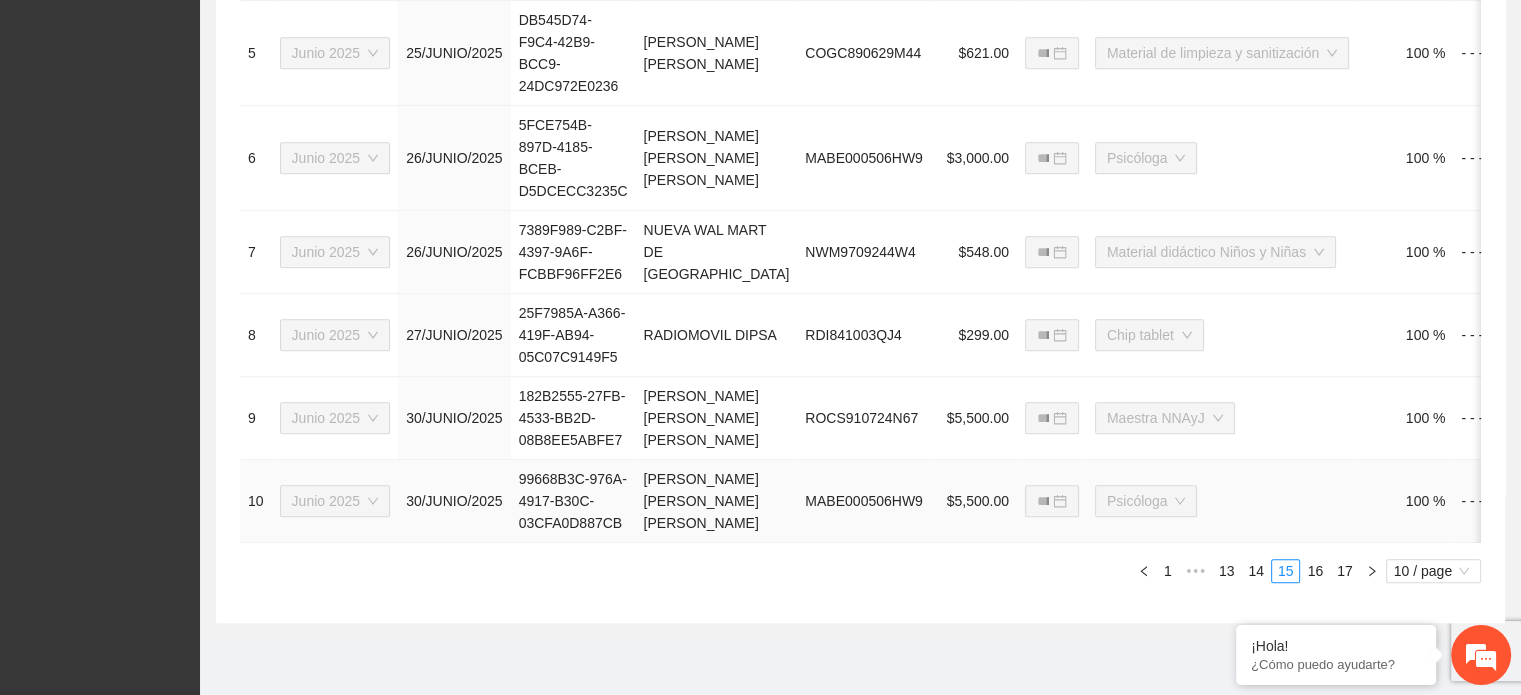 scroll, scrollTop: 1416, scrollLeft: 0, axis: vertical 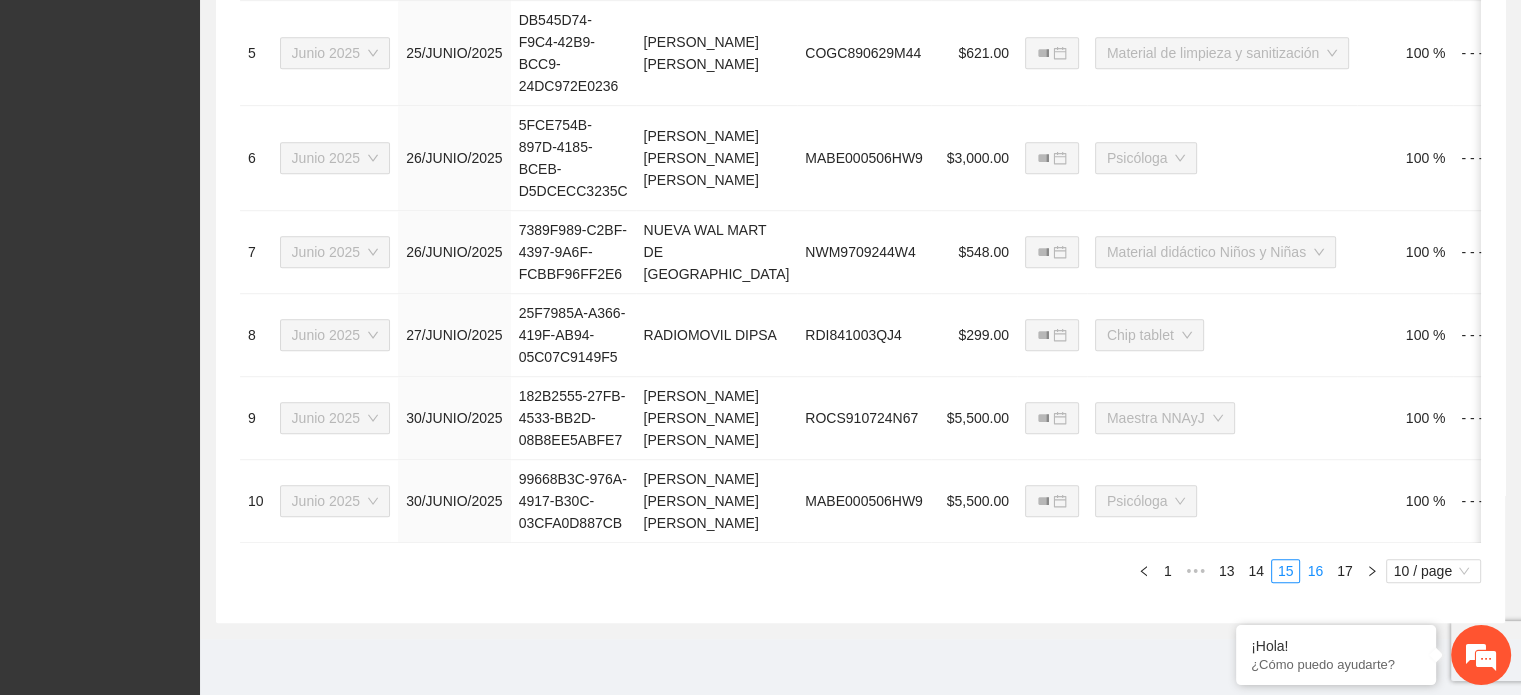 click on "16" at bounding box center (1315, 571) 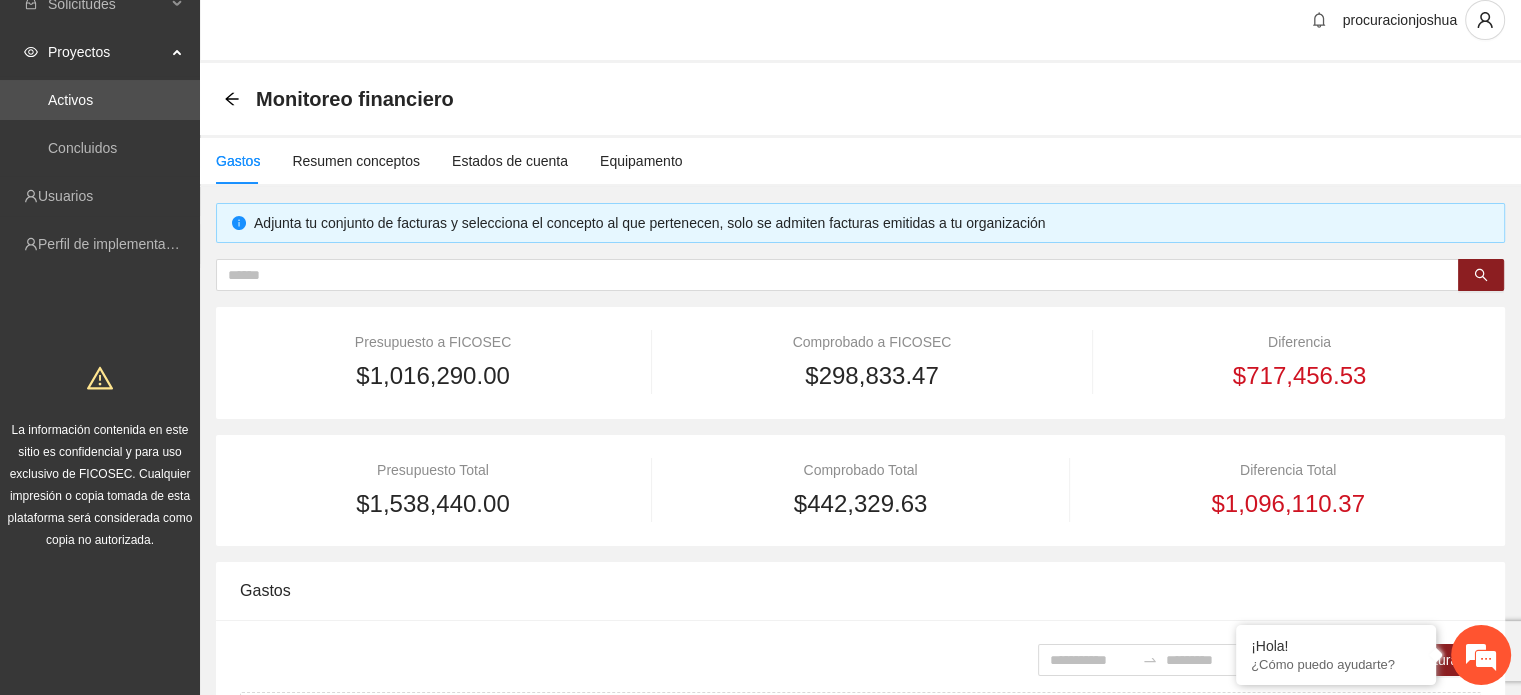 scroll, scrollTop: 0, scrollLeft: 0, axis: both 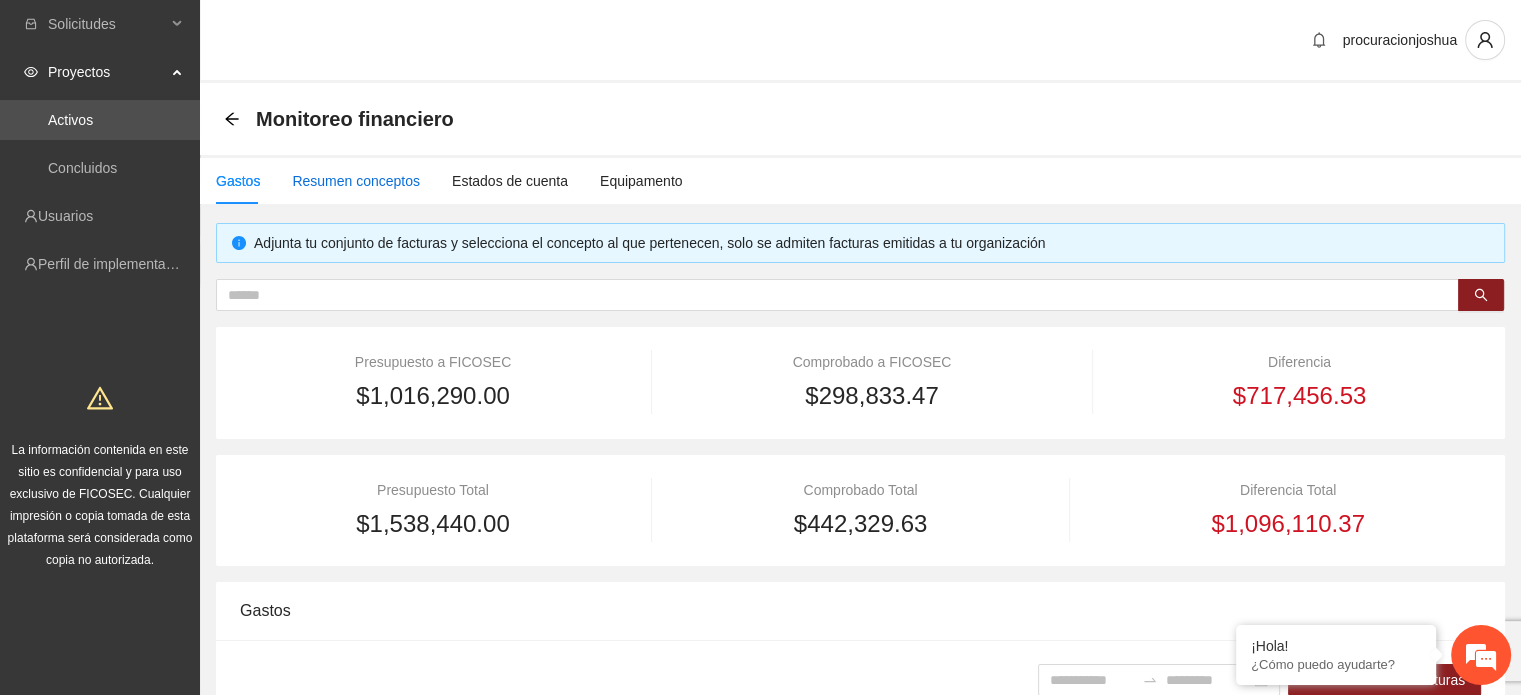 click on "Resumen conceptos" at bounding box center (356, 181) 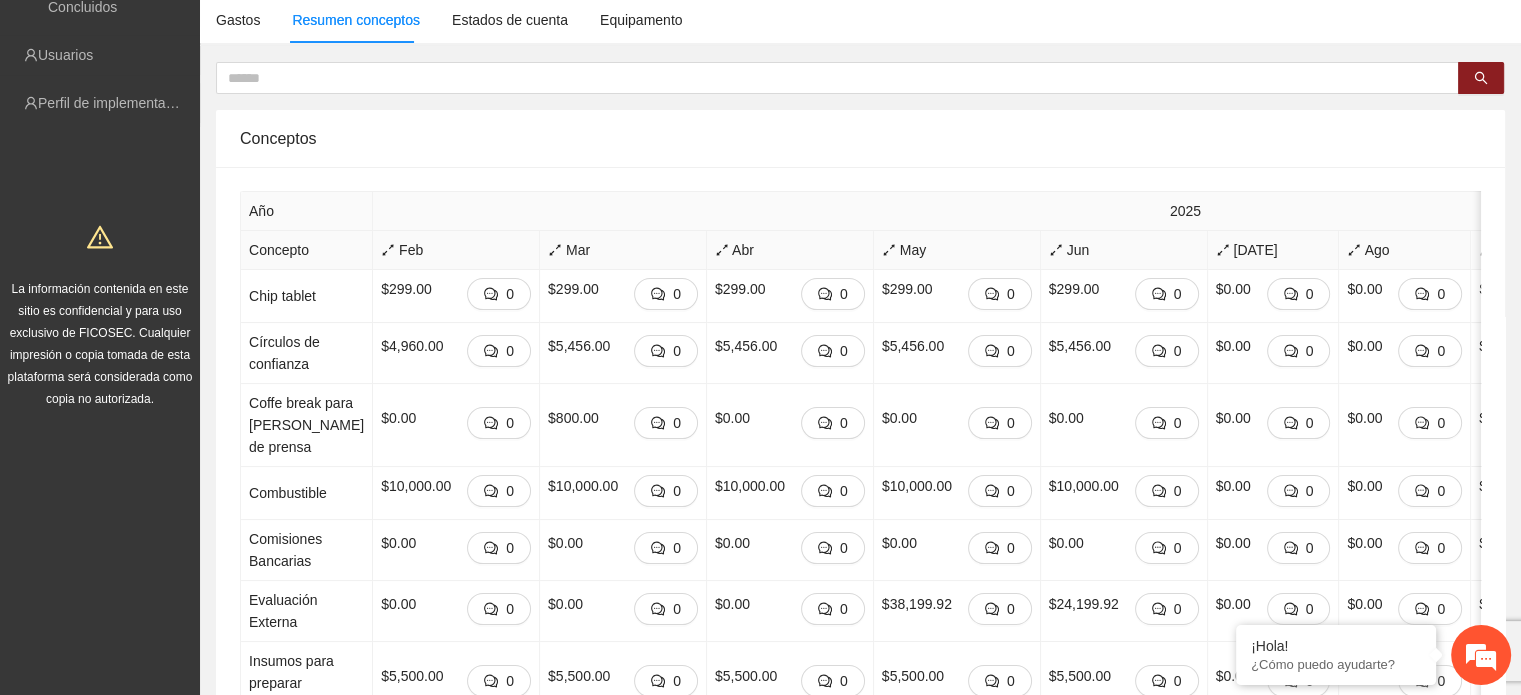 scroll, scrollTop: 30, scrollLeft: 0, axis: vertical 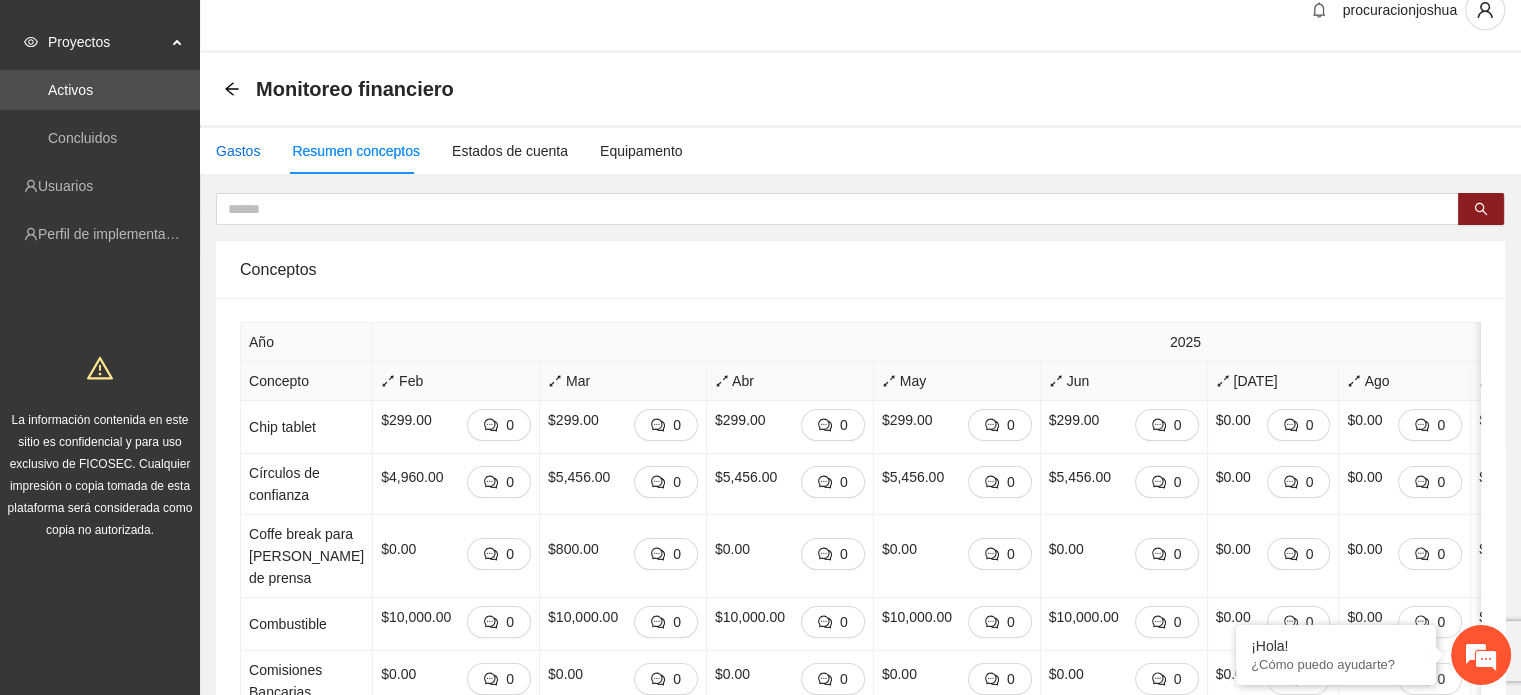 click on "Gastos" at bounding box center (238, 151) 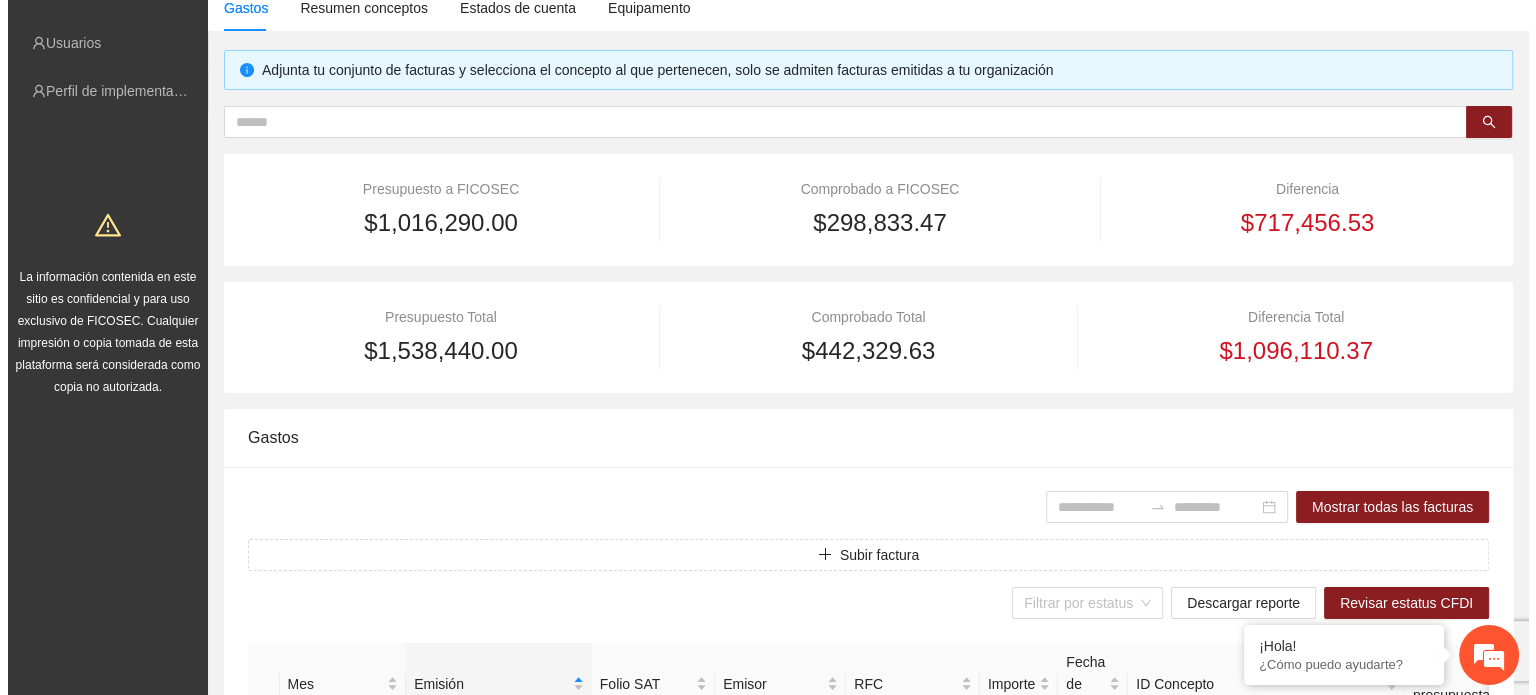scroll, scrollTop: 330, scrollLeft: 0, axis: vertical 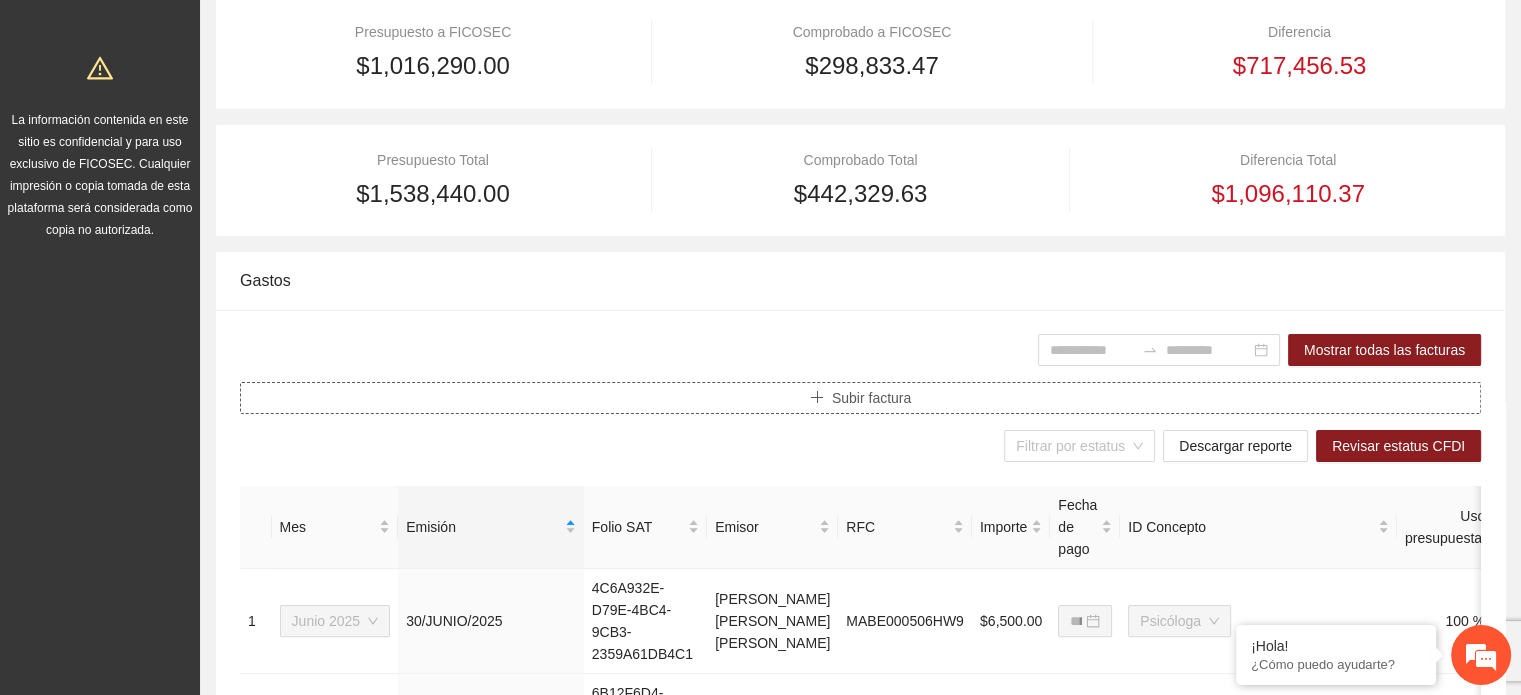click on "Subir factura" at bounding box center (871, 398) 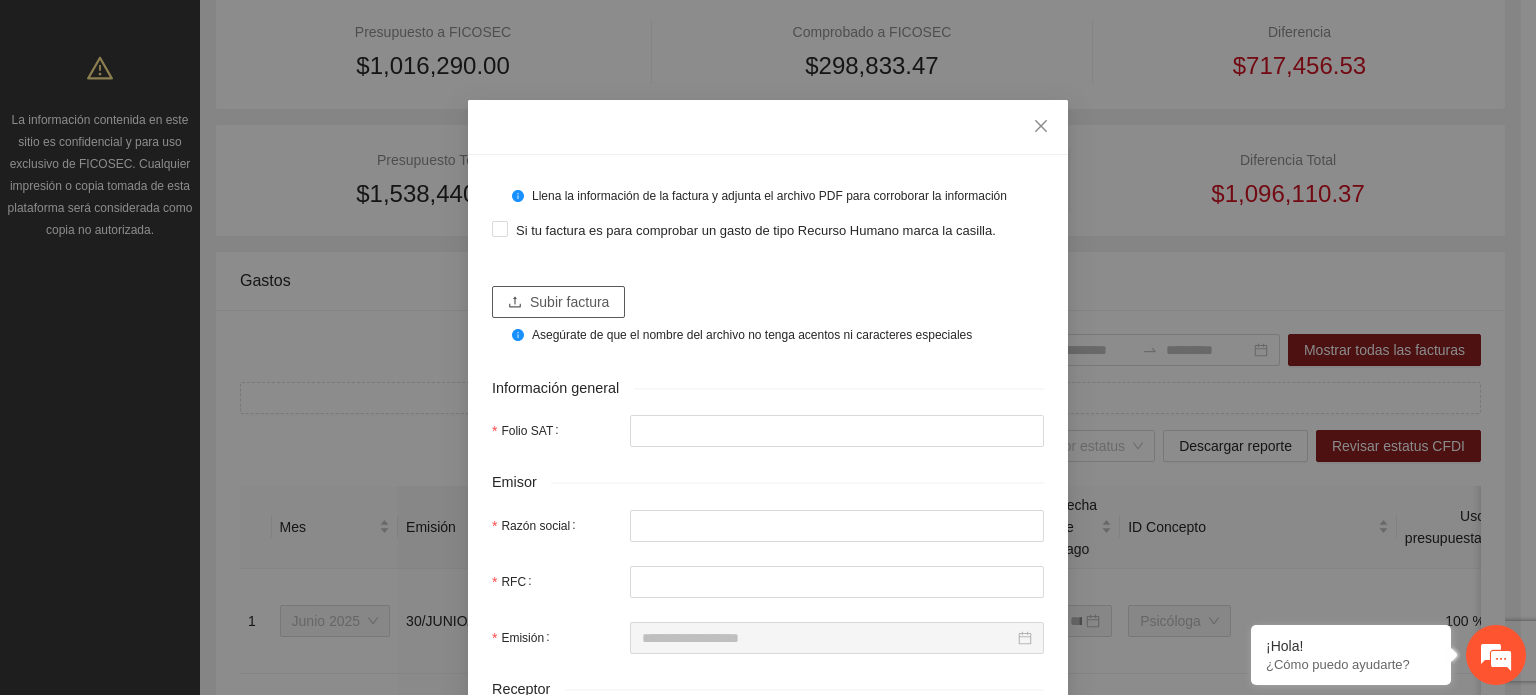 click on "Subir factura" at bounding box center (569, 302) 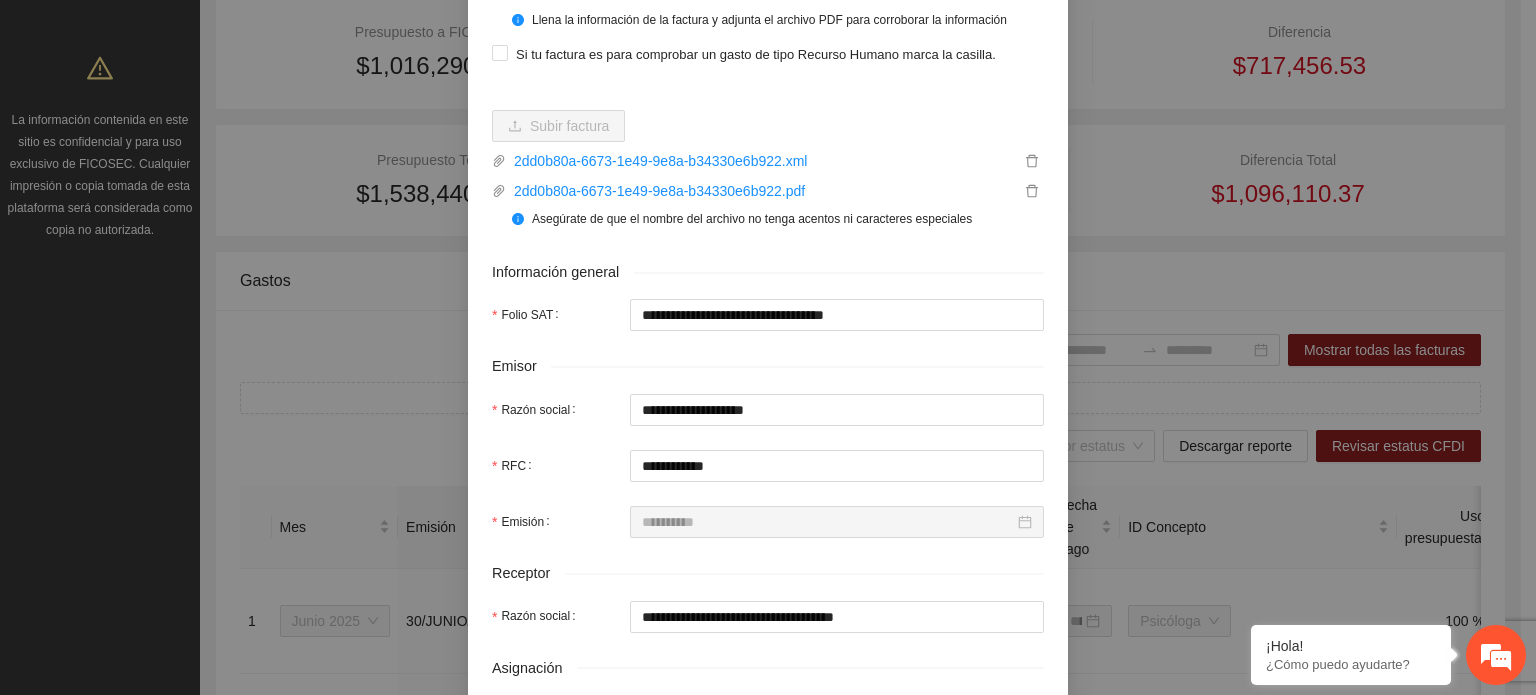 scroll, scrollTop: 500, scrollLeft: 0, axis: vertical 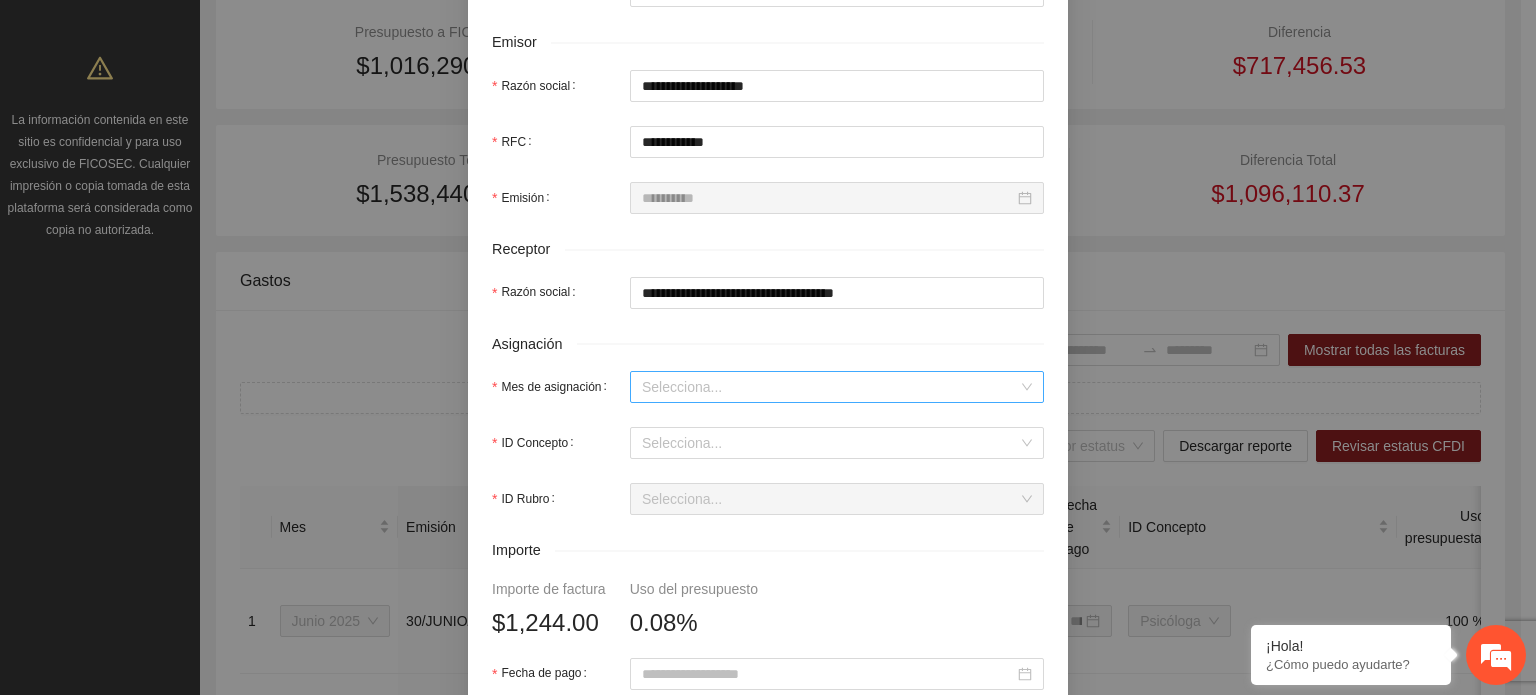 click on "Mes de asignación" at bounding box center (830, 387) 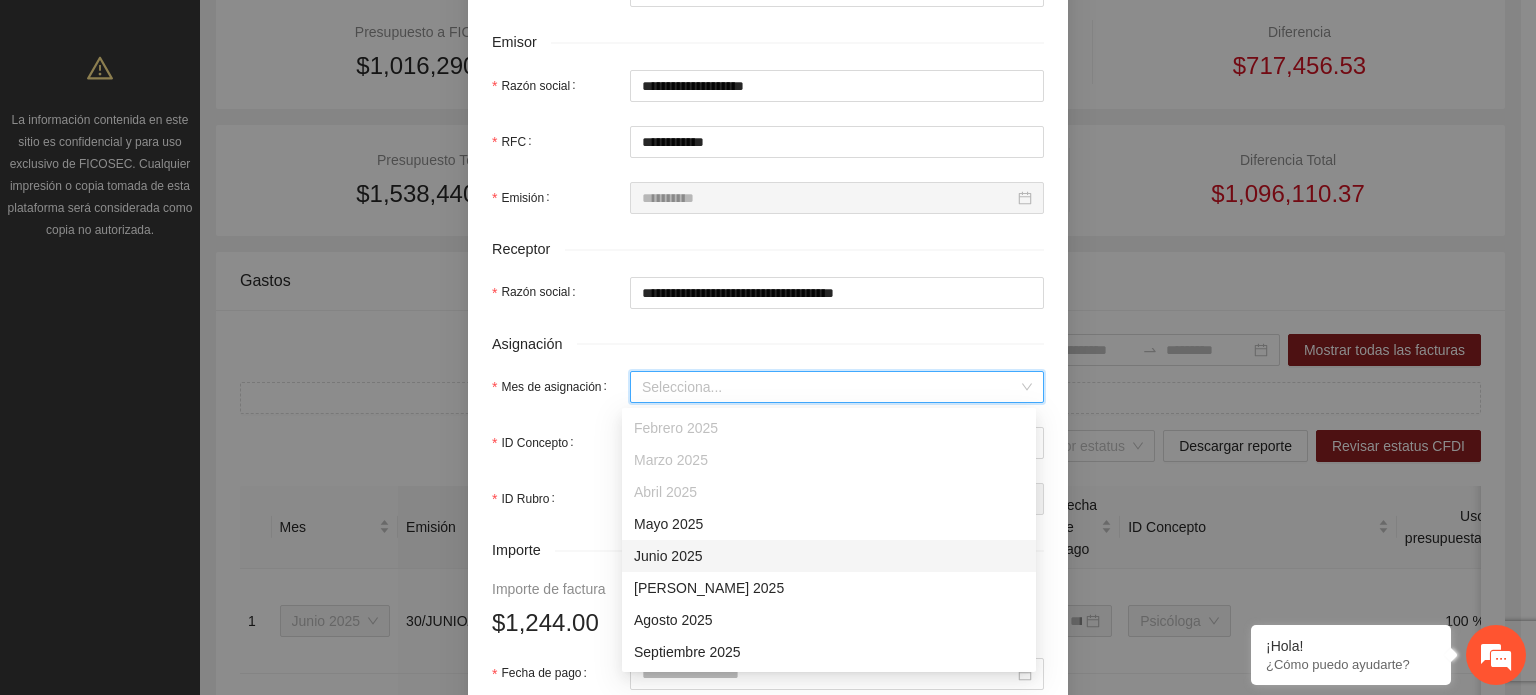 click on "Junio 2025" at bounding box center [829, 556] 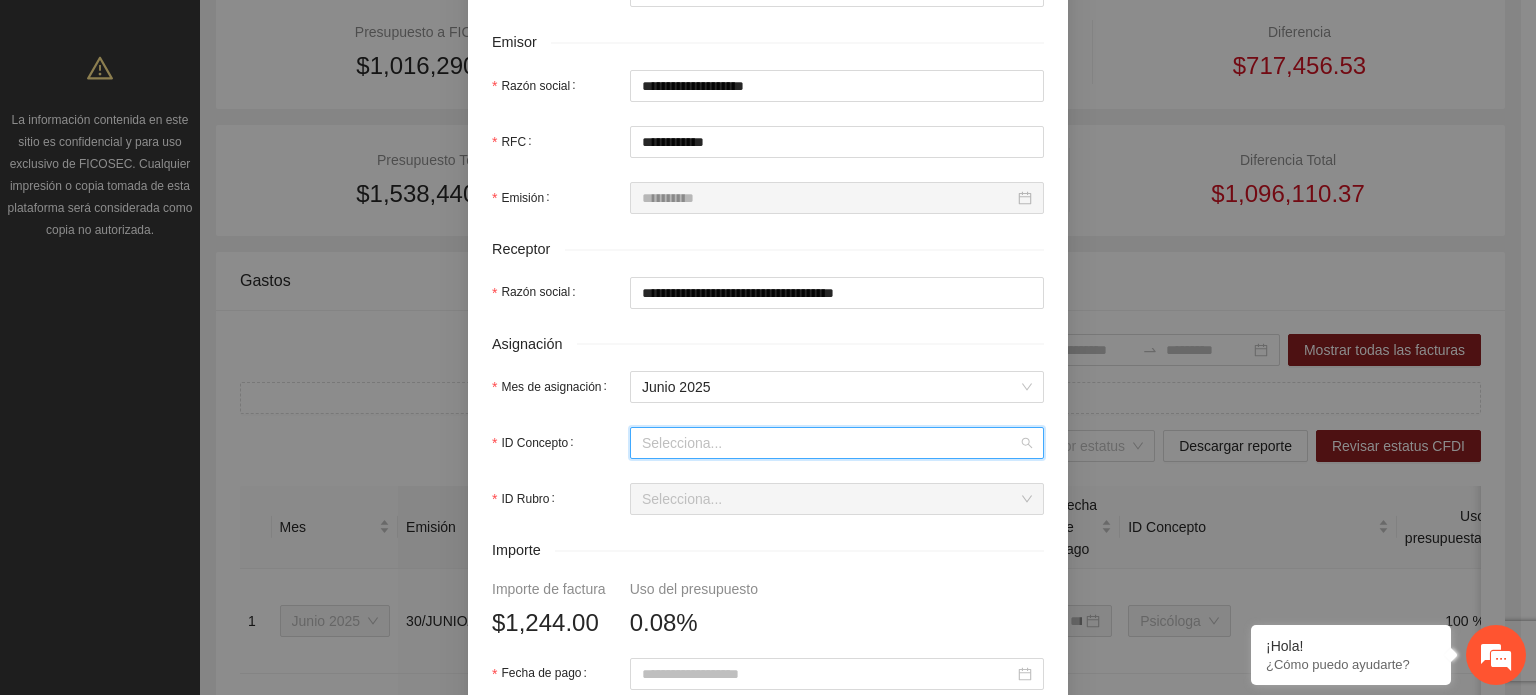 click on "ID Concepto" at bounding box center (830, 443) 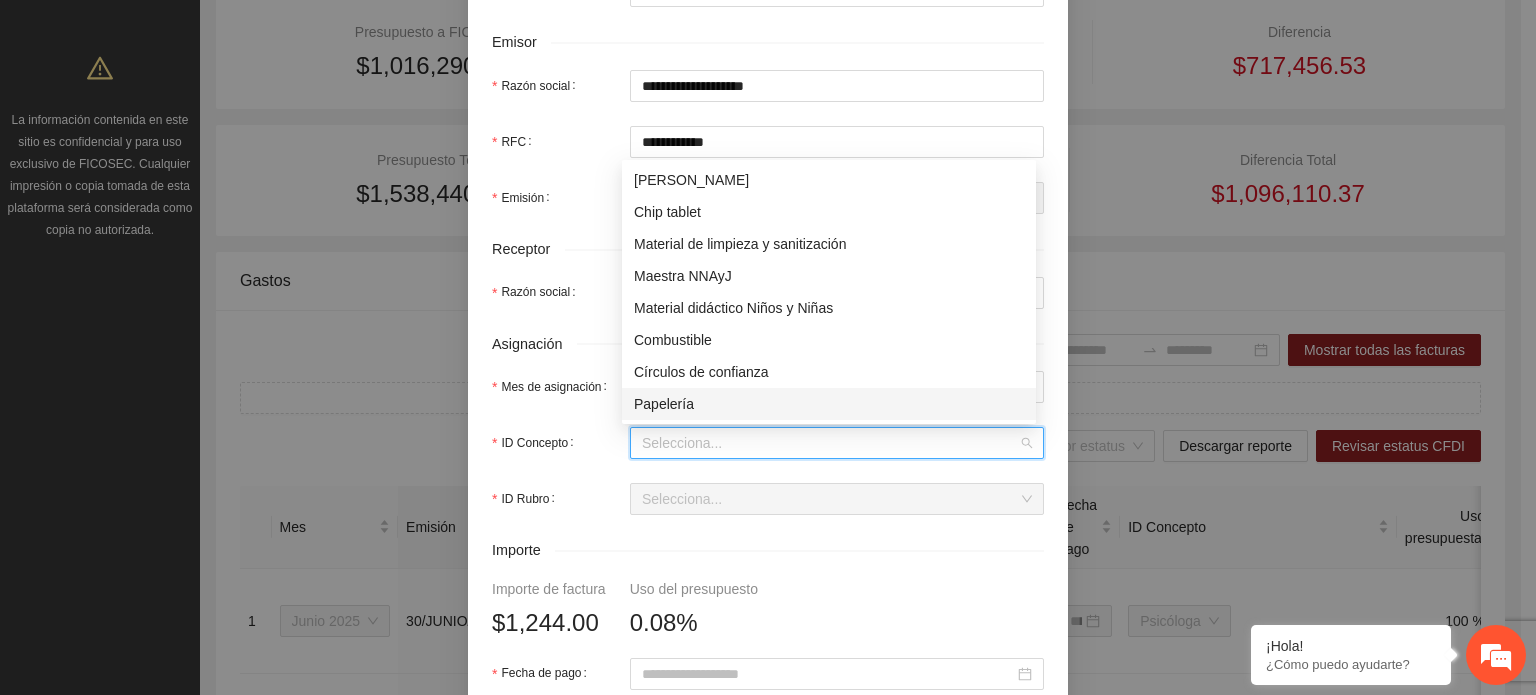 click on "Papelería" at bounding box center (829, 404) 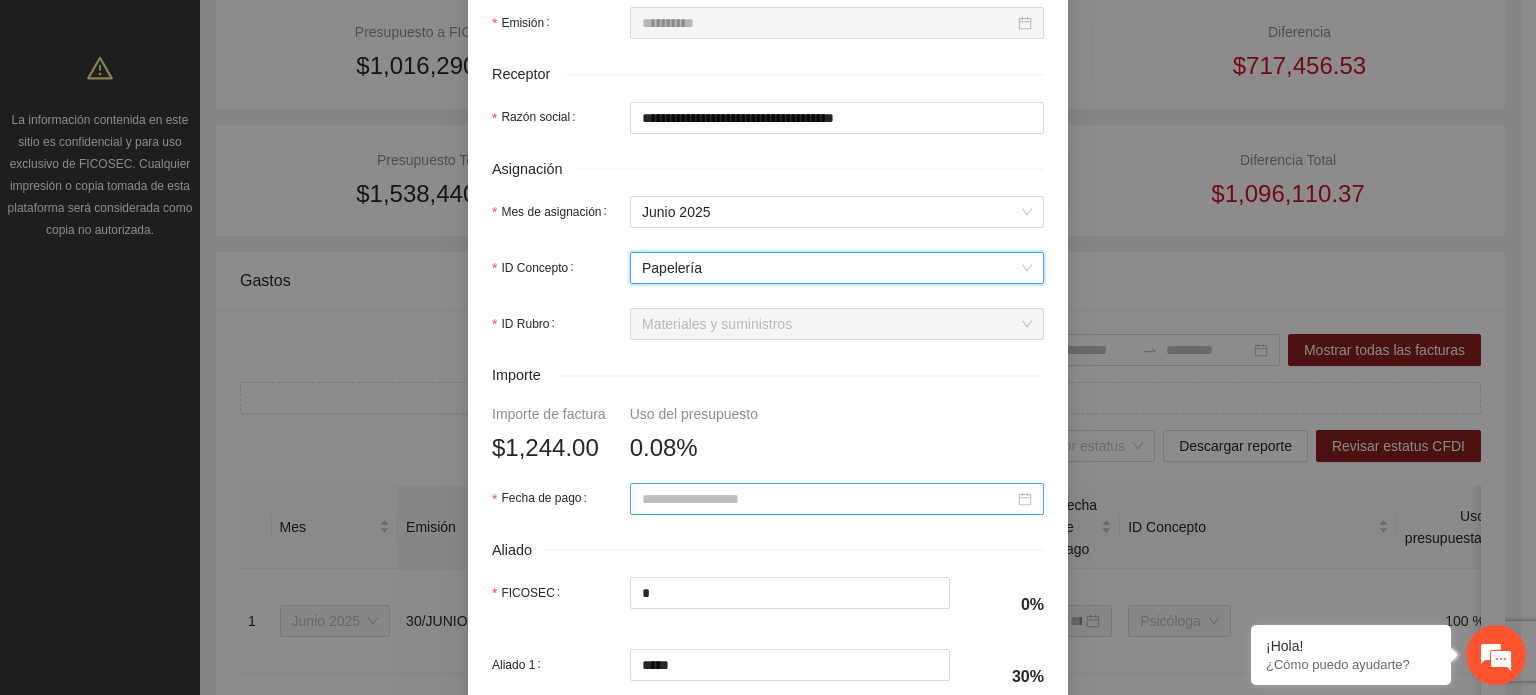 scroll, scrollTop: 545, scrollLeft: 0, axis: vertical 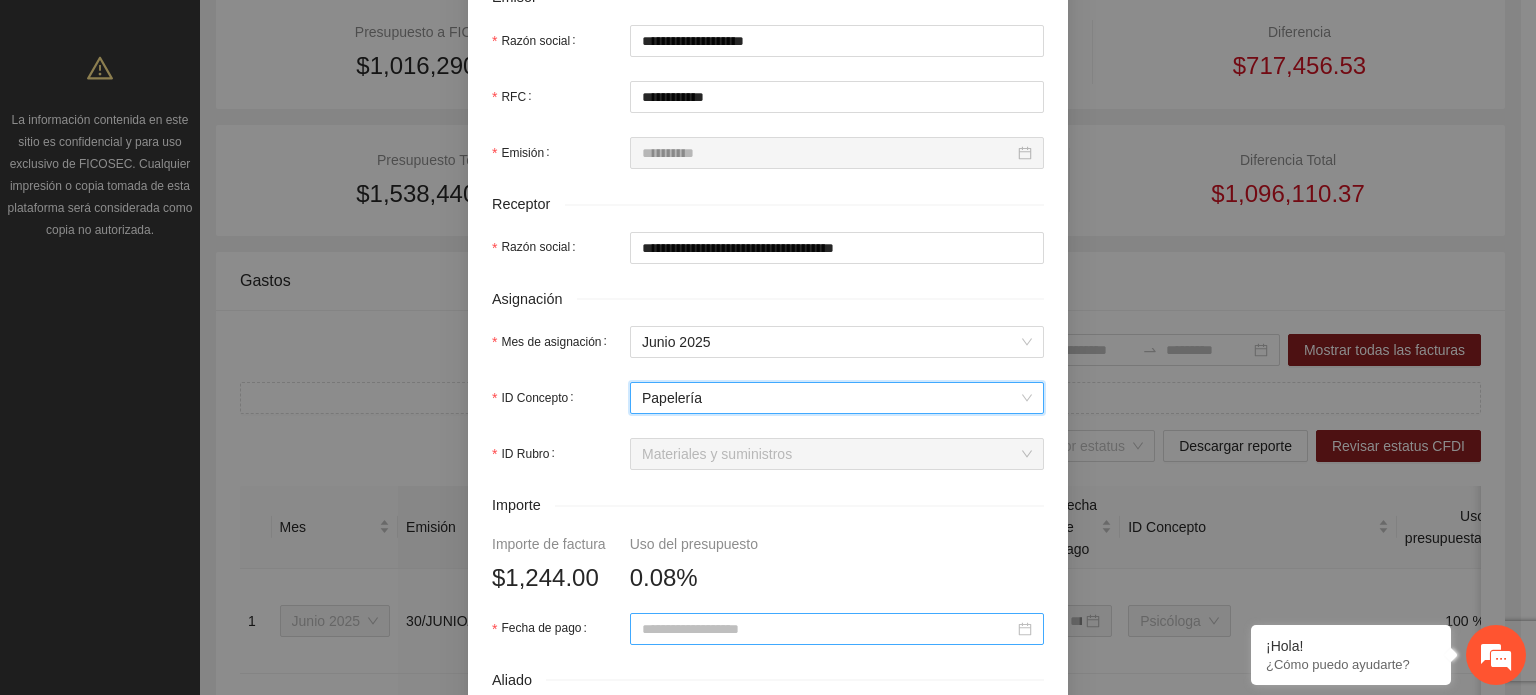 click on "Fecha de pago" at bounding box center (828, 629) 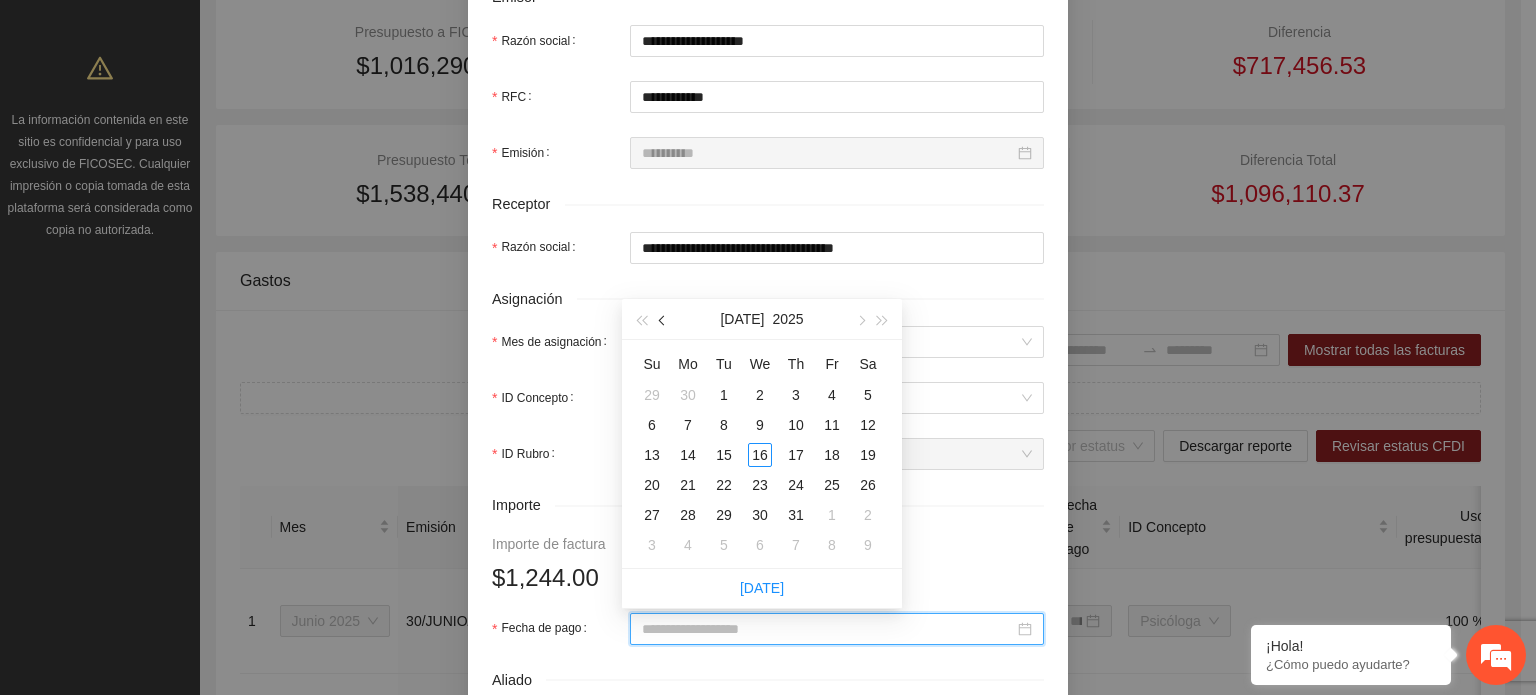 click at bounding box center (664, 320) 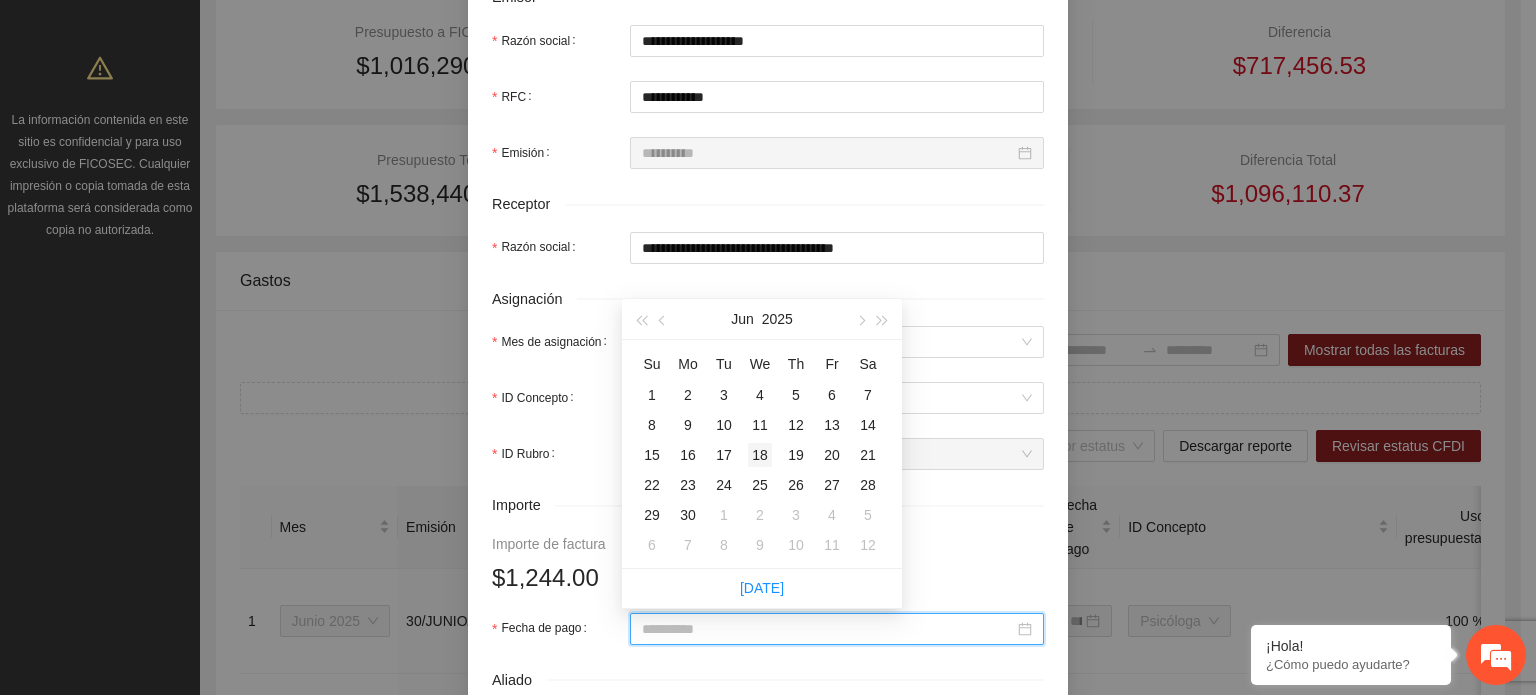 click on "18" at bounding box center (760, 455) 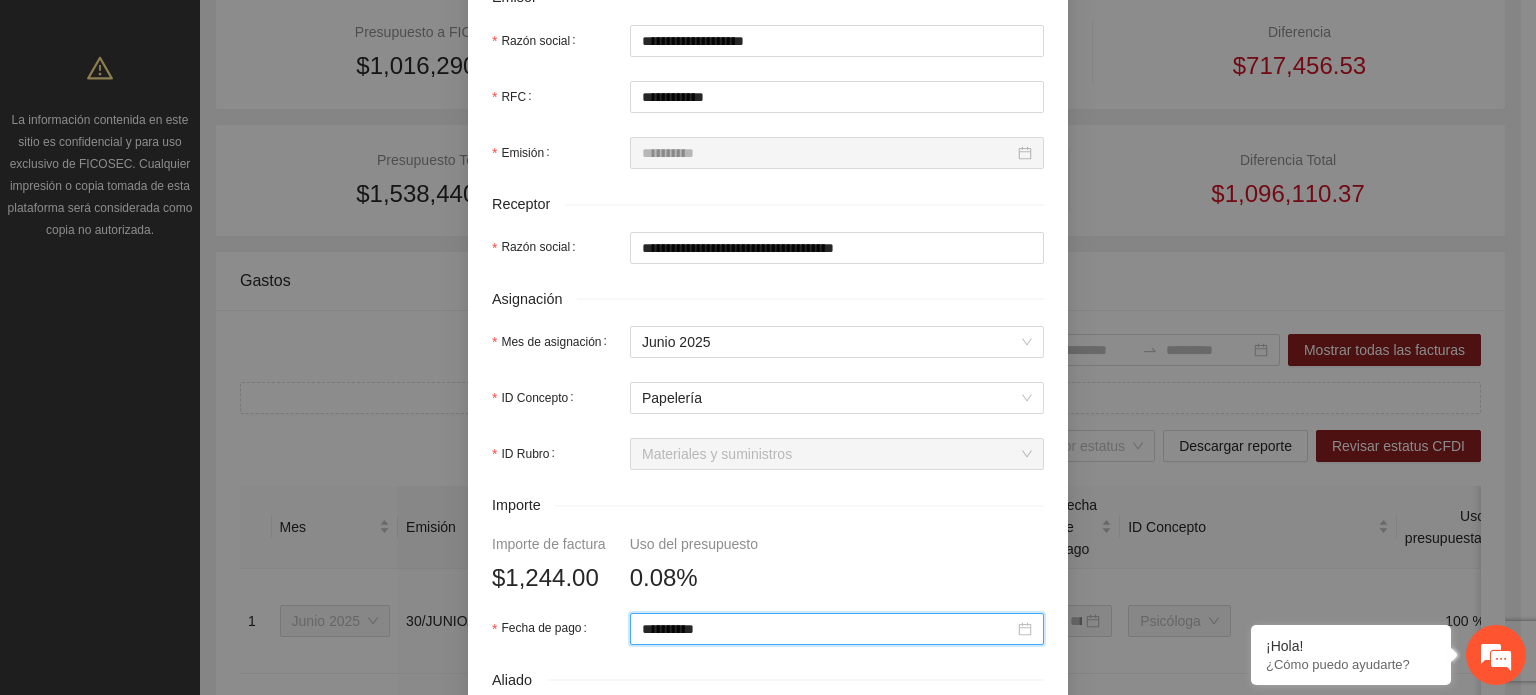 scroll, scrollTop: 945, scrollLeft: 0, axis: vertical 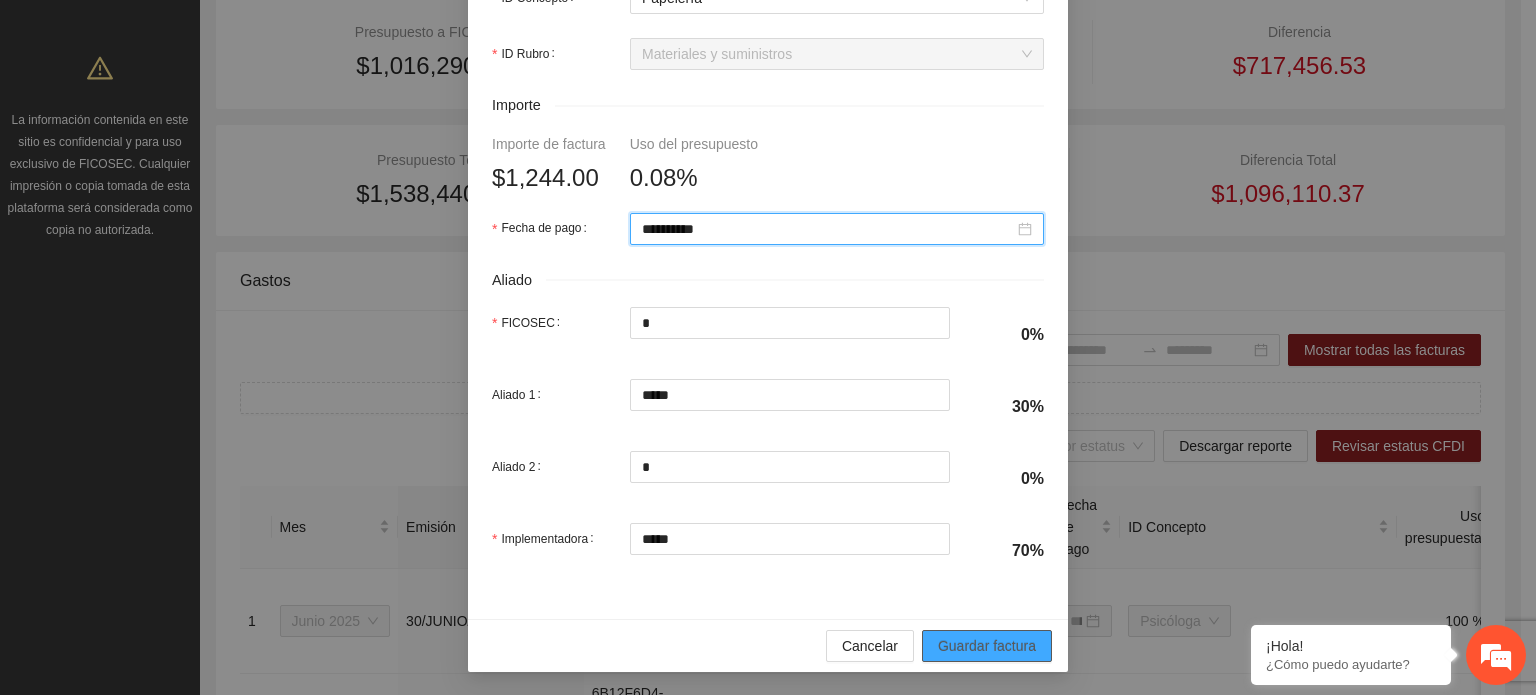 click on "Guardar factura" at bounding box center (987, 646) 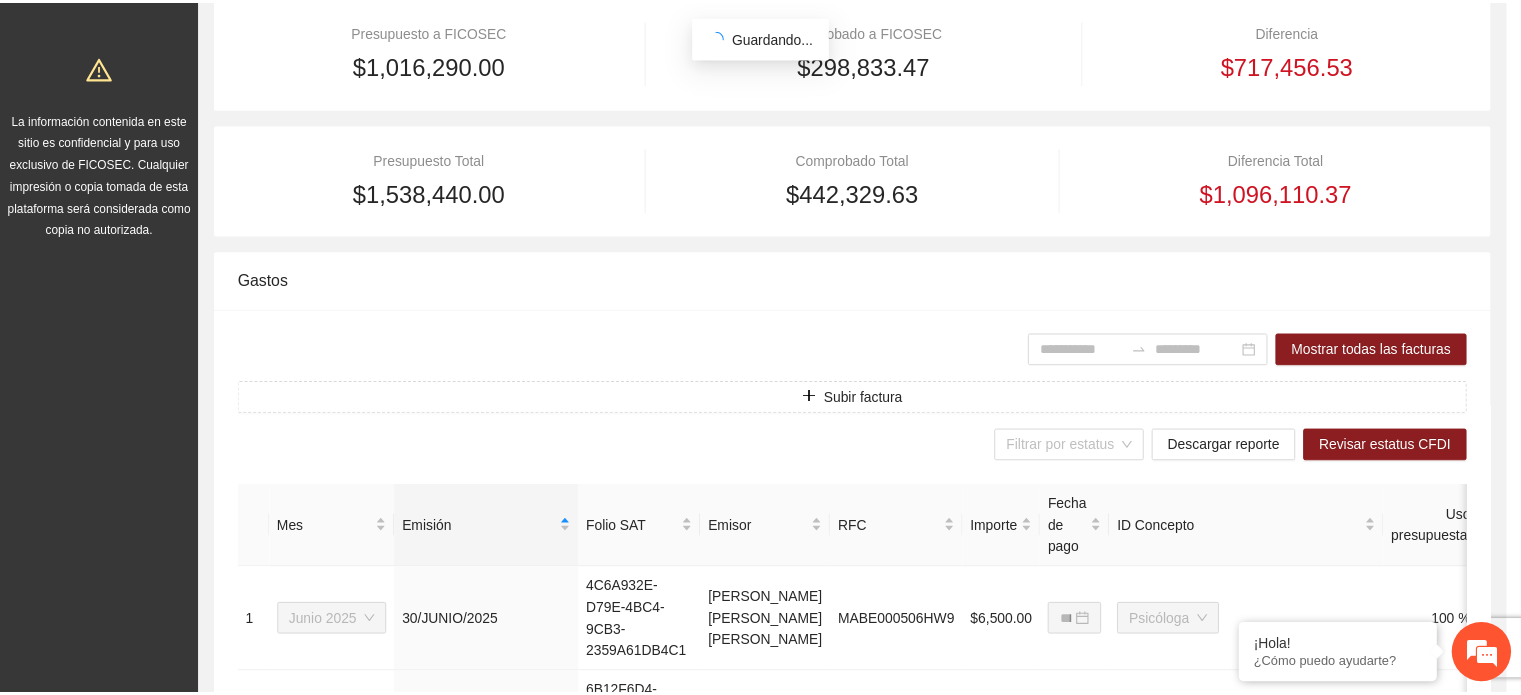scroll, scrollTop: 785, scrollLeft: 0, axis: vertical 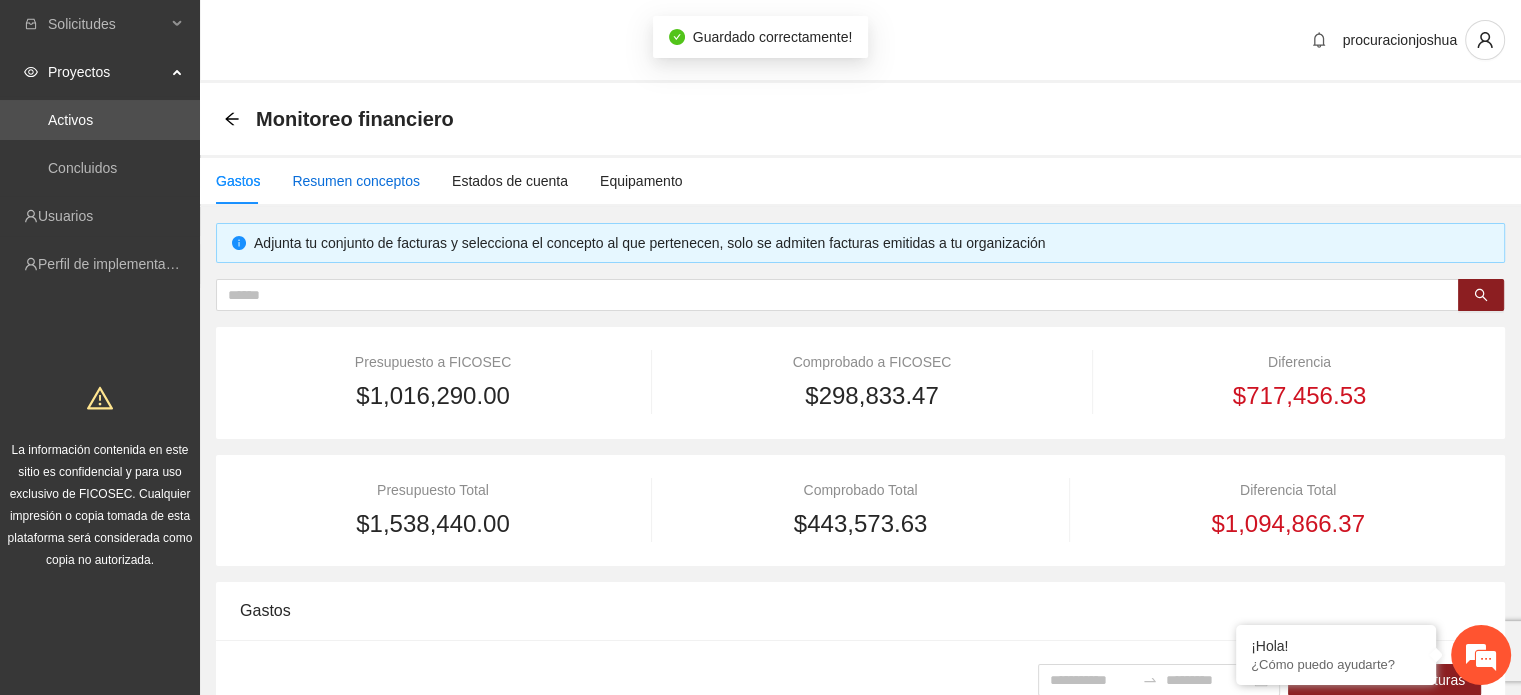 click on "Resumen conceptos" at bounding box center (356, 181) 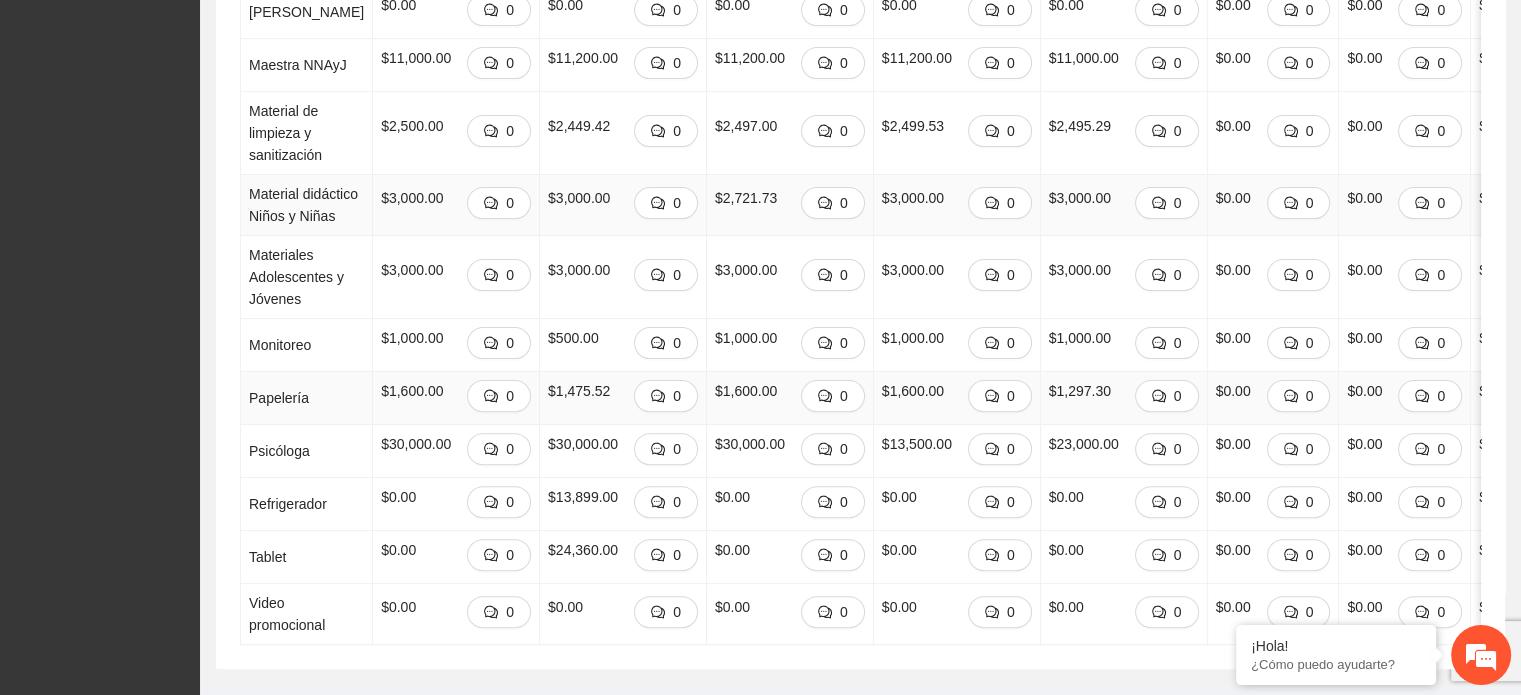 scroll, scrollTop: 1000, scrollLeft: 0, axis: vertical 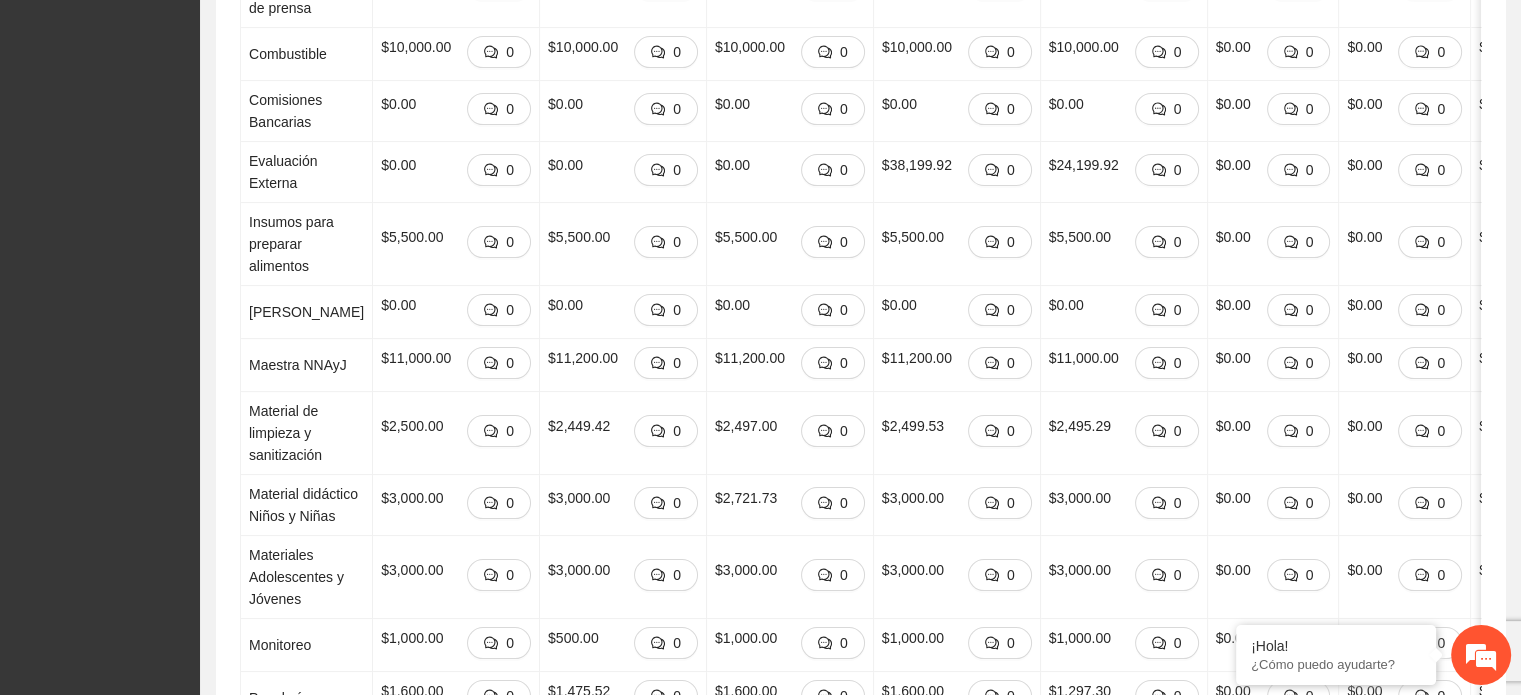 click on "Año 2025 2026  Total Concepto   Feb   Mar   Abr   May   Jun   [DATE]   Ago   Sep   Oct   Nov   Dic   Ene   Feb   Mar   Abr   May   Jun   [DATE]                                         Chip tablet $299.00 0 $299.00 0 $299.00 0 $299.00 0 $299.00 0 $0.00 0 $0.00 0 $0.00 0 $0.00 0 $0.00 0 $0.00 0 $0.00 0 $0.00 0 $0.00 0 $0.00 0 $0.00 0 $0.00 0 $0.00 0 $1,495.00 Círculos de confianza $4,960.00 0 $5,456.00 0 $5,456.00 0 $5,456.00 0 $5,456.00 0 $0.00 0 $0.00 0 $0.00 0 $0.00 0 $0.00 0 $0.00 0 $0.00 0 $0.00 0 $0.00 0 $0.00 0 $0.00 0 $0.00 0 $0.00 0 $26,784.00 Coffe break para [PERSON_NAME] de prensa $0.00 0 $800.00 0 $0.00 0 $0.00 0 $0.00 0 $0.00 0 $0.00 0 $0.00 0 $0.00 0 $0.00 0 $0.00 0 $0.00 0 $0.00 0 $0.00 0 $0.00 0 $0.00 0 $0.00 0 $0.00 0 $800.00 Combustible $10,000.00 0 $10,000.00 0 $10,000.00 0 $10,000.00 0 $10,000.00 0 $0.00 0 $0.00 0 $0.00 0 $0.00 0 $0.00 0 $0.00 0 $0.00 0 $0.00 0 $0.00 0 $0.00 0 $0.00 0 $0.00 0 $0.00 0 $50,000.00 Comisiones Bancarias $0.00 0 $0.00 0 $0.00 0 $0.00 0 $0.00 0 $0.00 0 0 0" at bounding box center [860, 348] 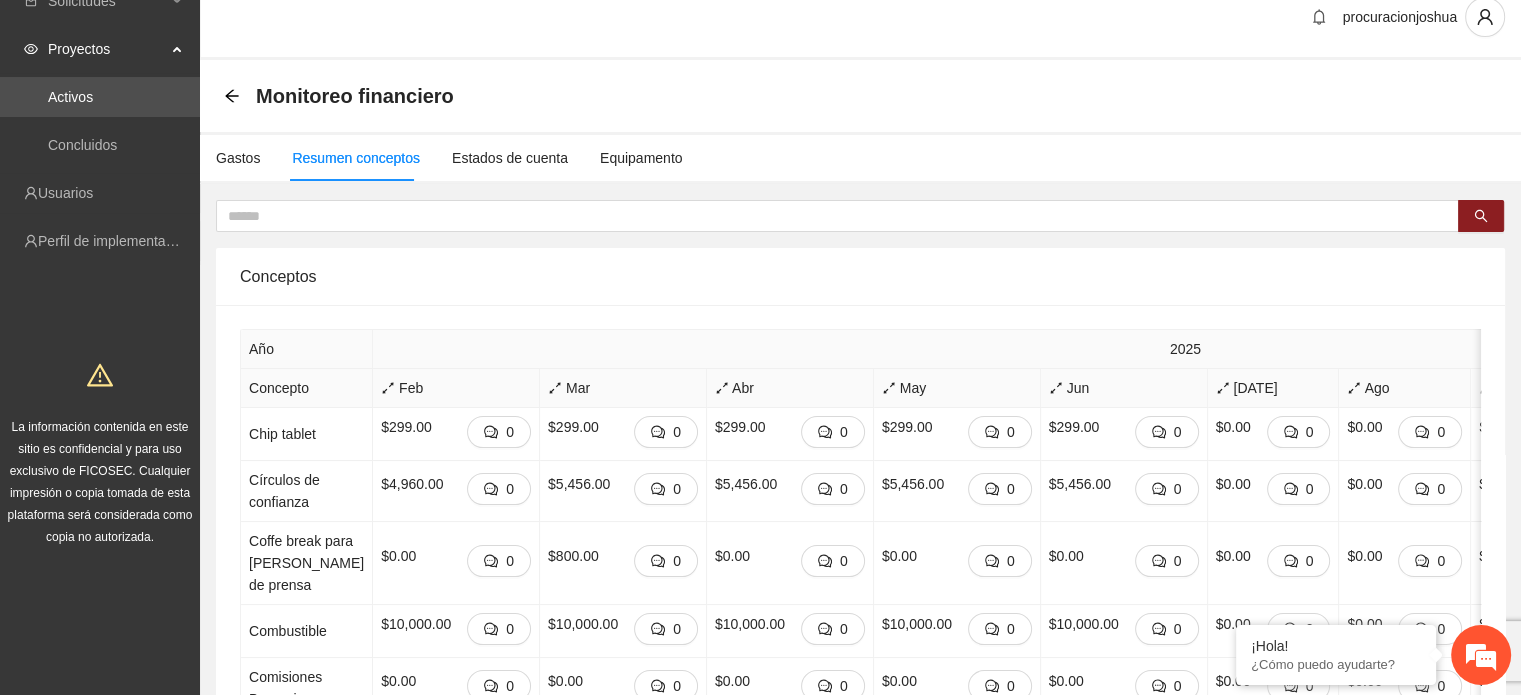 scroll, scrollTop: 0, scrollLeft: 0, axis: both 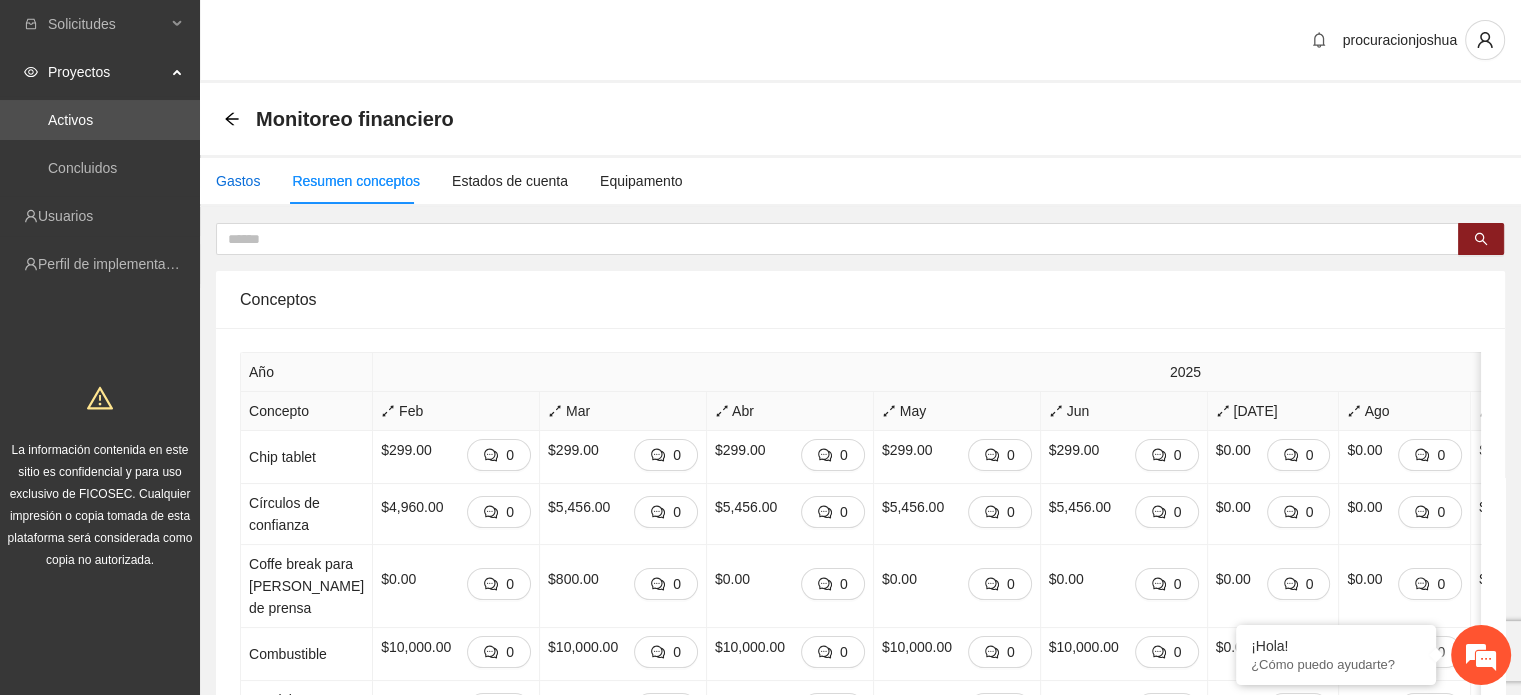 click on "Gastos" at bounding box center (238, 181) 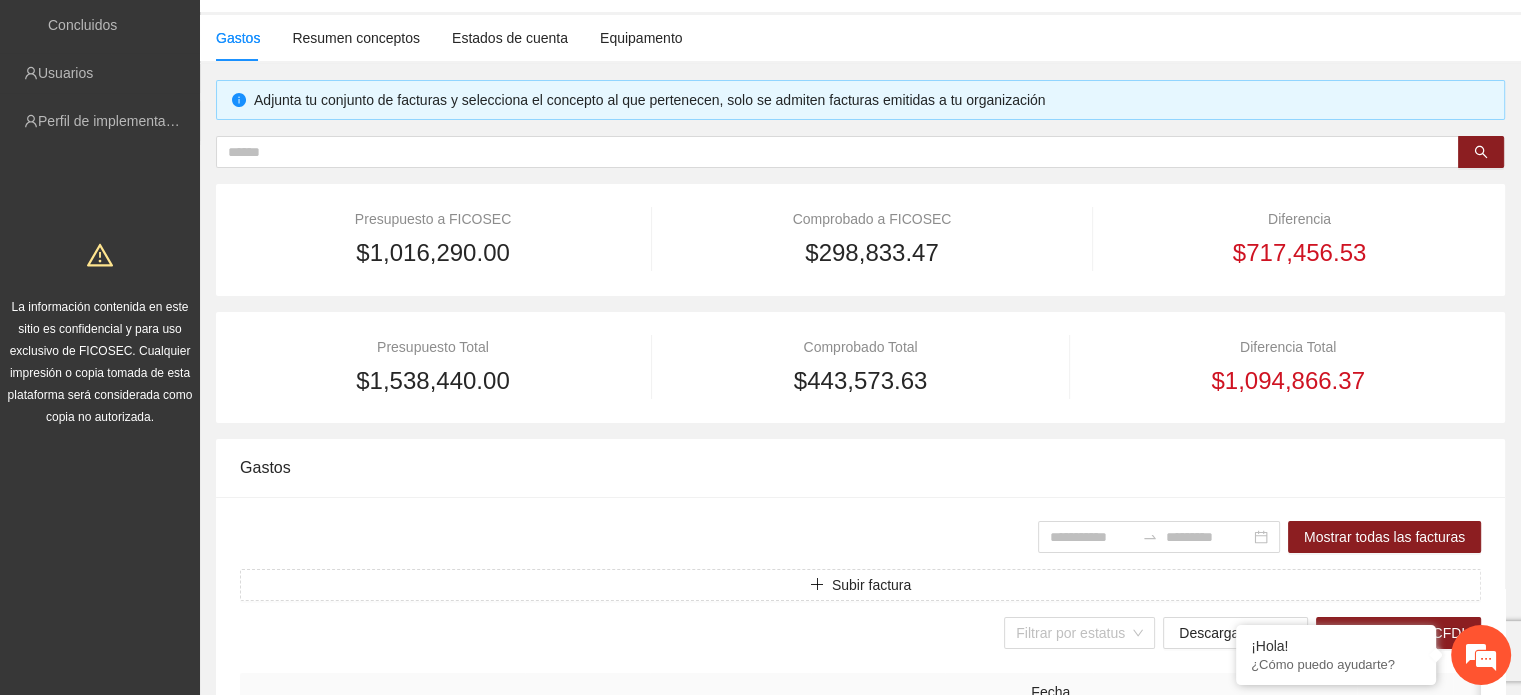 scroll, scrollTop: 400, scrollLeft: 0, axis: vertical 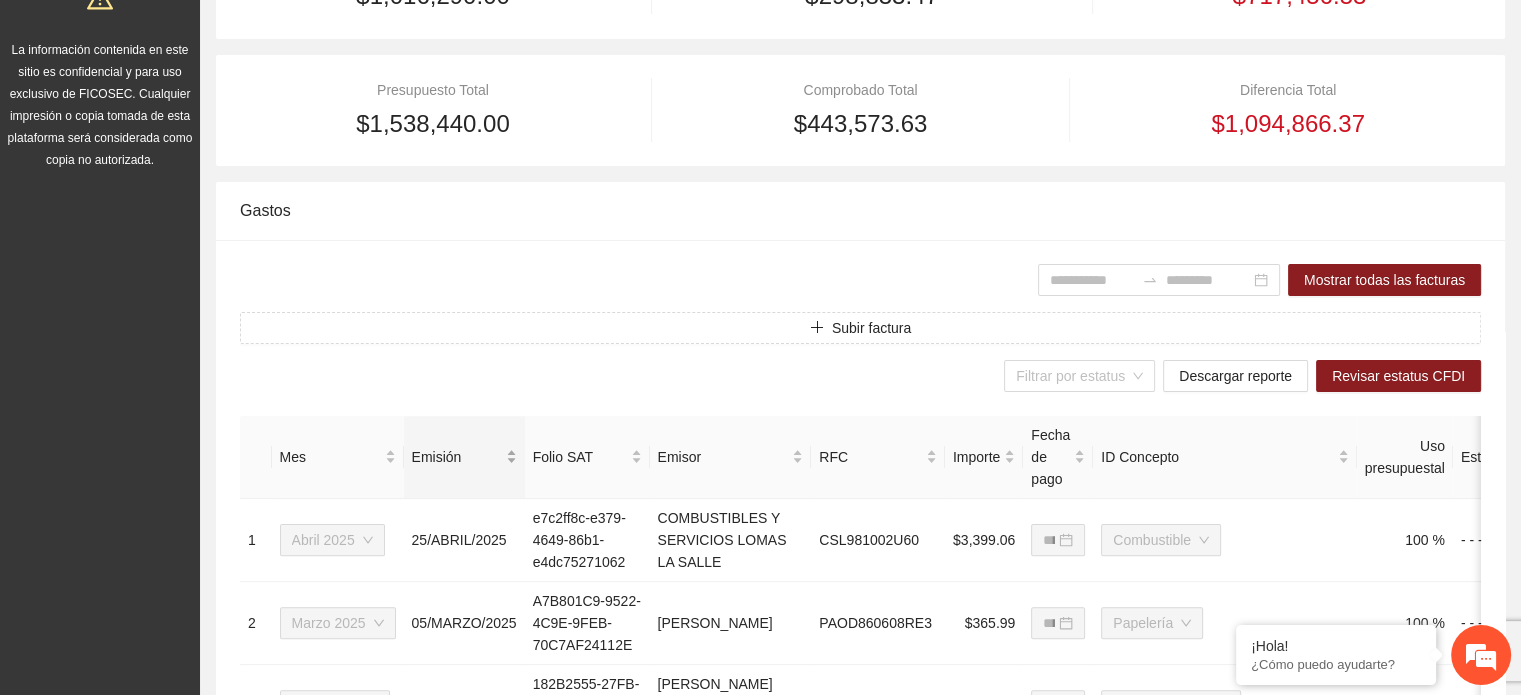click on "Emisión" at bounding box center [464, 457] 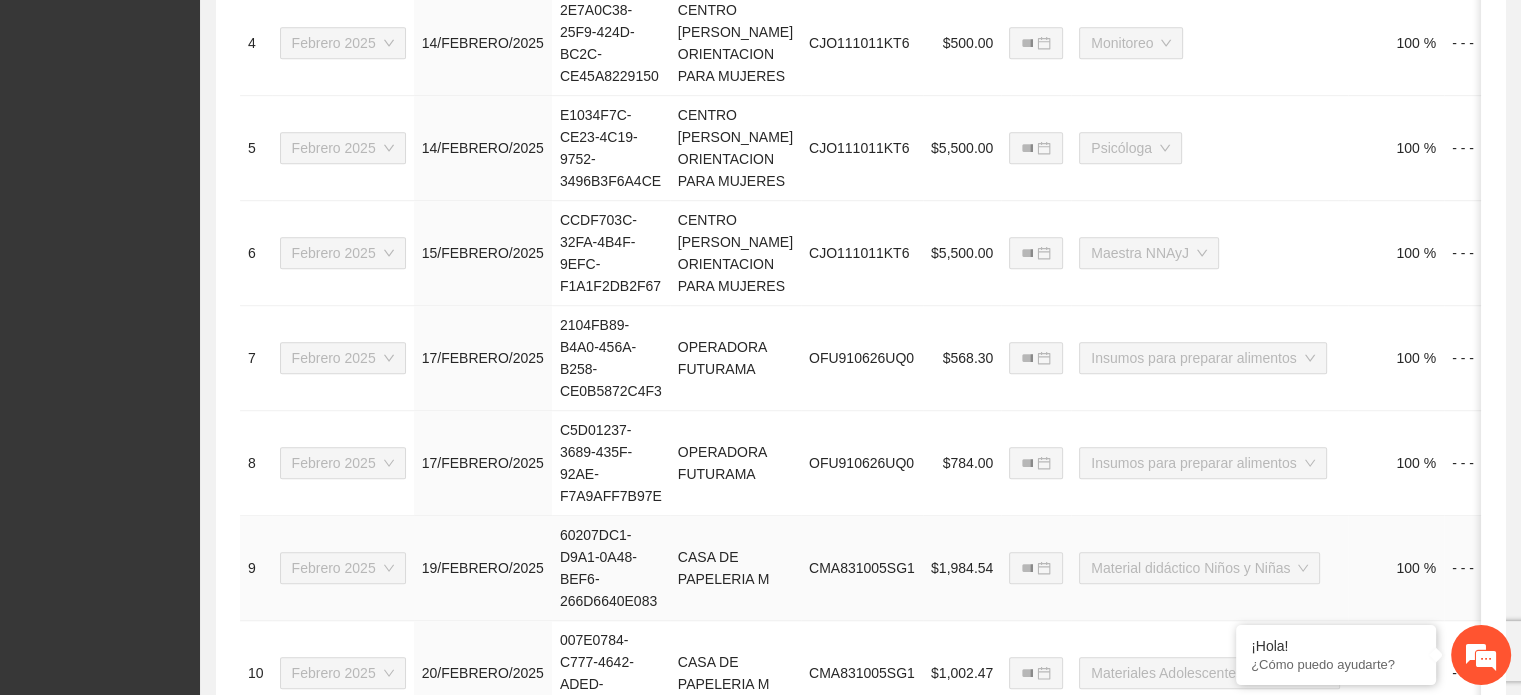 scroll, scrollTop: 1416, scrollLeft: 0, axis: vertical 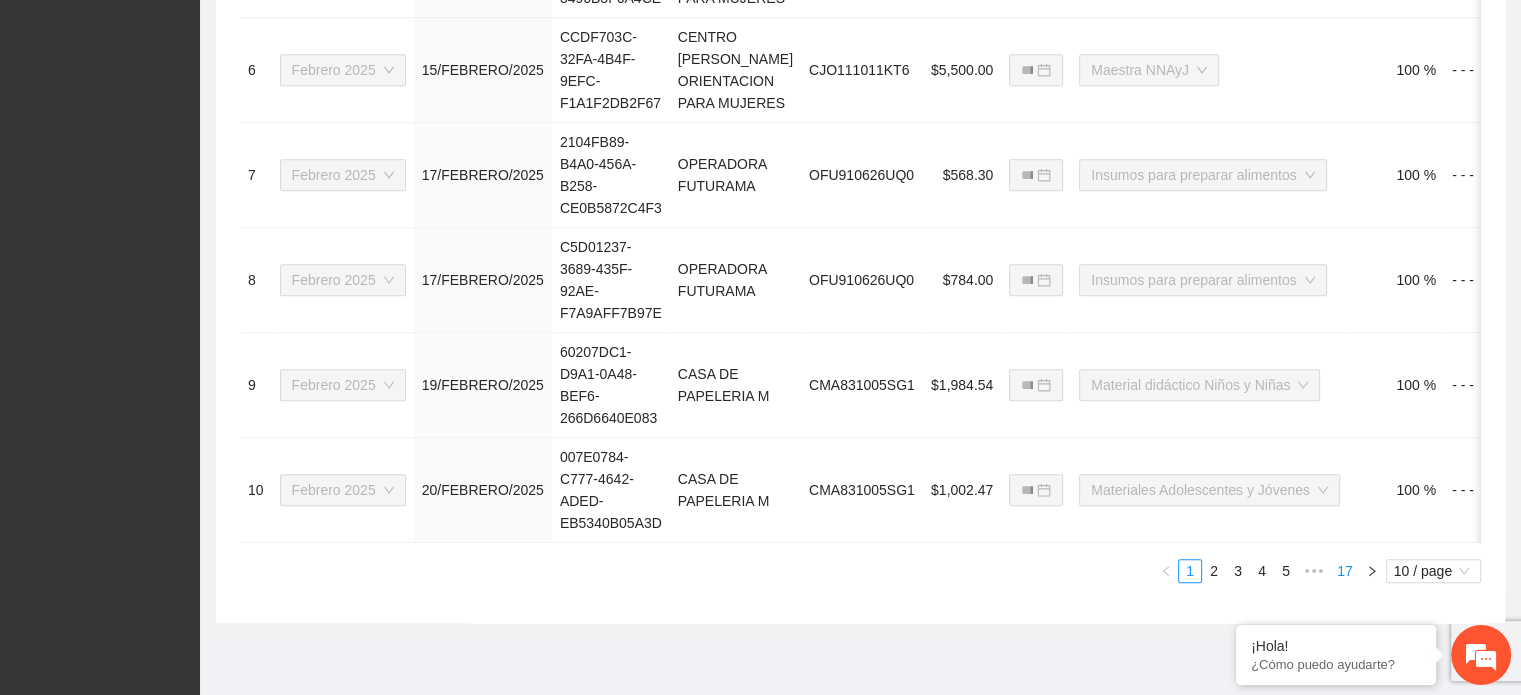 click on "17" at bounding box center [1345, 571] 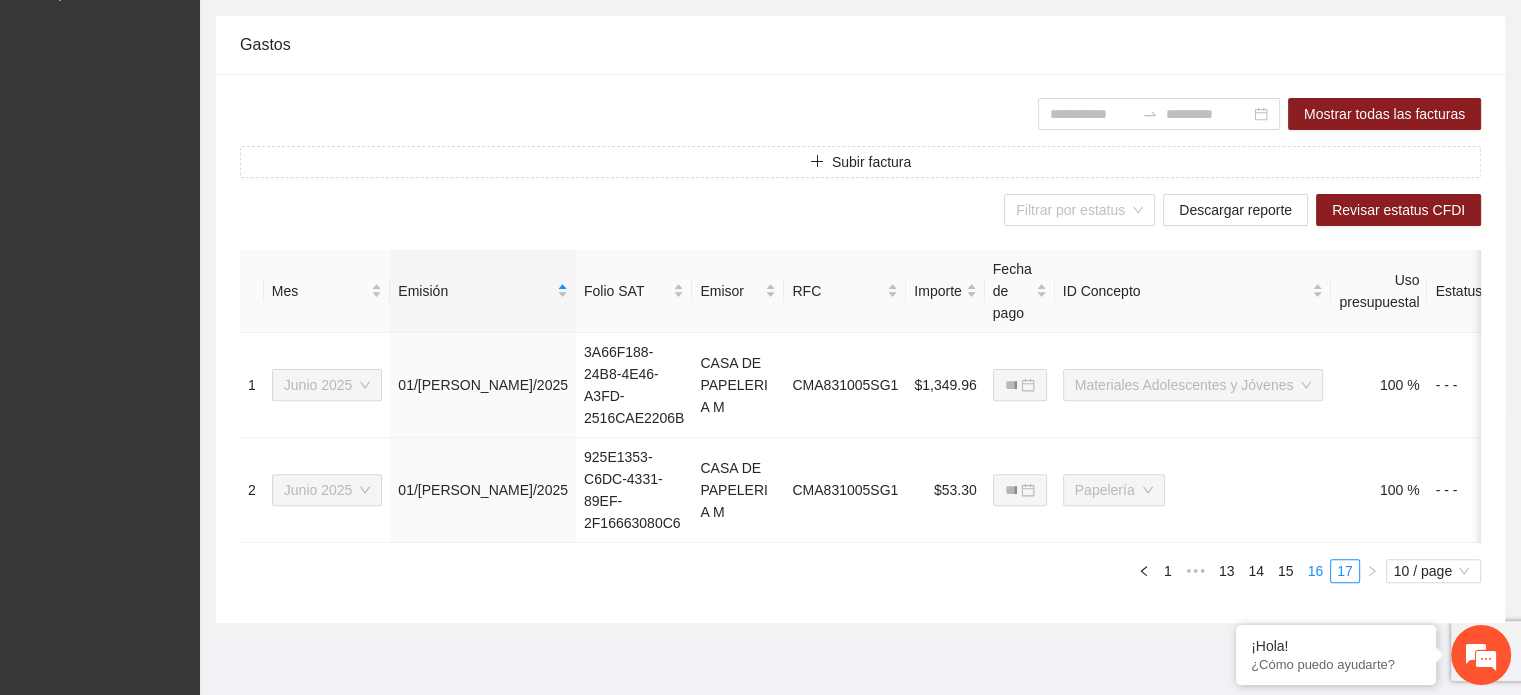 click on "16" at bounding box center (1315, 571) 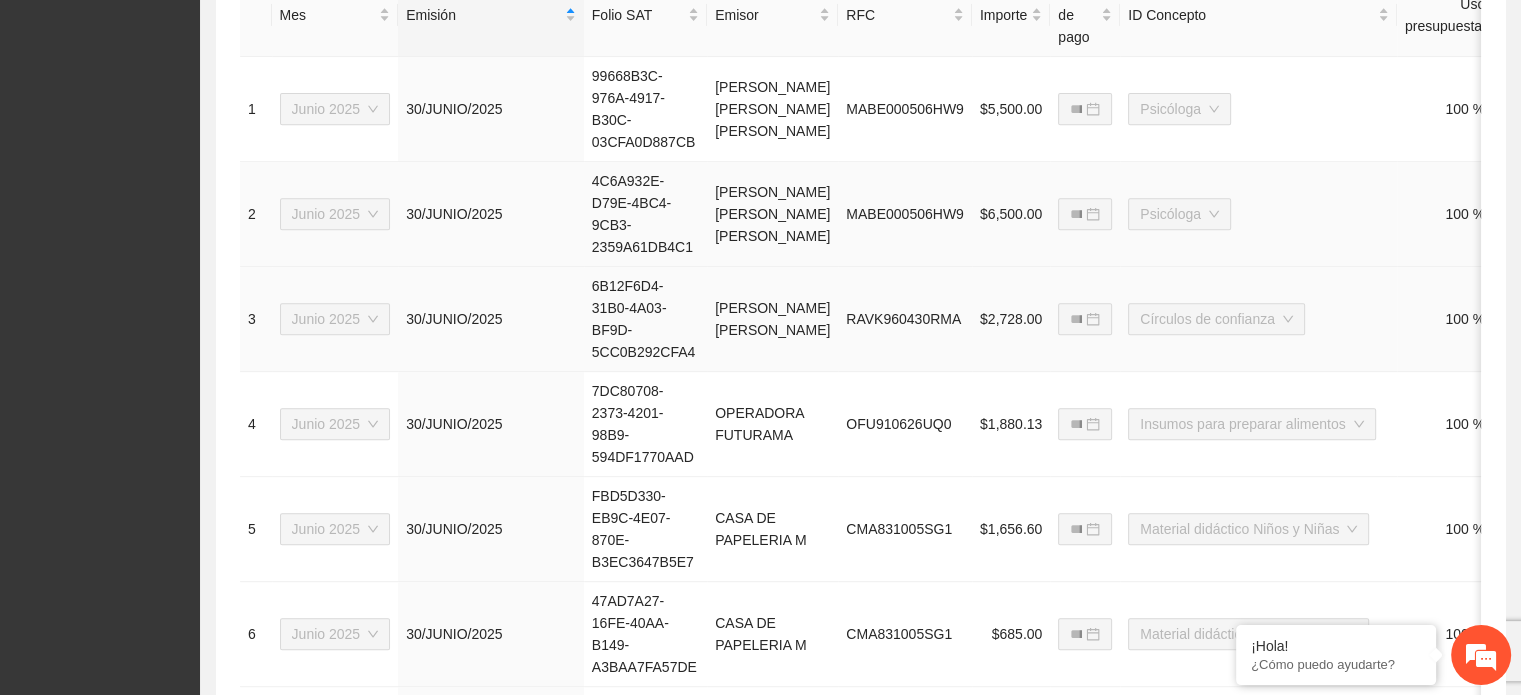 scroll, scrollTop: 578, scrollLeft: 0, axis: vertical 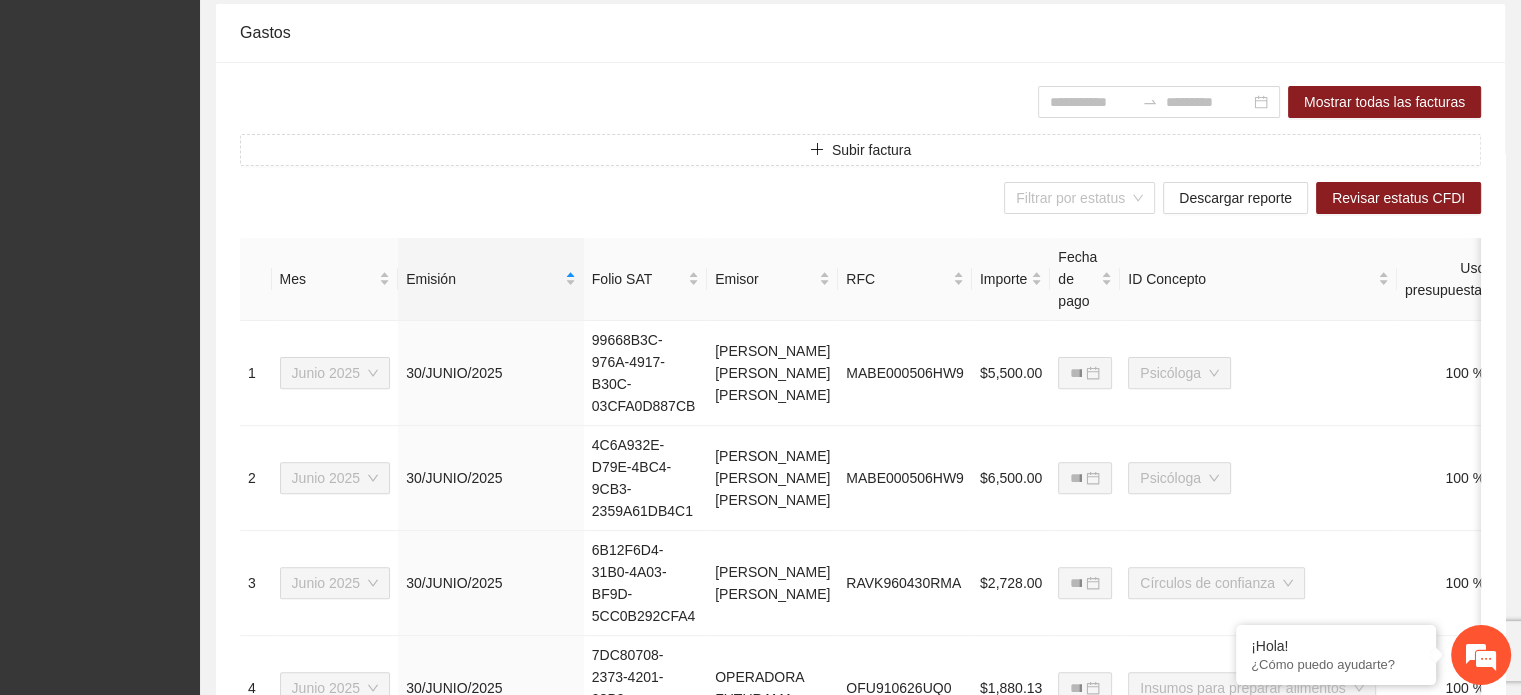 click on "Gastos" at bounding box center (860, 32) 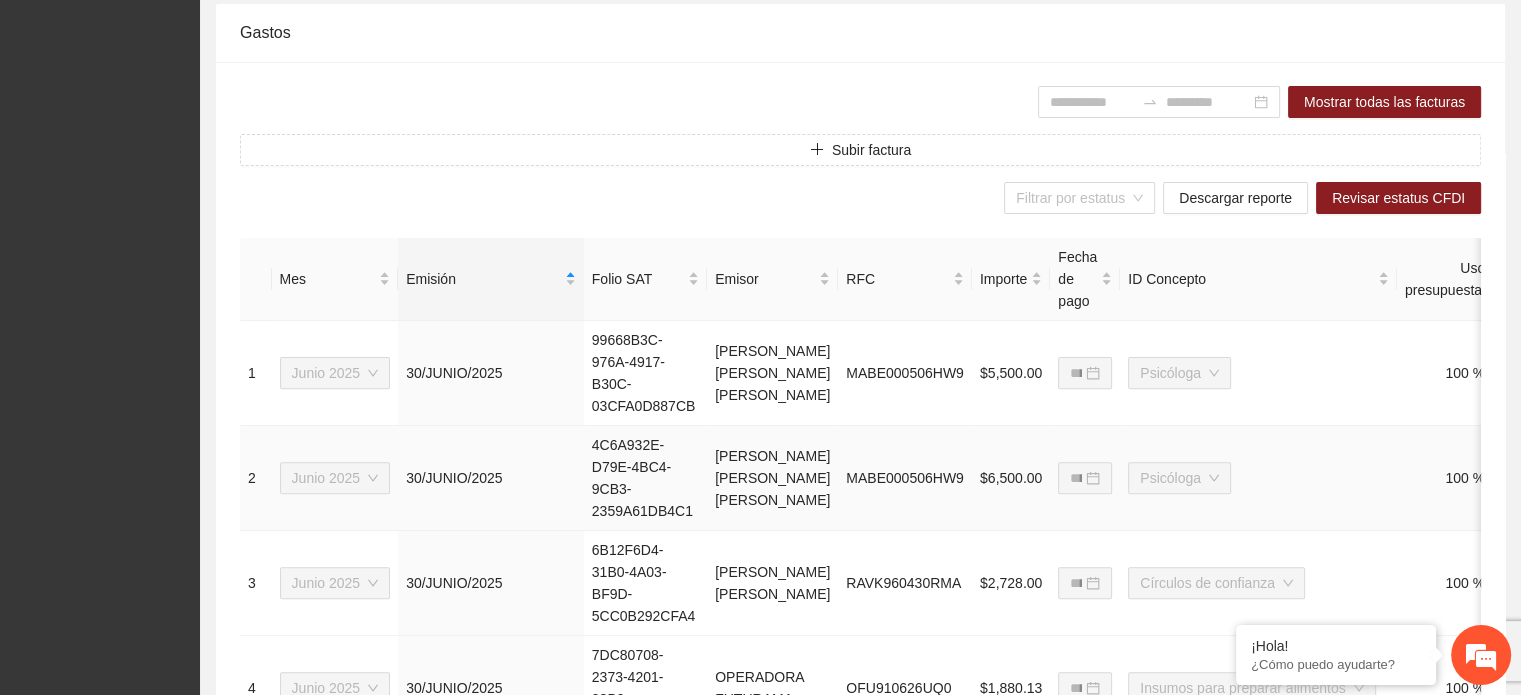 scroll, scrollTop: 678, scrollLeft: 0, axis: vertical 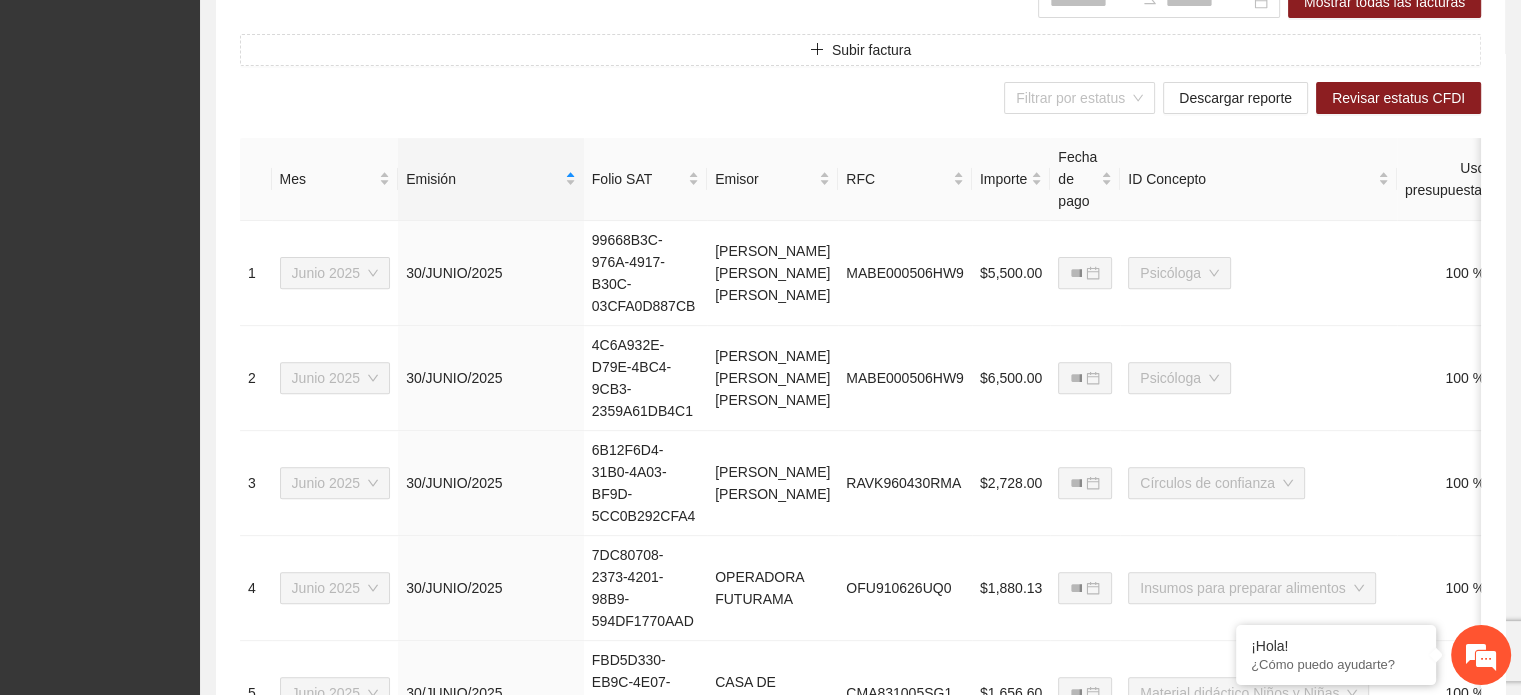 click on "**********" at bounding box center (860, 658) 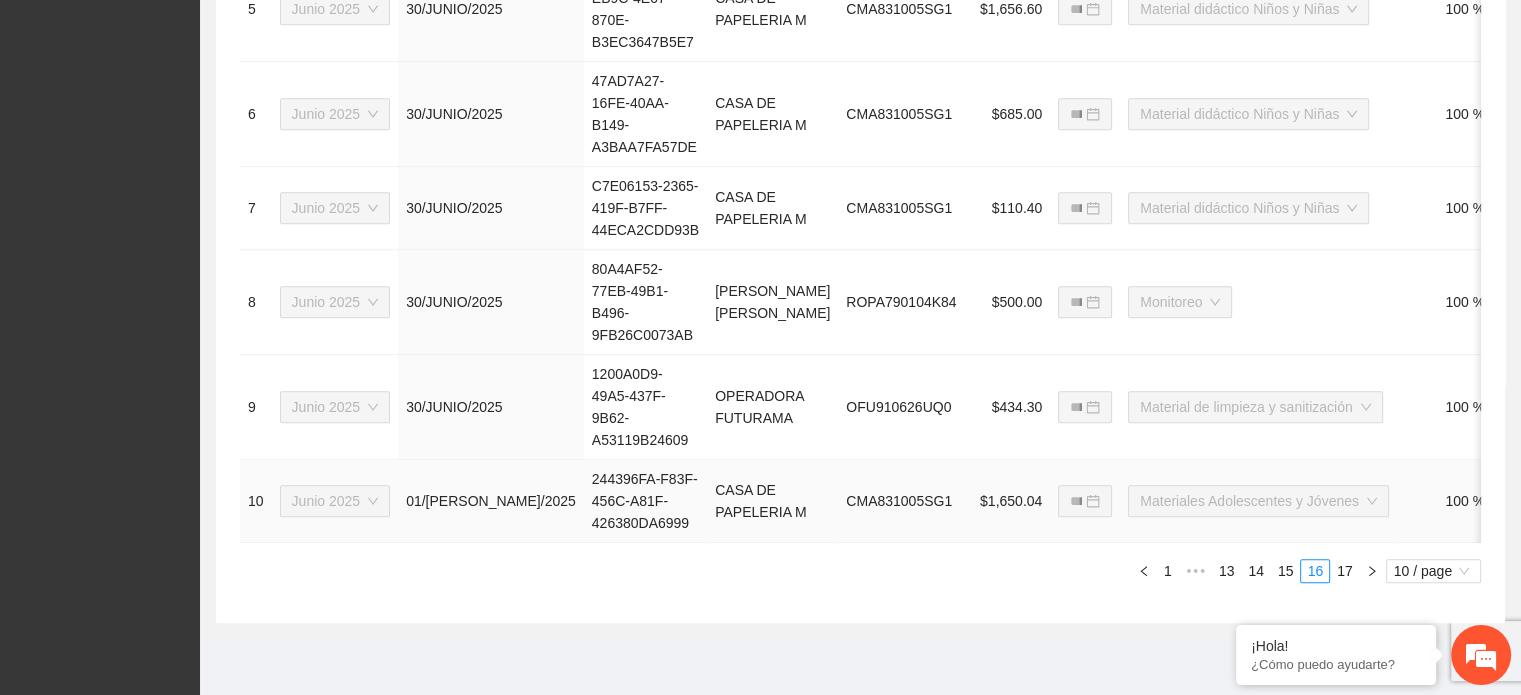 scroll, scrollTop: 1416, scrollLeft: 0, axis: vertical 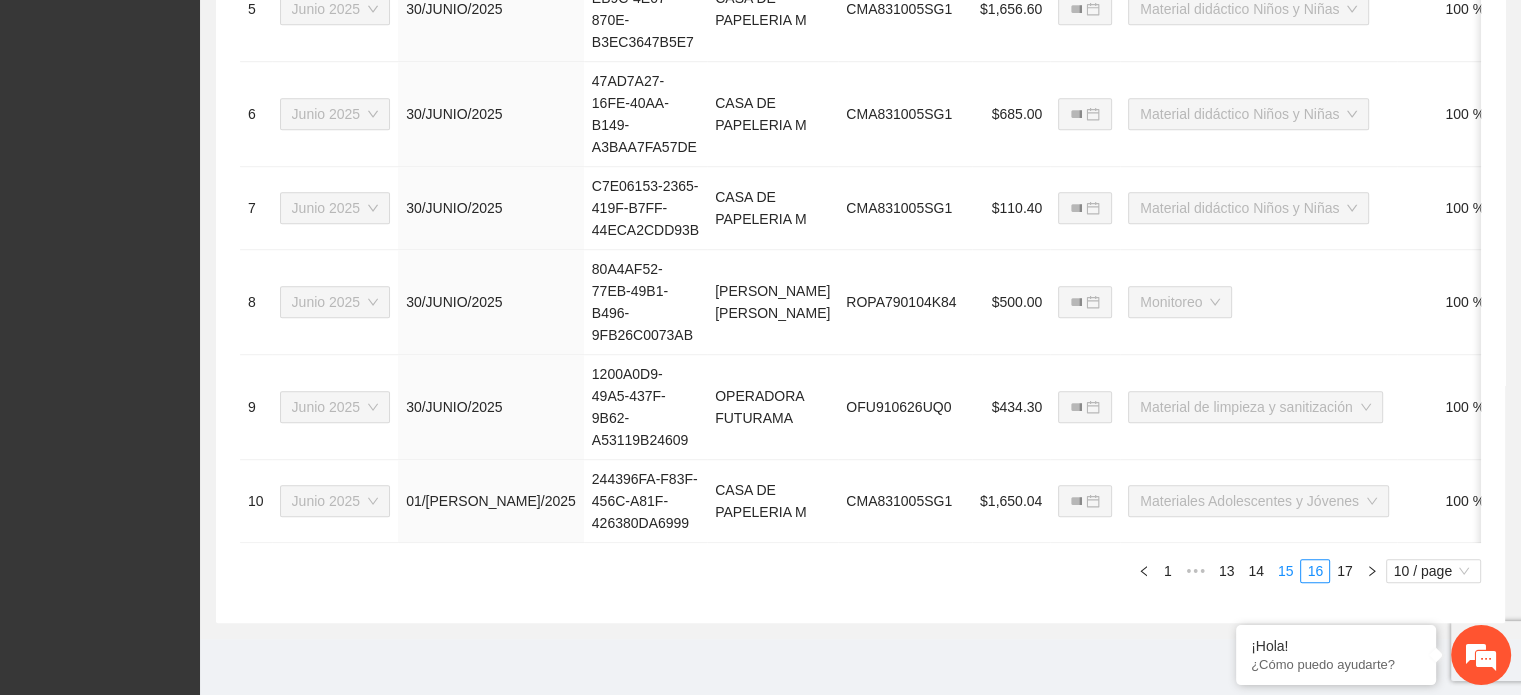 click on "15" at bounding box center [1286, 571] 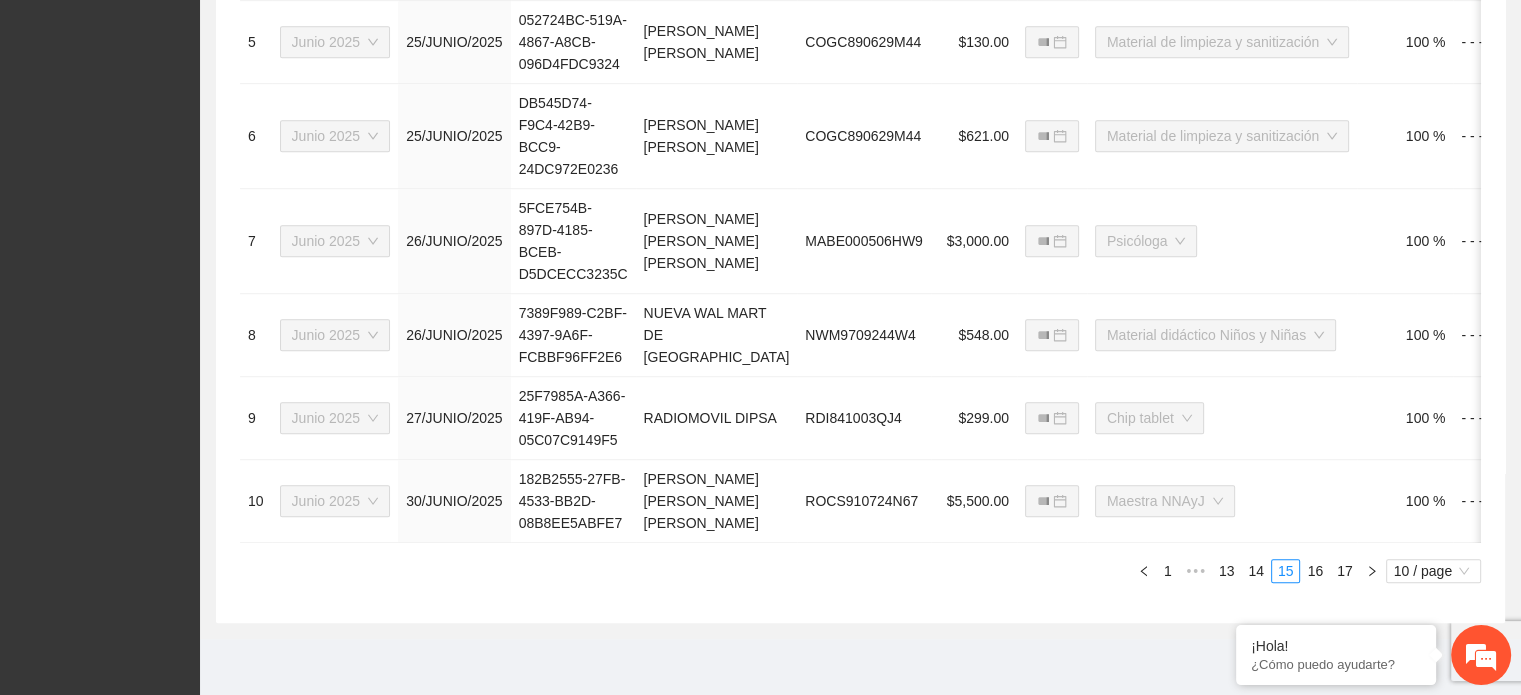 scroll, scrollTop: 808, scrollLeft: 0, axis: vertical 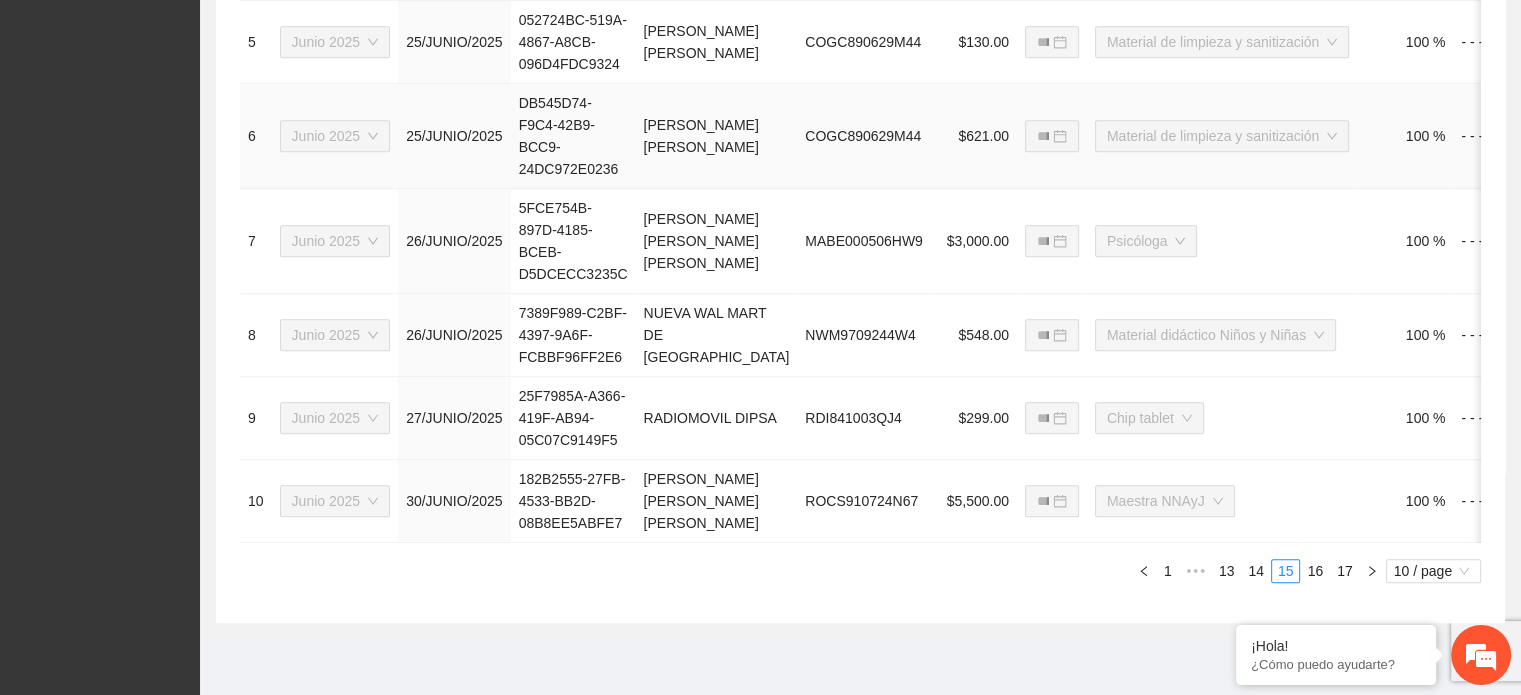 click on "Material de limpieza y sanitización" at bounding box center [1222, 136] 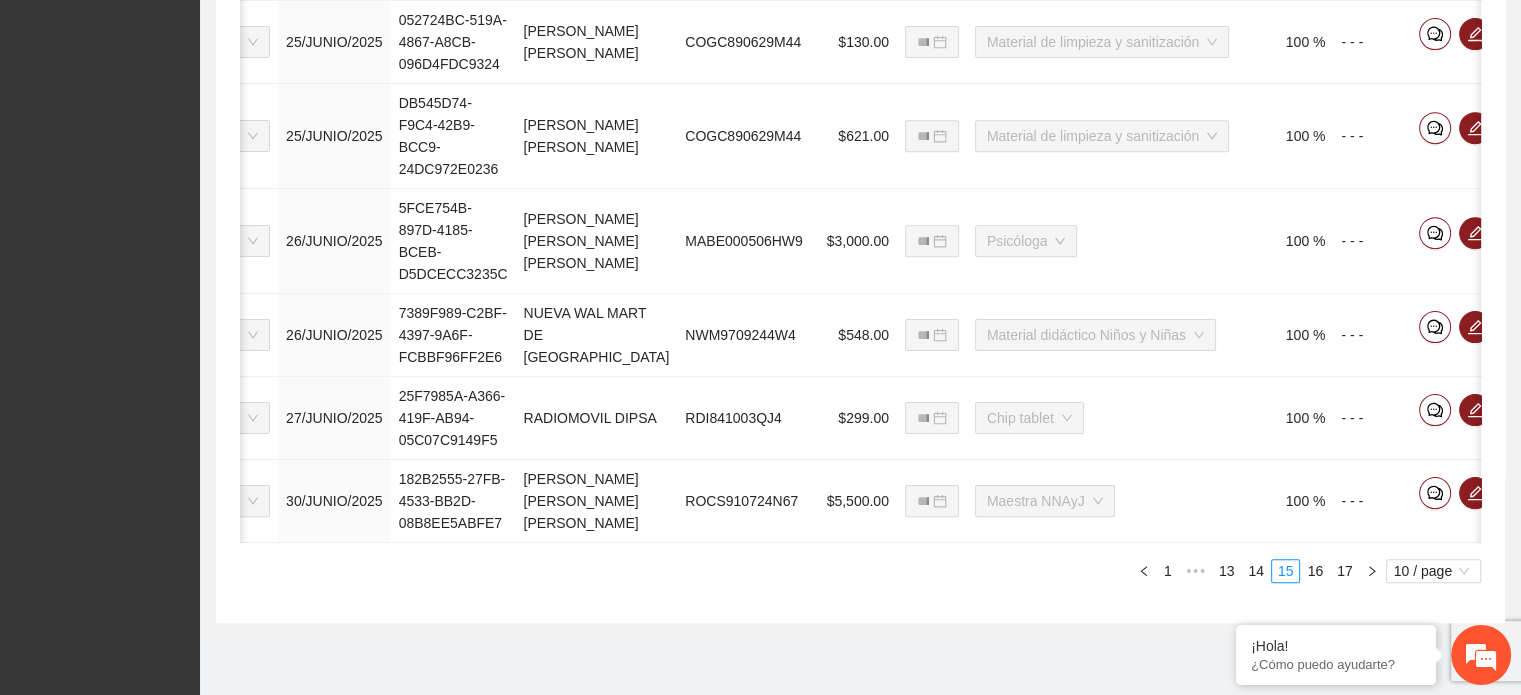 scroll, scrollTop: 0, scrollLeft: 128, axis: horizontal 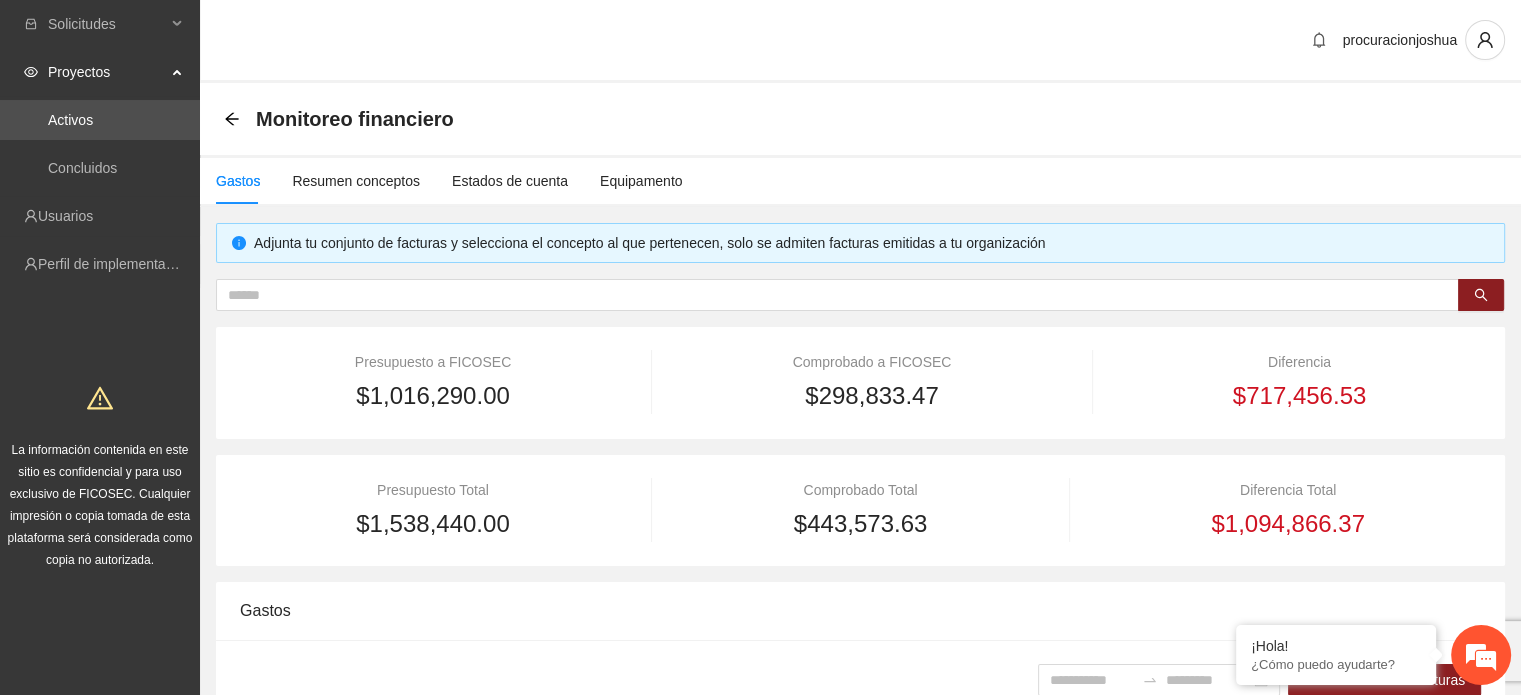 click on "Gastos" at bounding box center [238, 181] 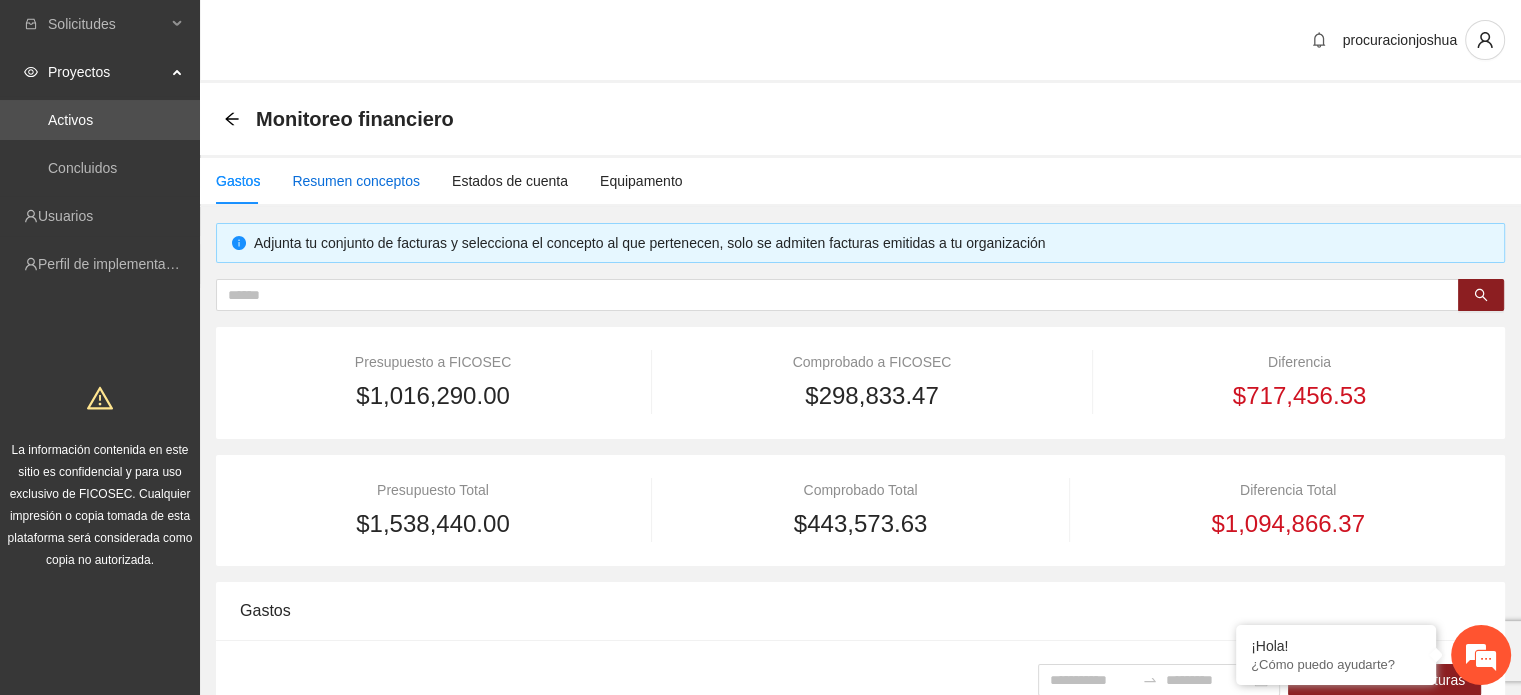 click on "Resumen conceptos" at bounding box center [356, 181] 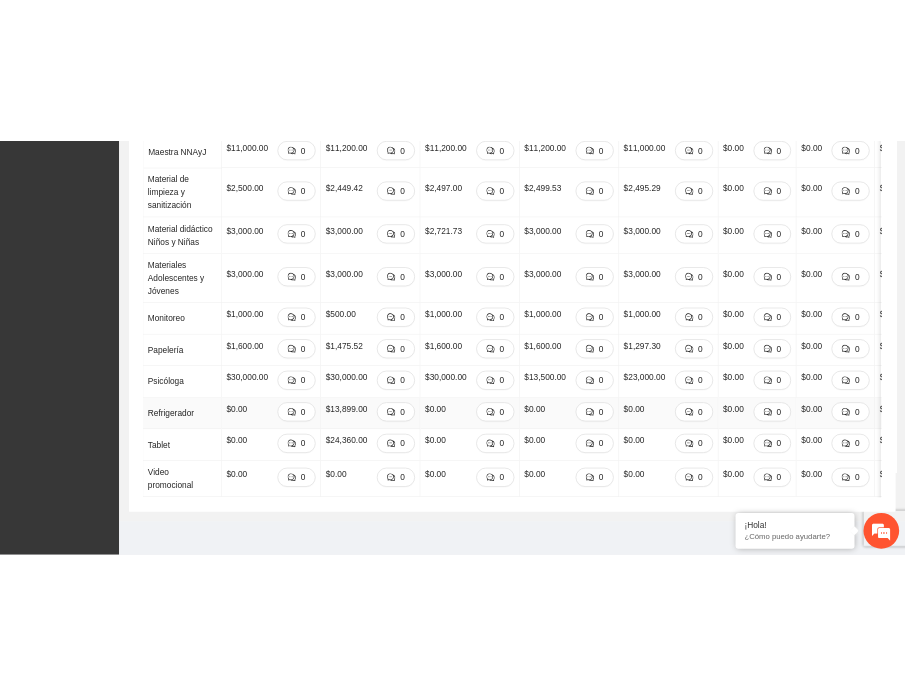 scroll, scrollTop: 0, scrollLeft: 0, axis: both 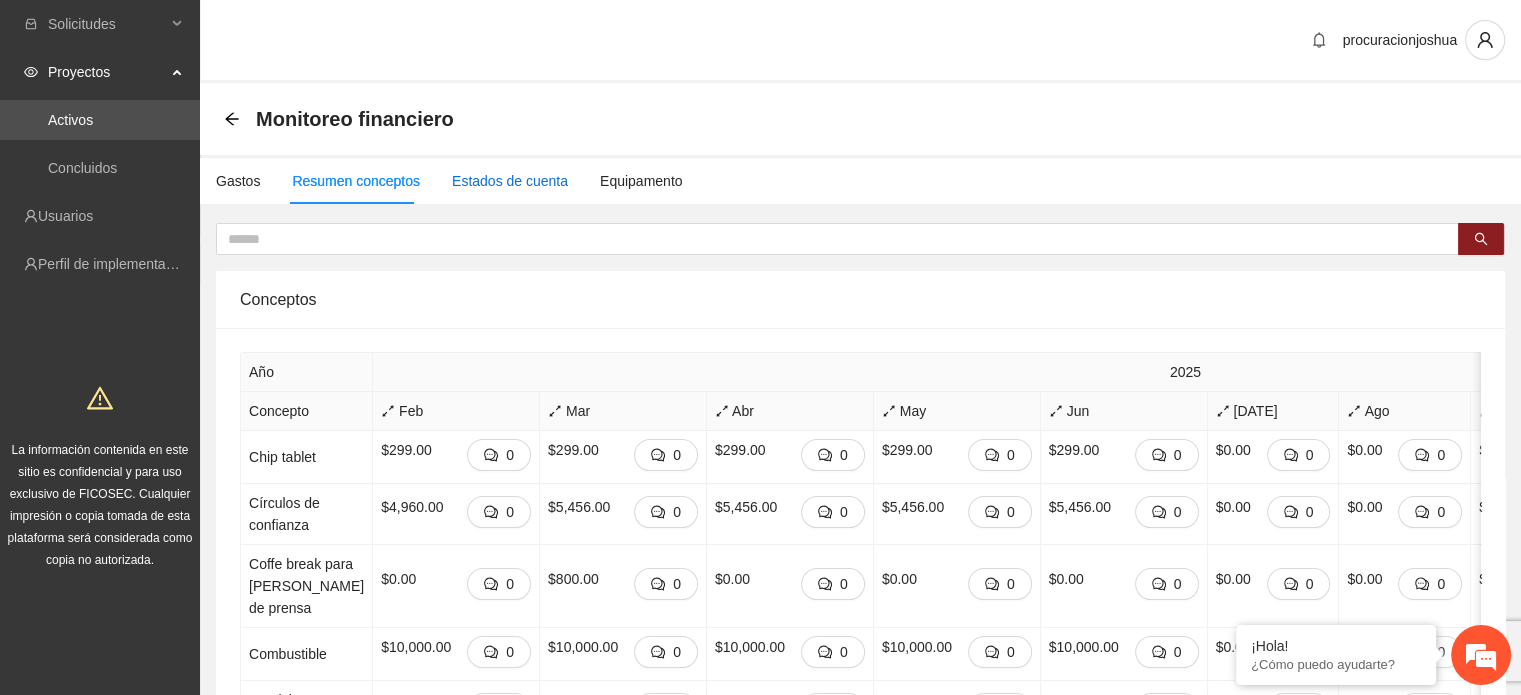 click on "Estados de cuenta" at bounding box center [510, 181] 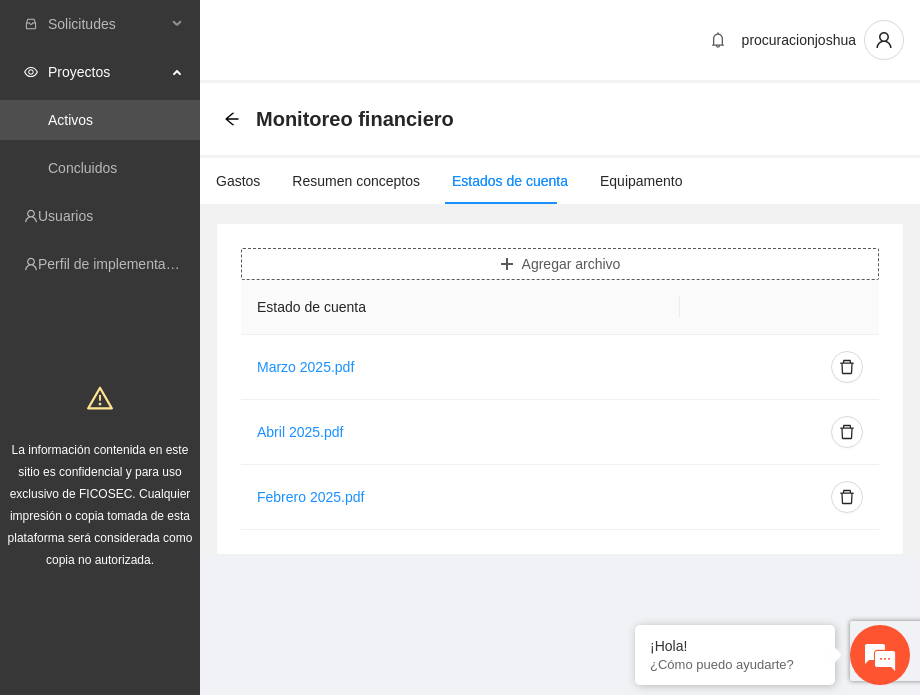 click on "Agregar archivo" at bounding box center [560, 264] 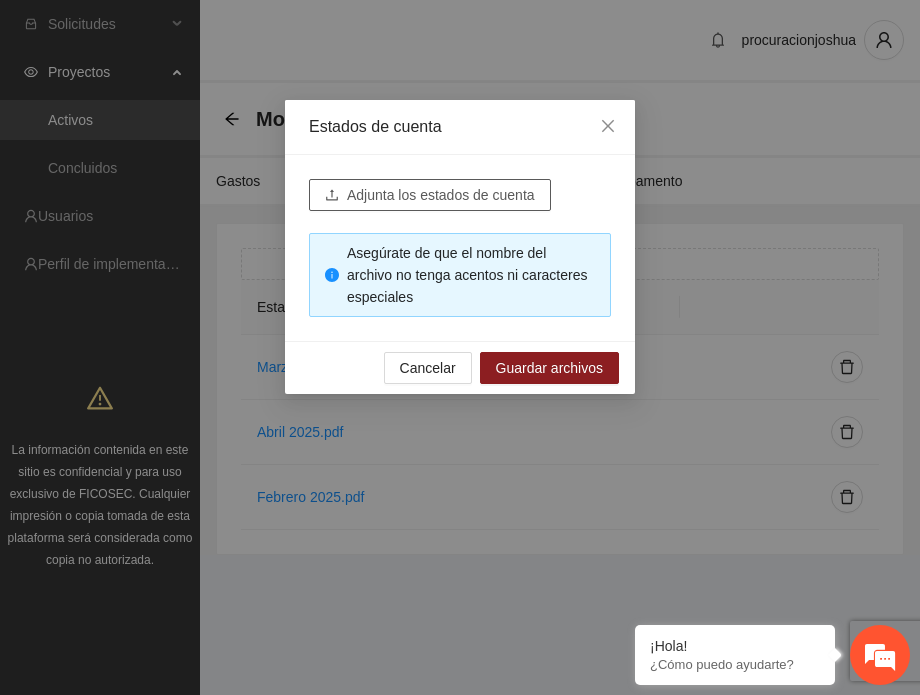 click on "Adjunta los estados de cuenta" at bounding box center (441, 195) 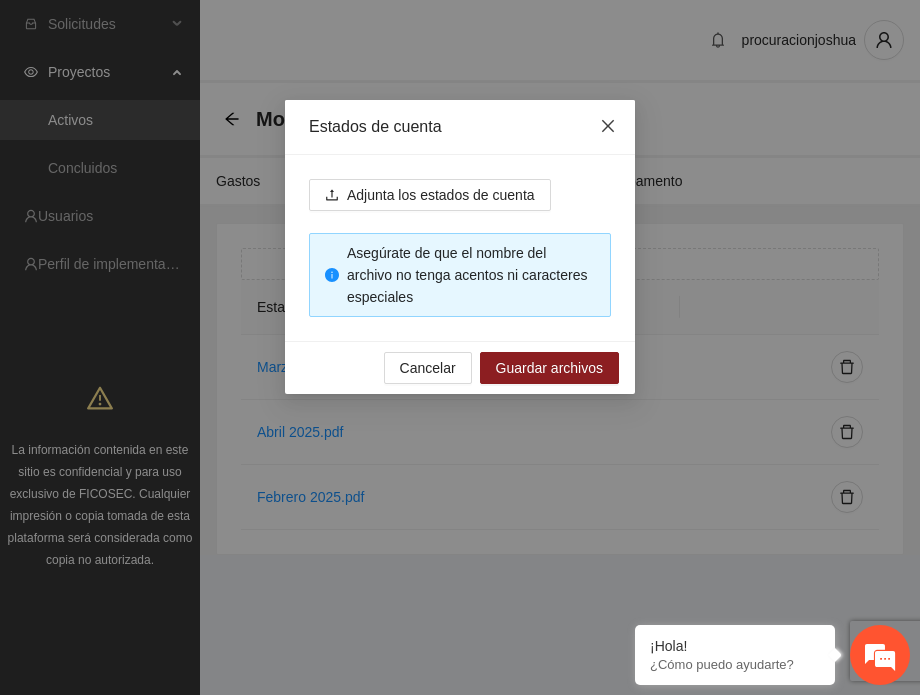 click 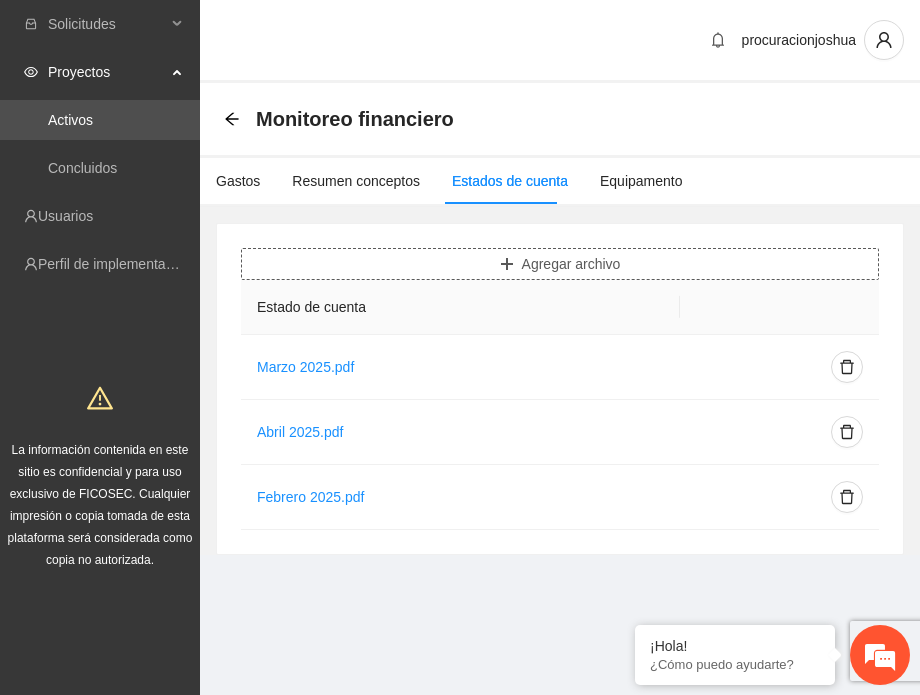 click on "Agregar archivo" at bounding box center [571, 264] 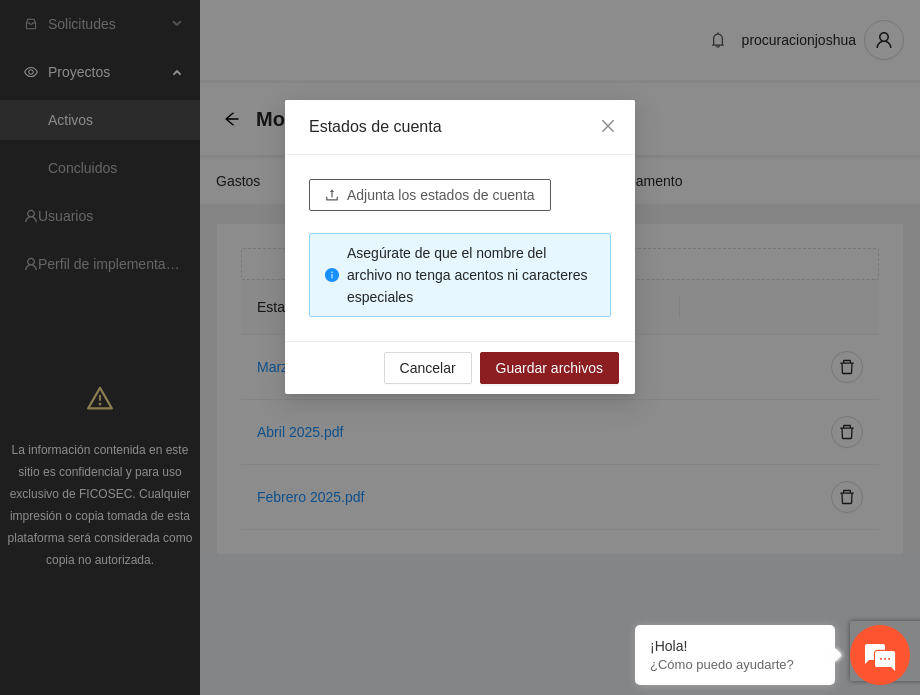 click on "Adjunta los estados de cuenta" at bounding box center [441, 195] 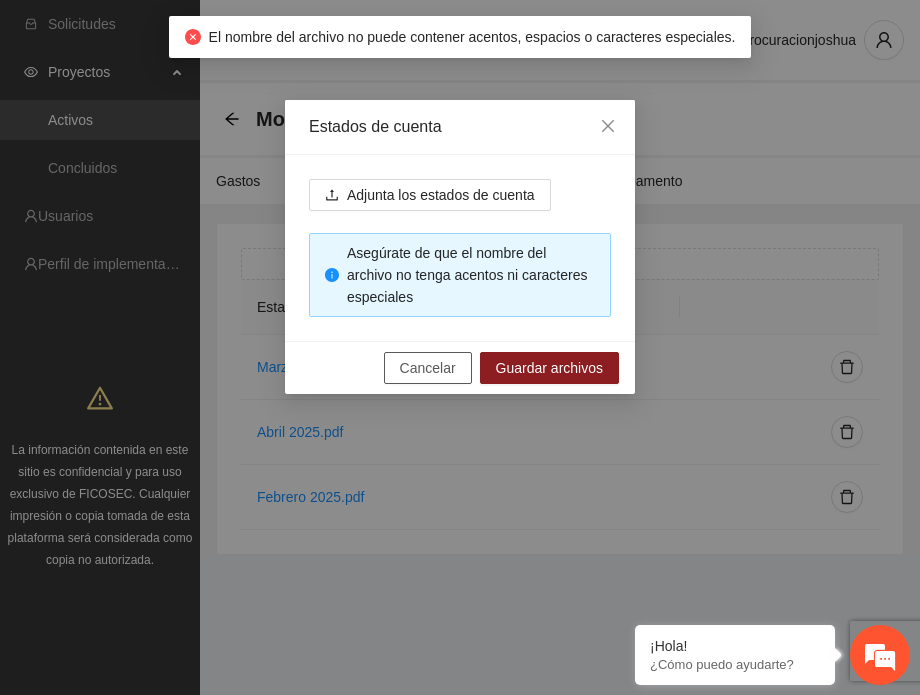 click on "Cancelar" at bounding box center [428, 368] 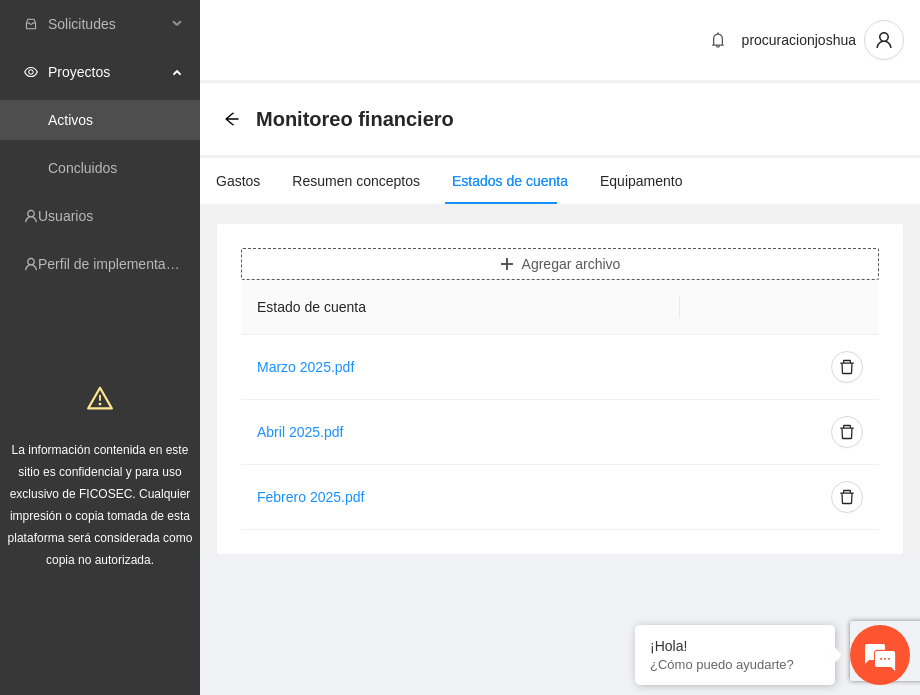 click on "Agregar archivo" at bounding box center (571, 264) 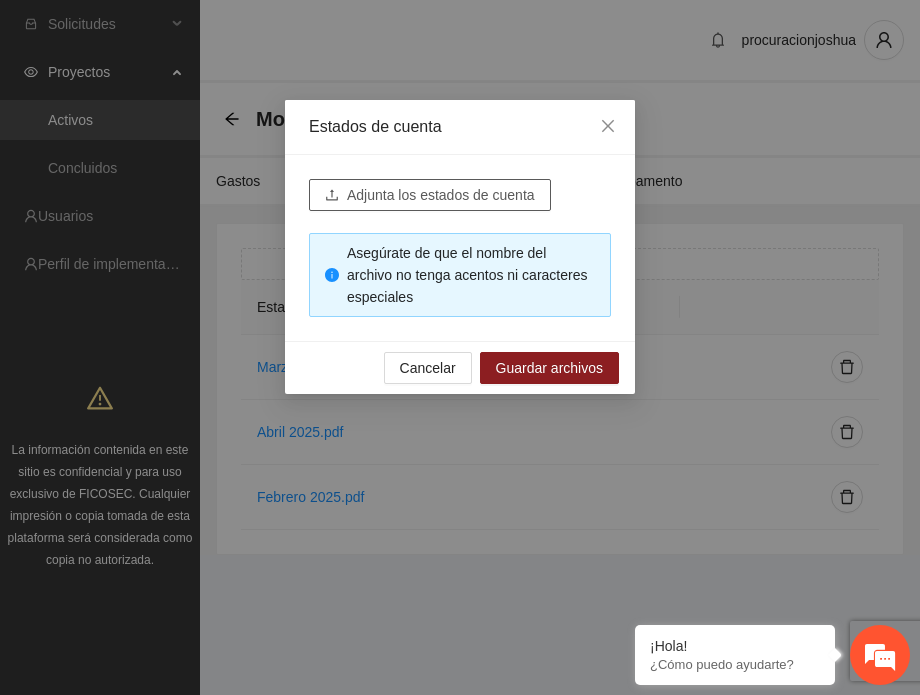 click on "Adjunta los estados de cuenta" at bounding box center [441, 195] 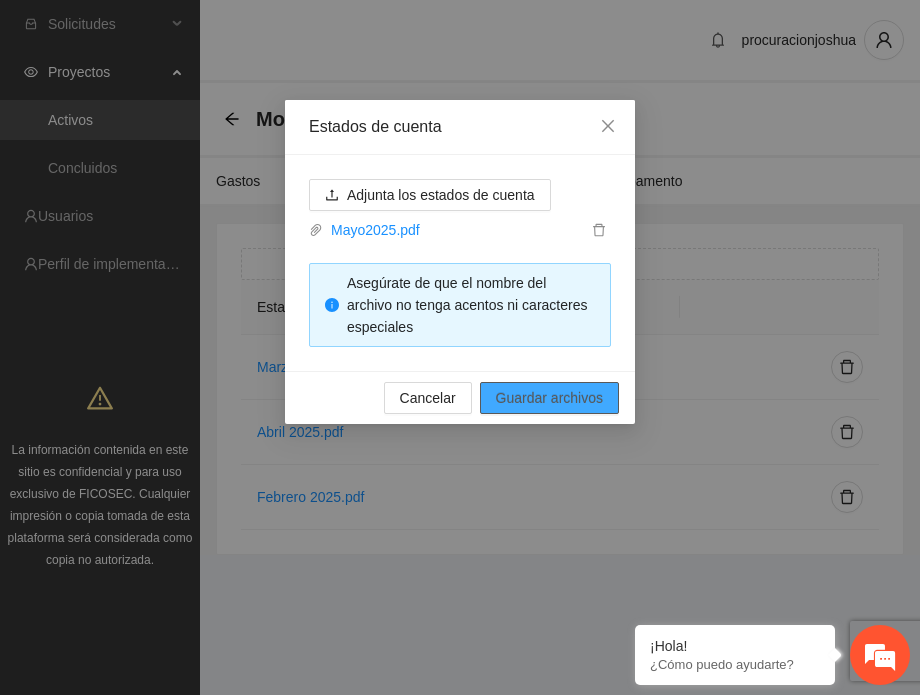 click on "Guardar archivos" at bounding box center [549, 398] 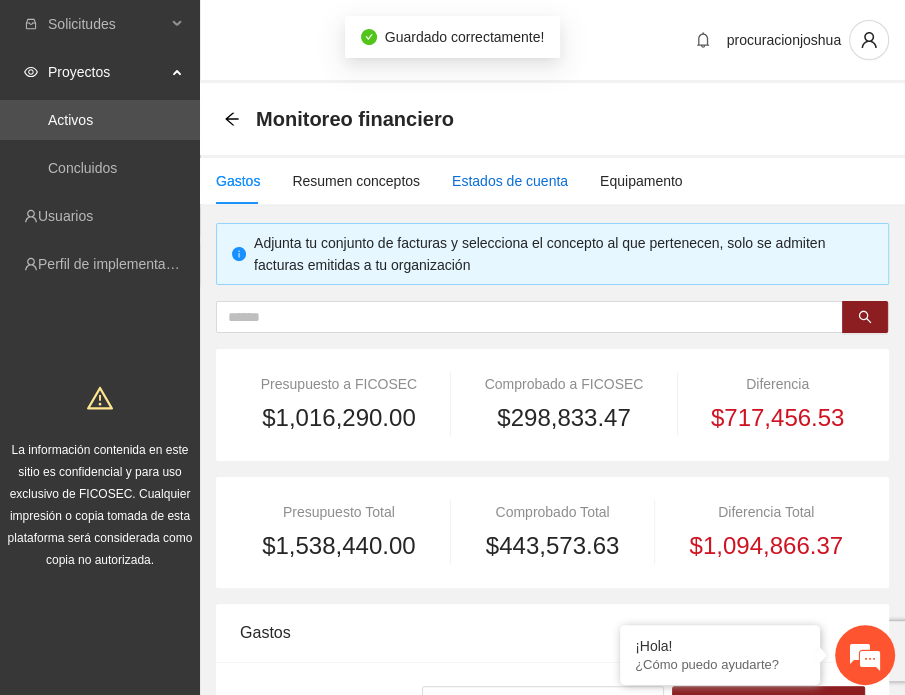 click on "Estados de cuenta" at bounding box center (510, 181) 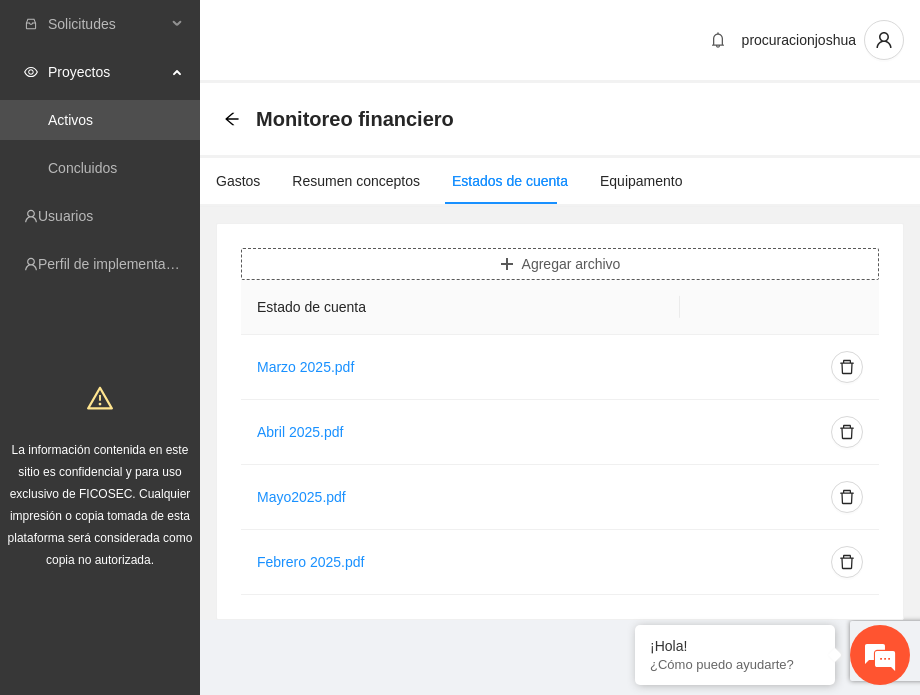 click on "Agregar archivo" at bounding box center (571, 264) 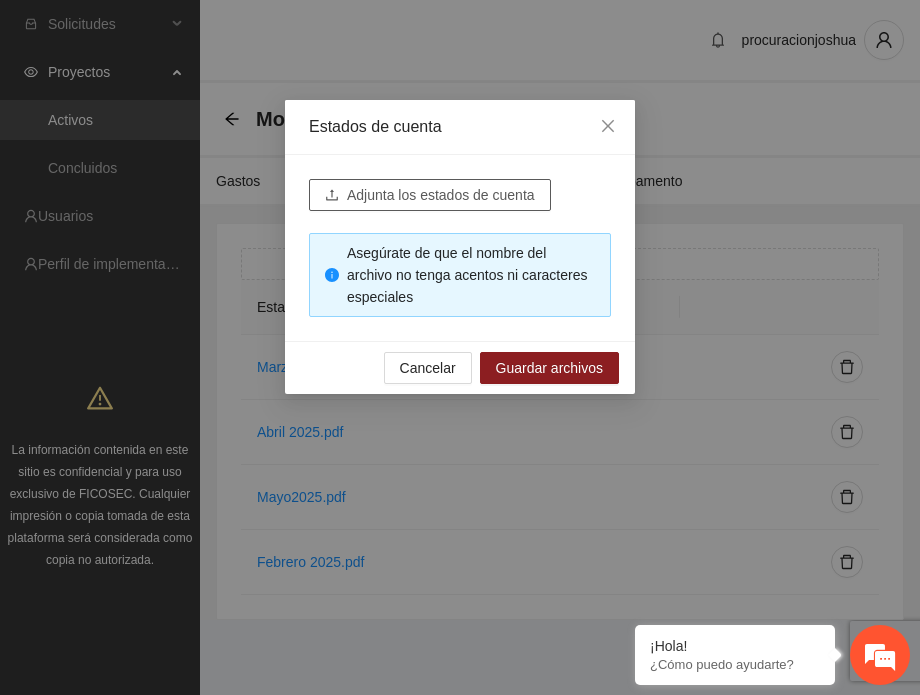 click on "Adjunta los estados de cuenta" at bounding box center (441, 195) 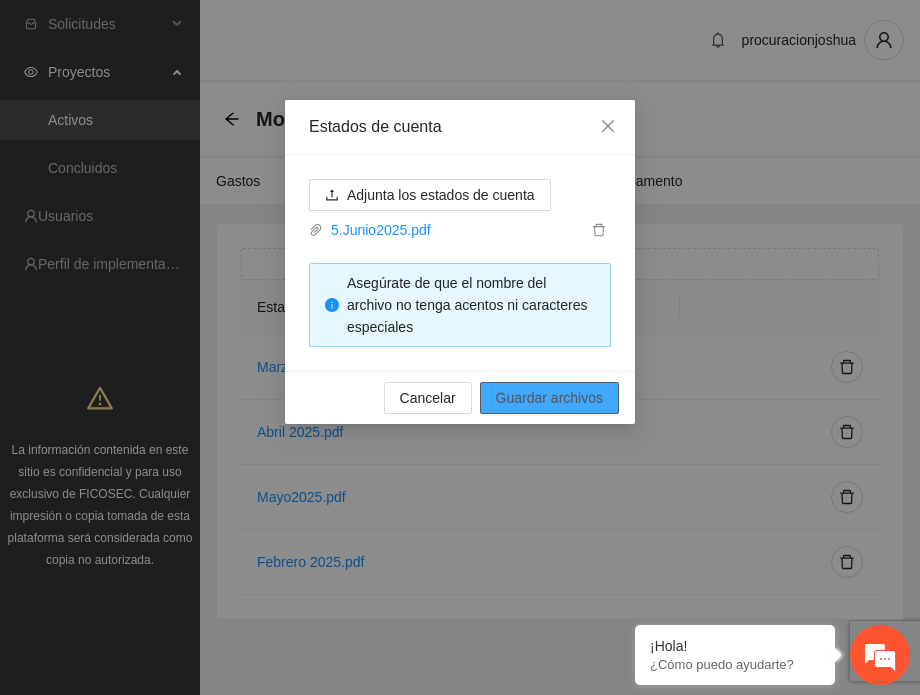 click on "Guardar archivos" at bounding box center (549, 398) 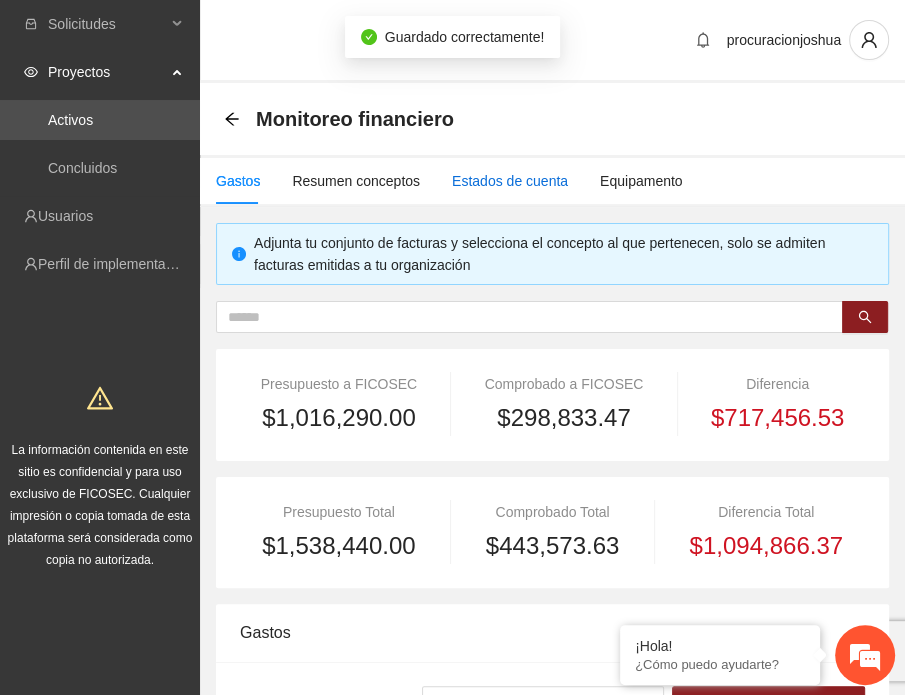 click on "Estados de cuenta" at bounding box center [510, 181] 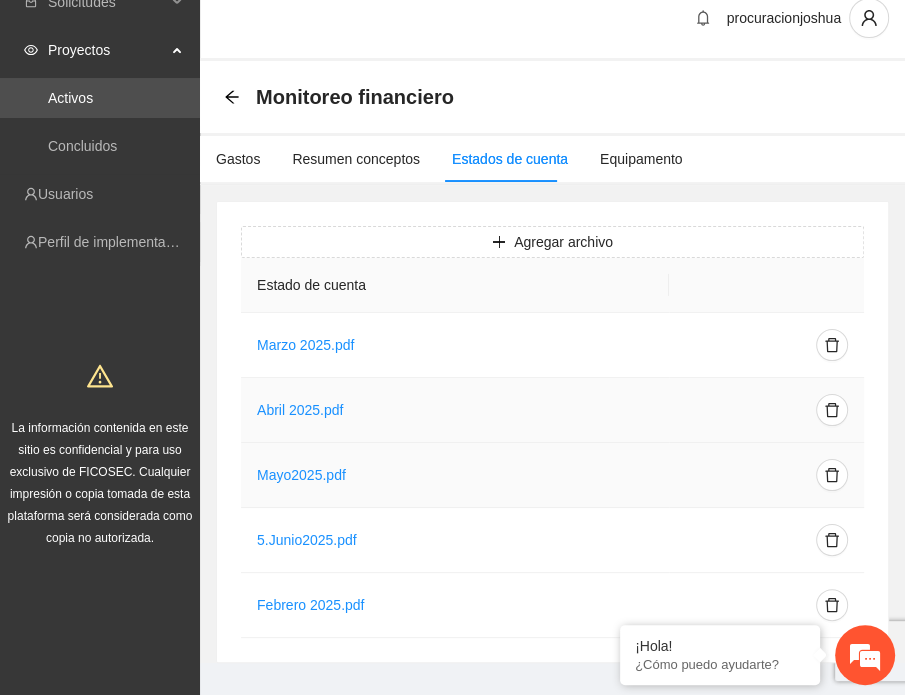 scroll, scrollTop: 44, scrollLeft: 0, axis: vertical 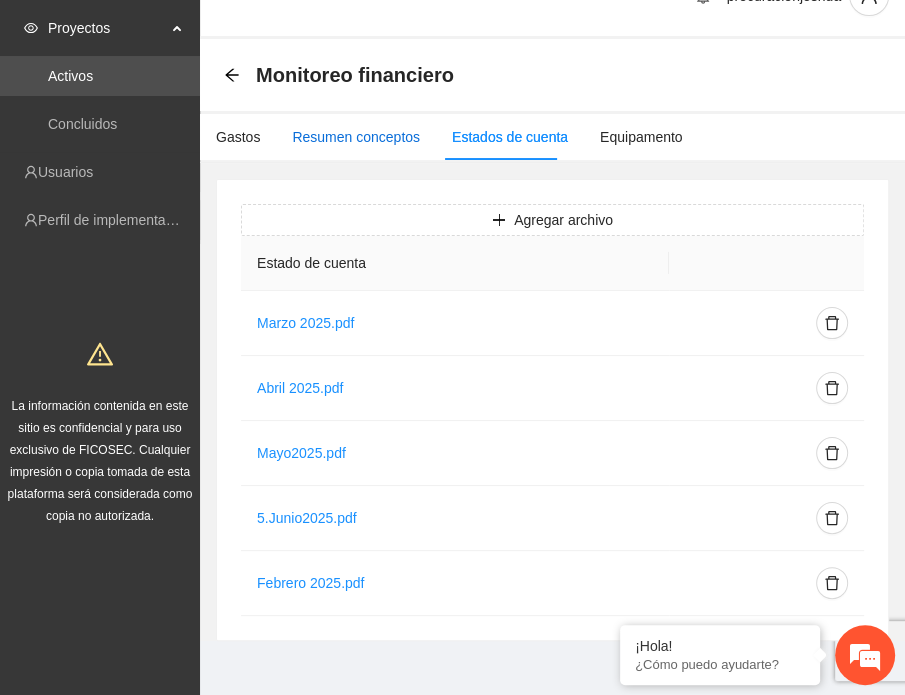 click on "Resumen conceptos" at bounding box center [356, 137] 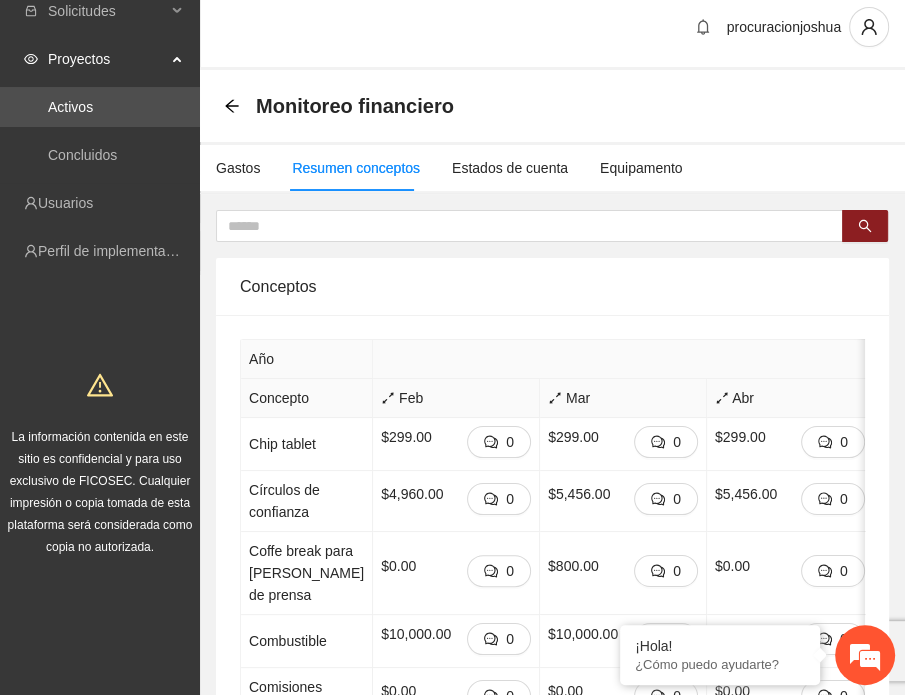 scroll, scrollTop: 0, scrollLeft: 0, axis: both 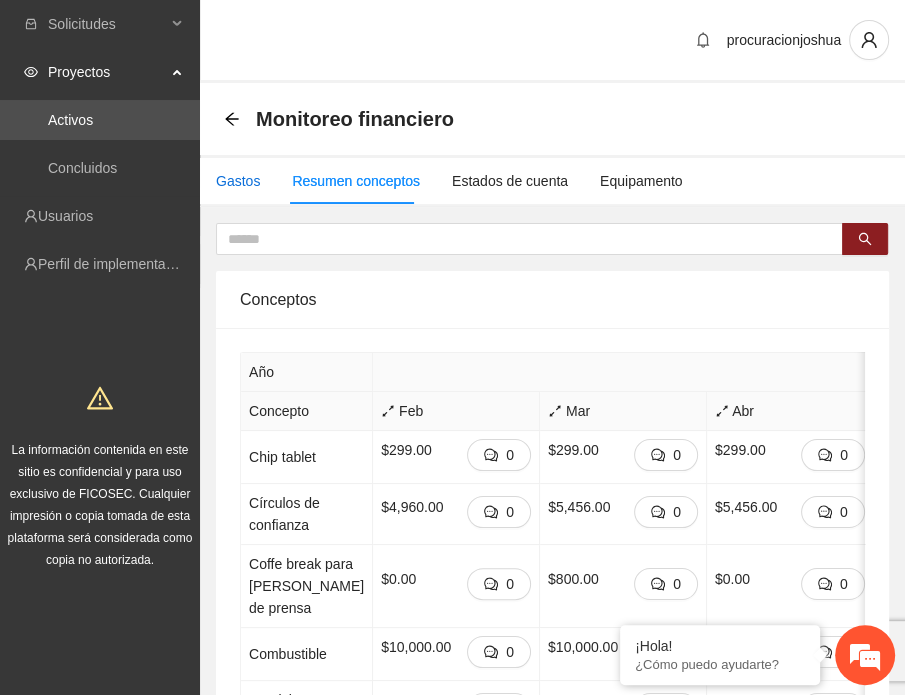 click on "Gastos" at bounding box center [238, 181] 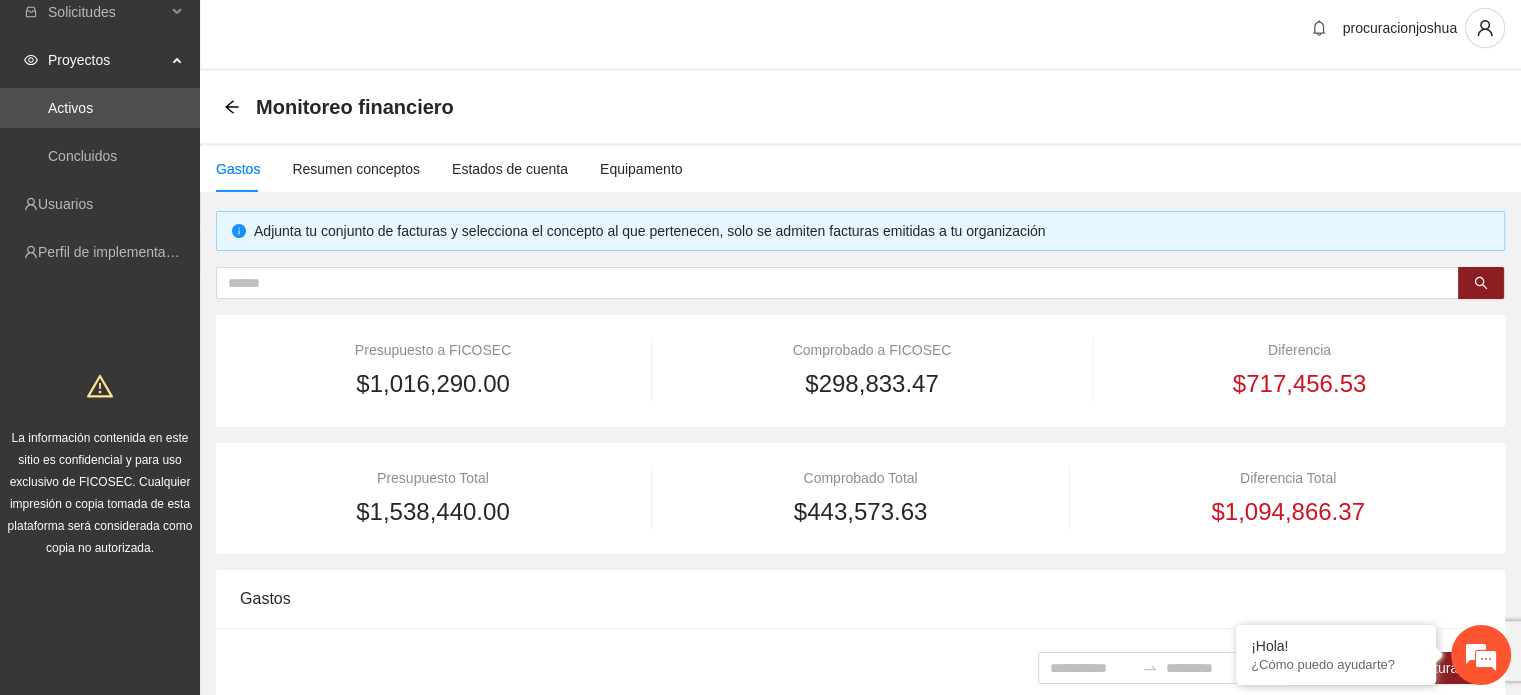 scroll, scrollTop: 0, scrollLeft: 0, axis: both 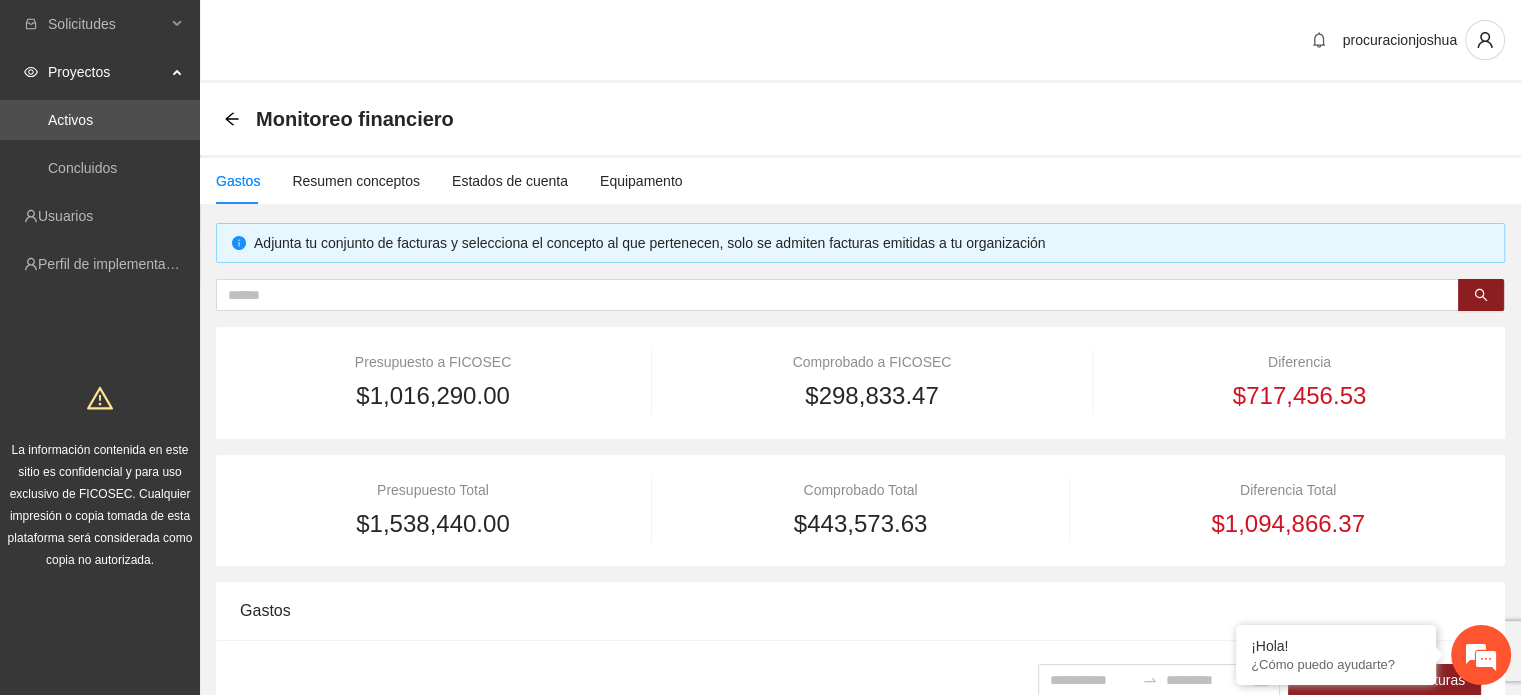 click on "Gastos" at bounding box center [238, 181] 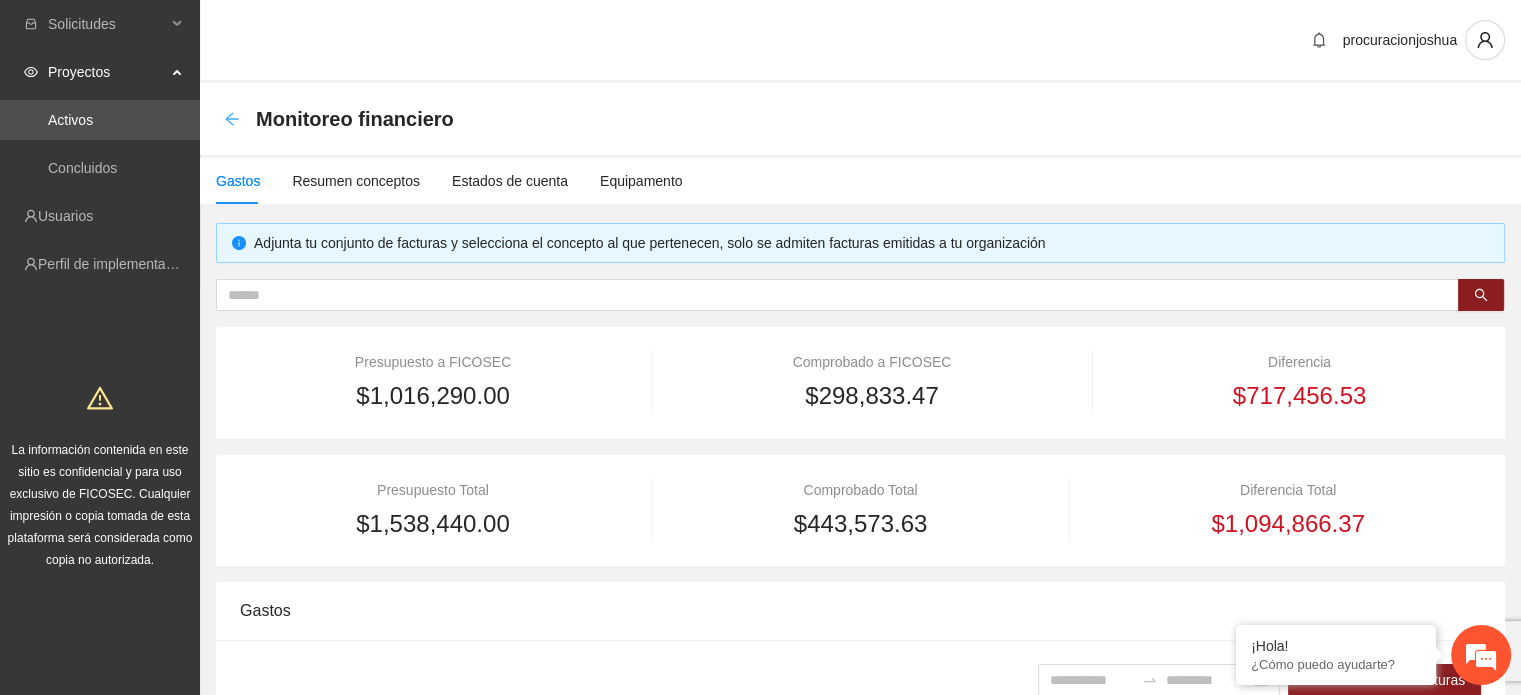 click 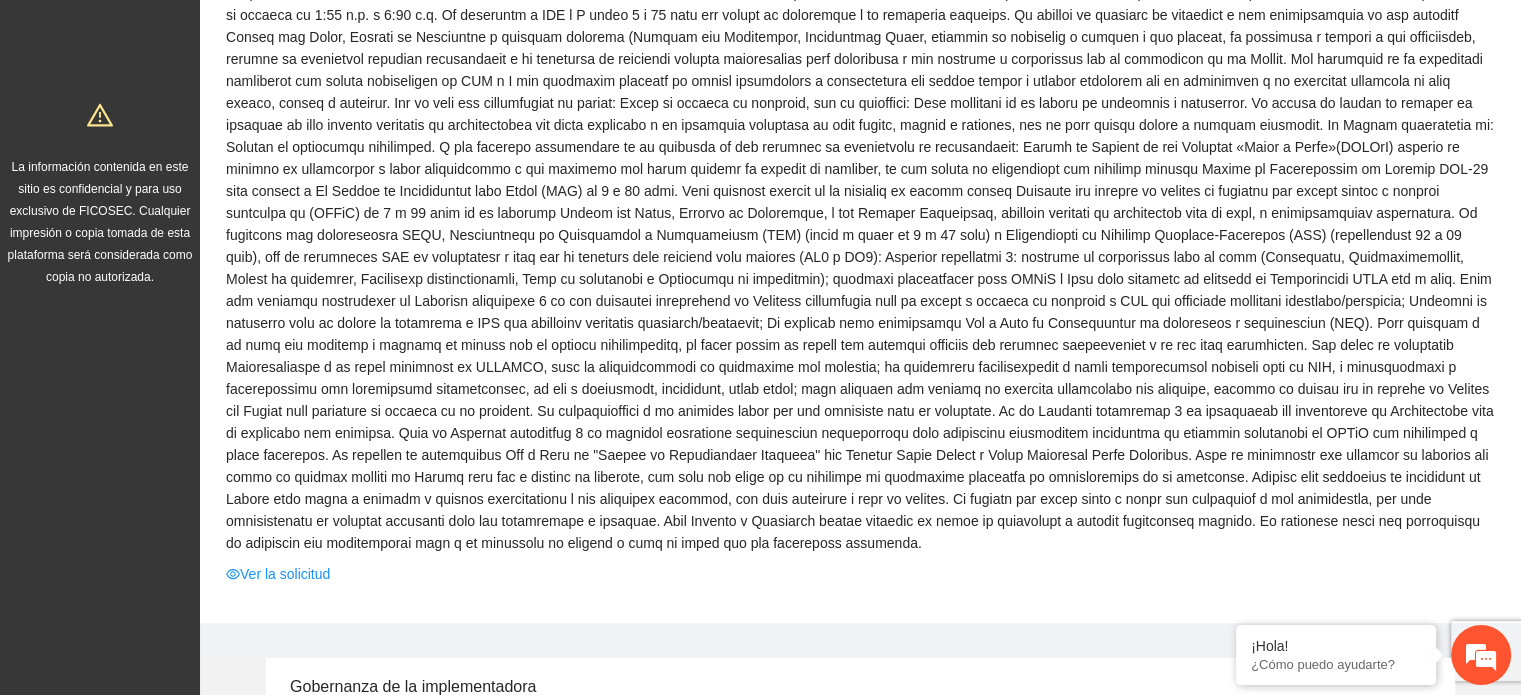 scroll, scrollTop: 0, scrollLeft: 0, axis: both 